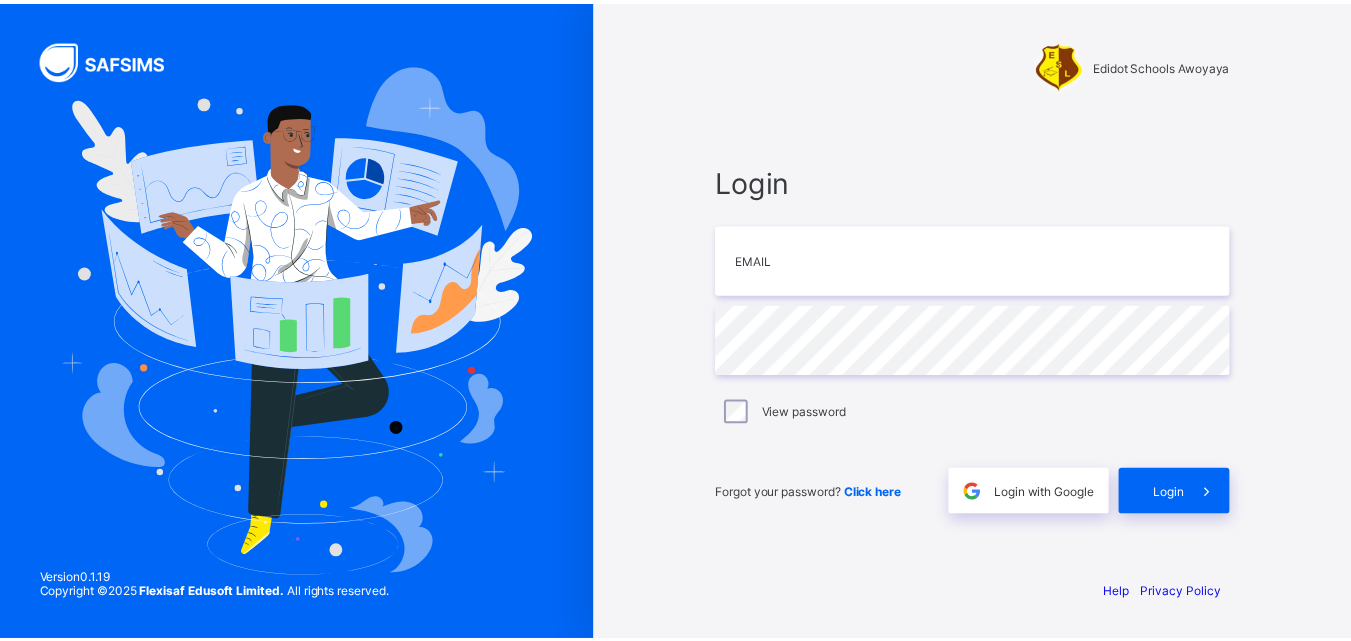 scroll, scrollTop: 0, scrollLeft: 0, axis: both 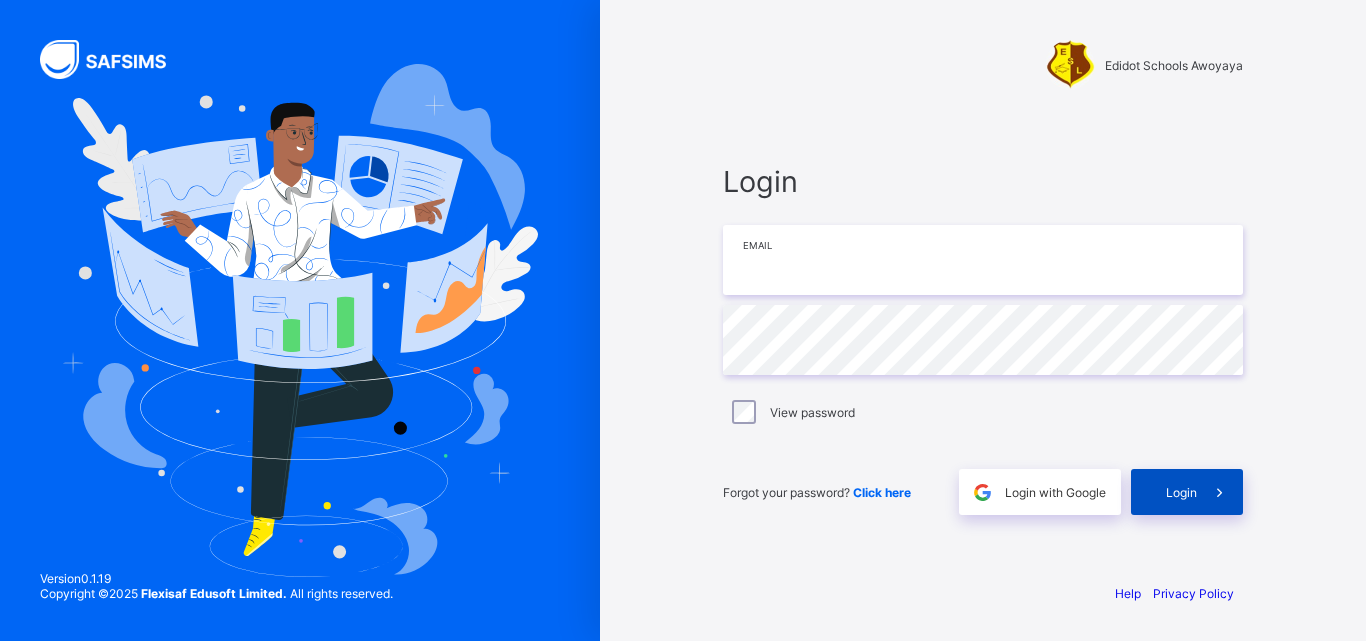 type on "**********" 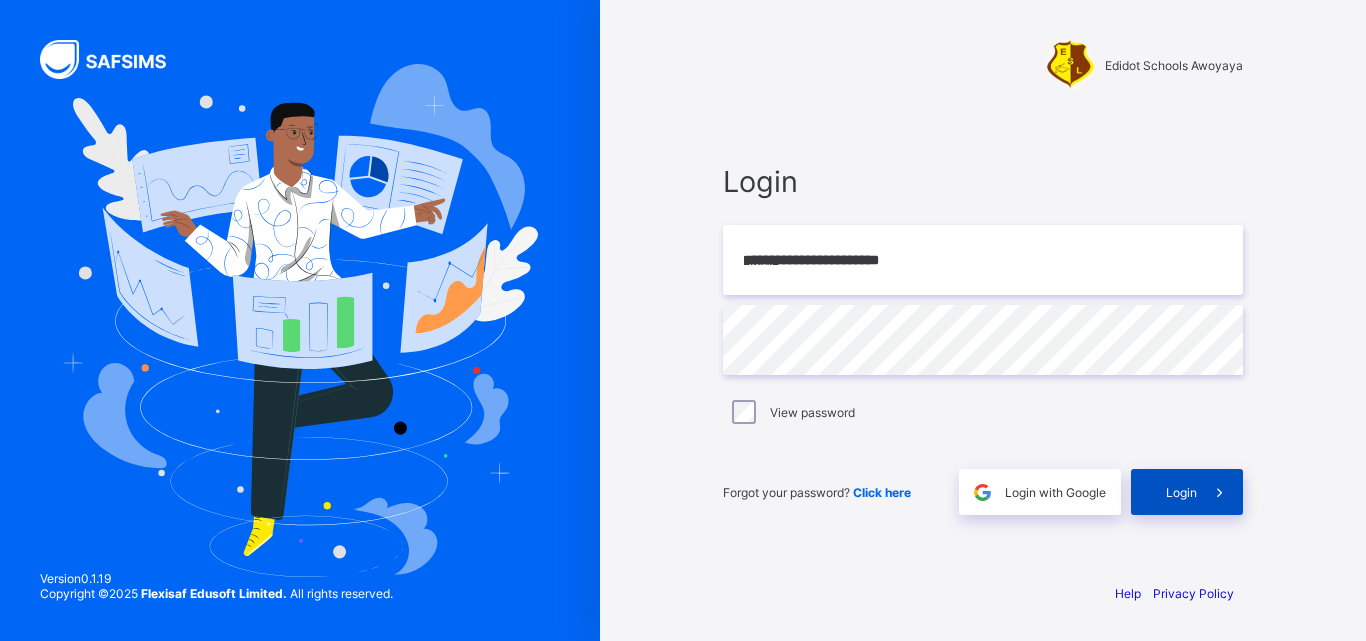 click on "Login" at bounding box center [1187, 492] 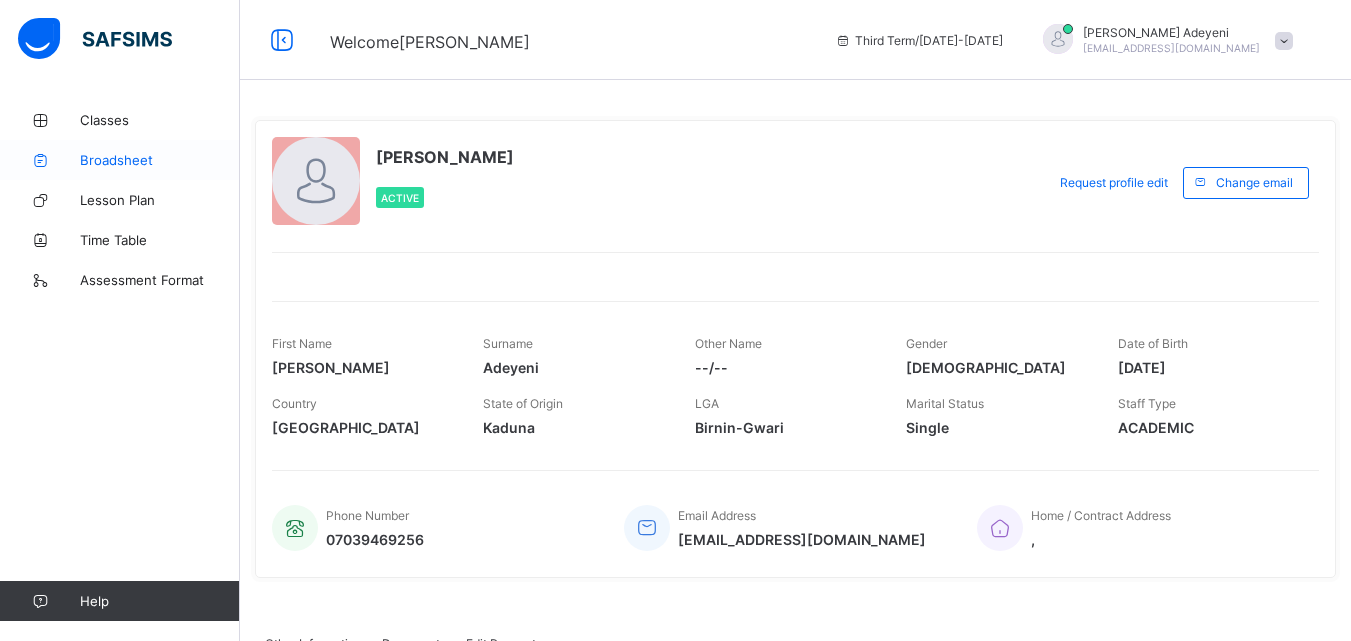 click on "Broadsheet" at bounding box center [160, 160] 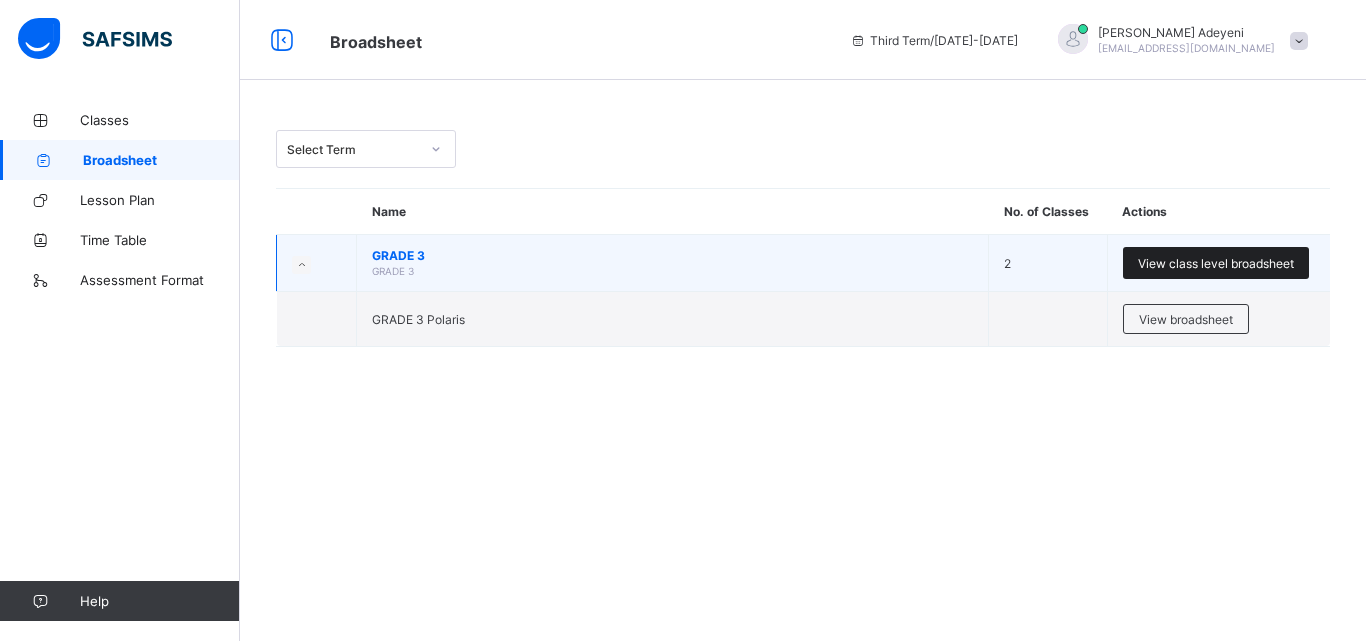 click on "View class level broadsheet" at bounding box center (1216, 263) 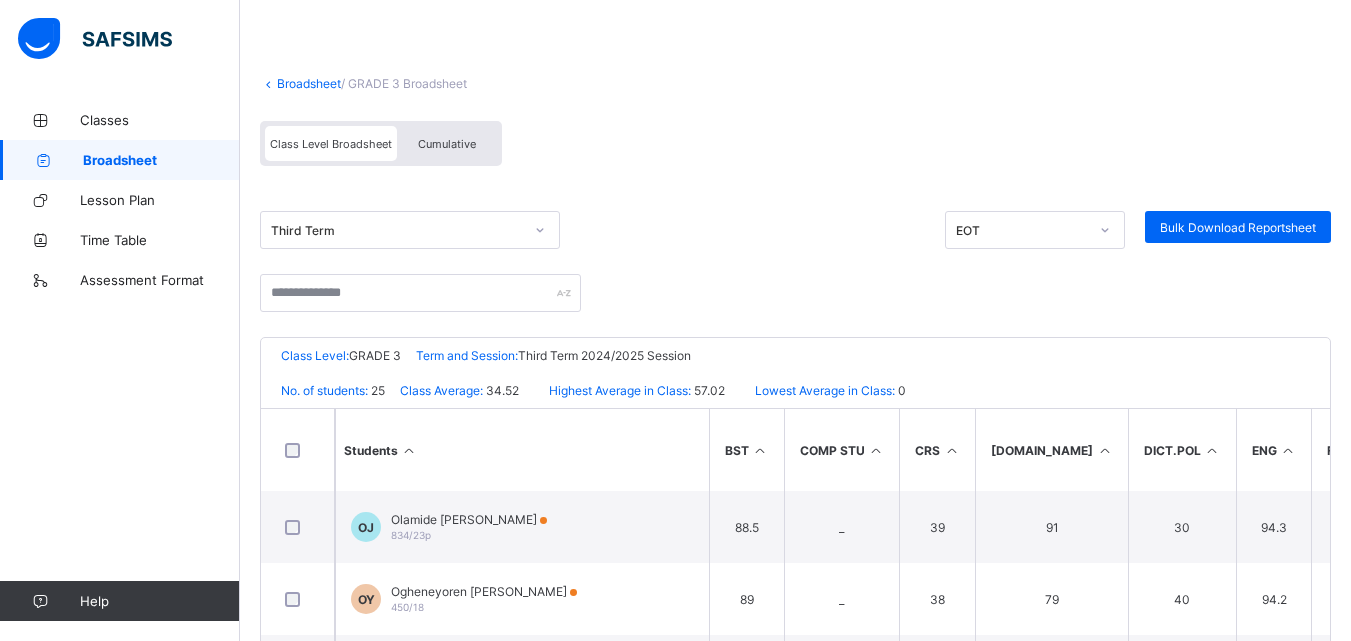 scroll, scrollTop: 96, scrollLeft: 0, axis: vertical 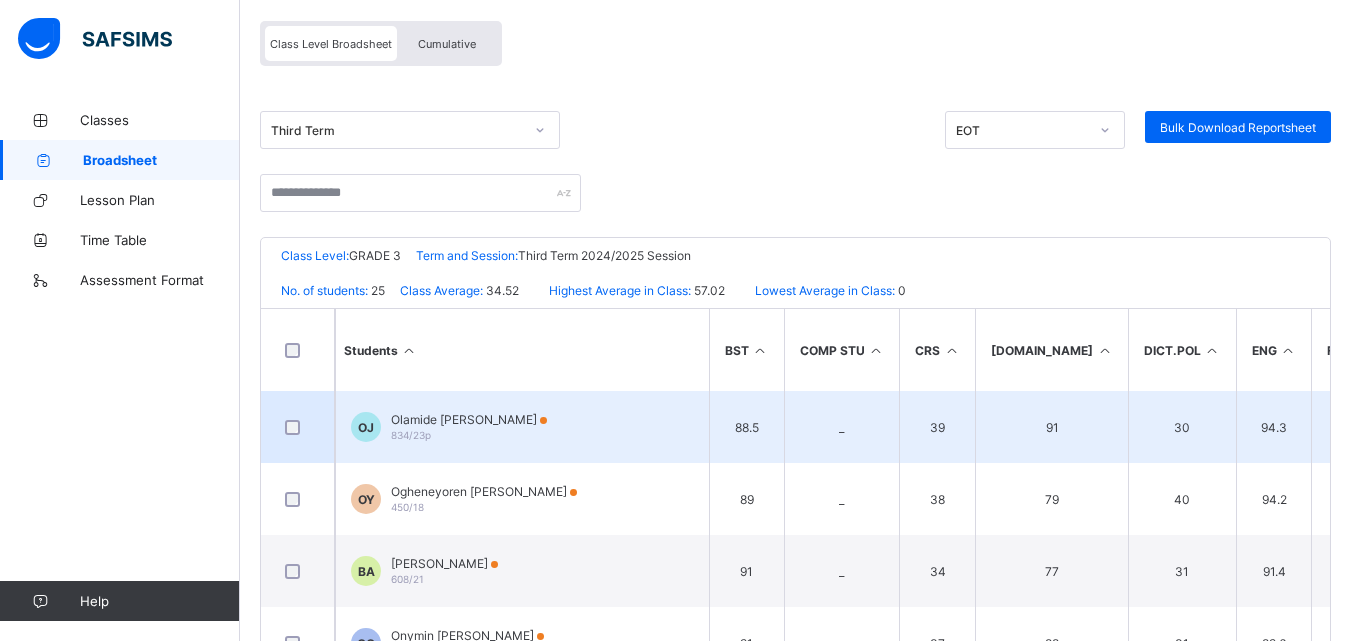 click on "OJ   Olamide Arabella  Jackson     834/23p" at bounding box center [522, 427] 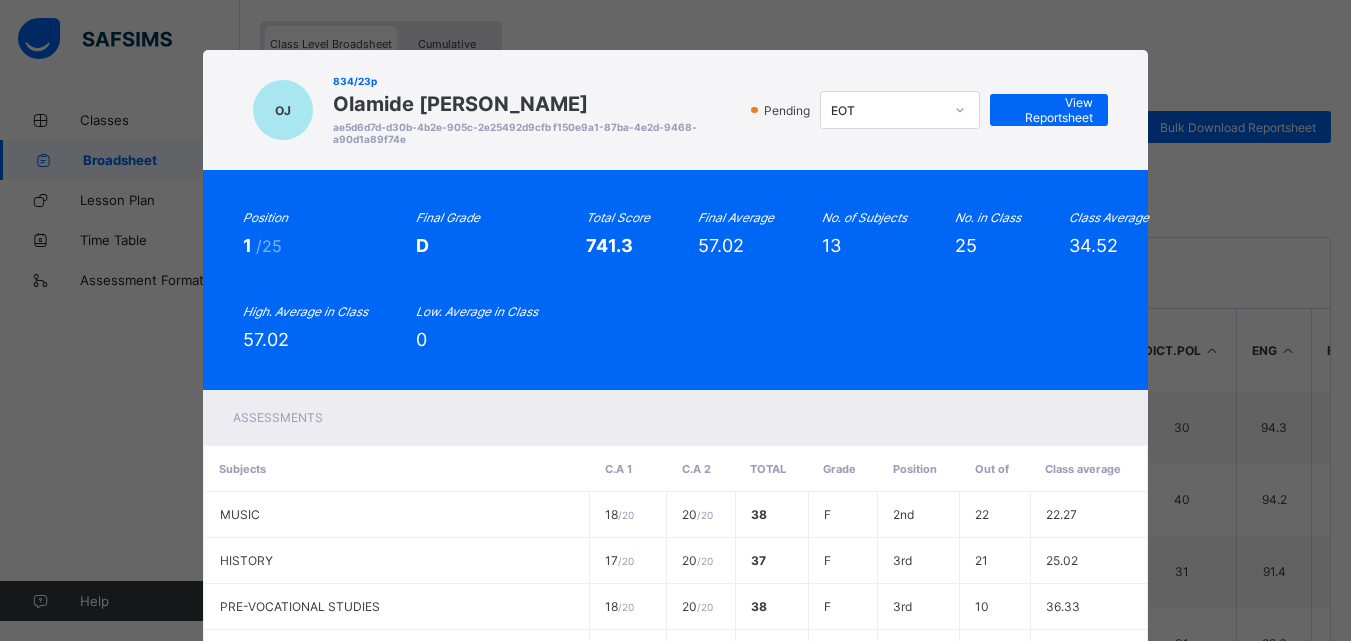 click on "OJ   834/23p     Olamide Arabella  Jackson     ae5d6d7d-d30b-4b2e-905c-2e25492d9cfb f150e9a1-87ba-4e2d-9468-a90d1a89f74e   Pending EOT View Reportsheet     Position         1       /25         Final Grade         D         Total Score         741.3         Final Average         57.02         No. of Subjects         13         No. in Class         25         Class Average         34.52         High. Average in Class         57.02         Low. Average in Class         0     Assessments     Subjects       C.A 1     C.A 2       Total         Grade         Position         Out of         Class average       MUSIC     18 / 20     20 / 20     38     F     2nd     22     22.27     HISTORY     17 / 20     20 / 20     37     F     3rd     21     25.02     PRE-VOCATIONAL STUDIES     18 / 20     20 / 20     38     F     3rd     10     36.33     FRENCH     16 / 20     / 20     16     F     8th     21     15.33     YORUBA     20 / 20     20 / 20     40     F     1st     21     26.57     ENGLISH STUDIES      19.1 / 20     /" at bounding box center (675, 320) 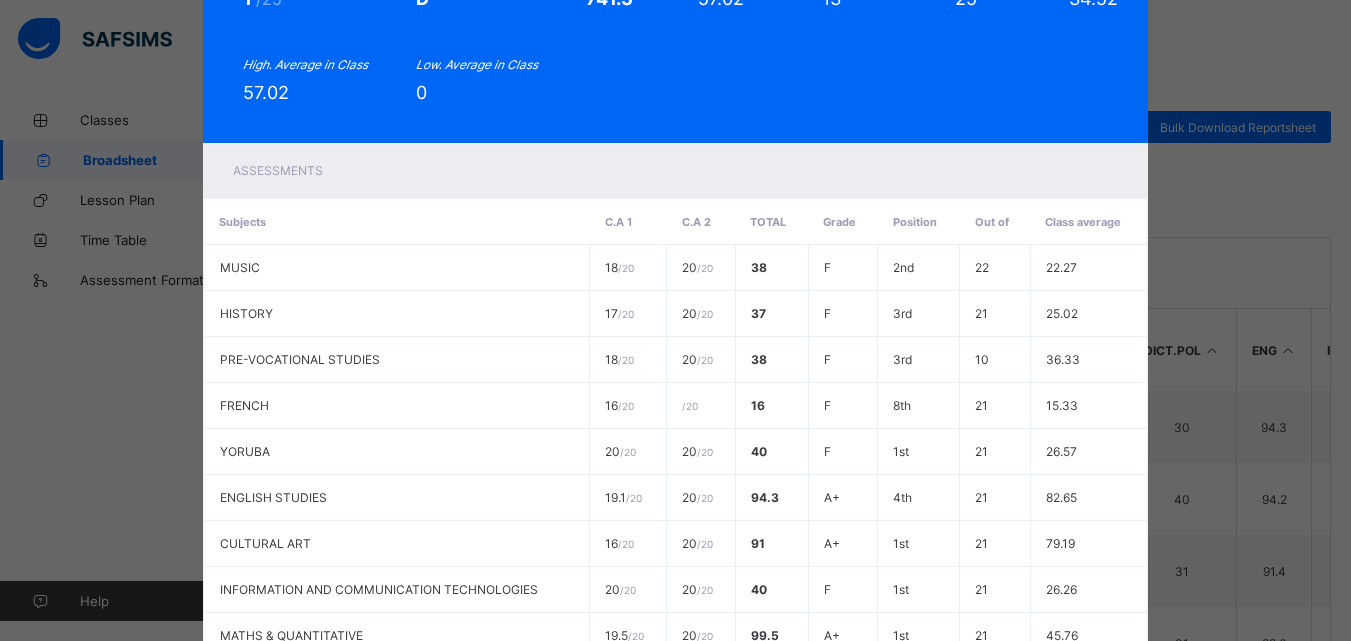 scroll, scrollTop: 450, scrollLeft: 0, axis: vertical 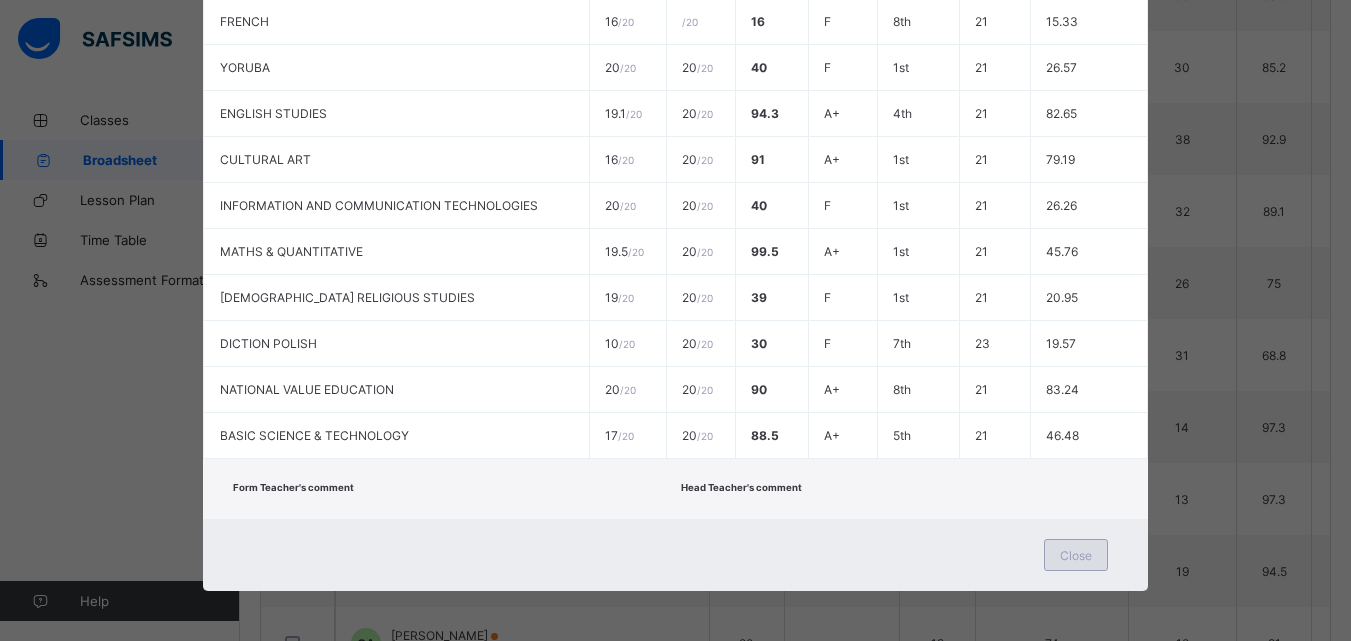 click on "Close" at bounding box center [1076, 555] 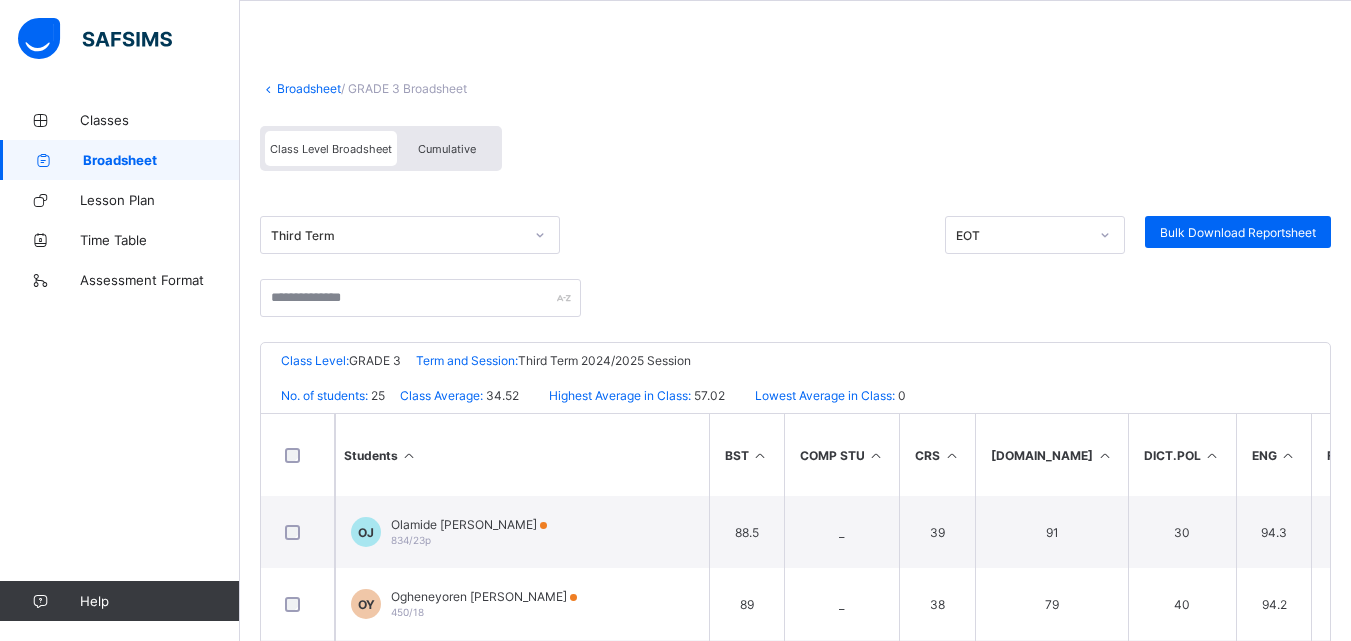 scroll, scrollTop: 75, scrollLeft: 0, axis: vertical 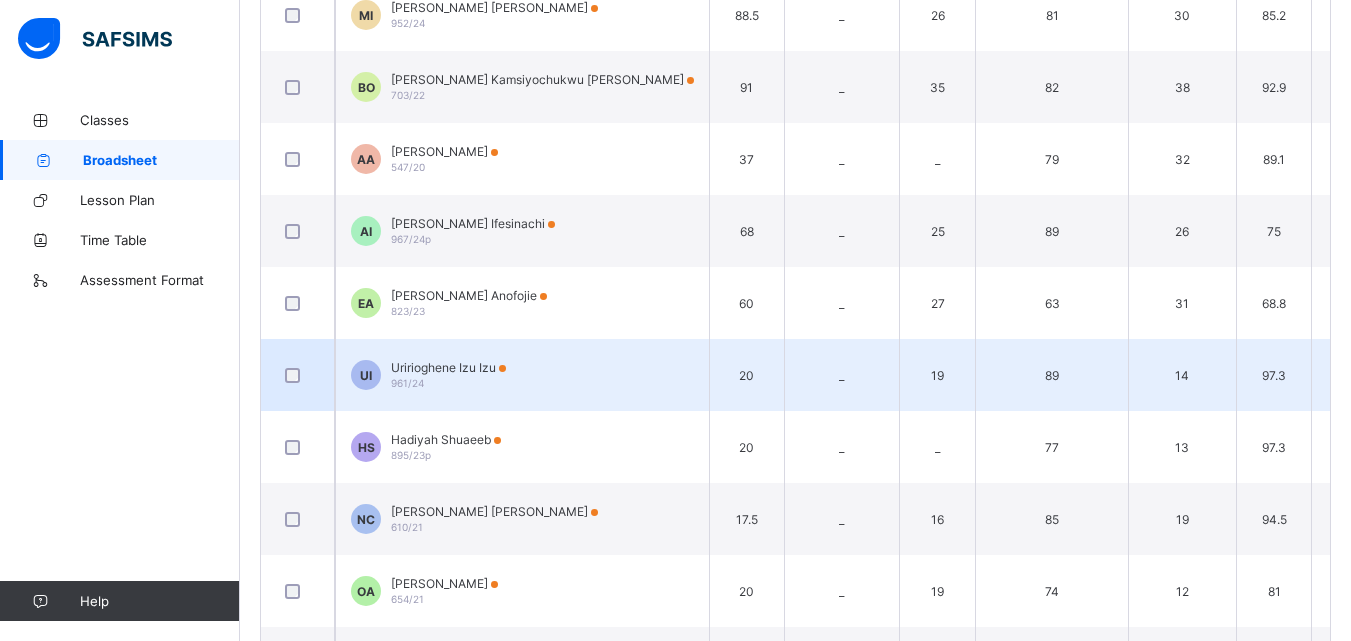 click on "UI   Uririoghene Izu Izu     961/24" at bounding box center [522, 375] 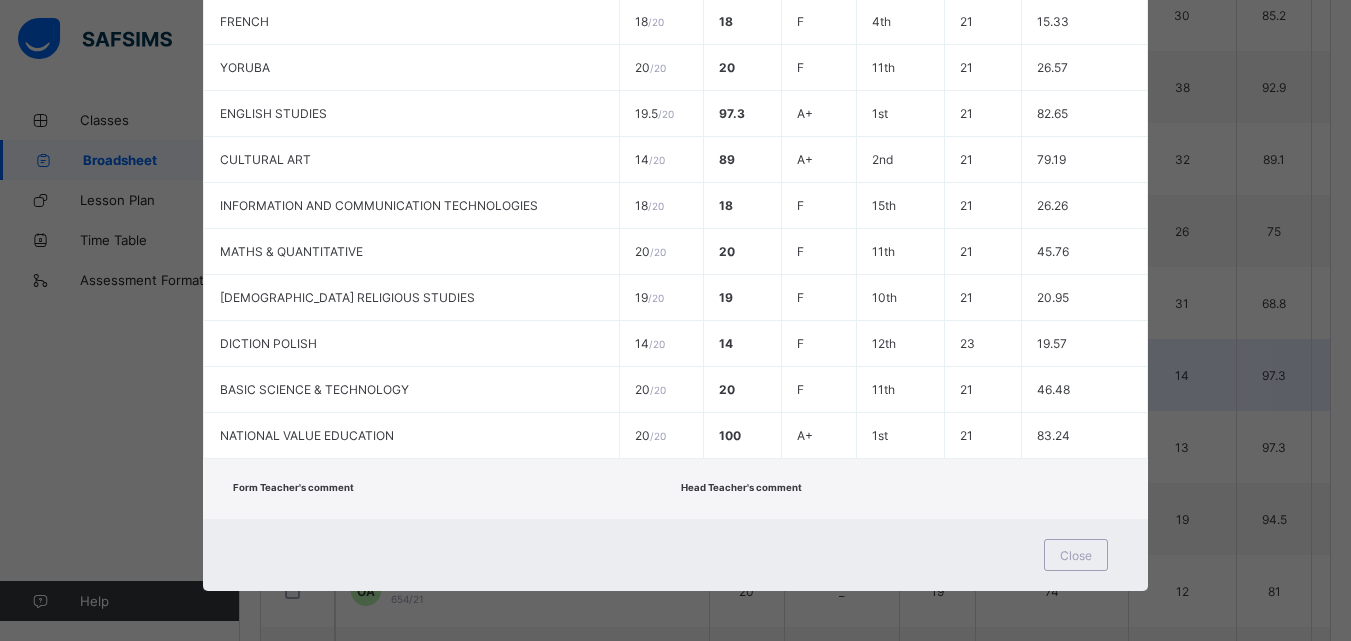 scroll, scrollTop: 585, scrollLeft: 0, axis: vertical 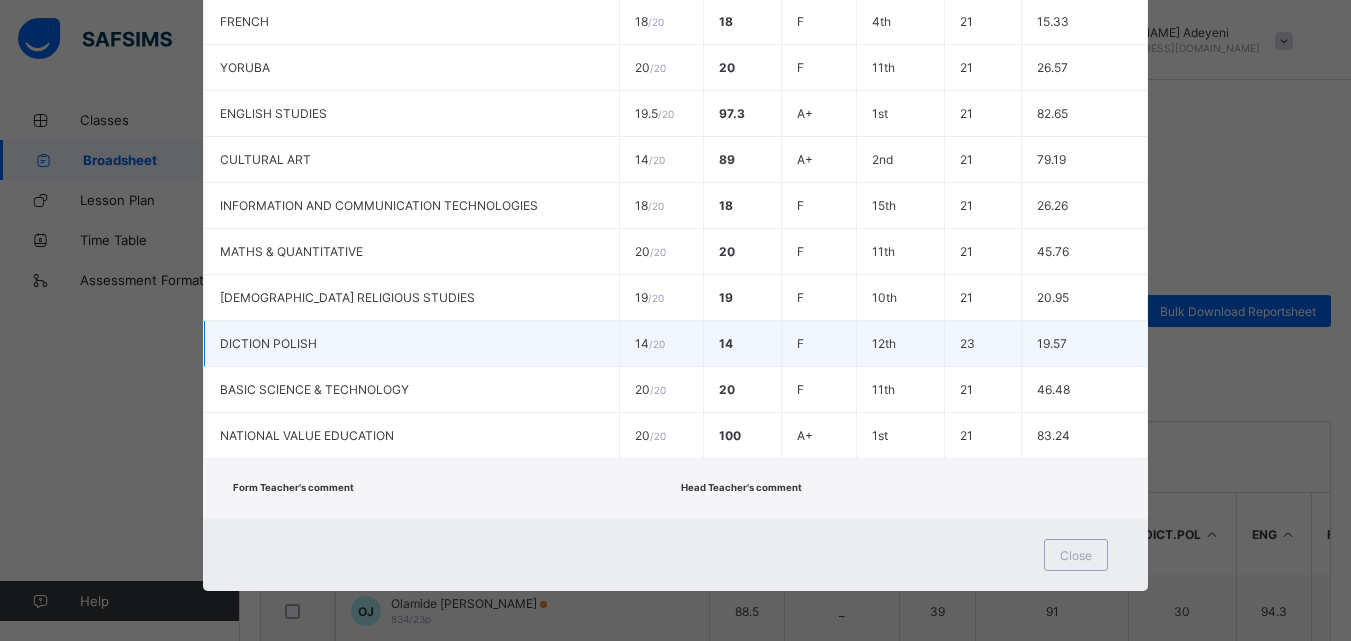 click on "19.57" at bounding box center [1084, 344] 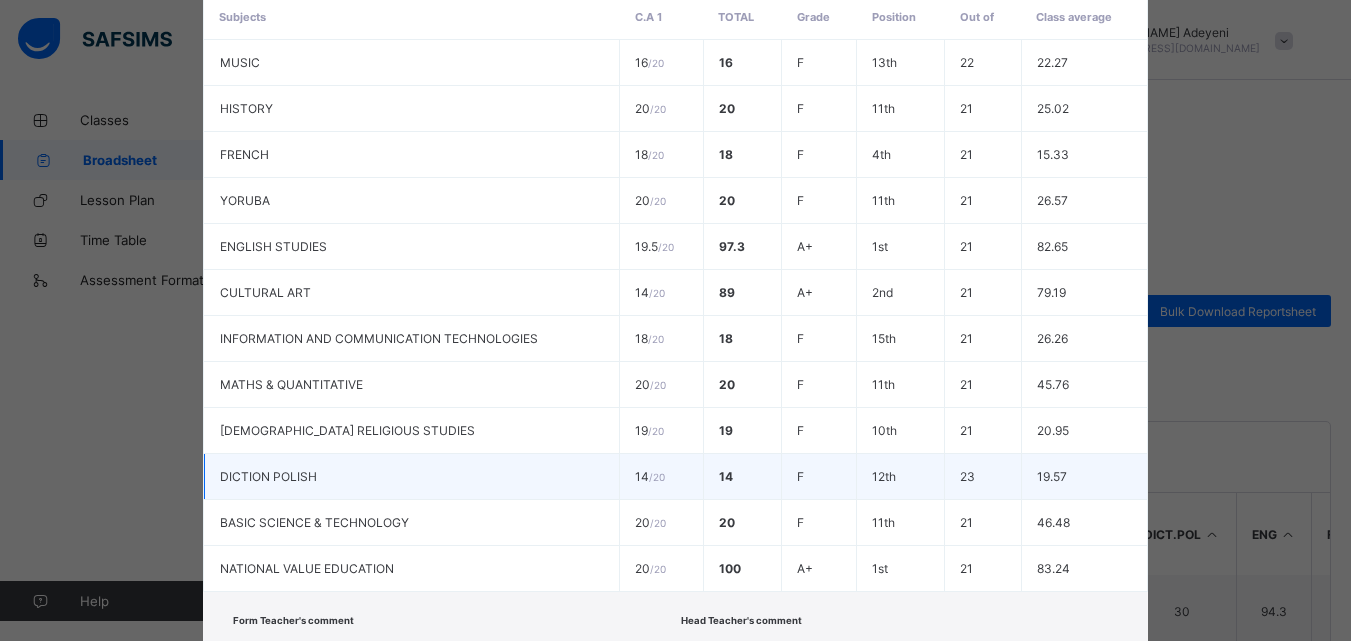 scroll, scrollTop: 185, scrollLeft: 0, axis: vertical 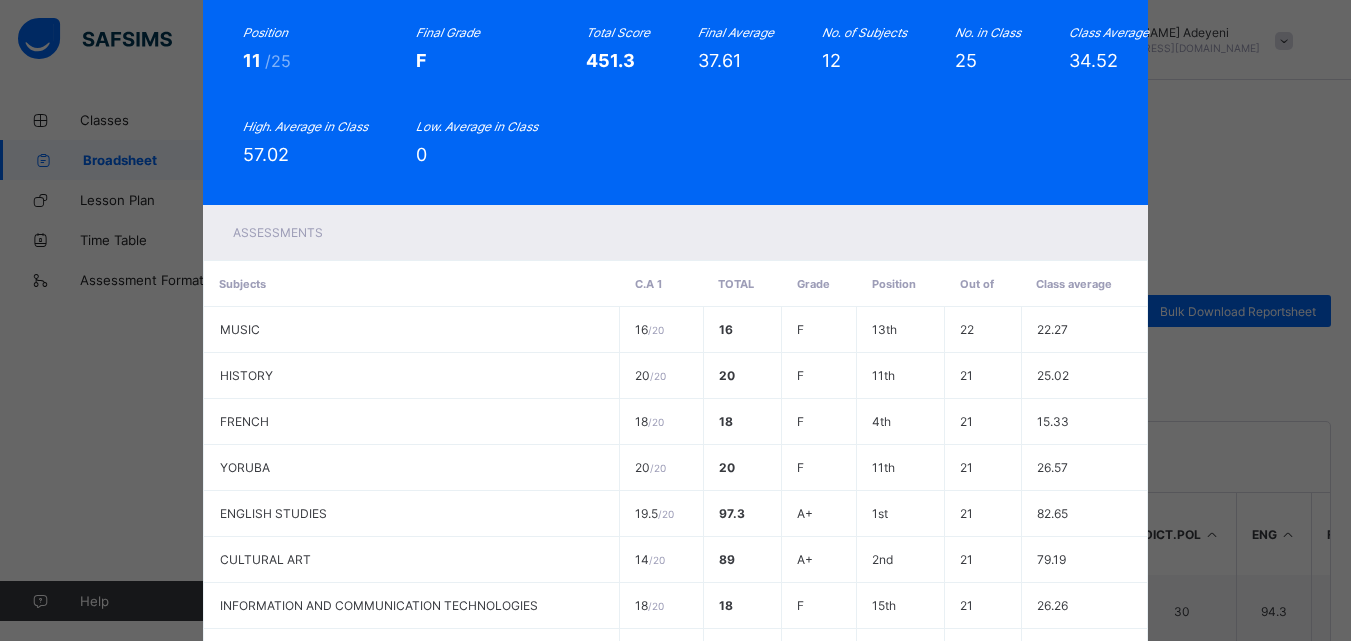 click on "UI   961/24     Uririoghene Izu Izu     ae5d6d7d-d30b-4b2e-905c-2e25492d9cfb e79d6945-a7cc-4c45-8f9a-e33b99b09d82   Pending EOT View Reportsheet     Position         11       /25         Final Grade         F         Total Score         451.3         Final Average         37.61         No. of Subjects         12         No. in Class         25         Class Average         34.52         High. Average in Class         57.02         Low. Average in Class         0     Assessments     Subjects       C.A 1       Total         Grade         Position         Out of         Class average       MUSIC     16 / 20     16     F     13th     22     22.27     HISTORY     20 / 20     20     F     11th     21     25.02     FRENCH     18 / 20     18     F     4th     21     15.33     YORUBA     20 / 20     20     F     11th     21     26.57     ENGLISH STUDIES      19.5 / 20     97.3     A+     1st     21     82.65     CULTURAL ART     14 / 20     89     A+     2nd     21     79.19         18 / 20     18     F     15th" at bounding box center (675, 320) 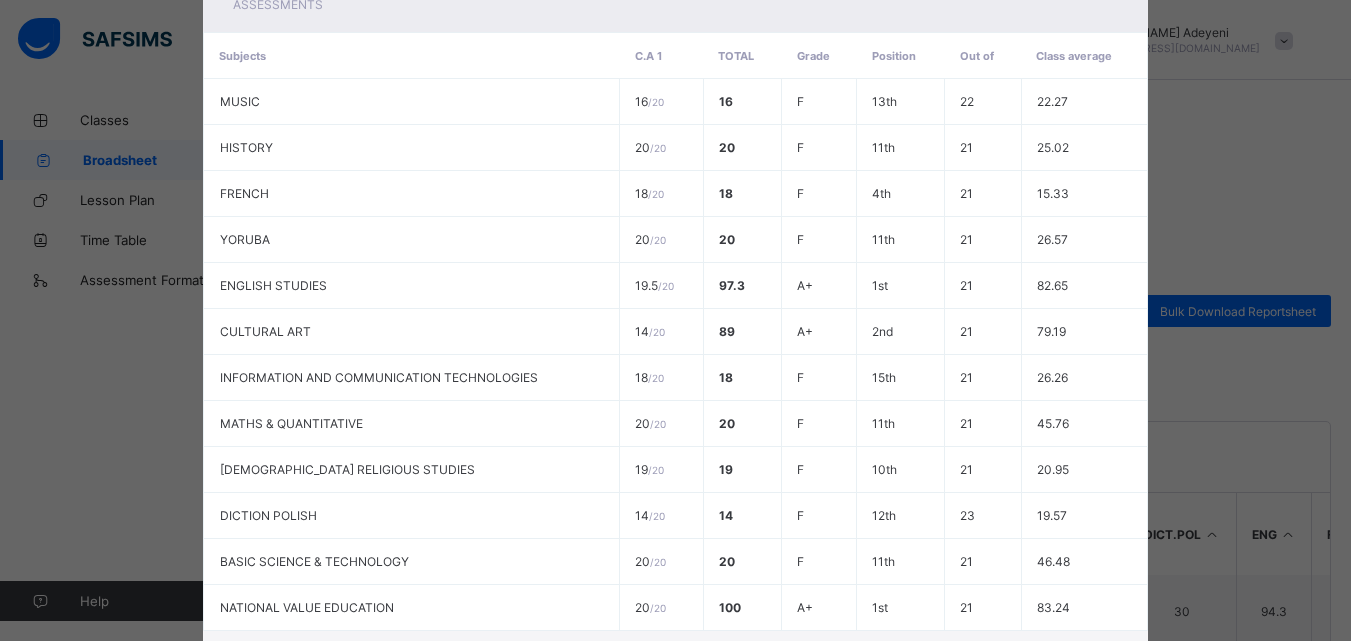 scroll, scrollTop: 585, scrollLeft: 0, axis: vertical 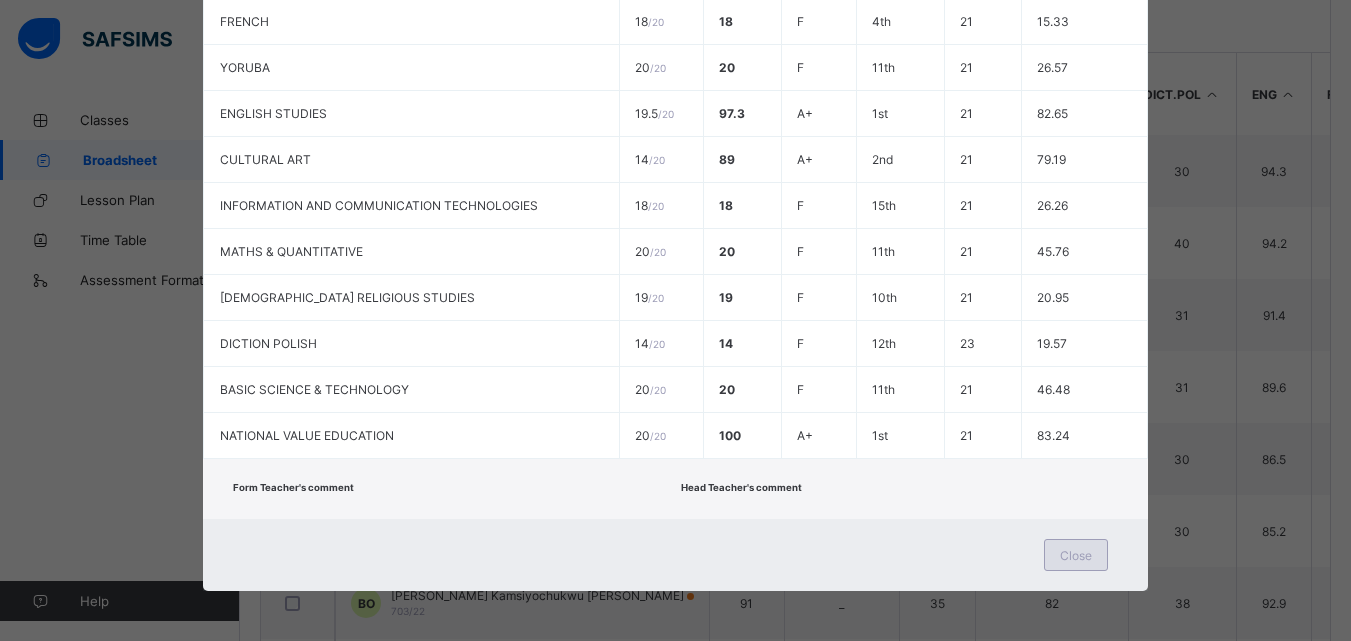 click on "Close" at bounding box center (1076, 555) 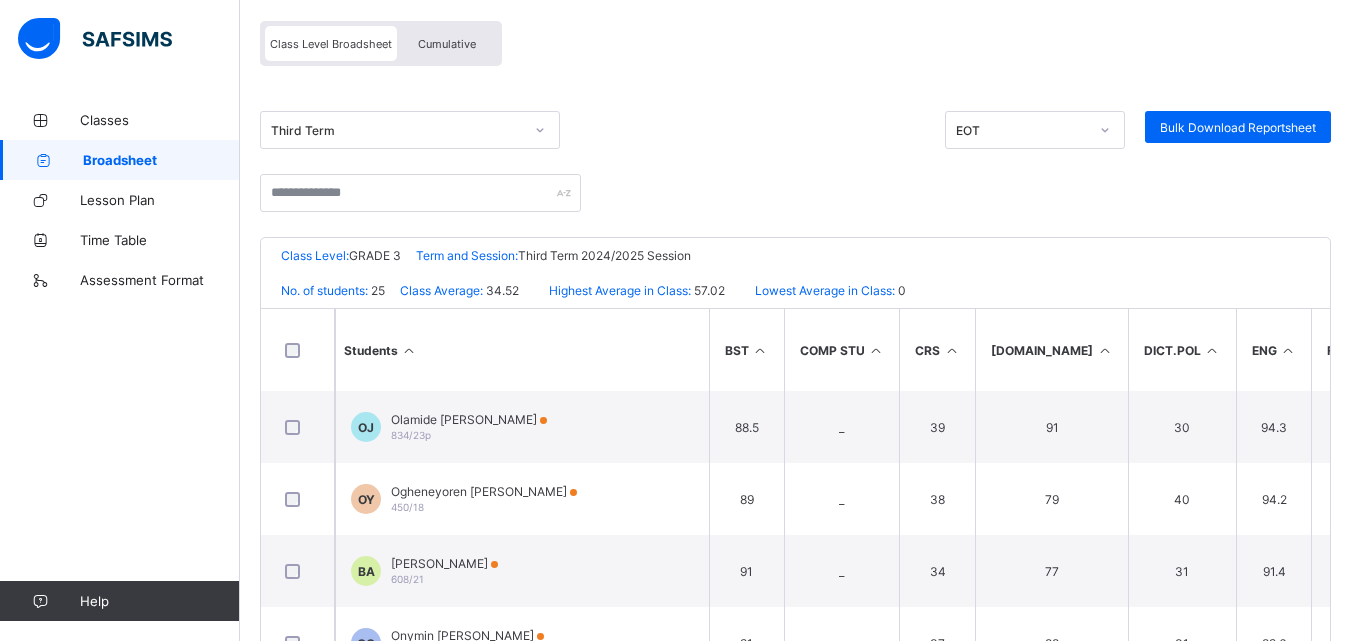scroll, scrollTop: 47, scrollLeft: 0, axis: vertical 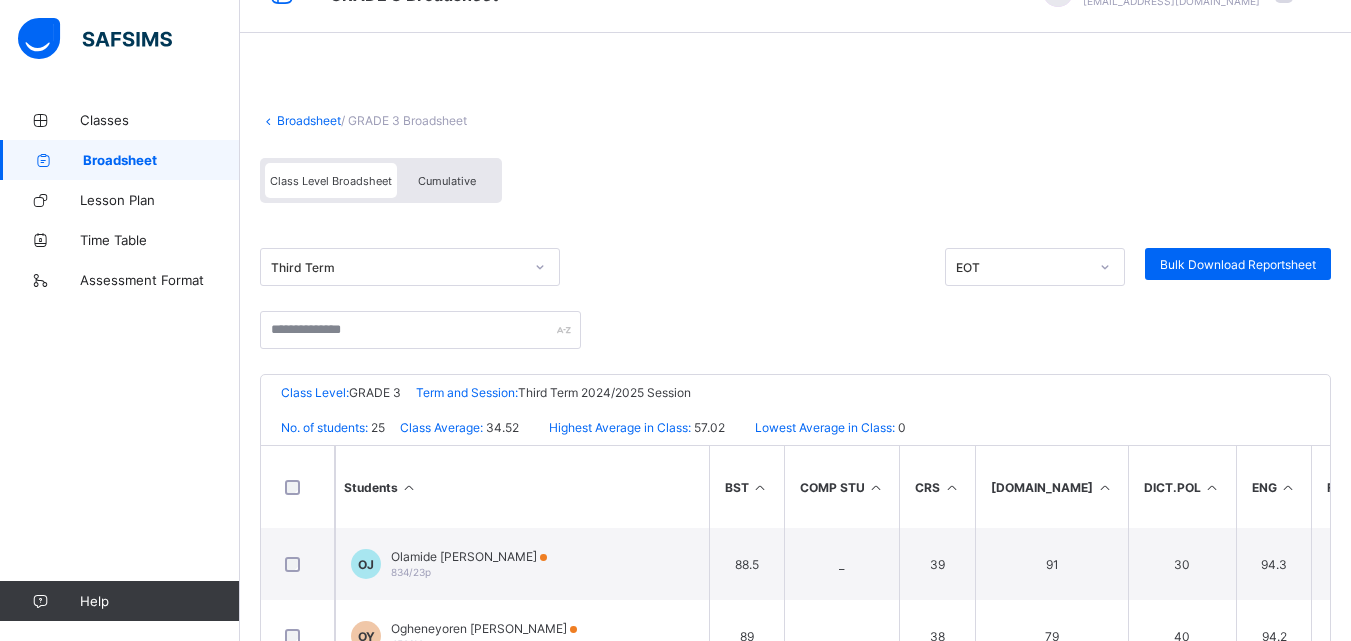 click on "Broadsheet" at bounding box center [161, 160] 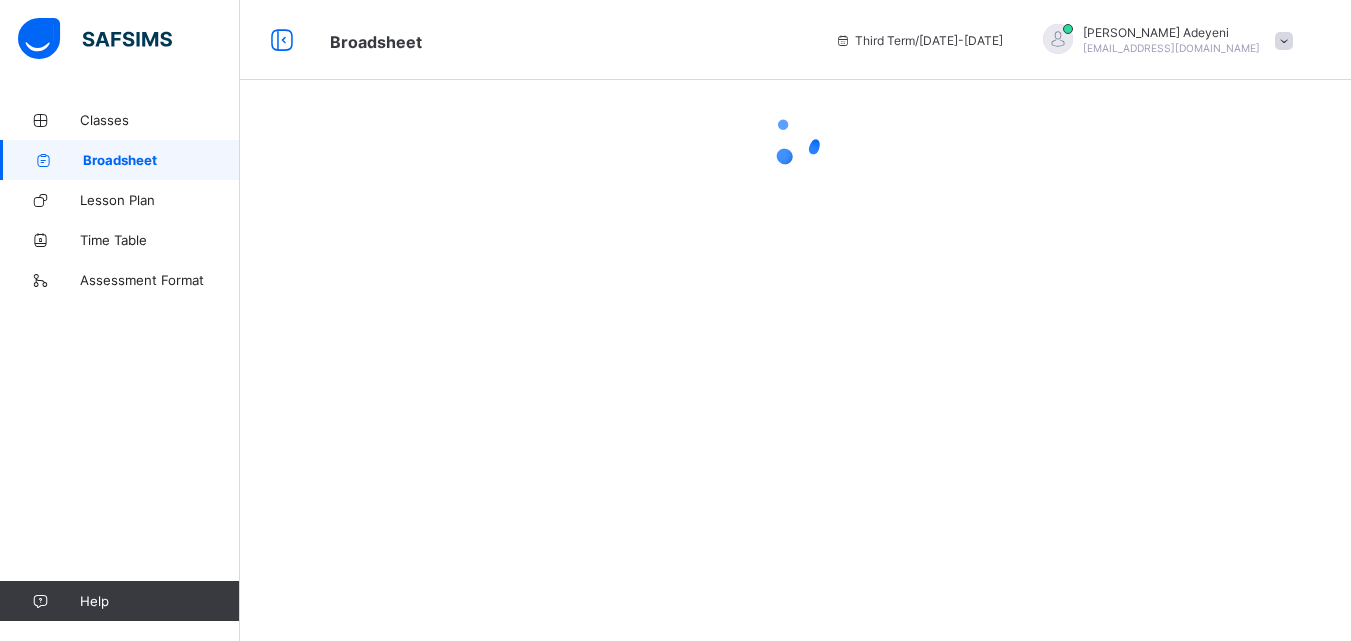 scroll, scrollTop: 0, scrollLeft: 0, axis: both 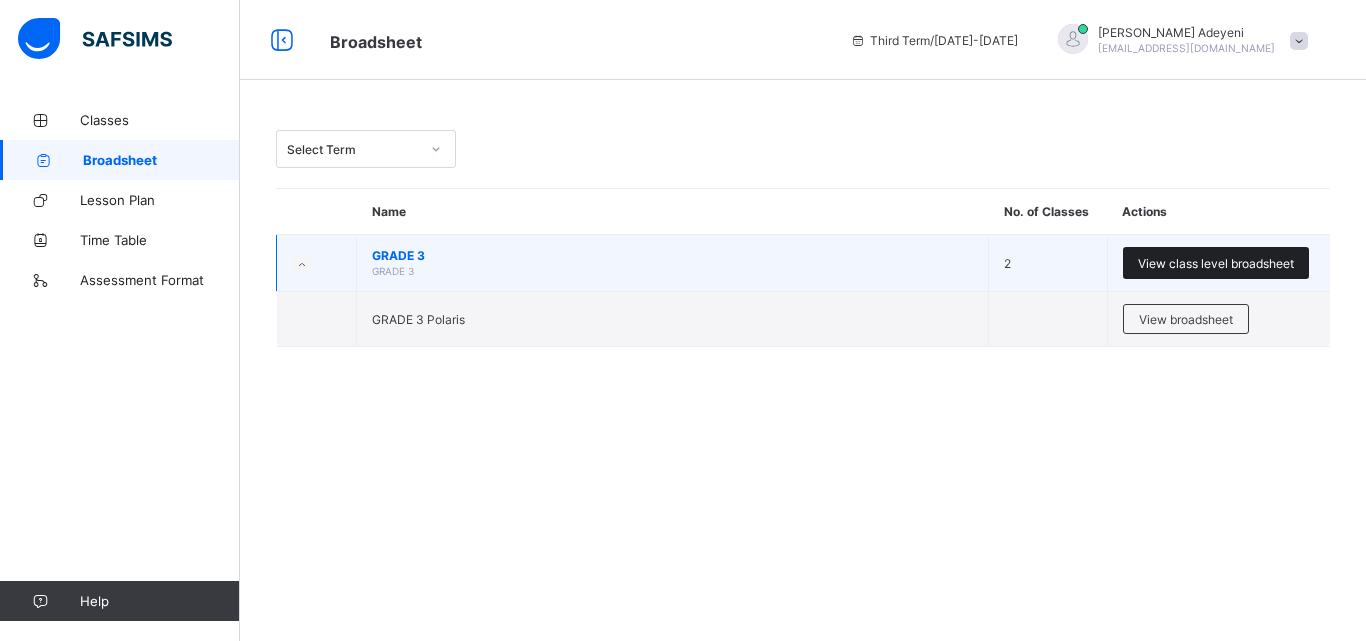 click on "View class level broadsheet" at bounding box center [1216, 263] 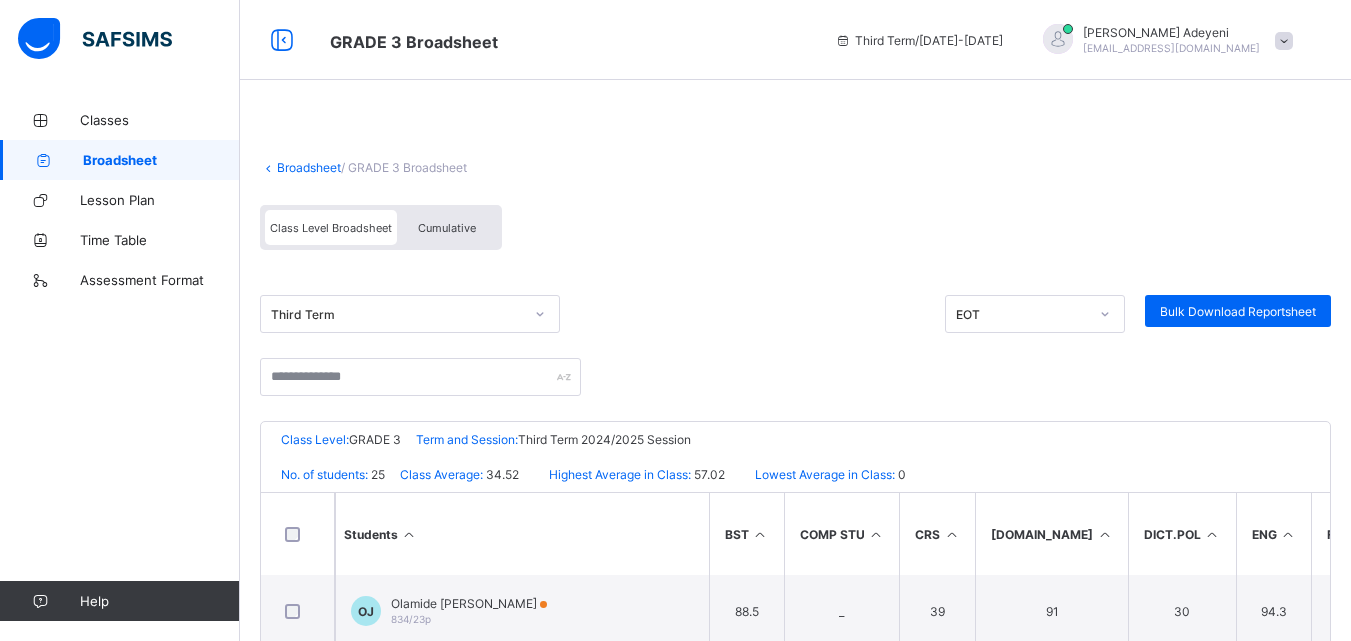 scroll, scrollTop: 88, scrollLeft: 0, axis: vertical 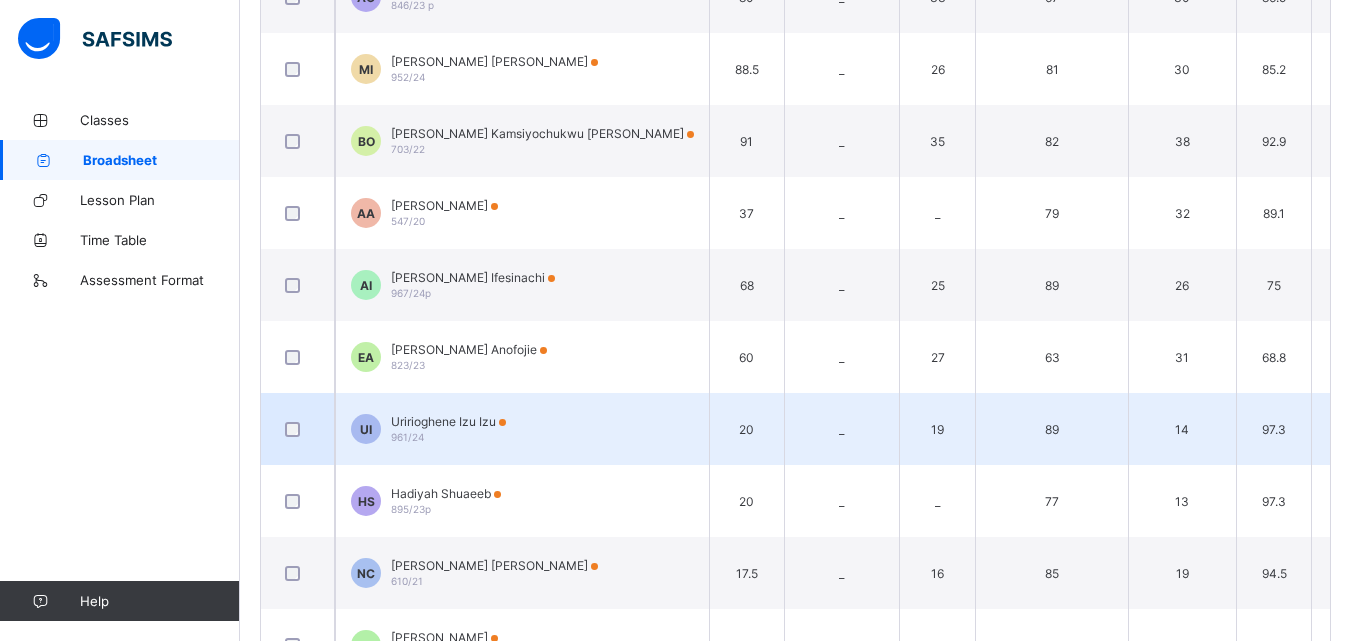 click on "_" at bounding box center (842, 429) 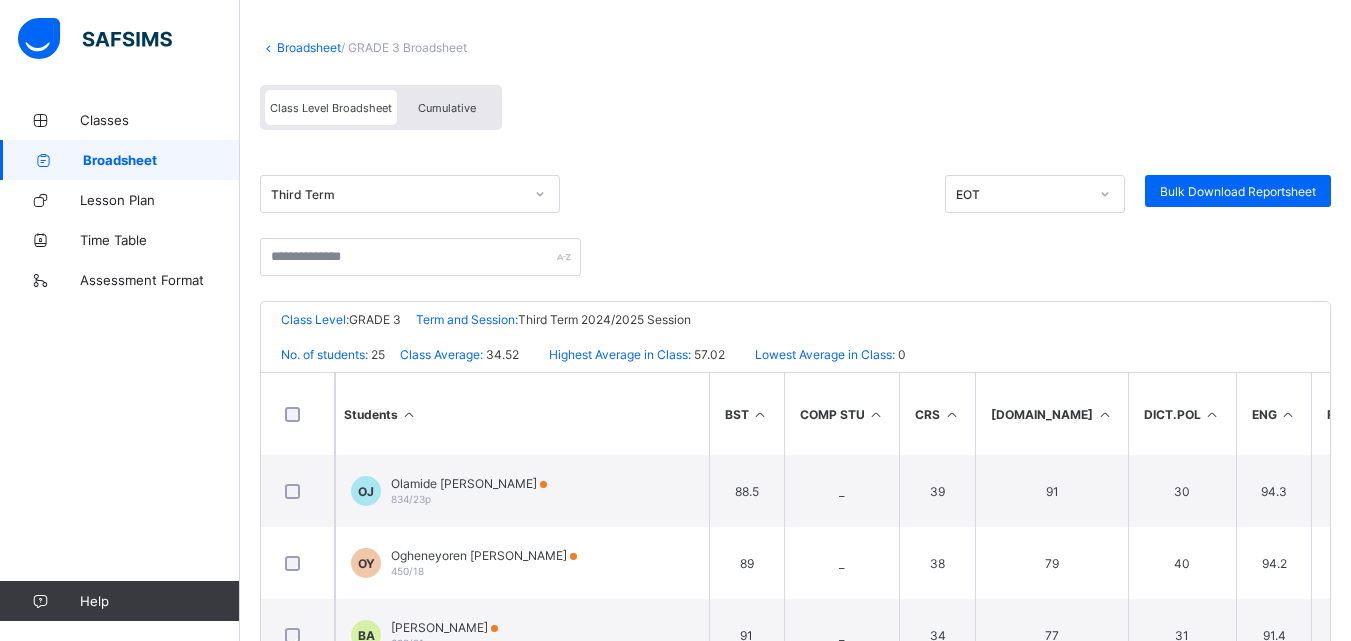 scroll, scrollTop: 112, scrollLeft: 0, axis: vertical 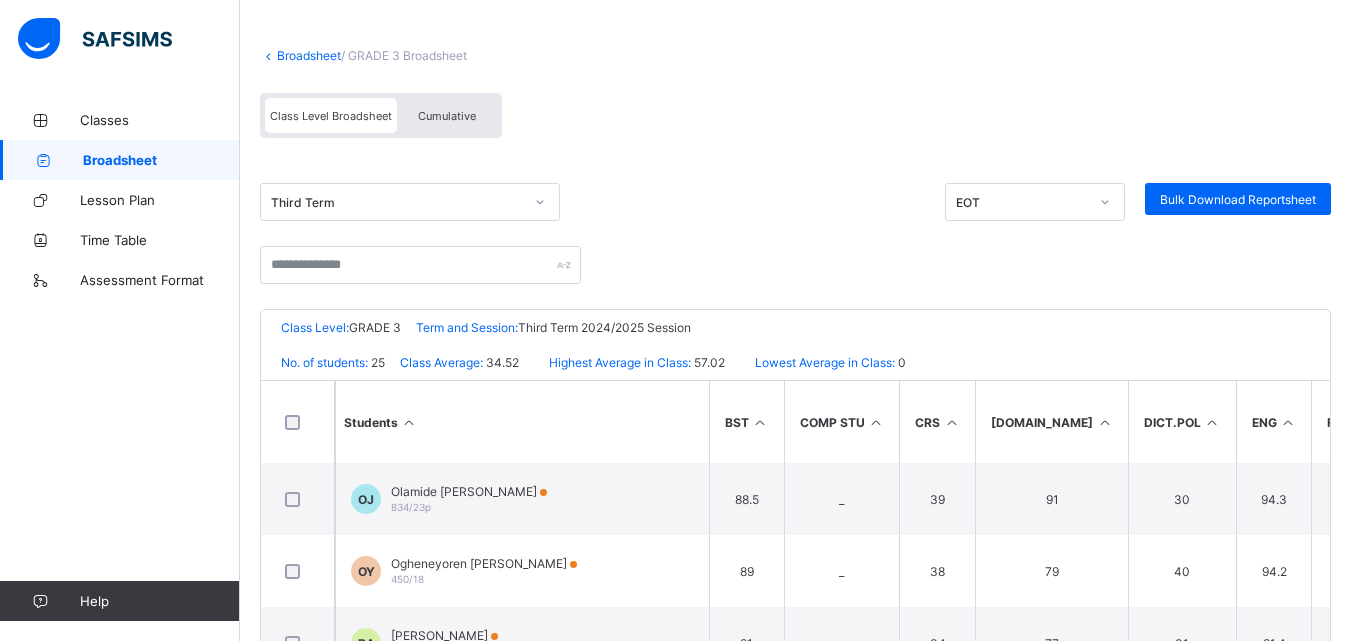 click on "Cumulative" at bounding box center [447, 116] 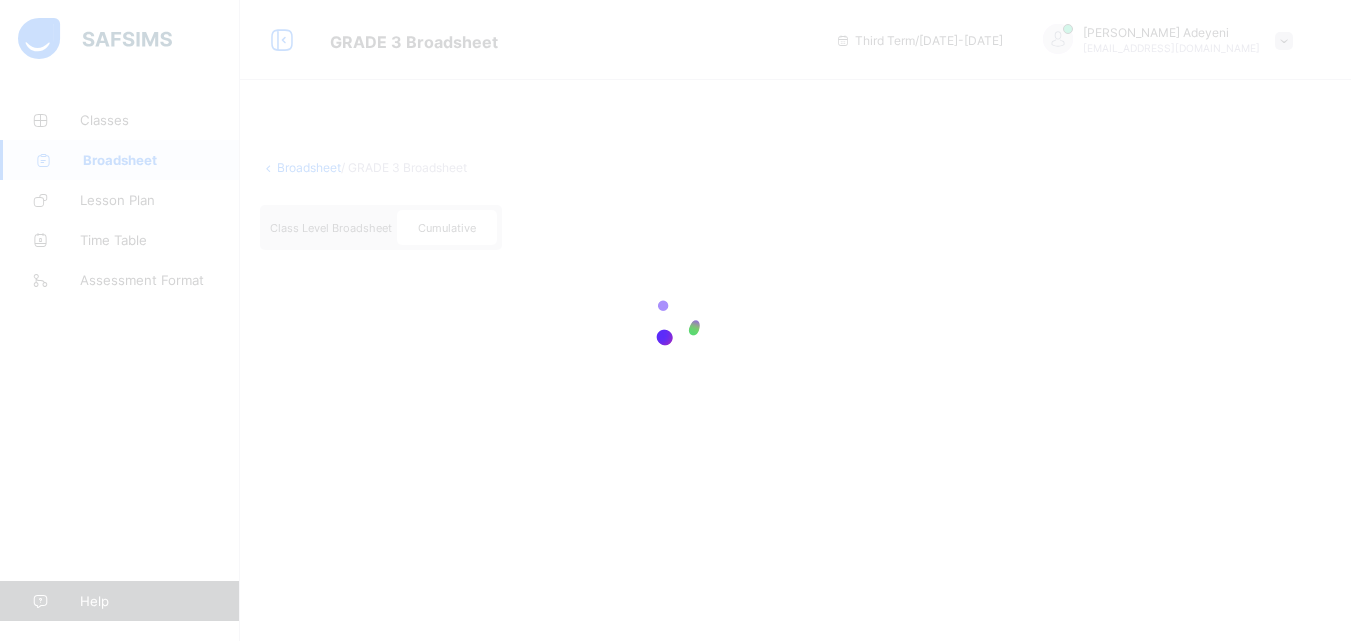 scroll, scrollTop: 0, scrollLeft: 0, axis: both 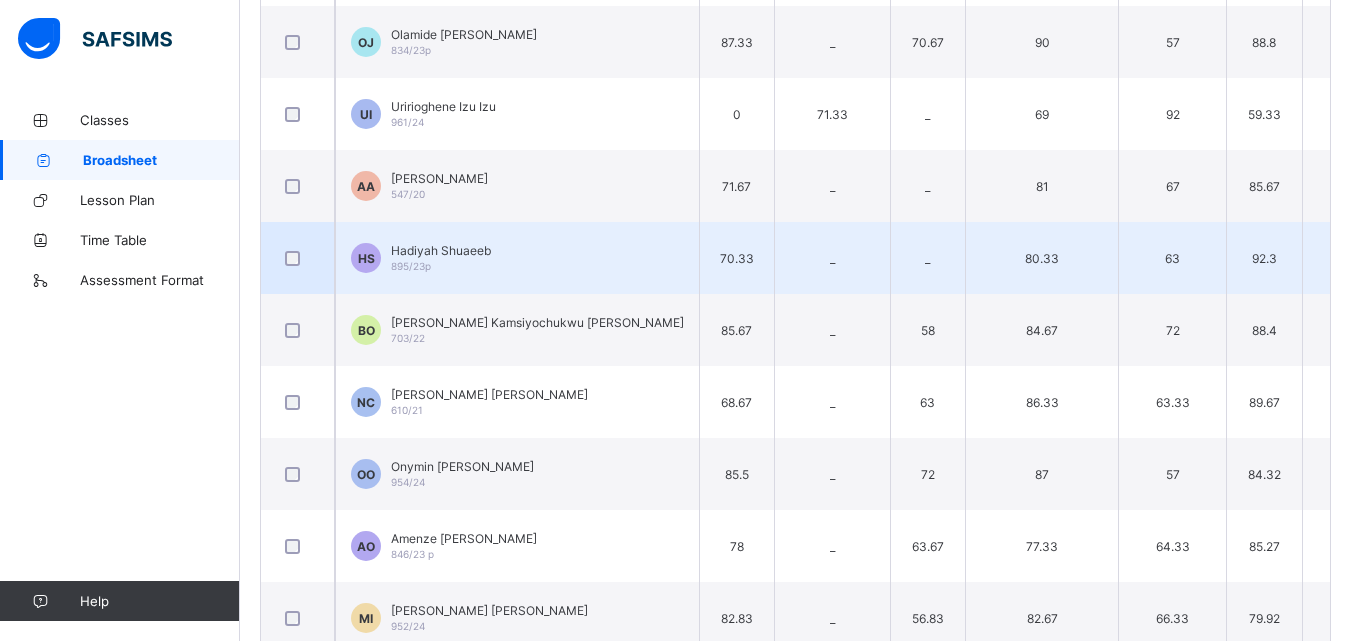 click on "65.67" at bounding box center [1453, 258] 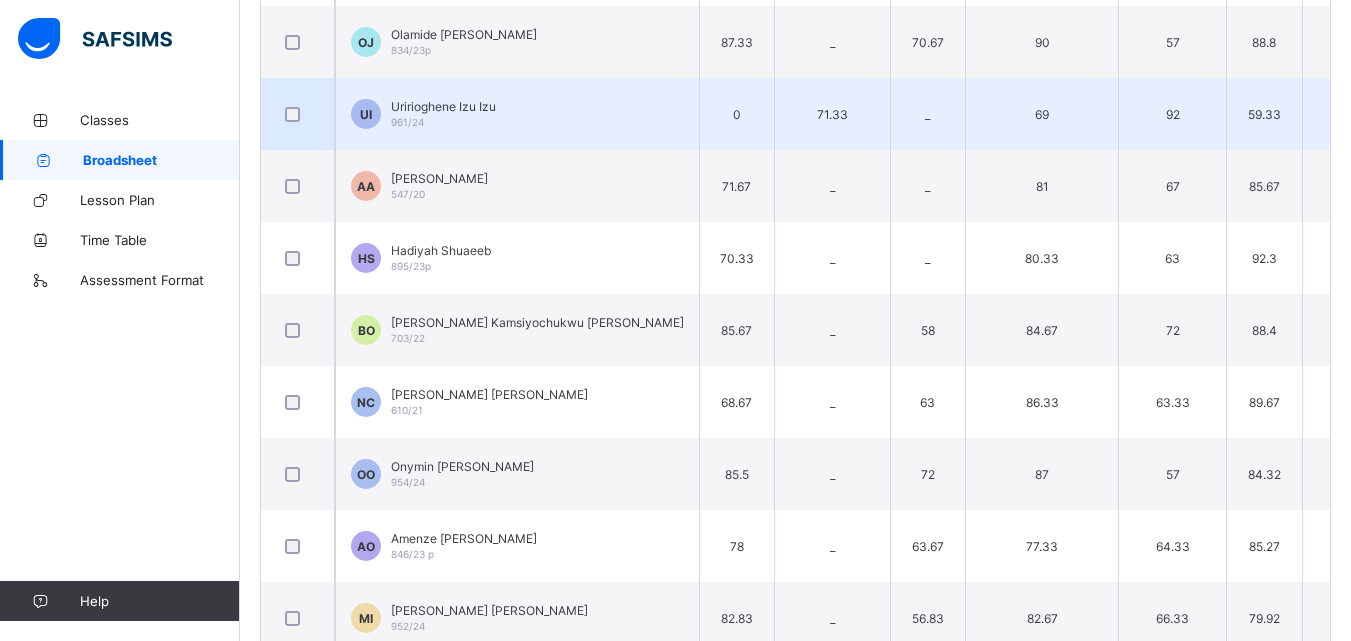 click on "71.33" at bounding box center [832, 114] 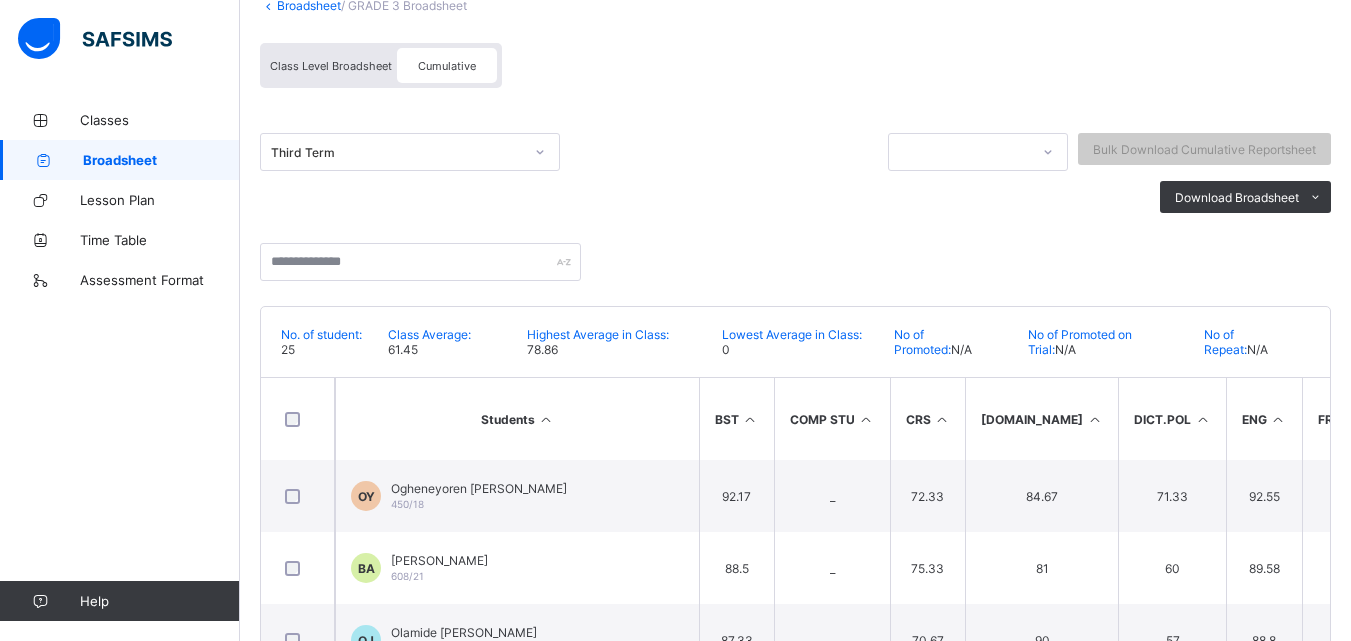 scroll, scrollTop: 0, scrollLeft: 0, axis: both 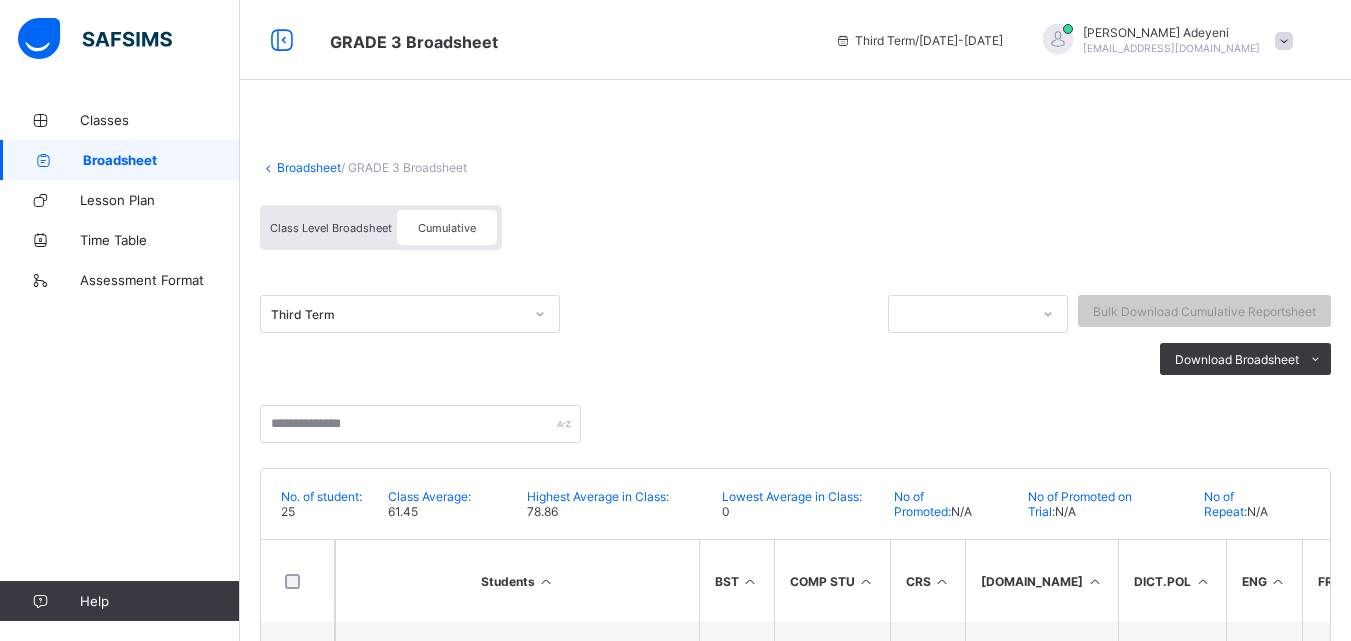 click on "Cumulative" at bounding box center [447, 227] 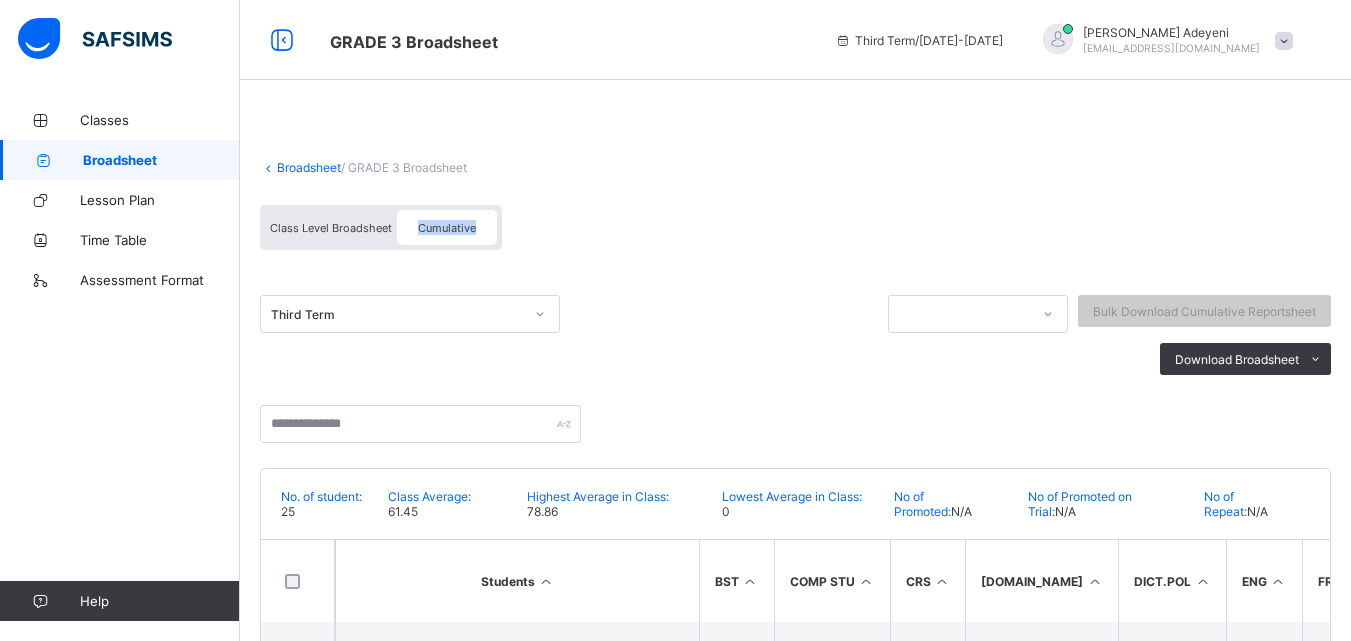 click on "Cumulative" at bounding box center (447, 227) 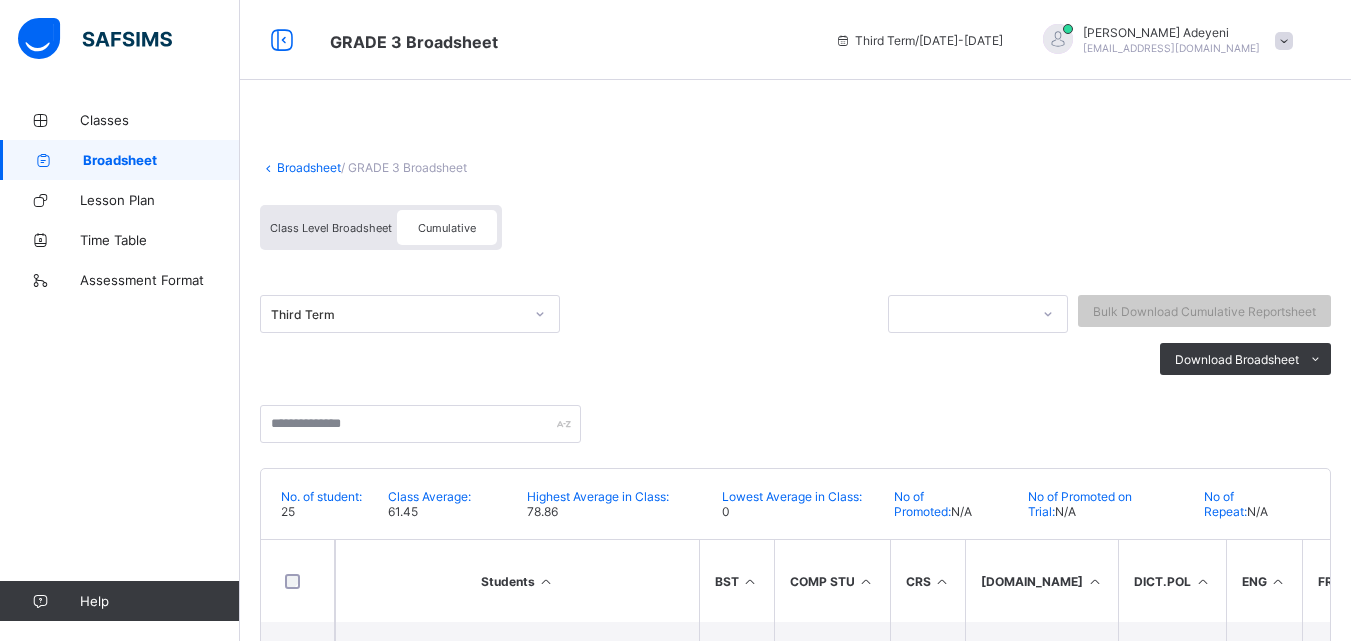 click on "Cumulative" at bounding box center [447, 227] 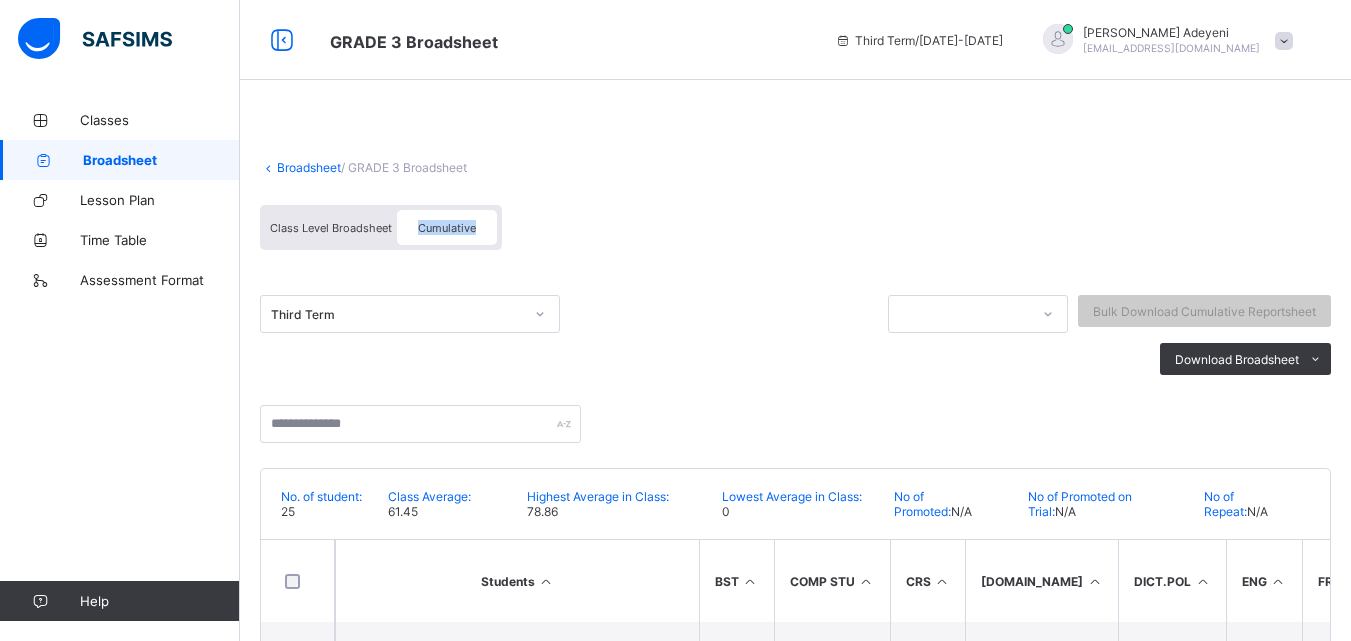 click on "Cumulative" at bounding box center (447, 228) 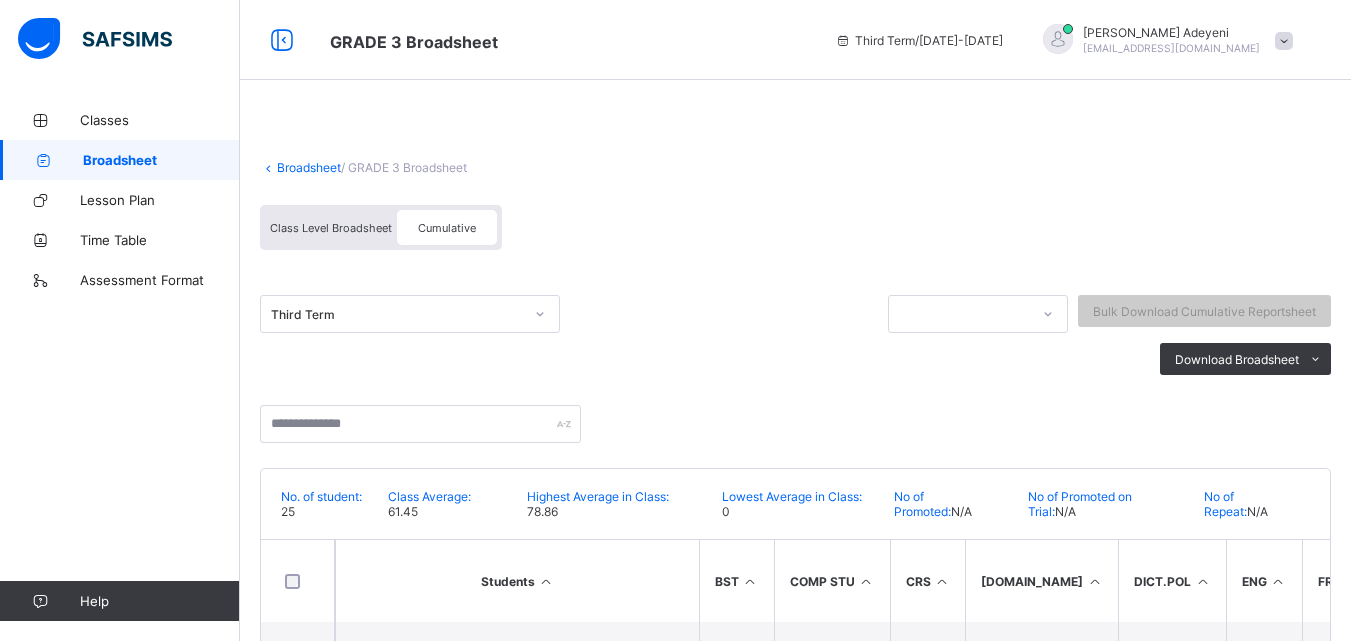 click on "Broadsheet" at bounding box center [161, 160] 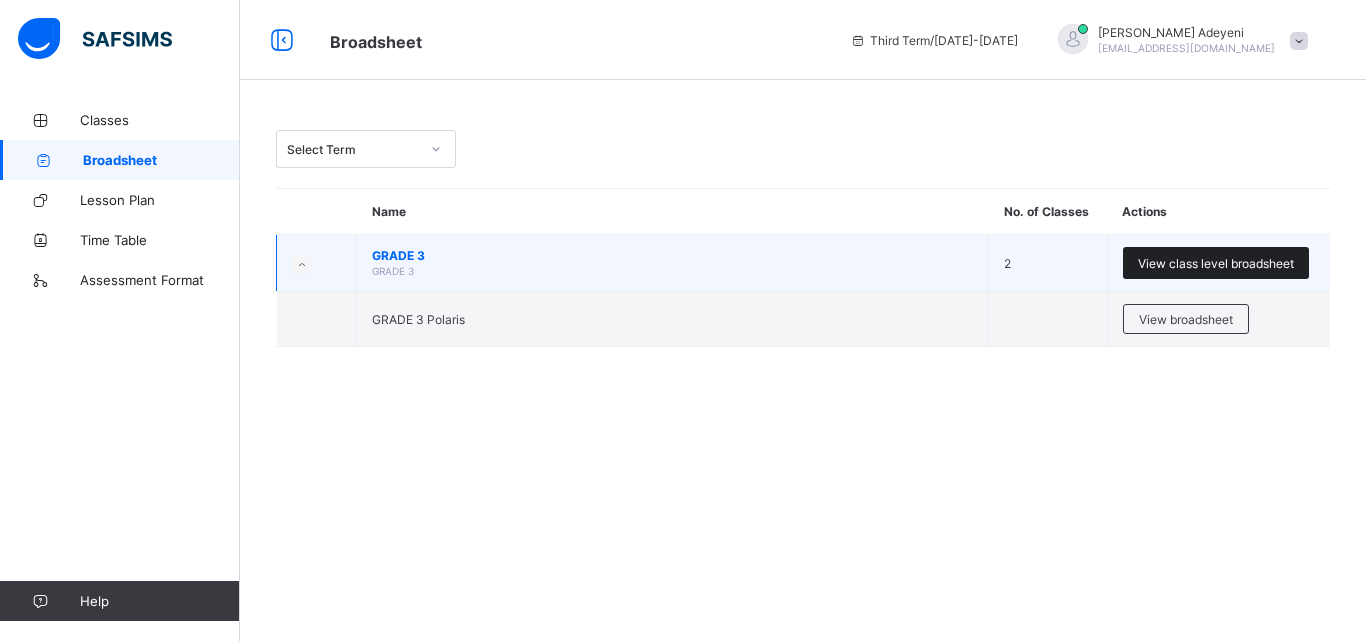 click on "View class level broadsheet" at bounding box center (1216, 263) 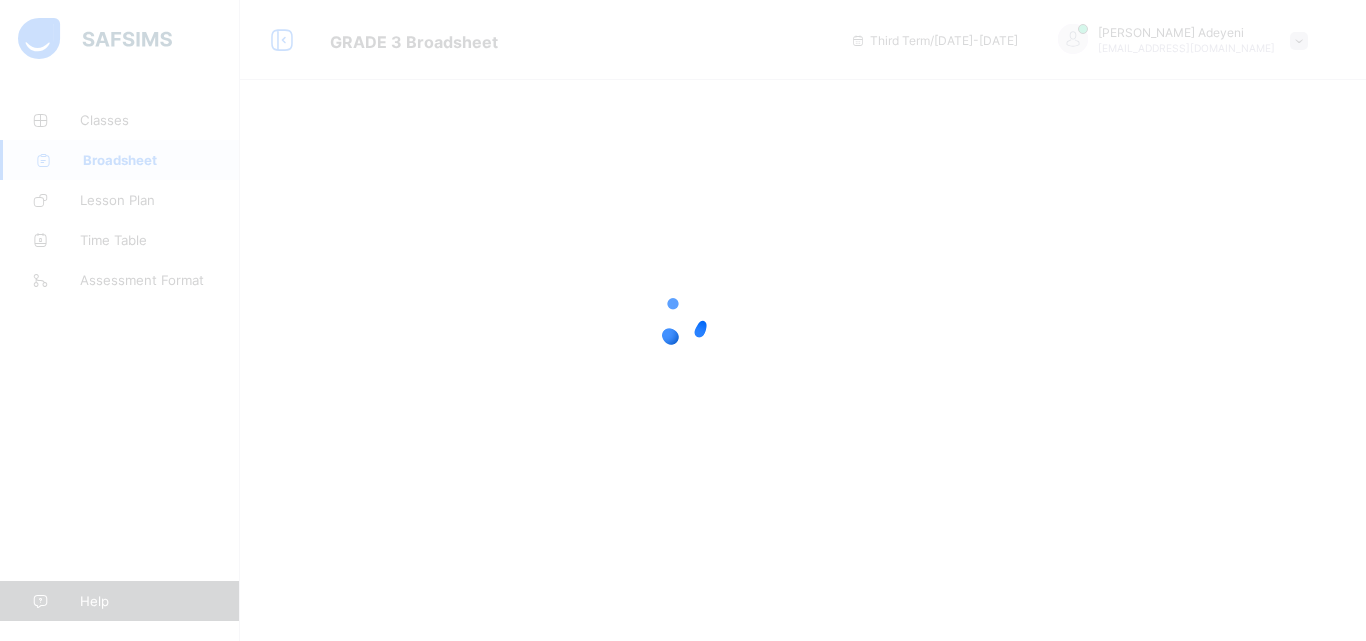 click at bounding box center (683, 320) 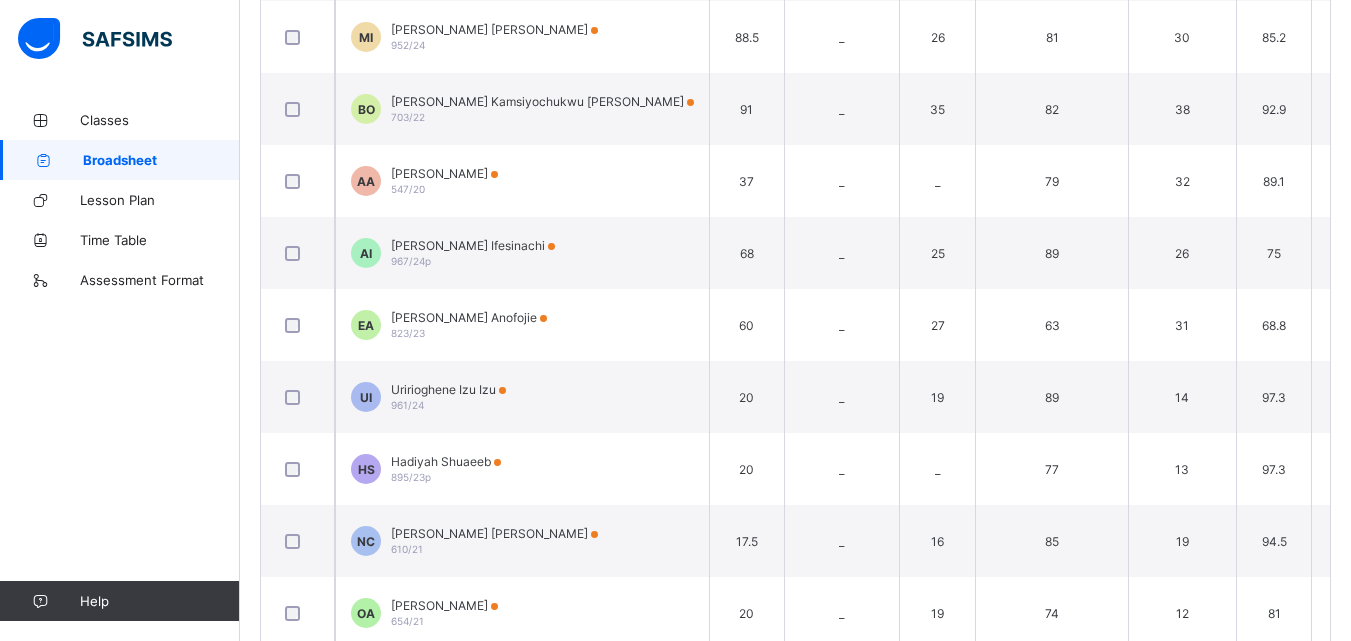 scroll, scrollTop: 946, scrollLeft: 0, axis: vertical 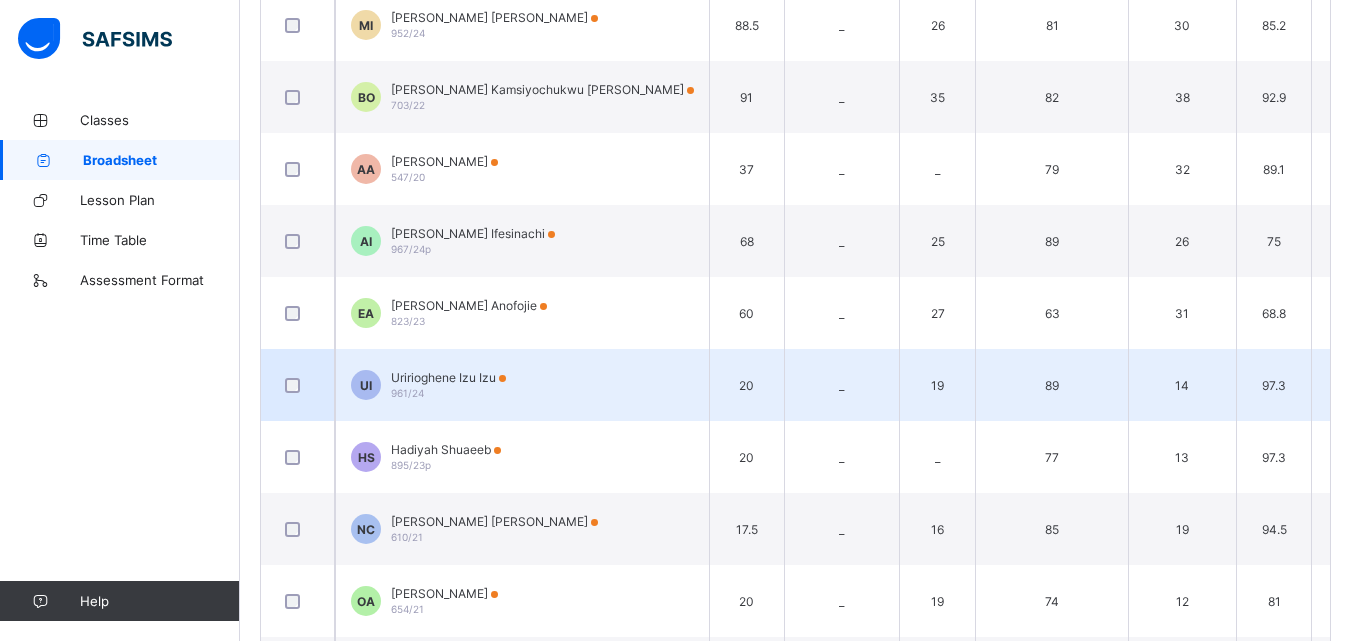 click on "UI   Uririoghene Izu Izu     961/24" at bounding box center (522, 385) 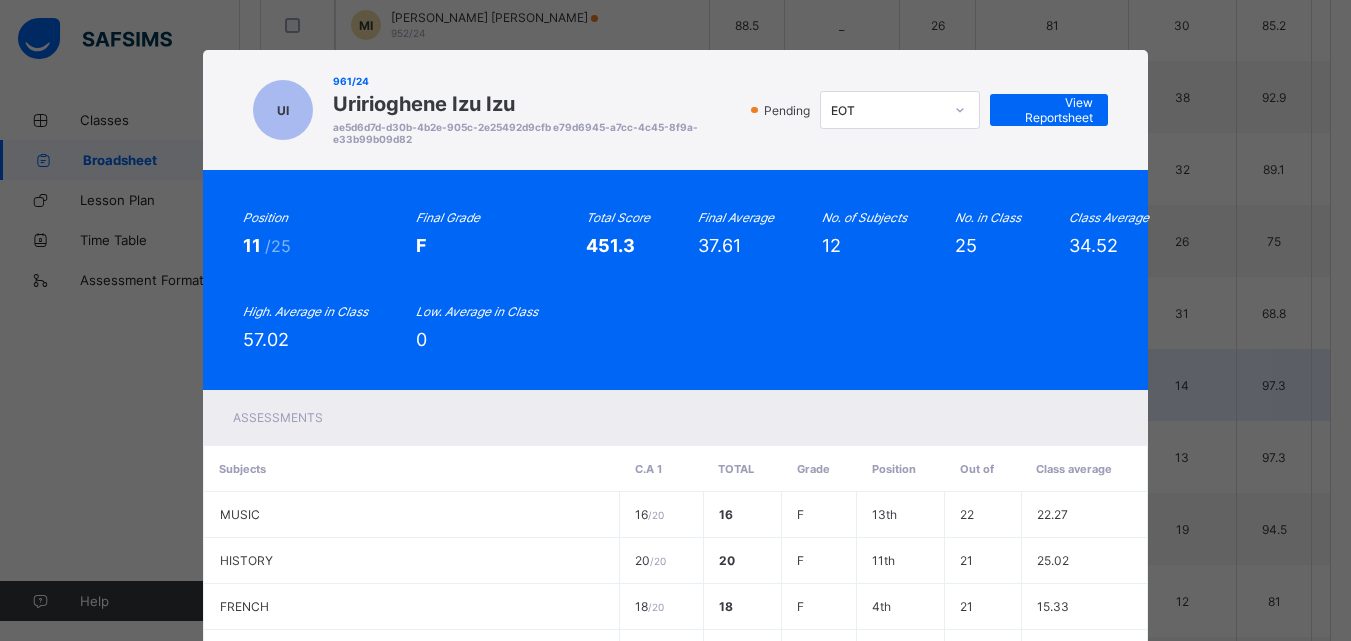 click on "Position         11       /25         Final Grade         F         Total Score         451.3         Final Average         37.61         No. of Subjects         12         No. in Class         25         Class Average         34.52         High. Average in Class         57.02         Low. Average in Class         0" at bounding box center [676, 280] 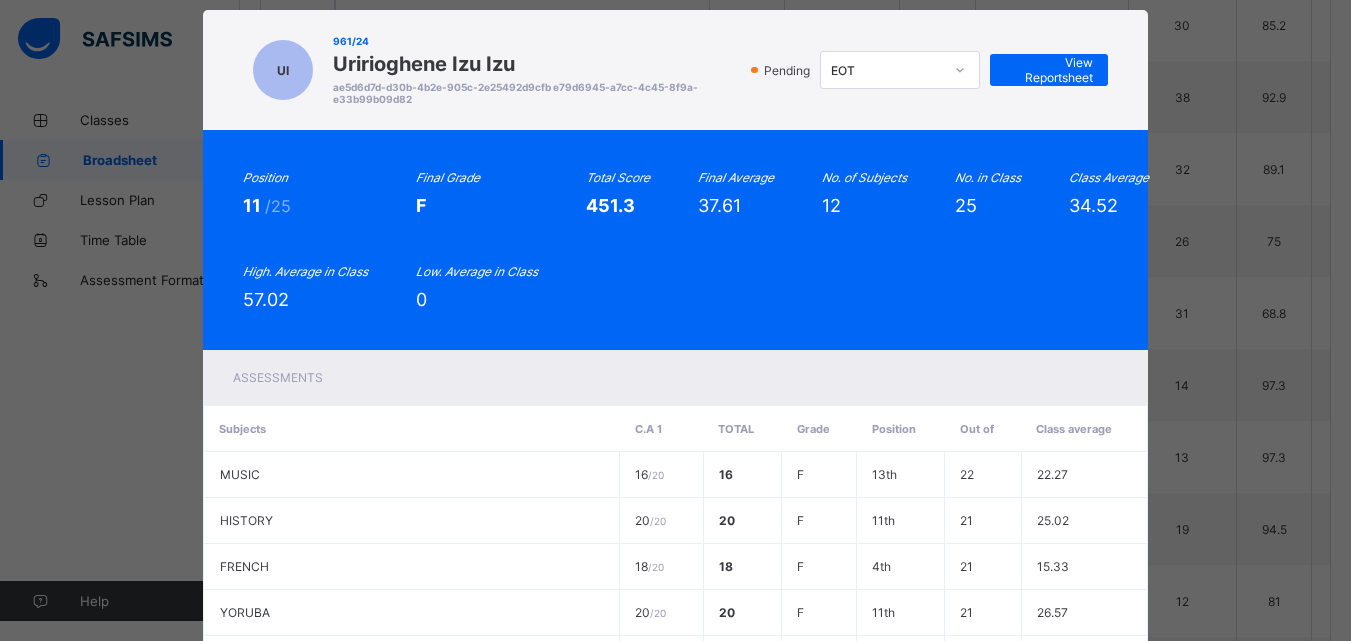 scroll, scrollTop: 228, scrollLeft: 0, axis: vertical 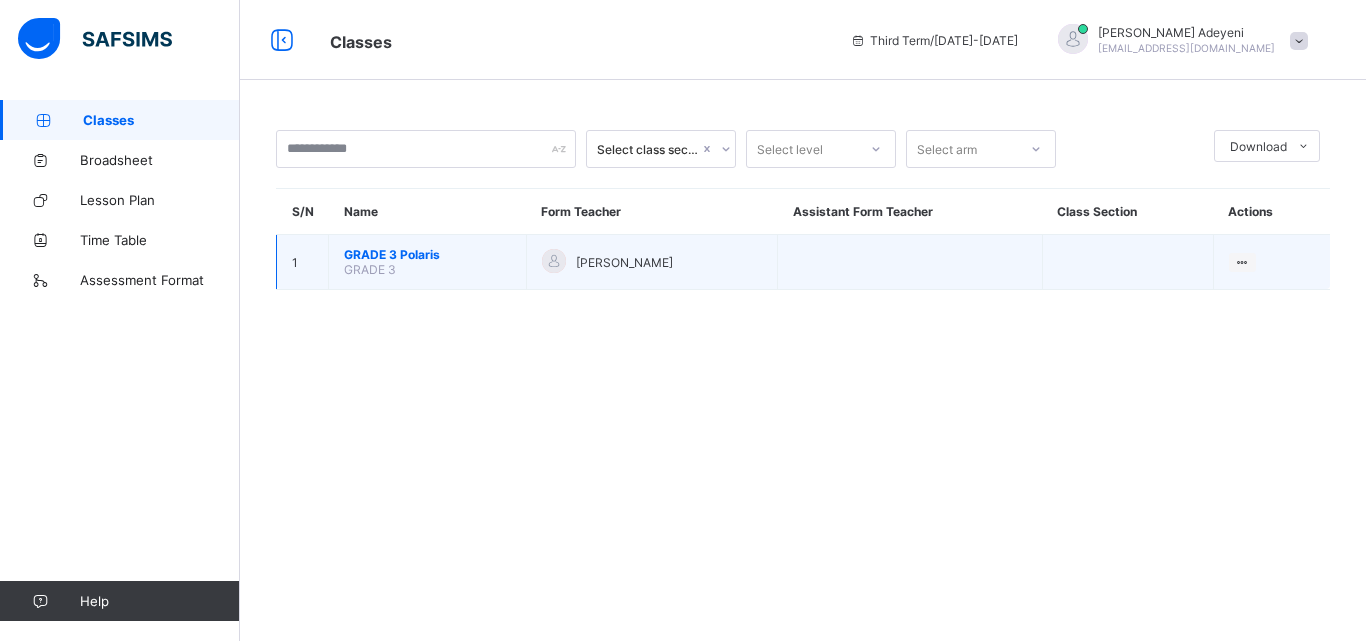 click on "GRADE 3   Polaris   GRADE 3" at bounding box center [428, 262] 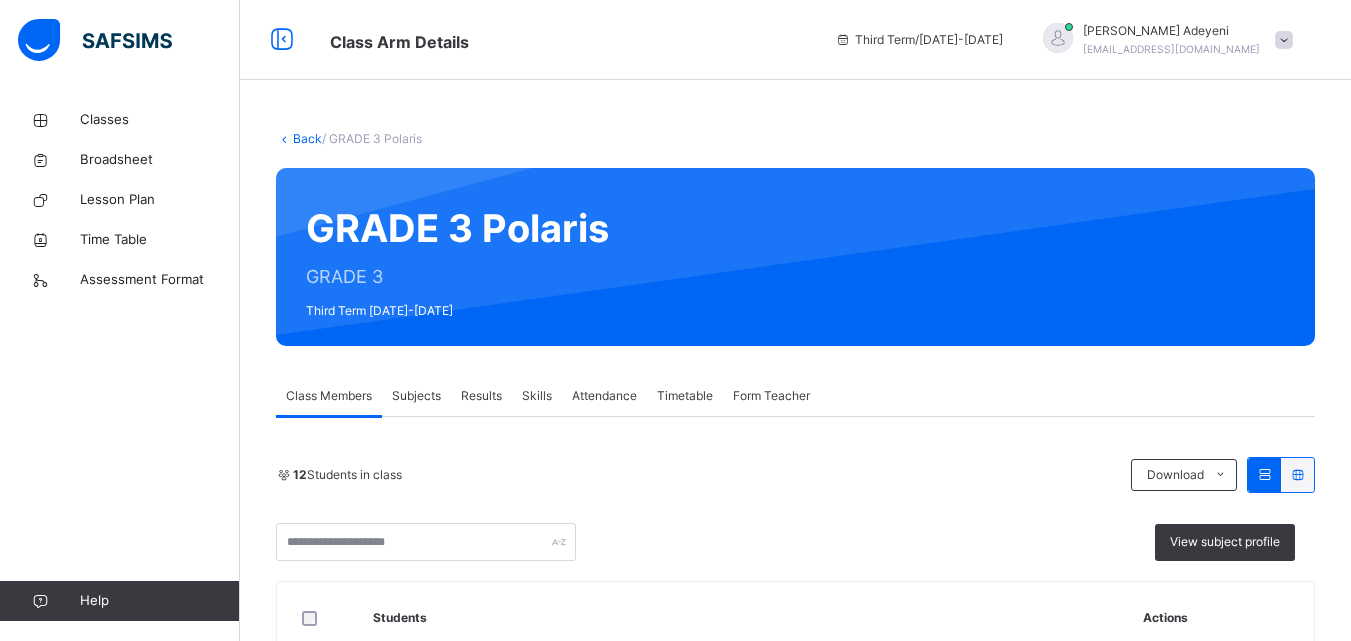 click on "Subjects" at bounding box center [416, 396] 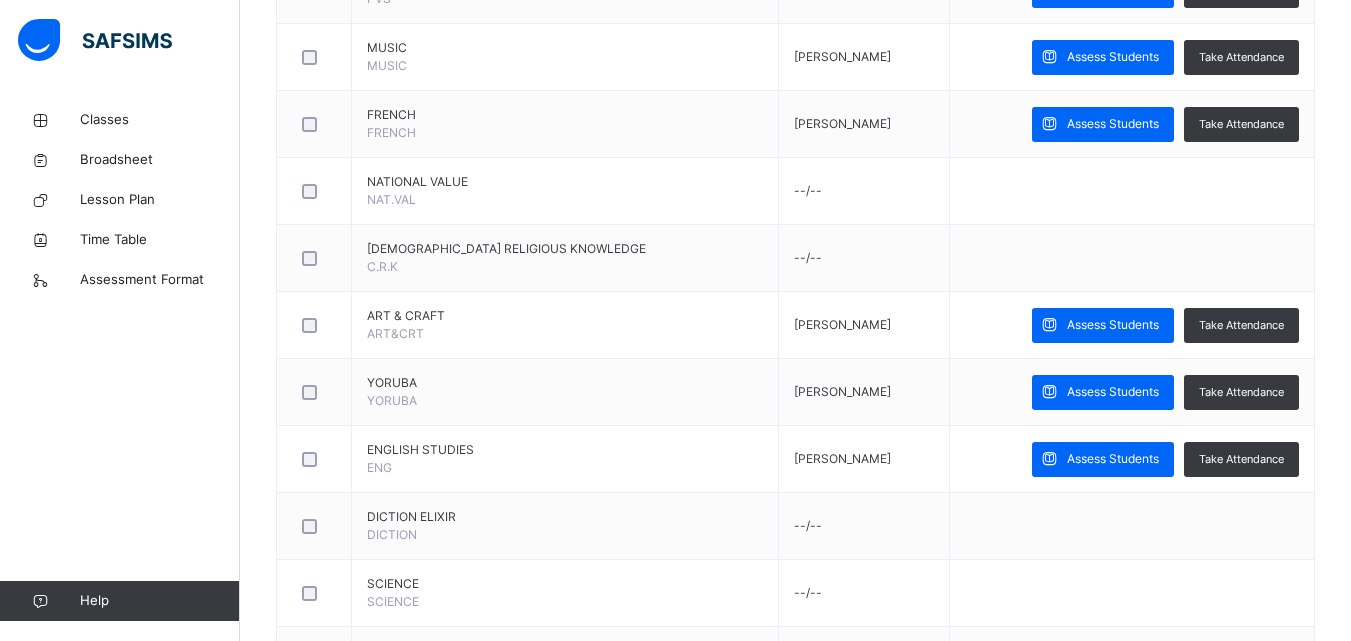 scroll, scrollTop: 697, scrollLeft: 0, axis: vertical 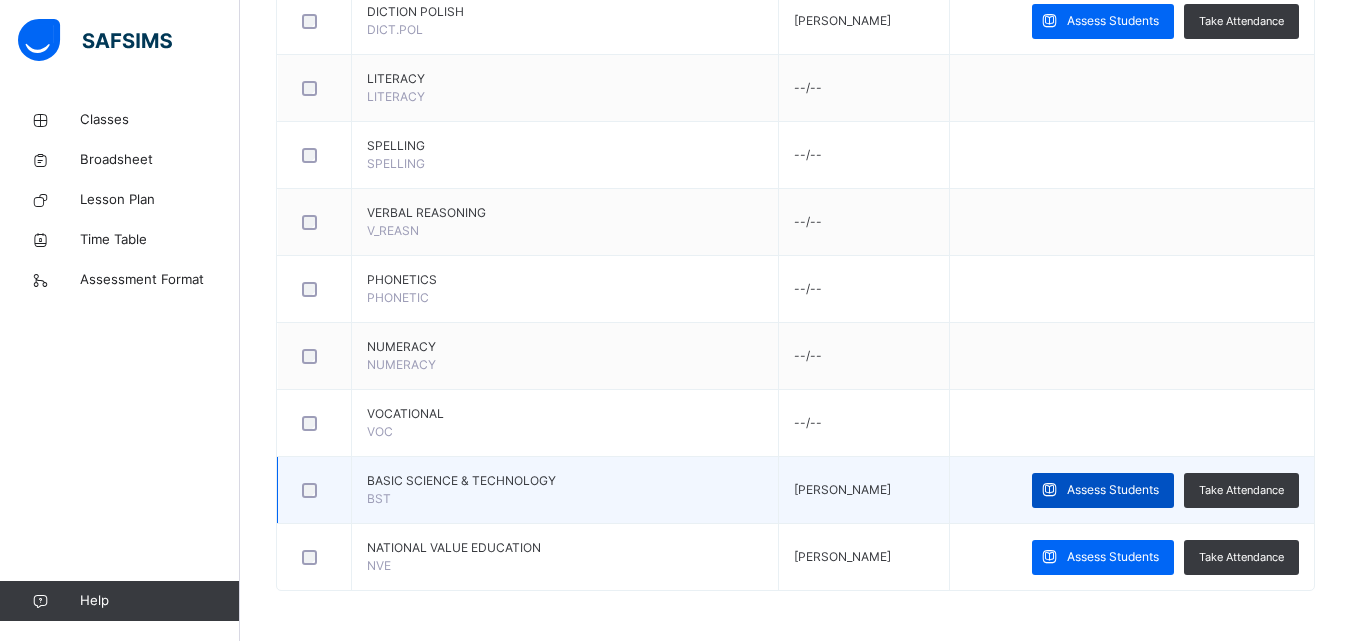 click on "Assess Students" at bounding box center [1113, 490] 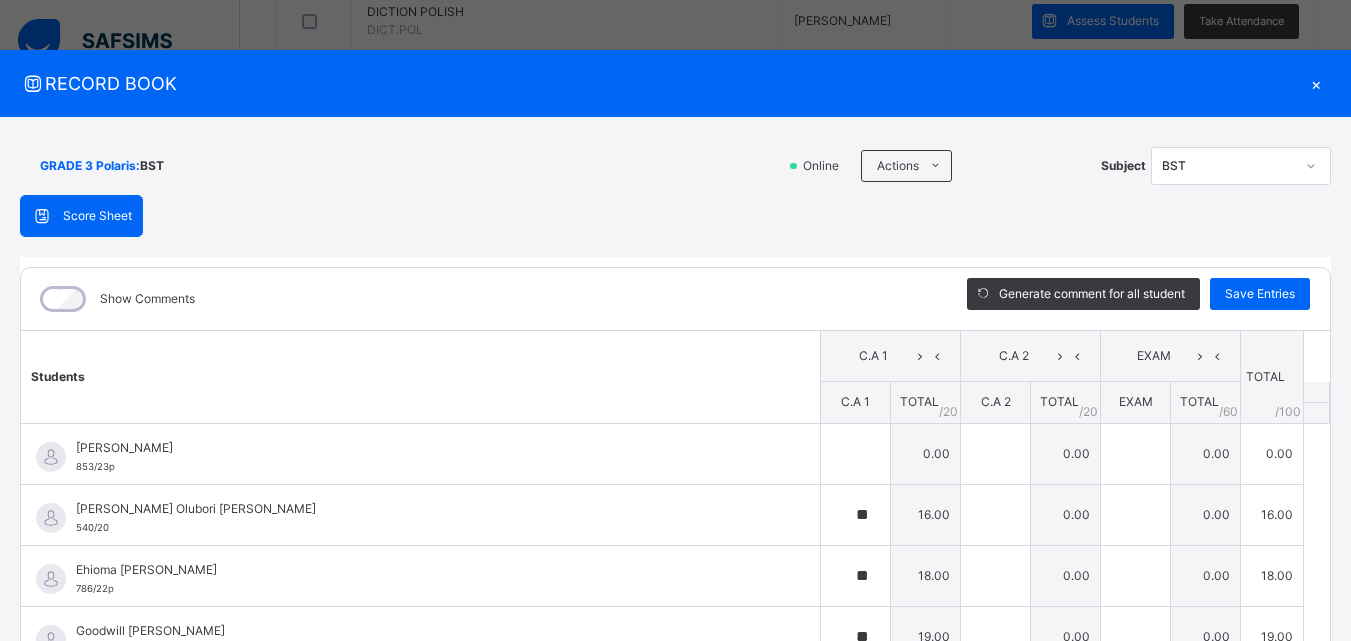 type on "**" 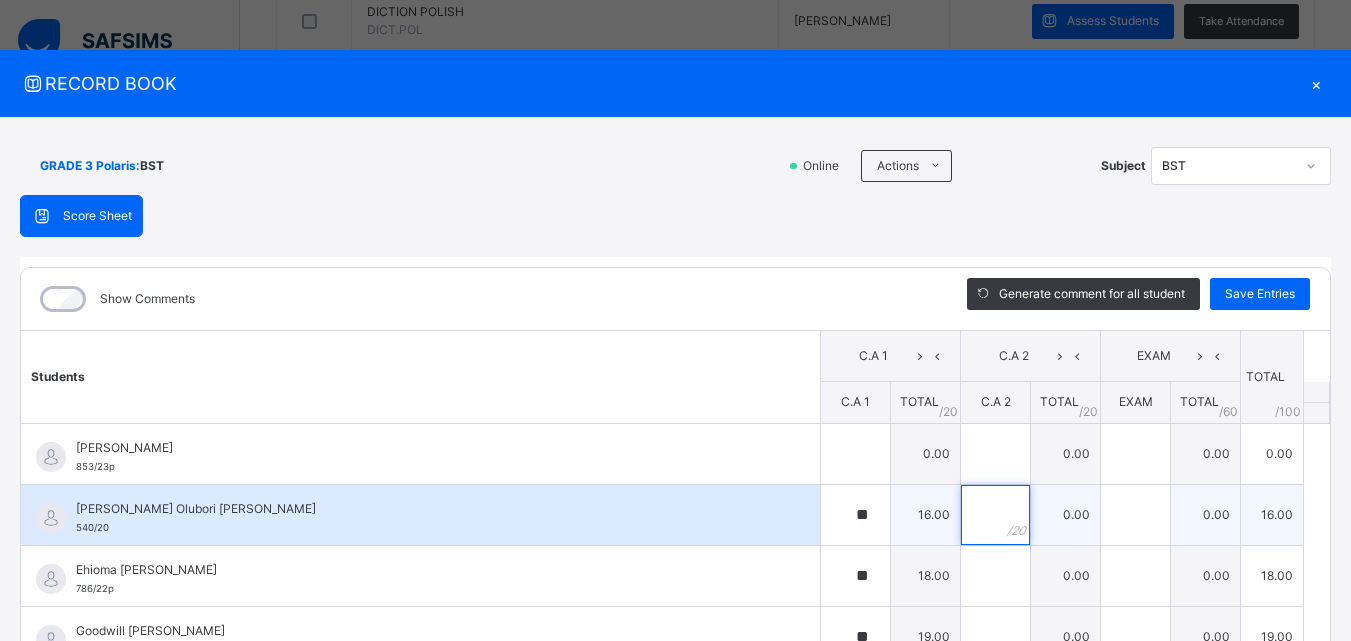 click at bounding box center (995, 515) 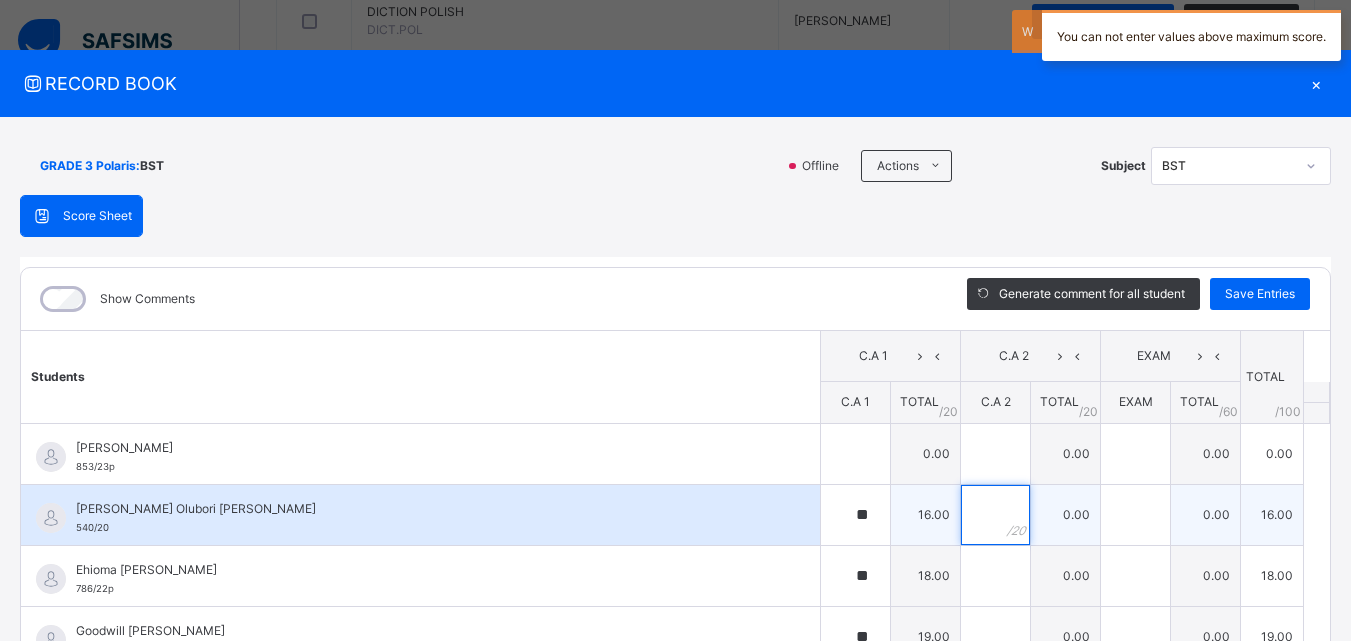 type on "*" 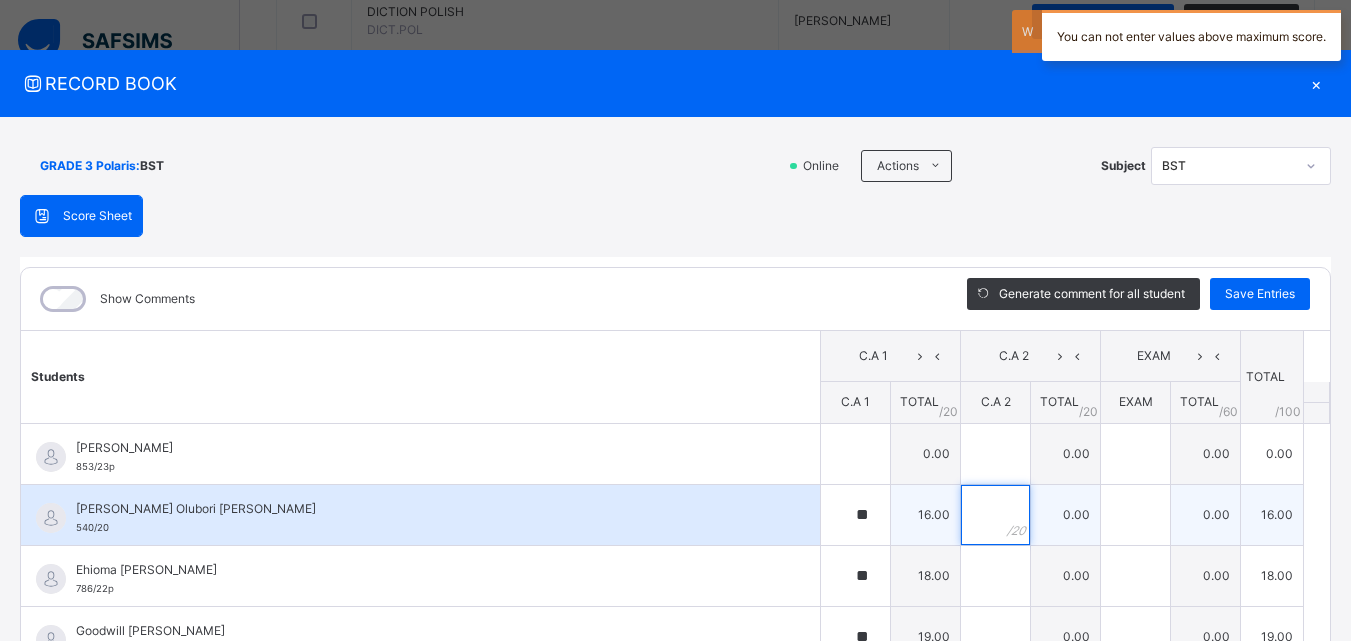 type on "*" 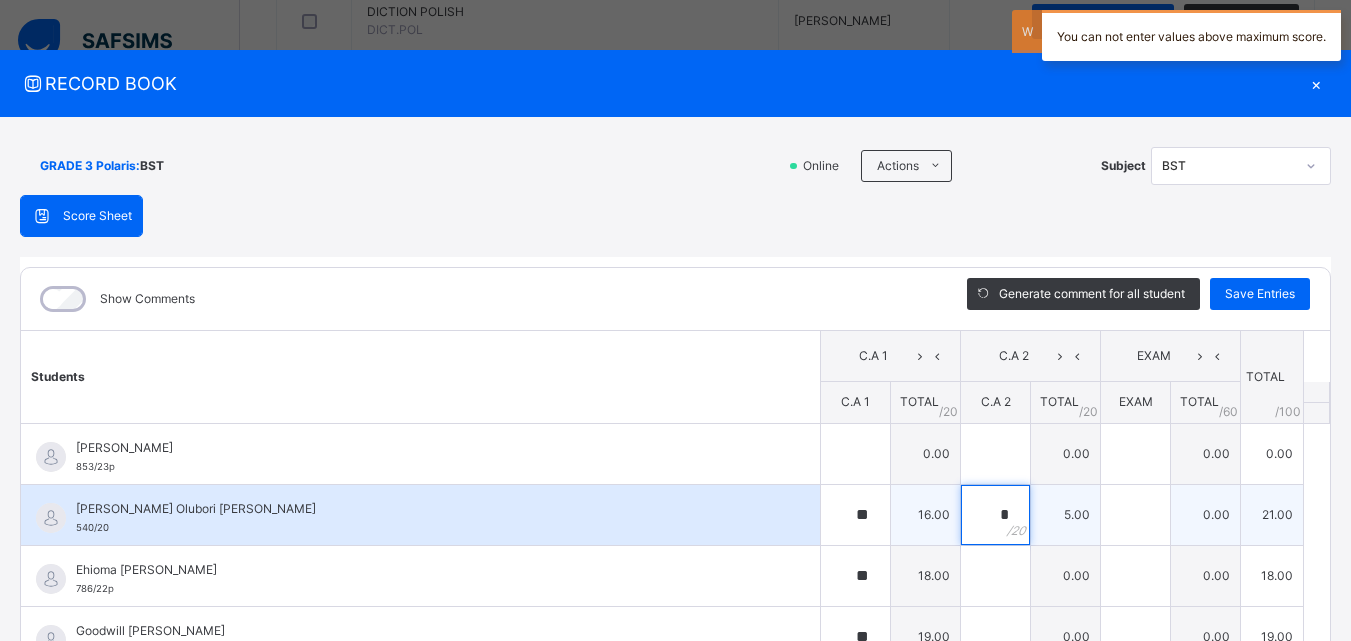 type 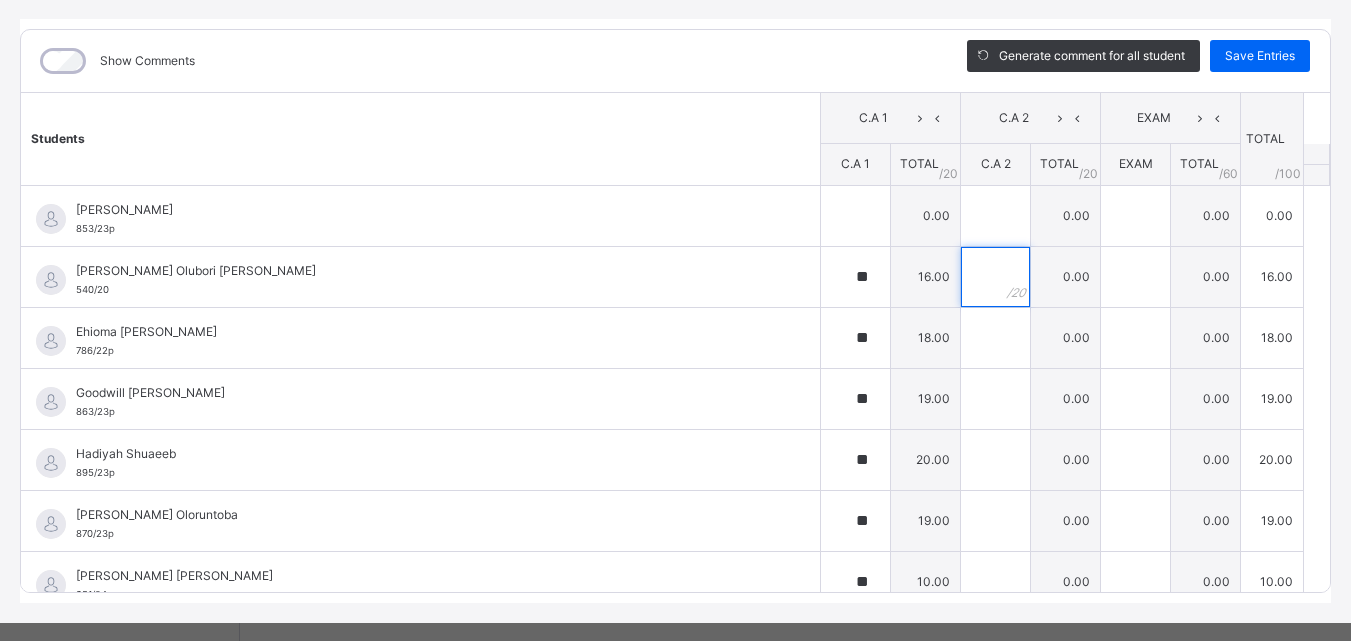 scroll, scrollTop: 255, scrollLeft: 0, axis: vertical 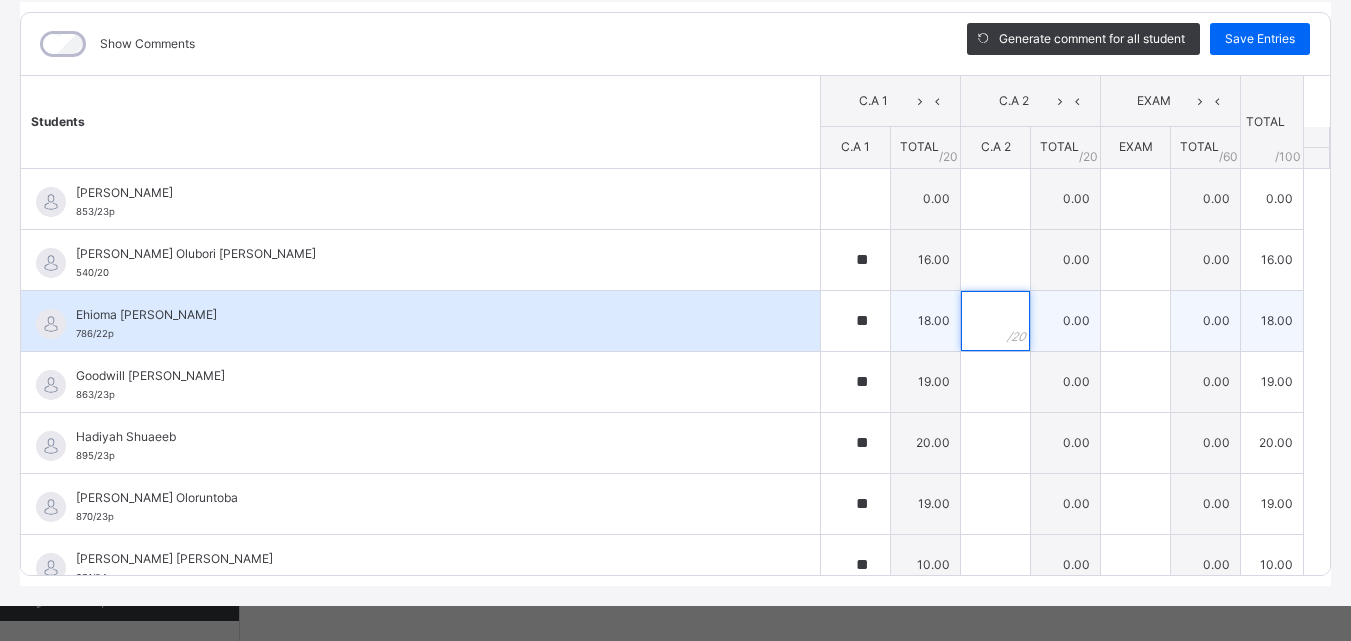 click at bounding box center [995, 321] 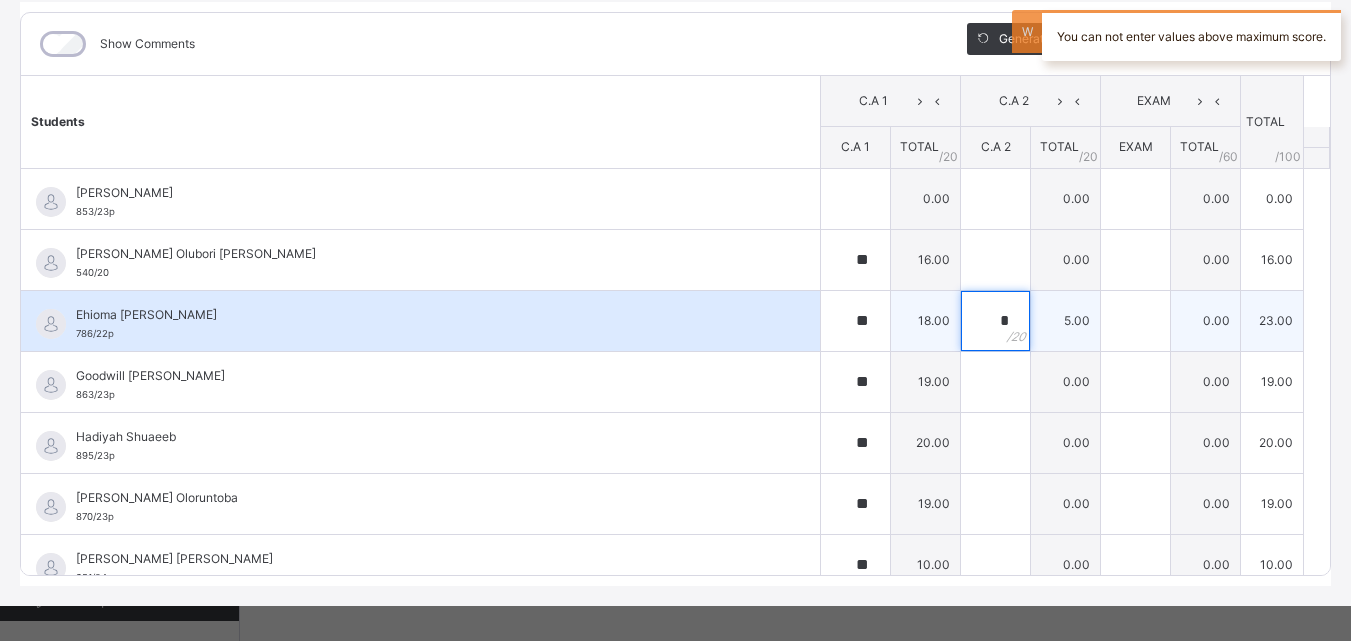 type 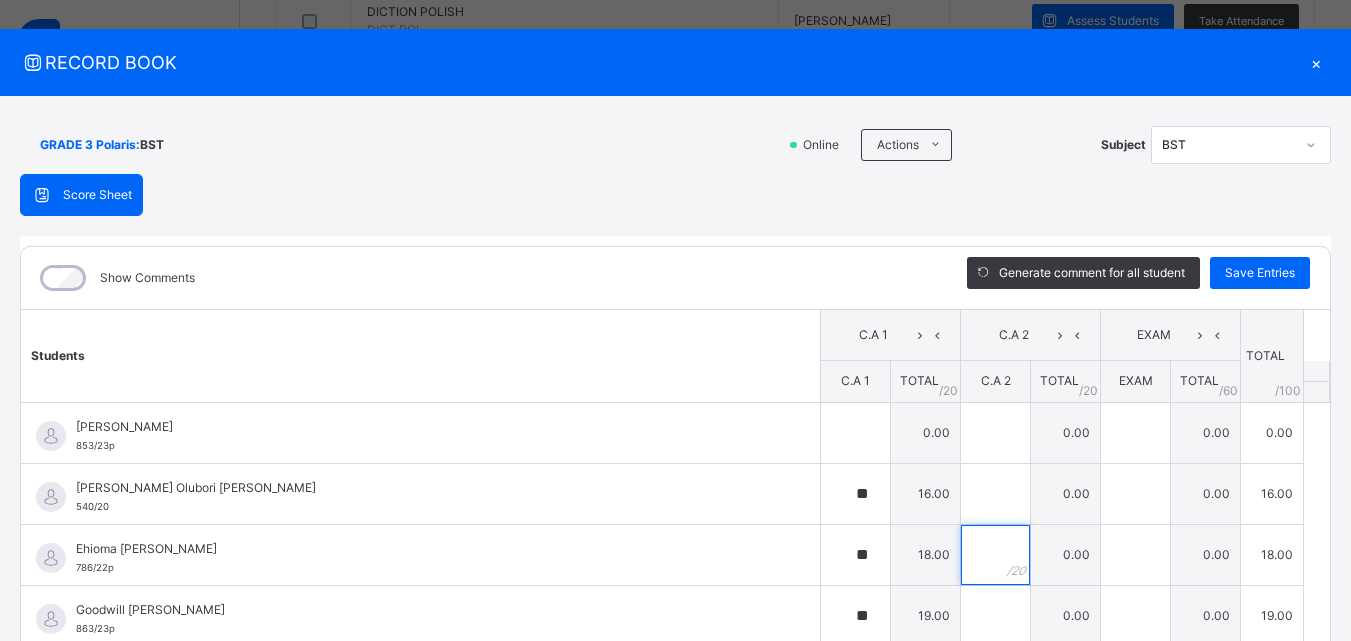 scroll, scrollTop: 14, scrollLeft: 0, axis: vertical 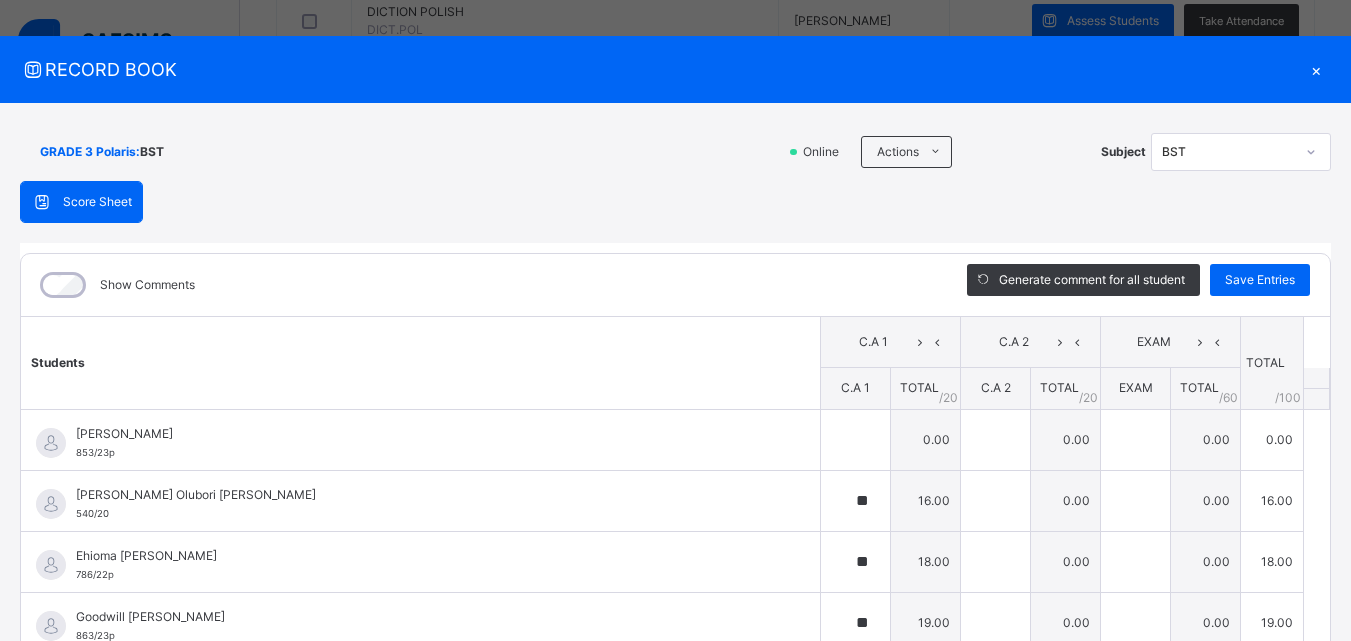 click on "×" at bounding box center [1316, 69] 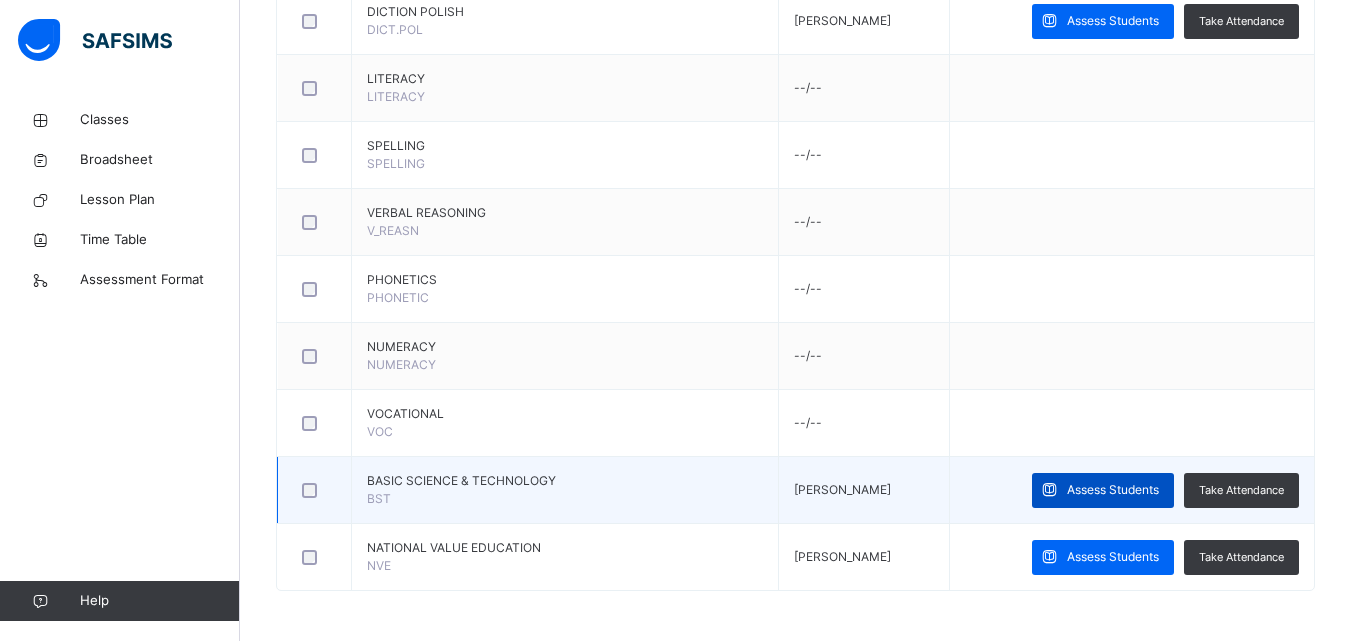 click on "Assess Students" at bounding box center [1113, 490] 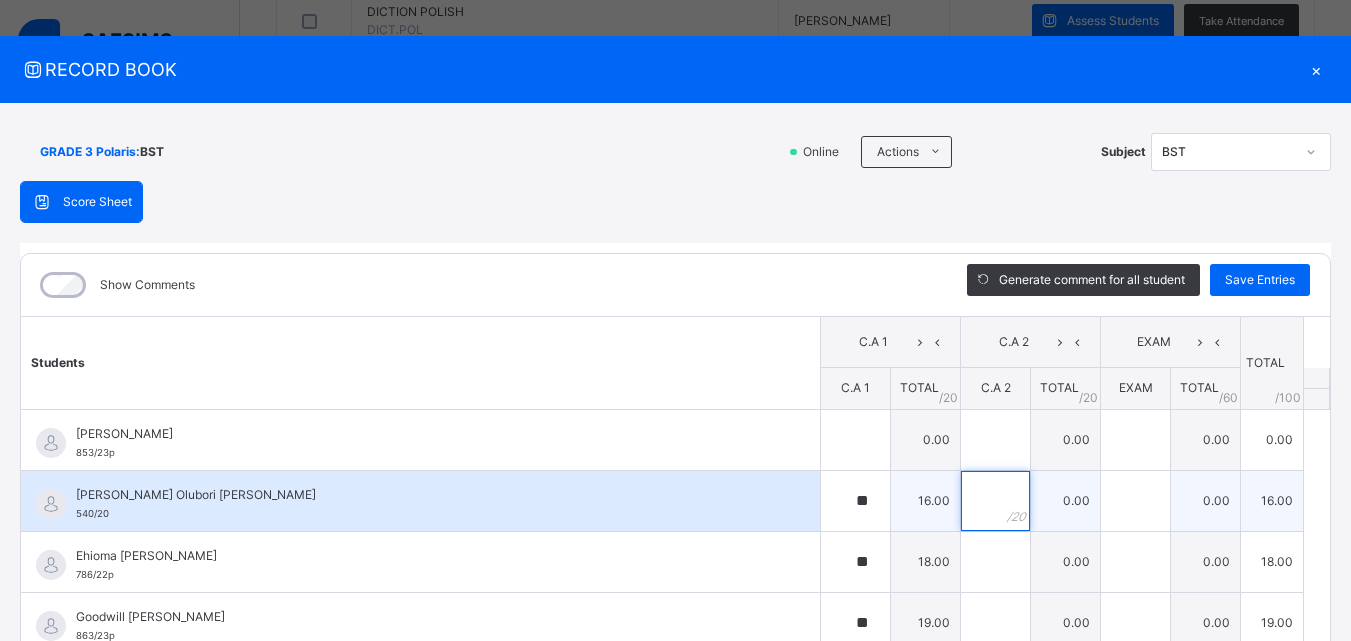 click at bounding box center [995, 501] 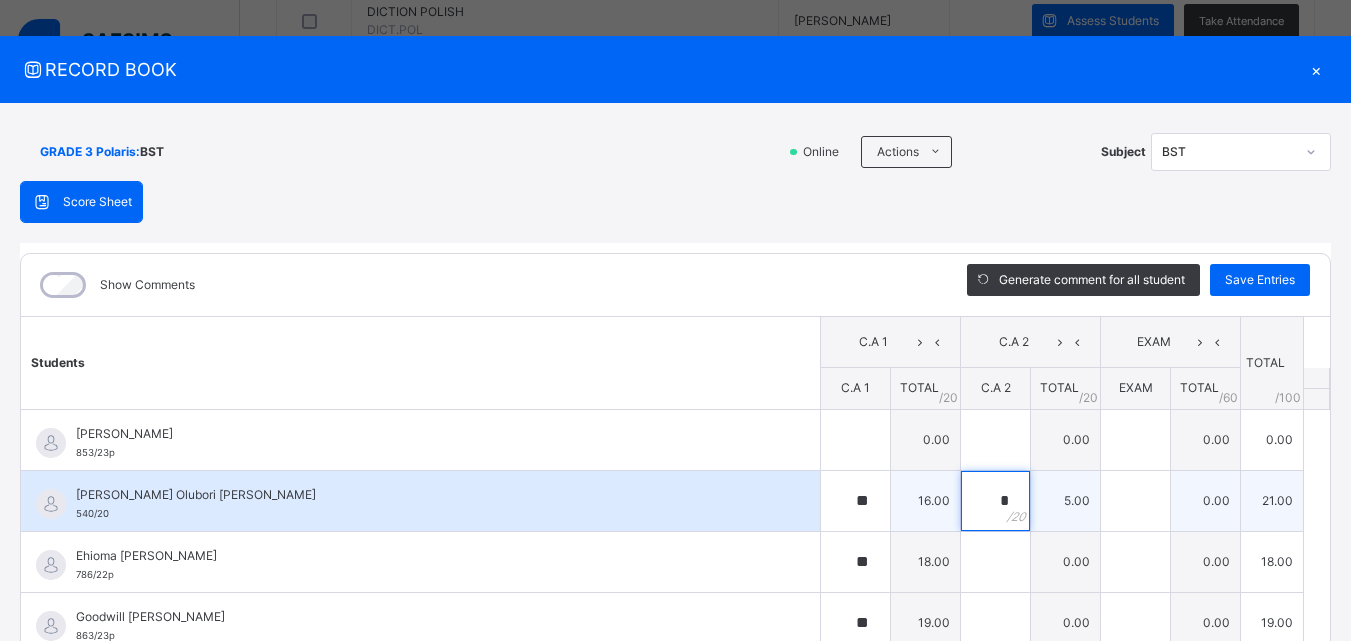 type 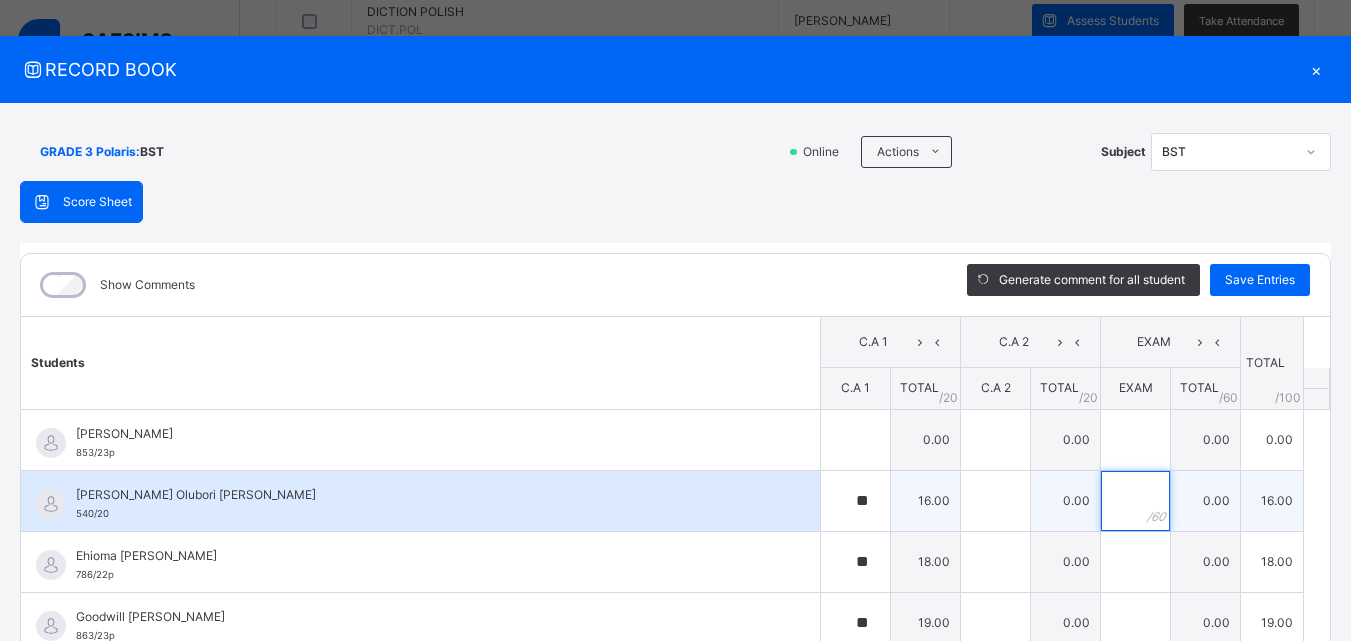 click at bounding box center [1135, 501] 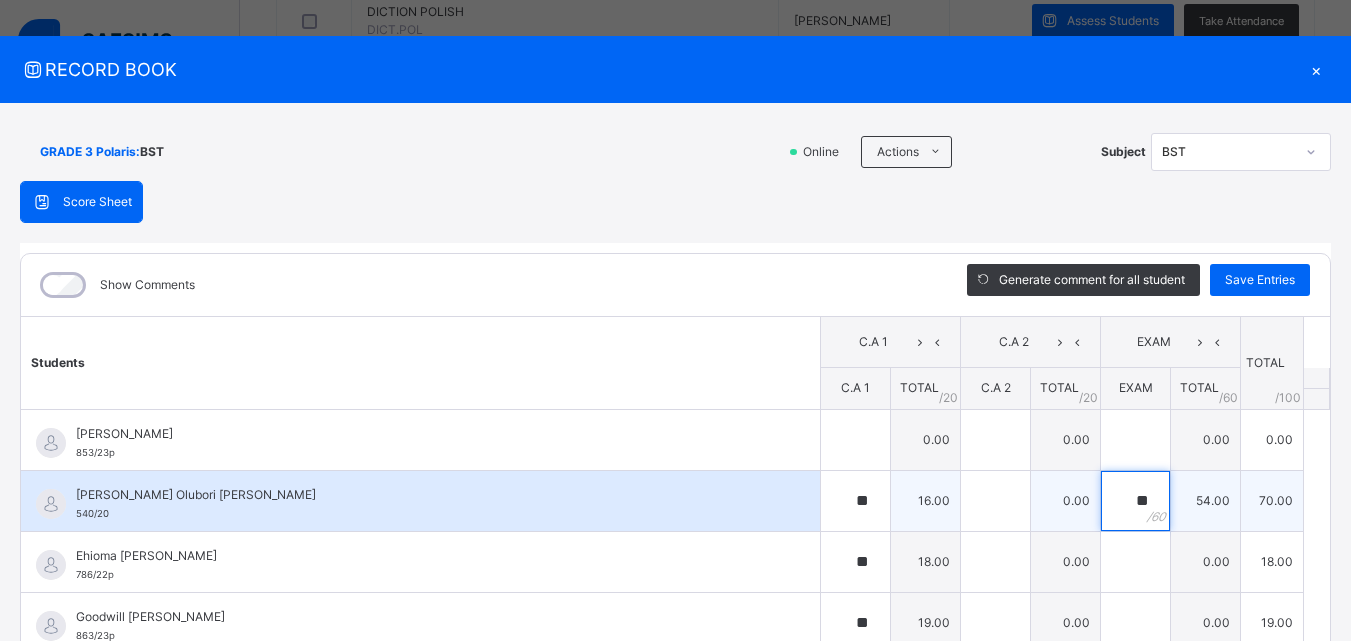 type on "**" 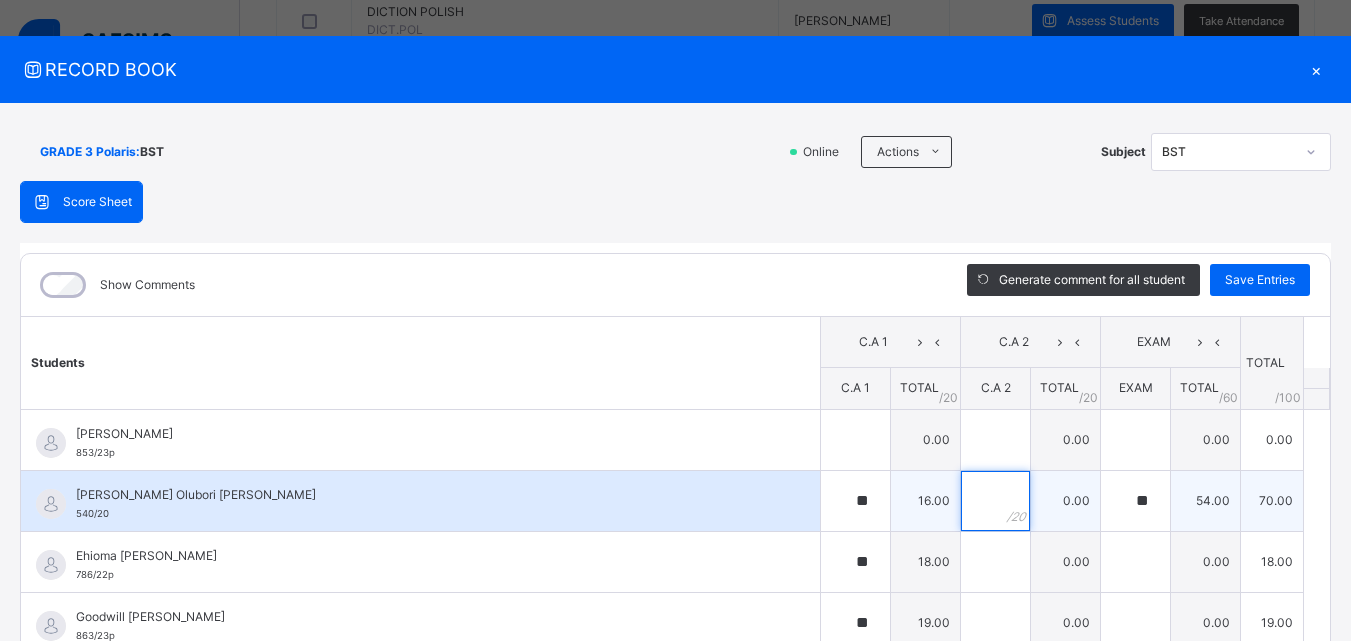 click at bounding box center [995, 501] 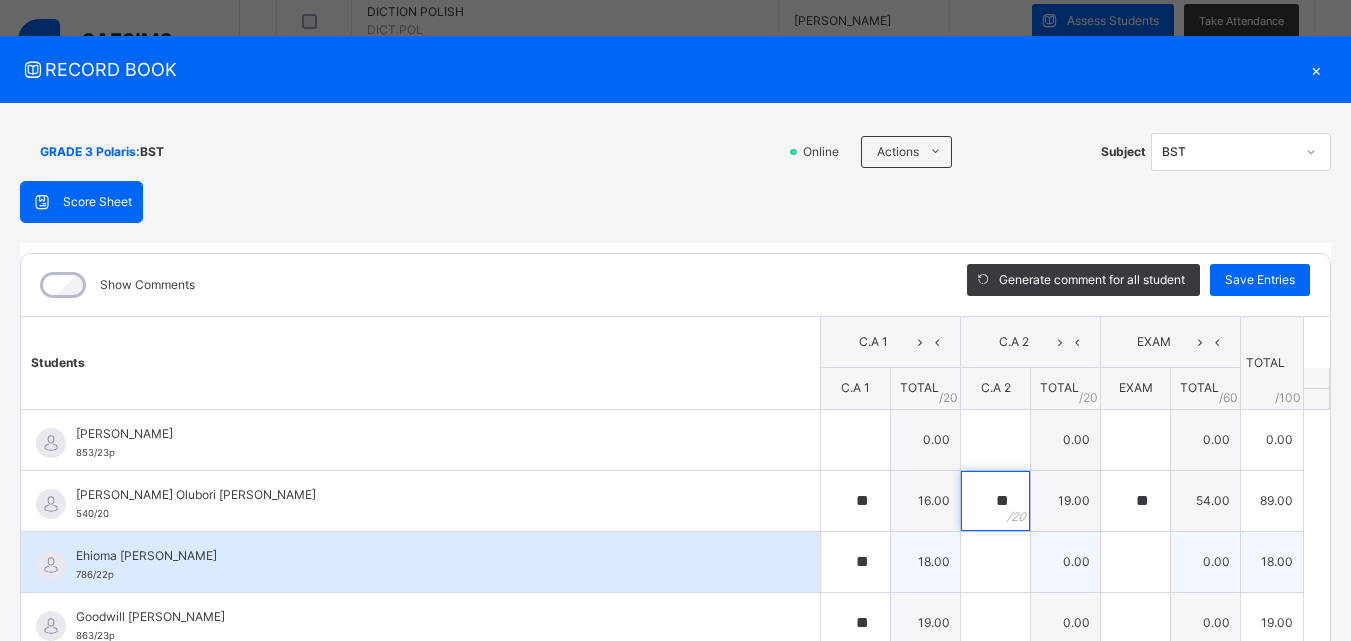 type on "**" 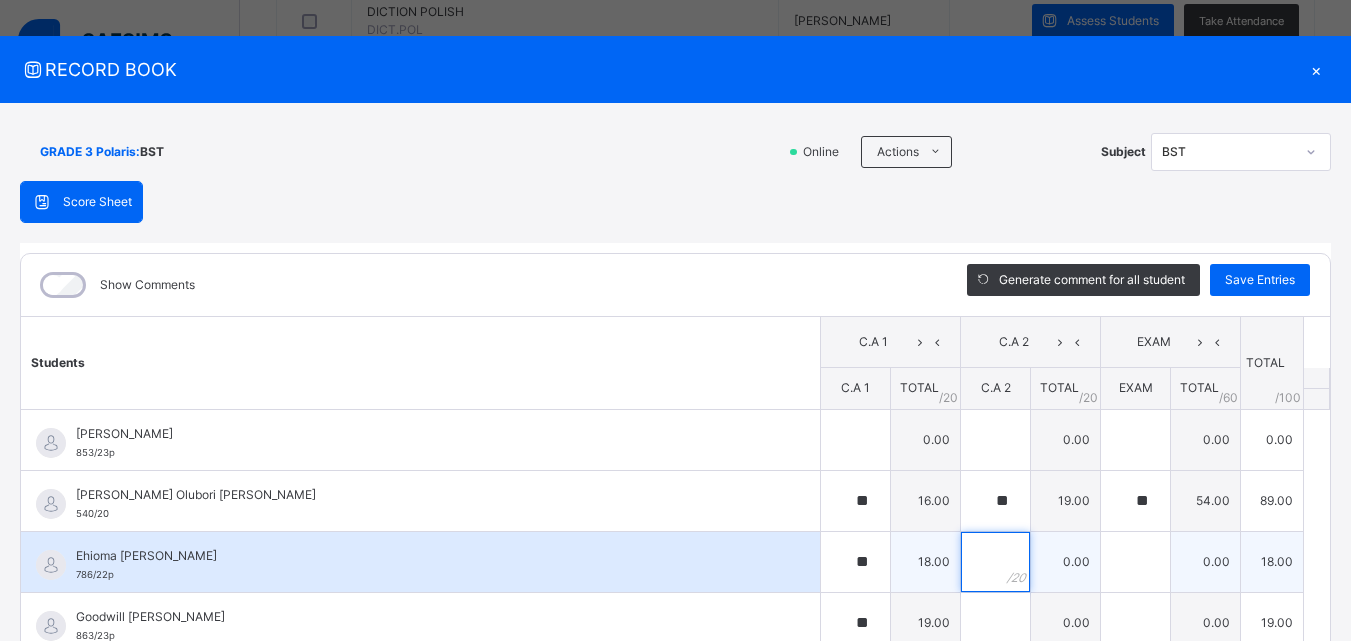 click at bounding box center (995, 562) 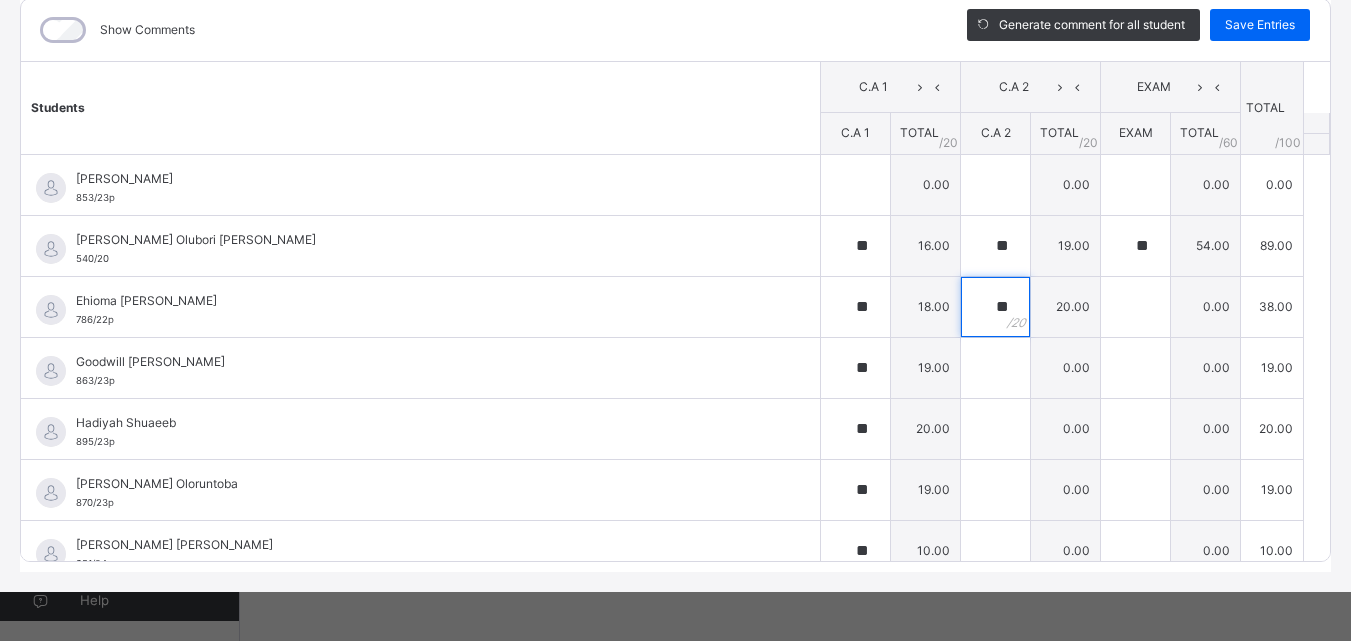 scroll, scrollTop: 270, scrollLeft: 0, axis: vertical 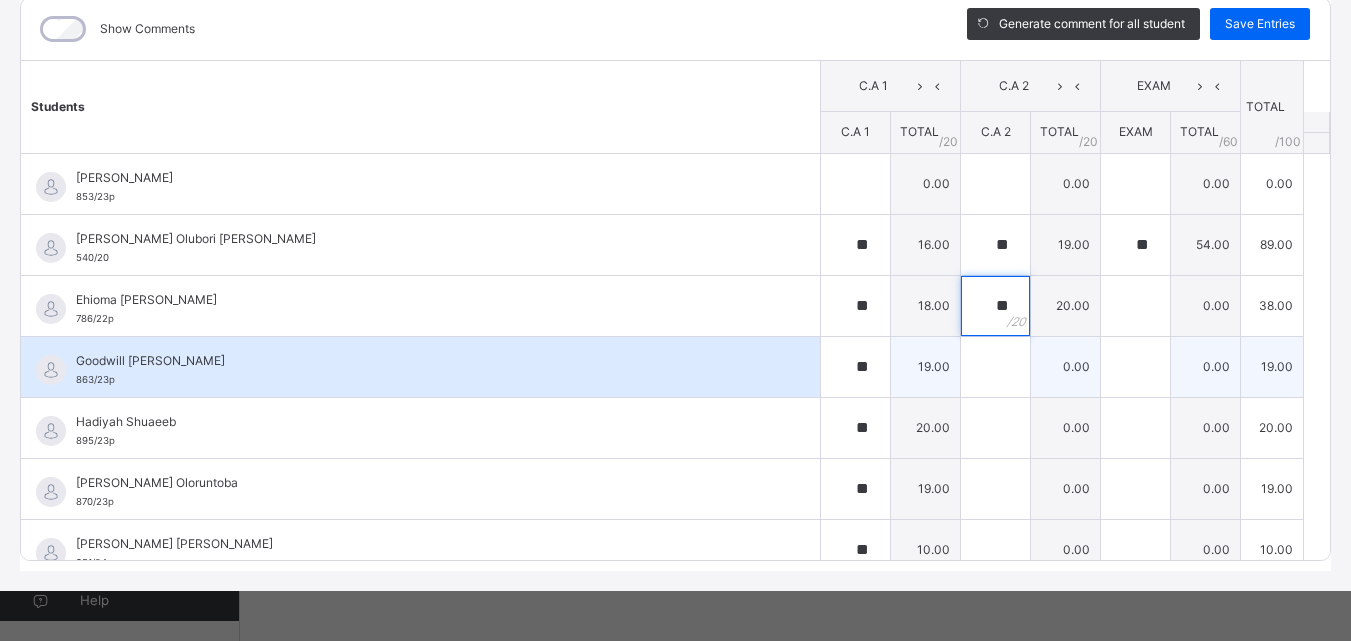 type on "**" 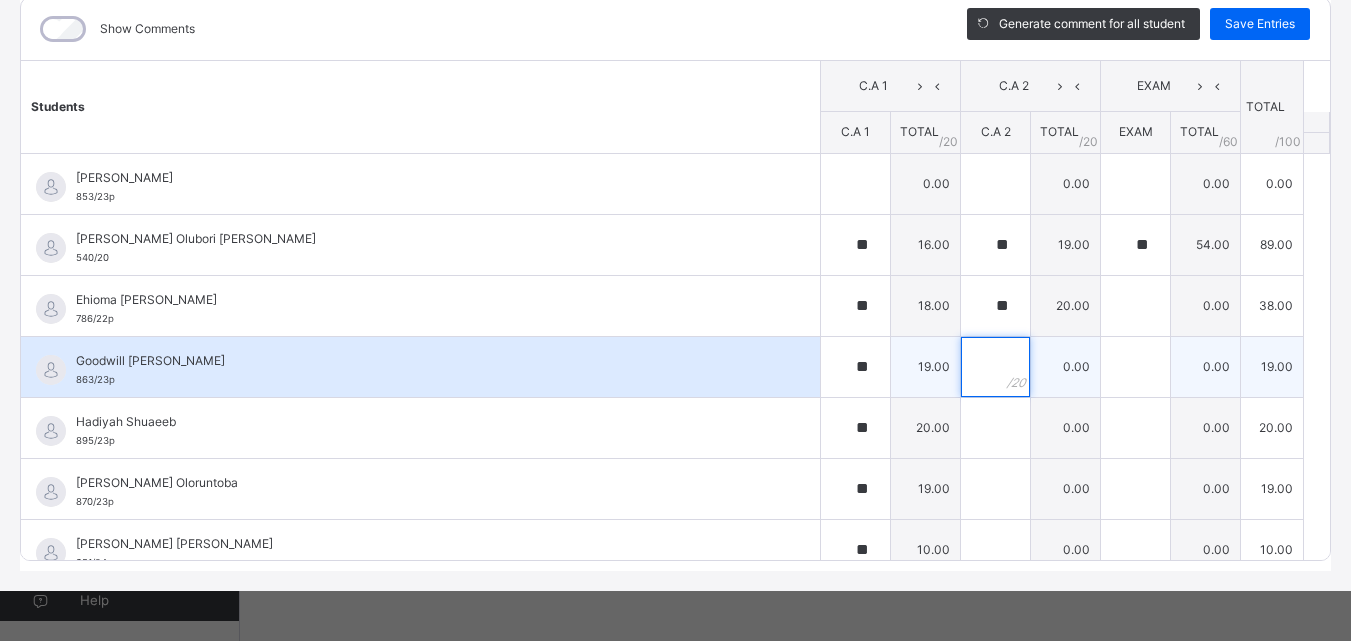 click at bounding box center [995, 367] 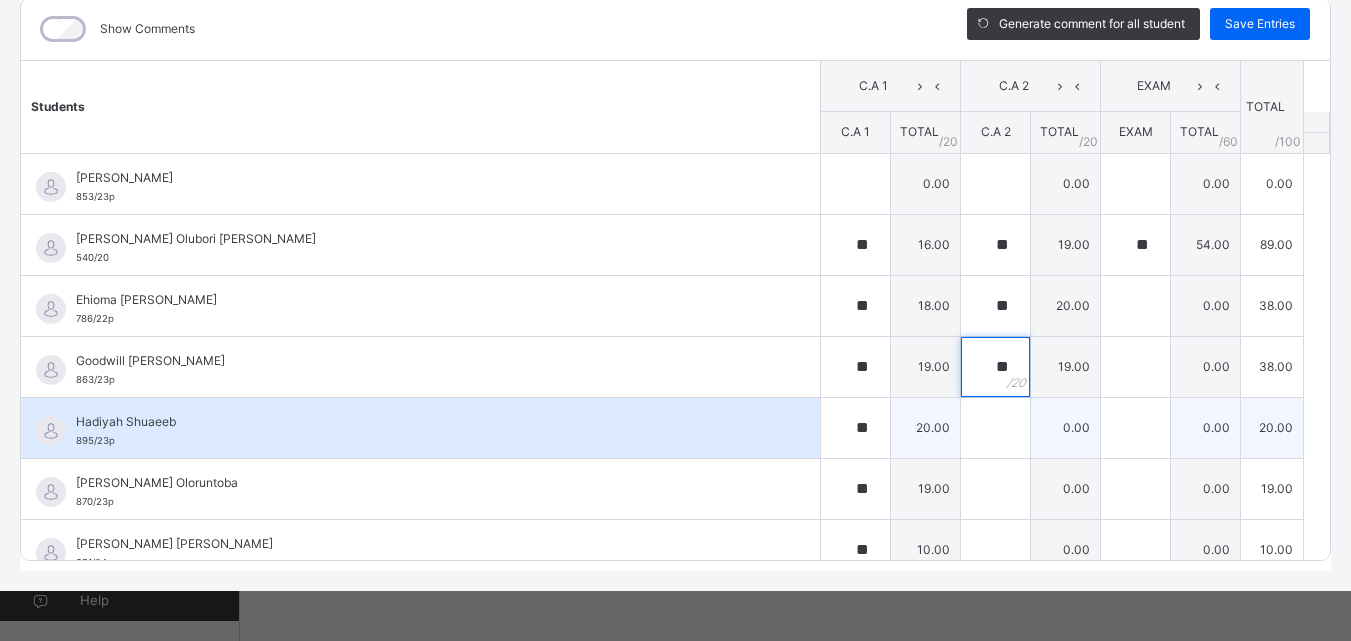 type on "**" 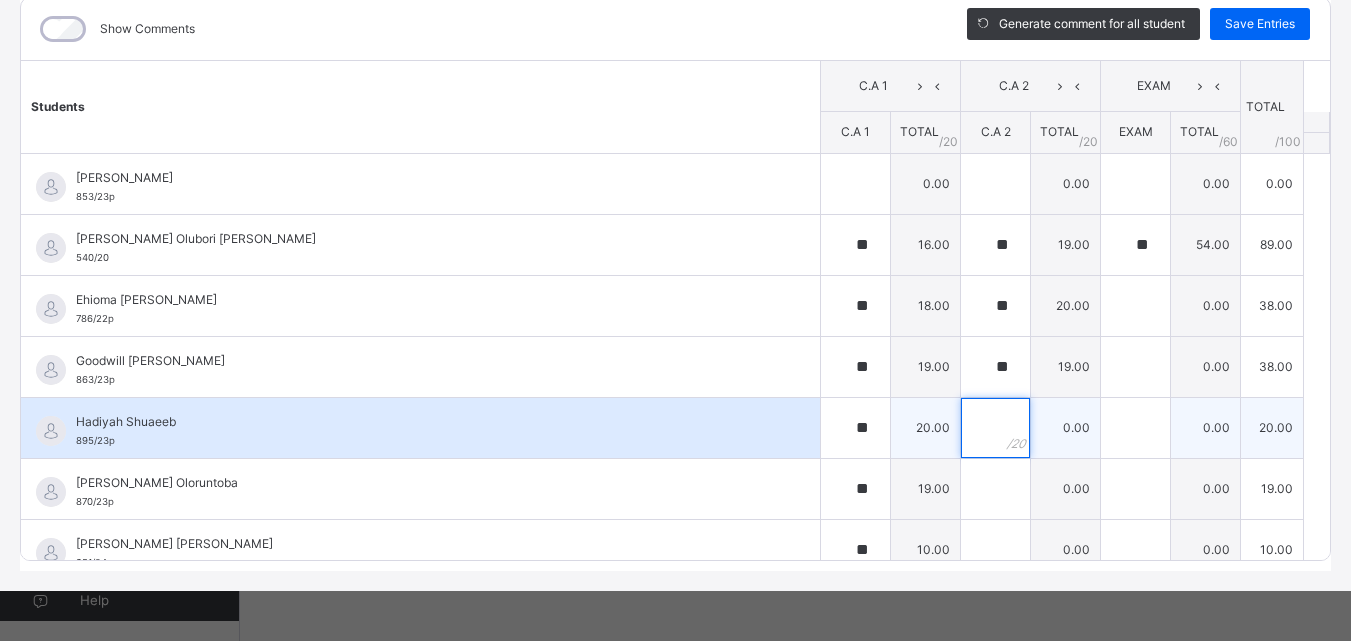 click at bounding box center (995, 428) 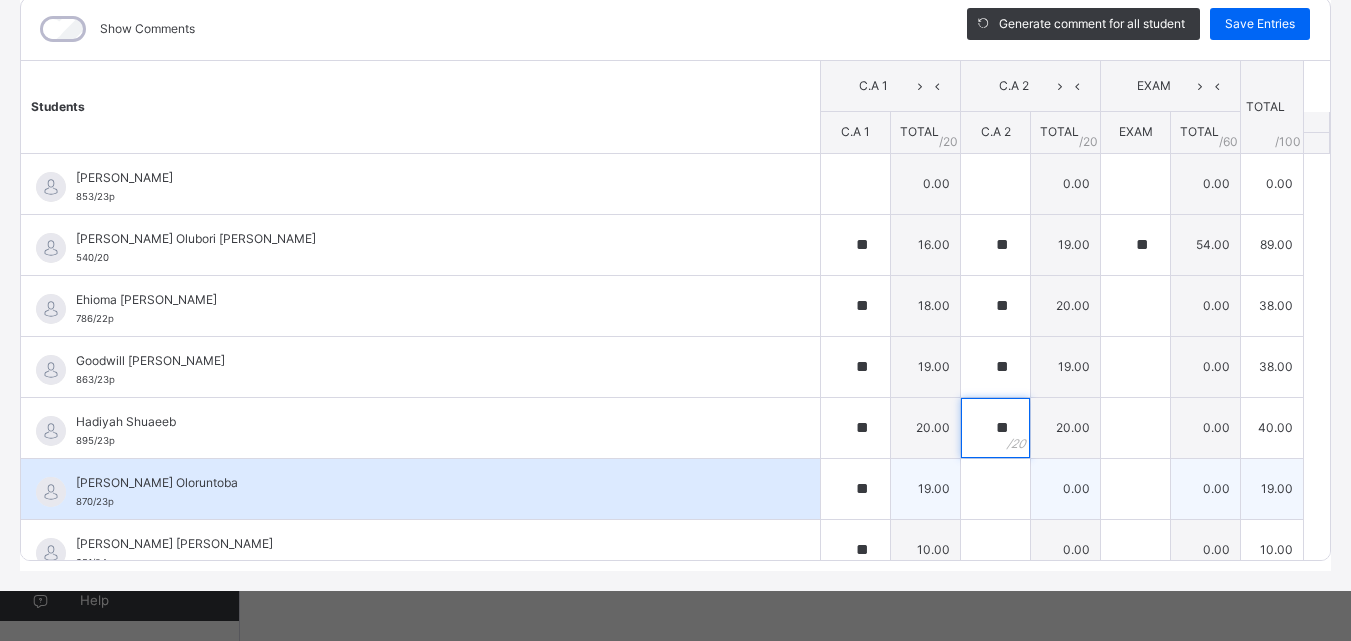 type on "**" 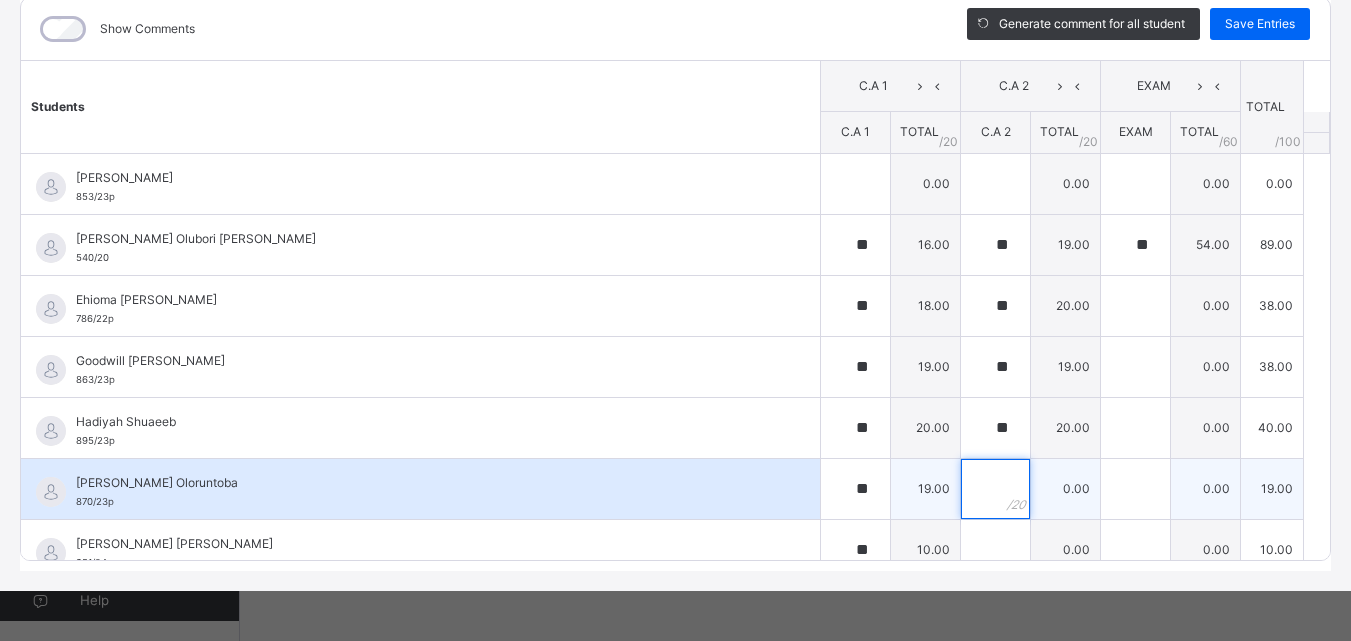click at bounding box center [995, 489] 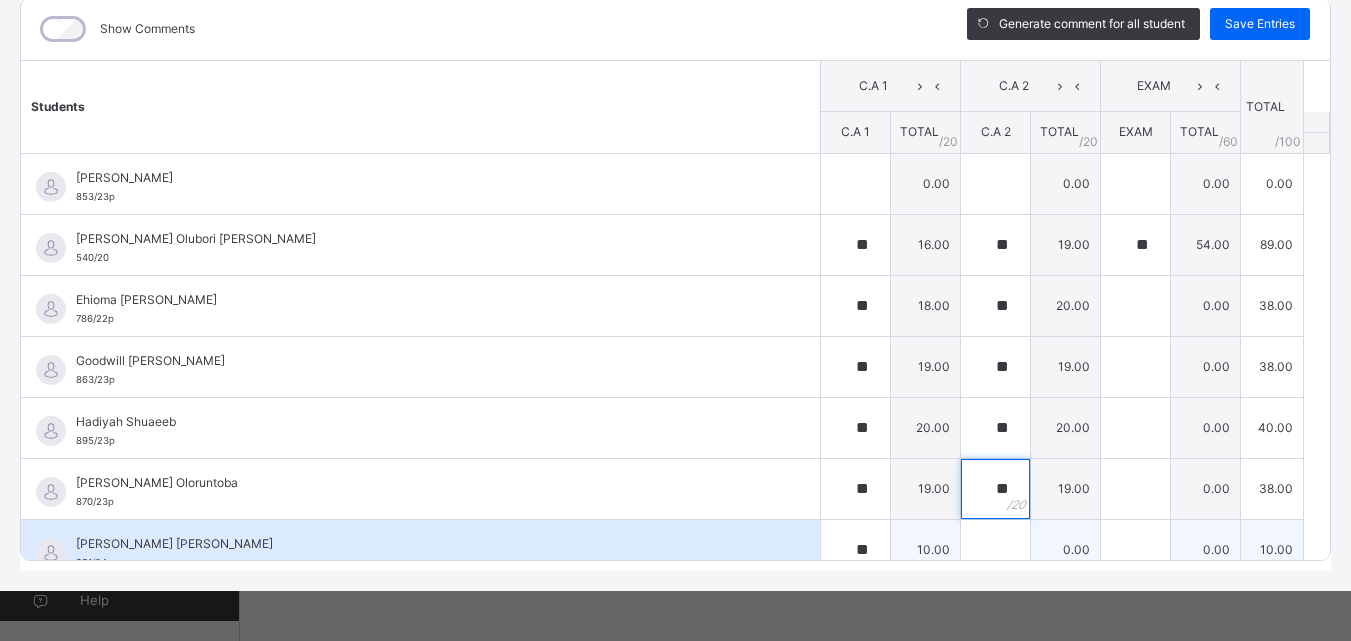 type on "**" 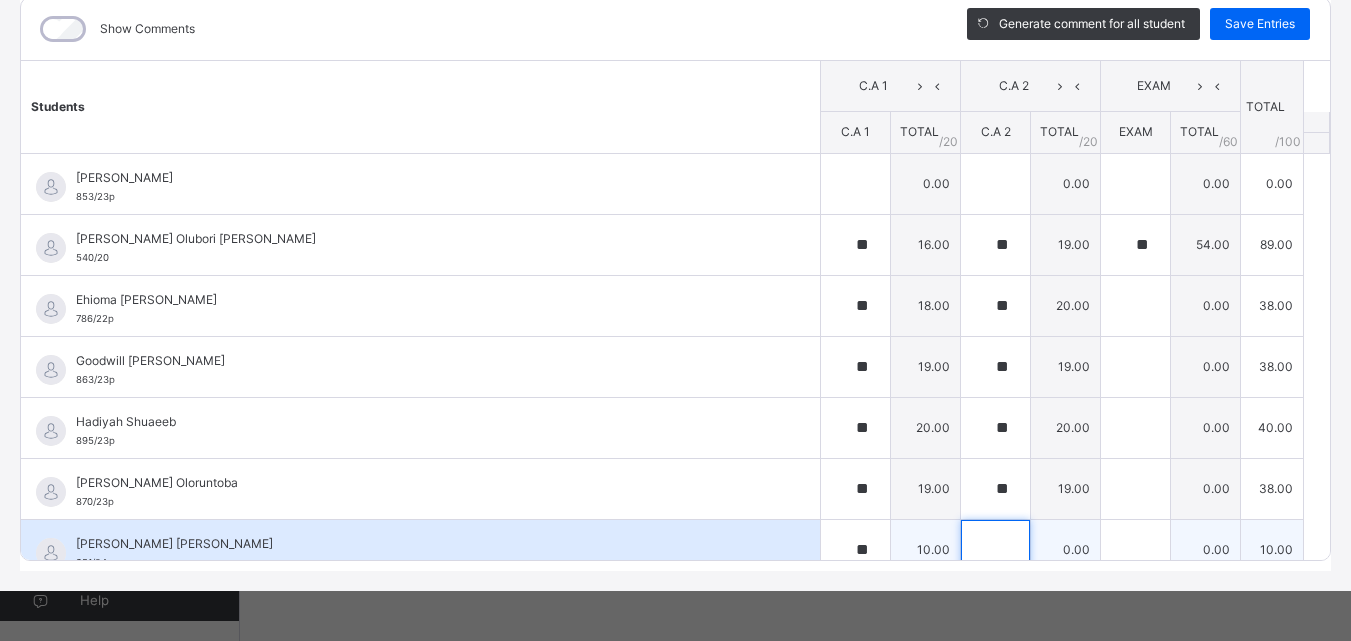 click at bounding box center [995, 550] 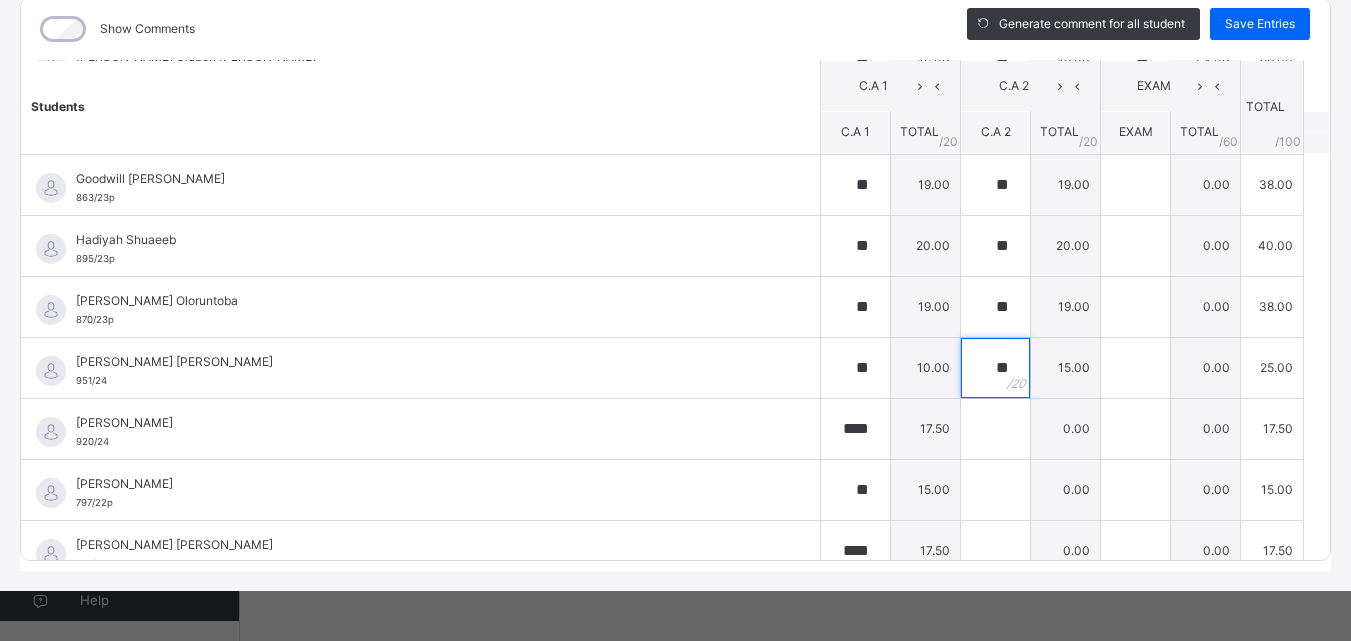 scroll, scrollTop: 217, scrollLeft: 0, axis: vertical 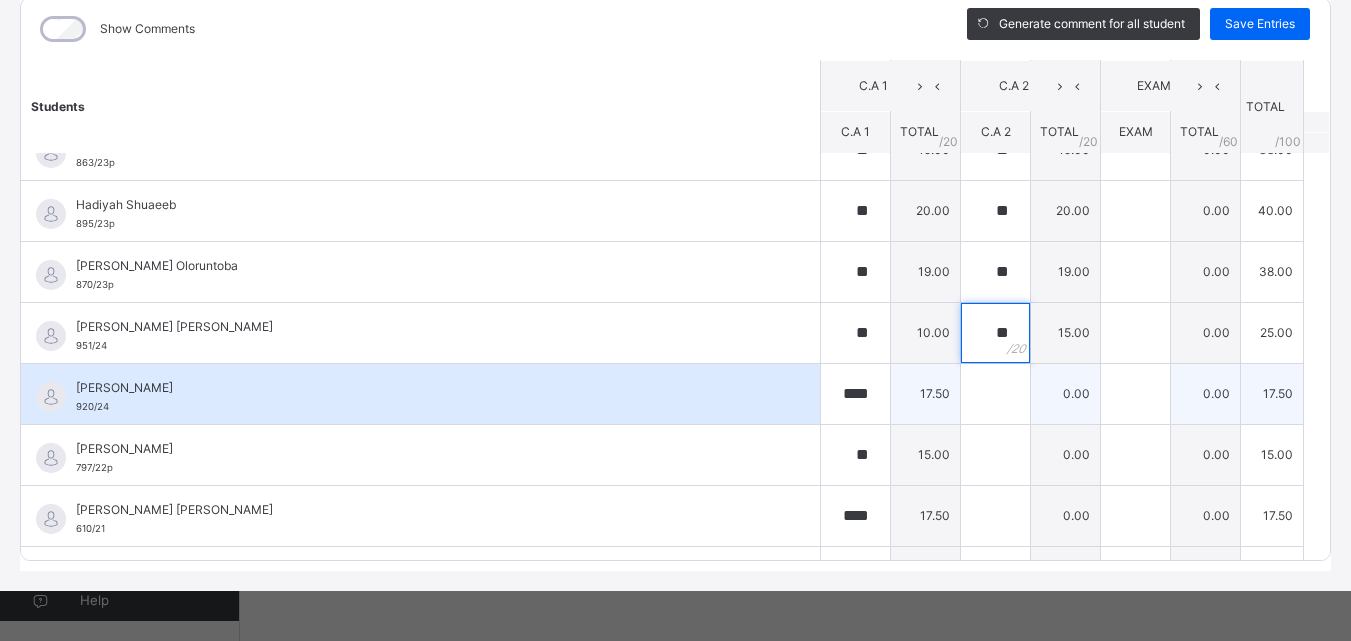 type on "**" 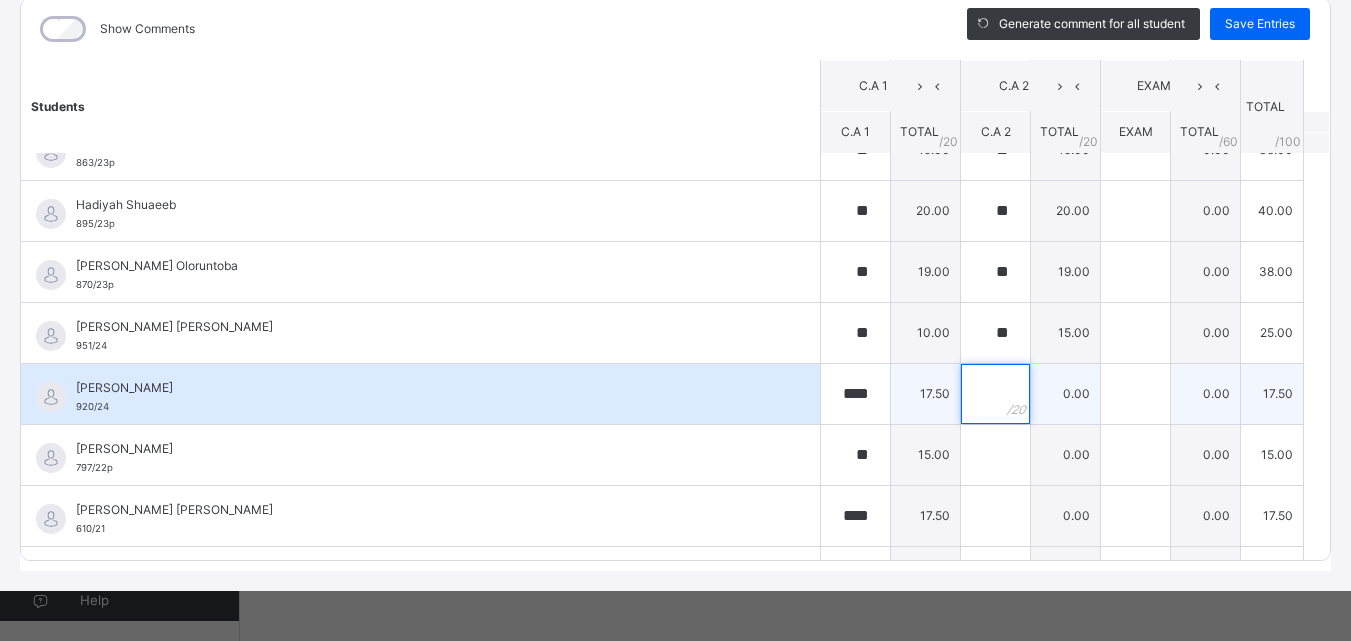 click at bounding box center [995, 394] 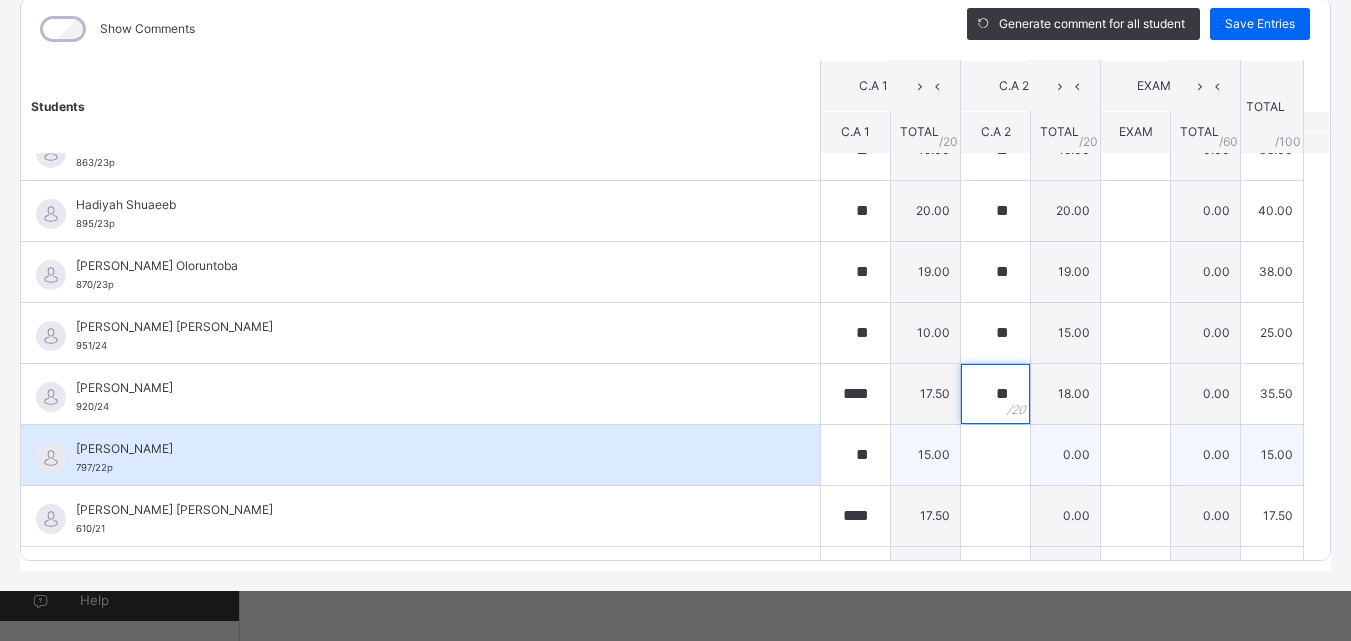 type on "**" 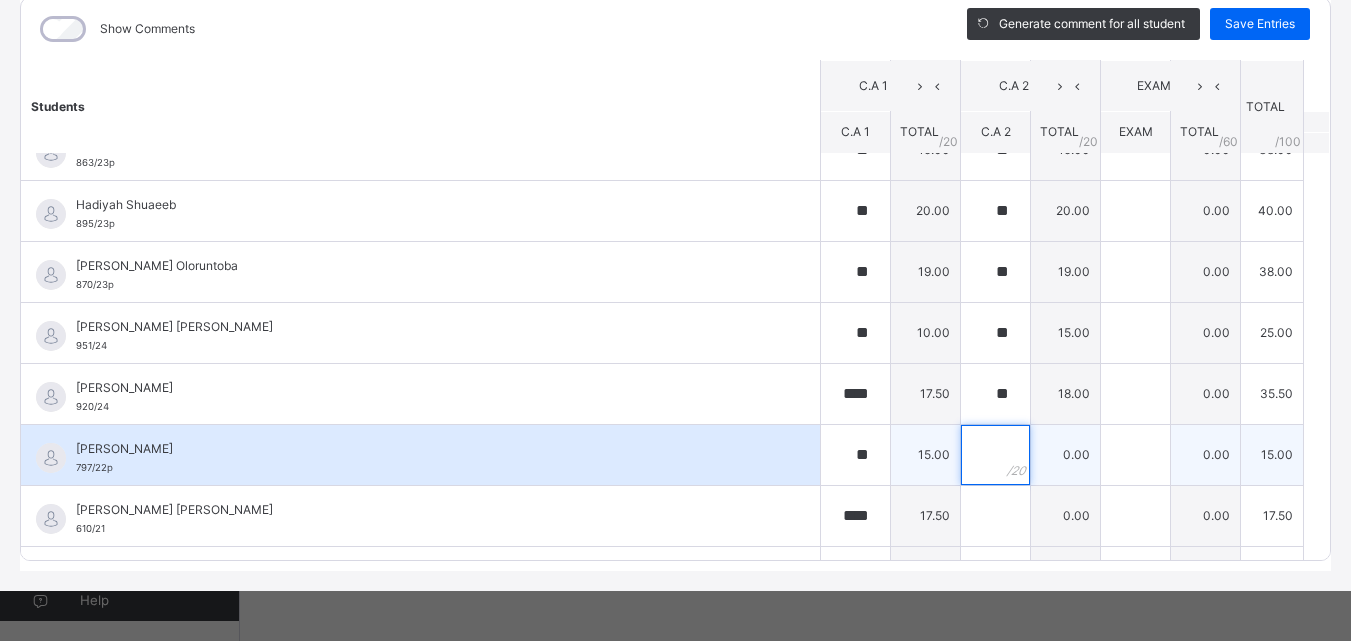 click at bounding box center [995, 455] 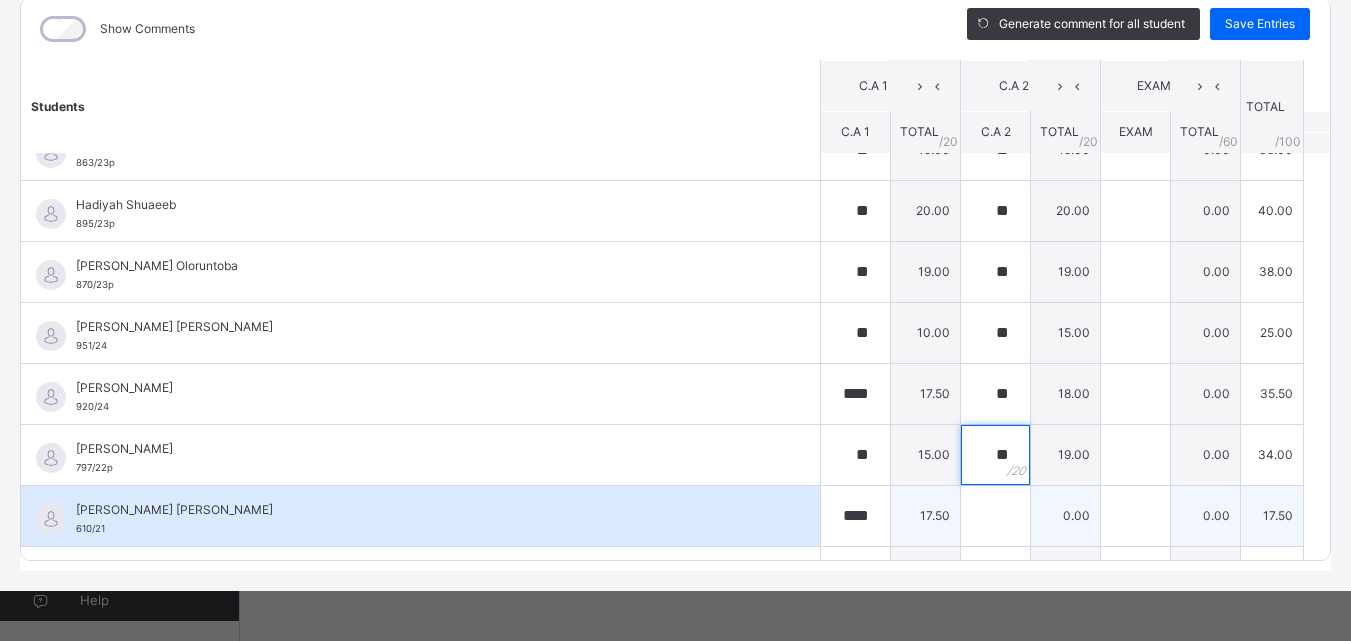 type on "**" 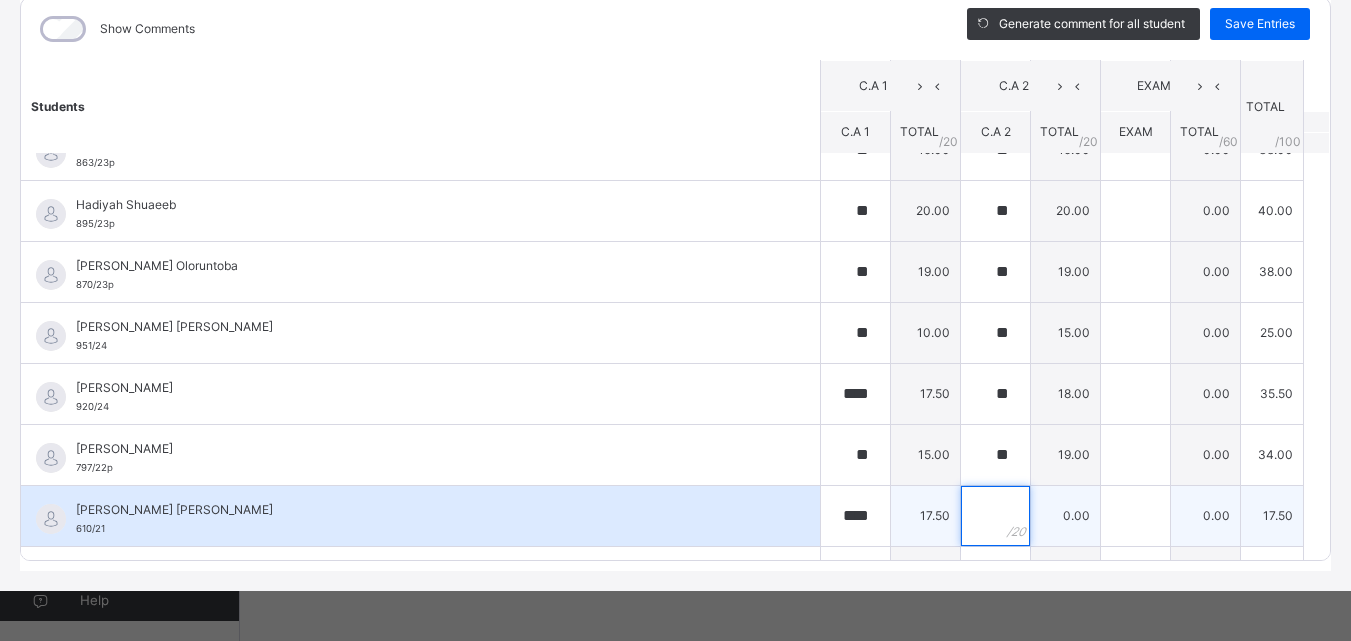 click at bounding box center [995, 516] 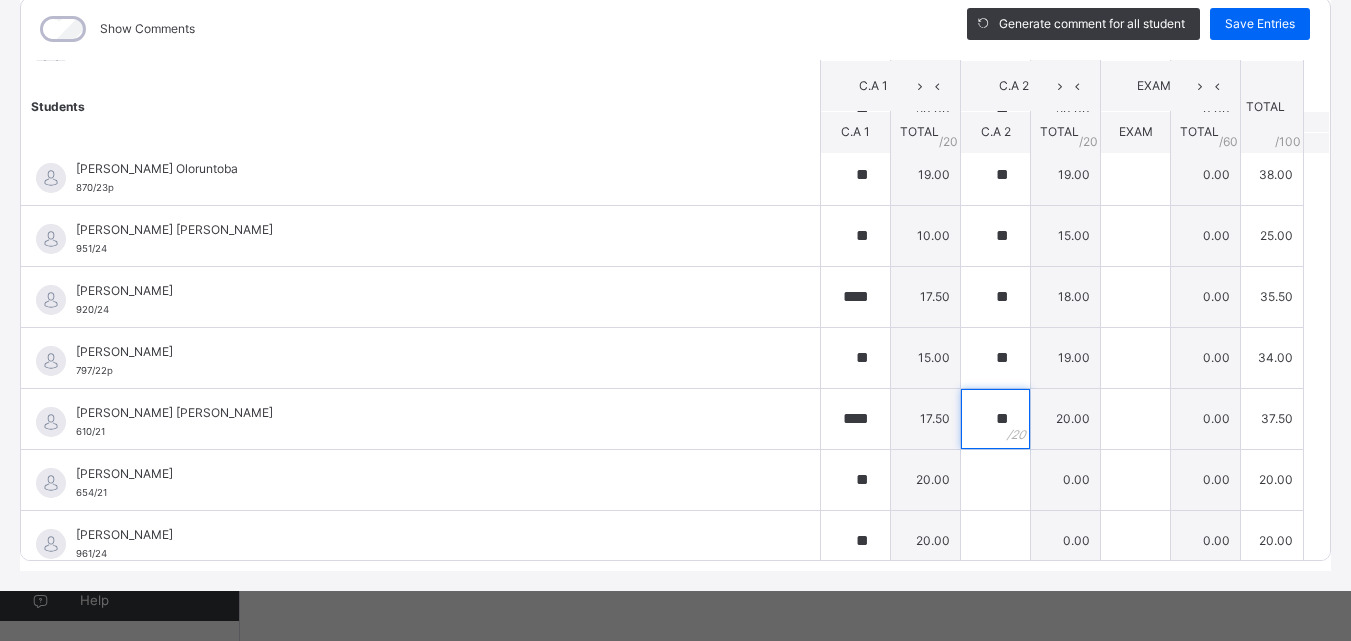 scroll, scrollTop: 326, scrollLeft: 0, axis: vertical 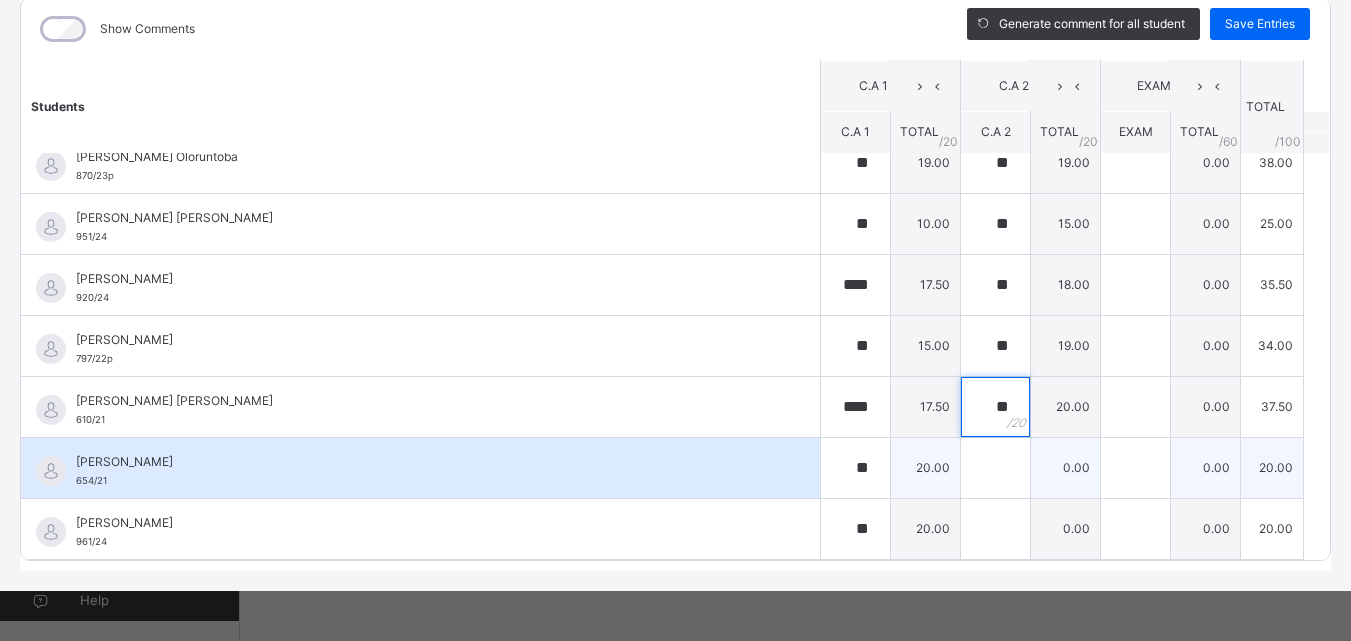 type on "**" 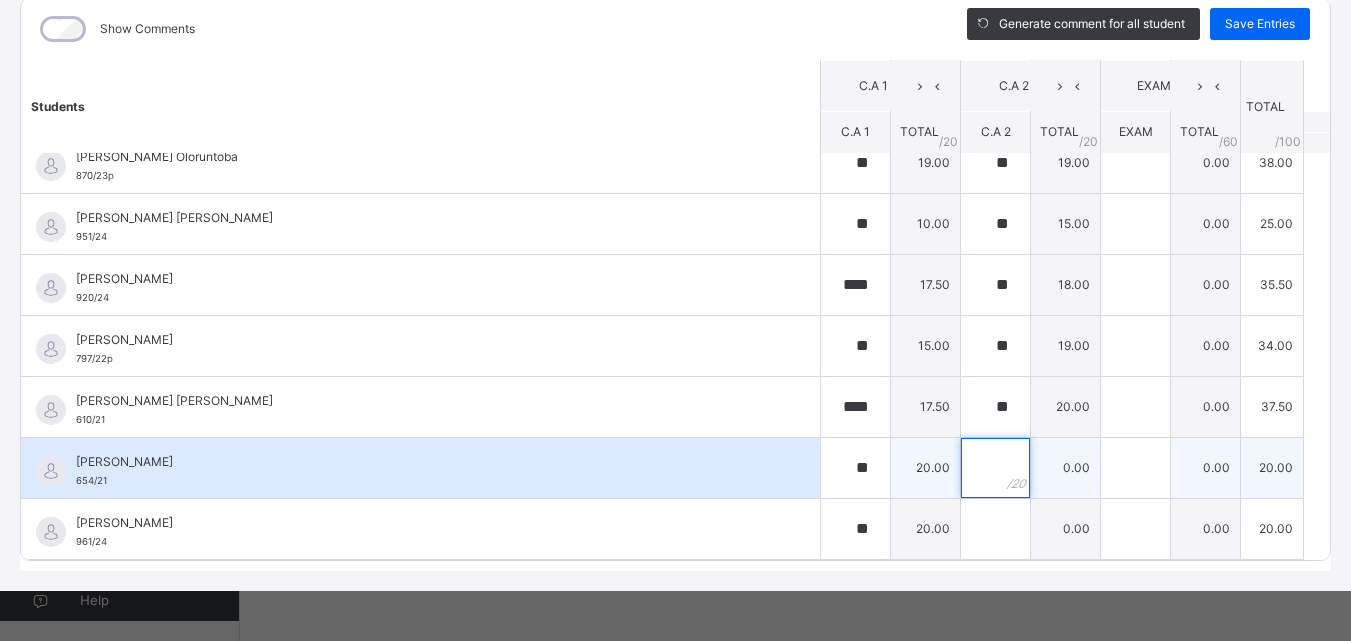 click at bounding box center (995, 468) 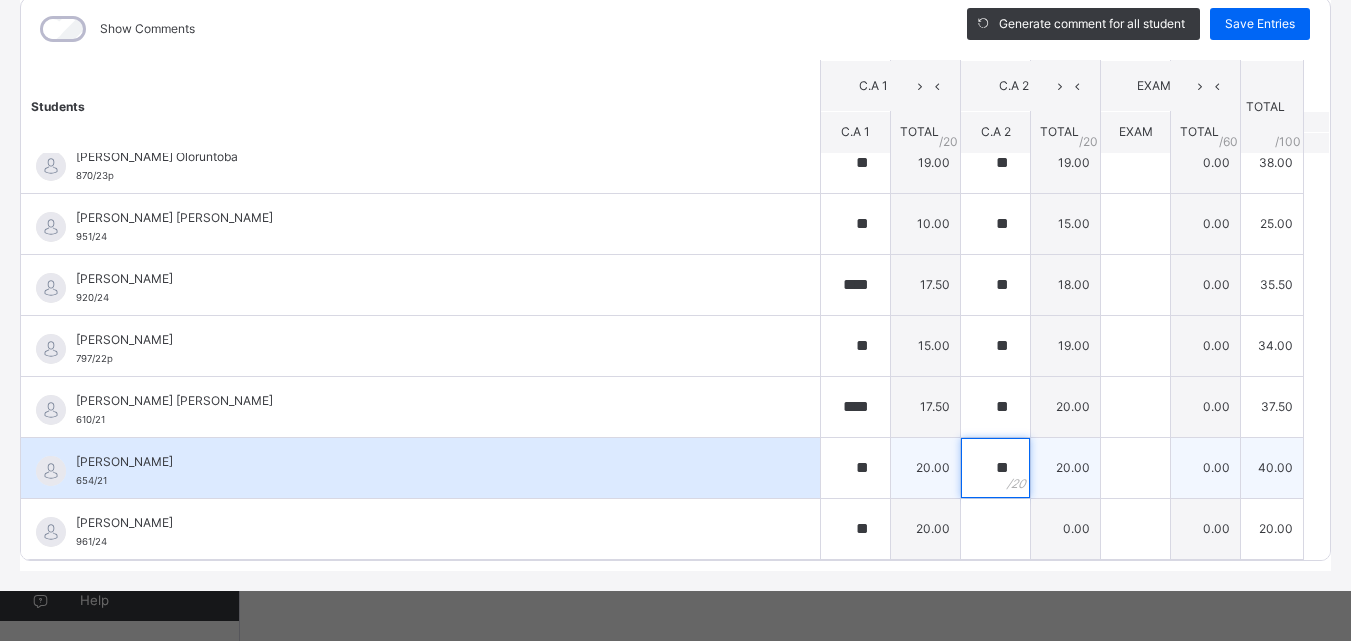 type on "**" 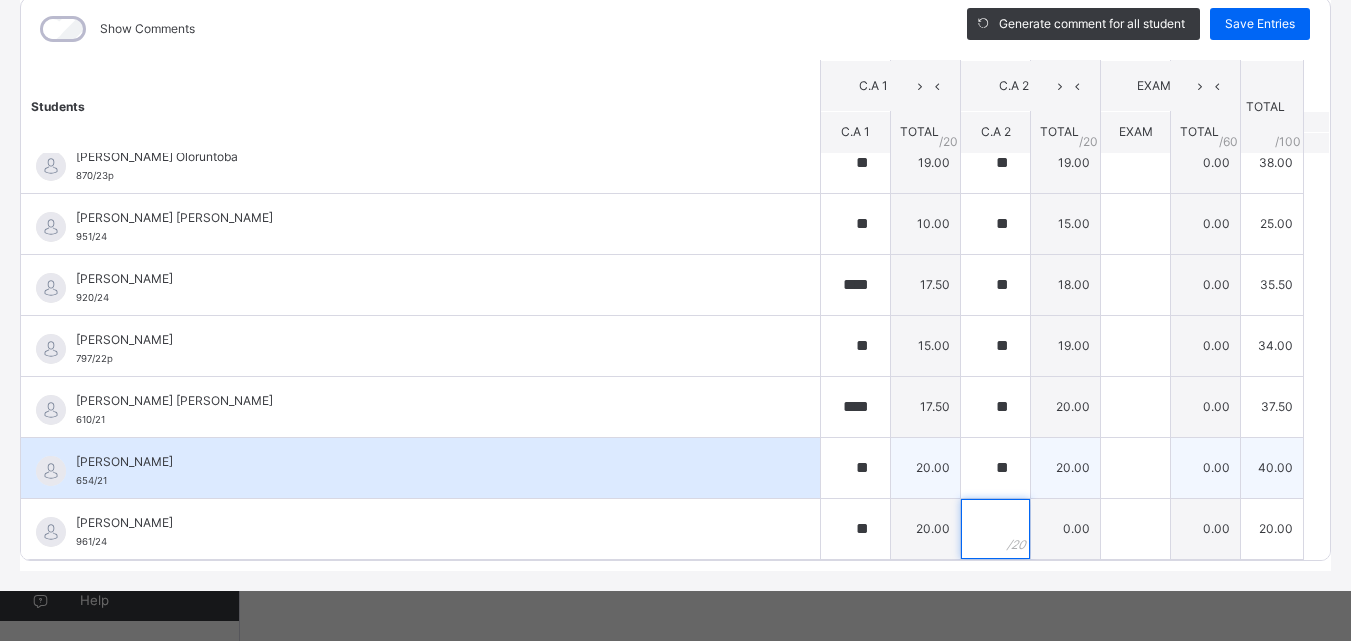 click at bounding box center (995, 529) 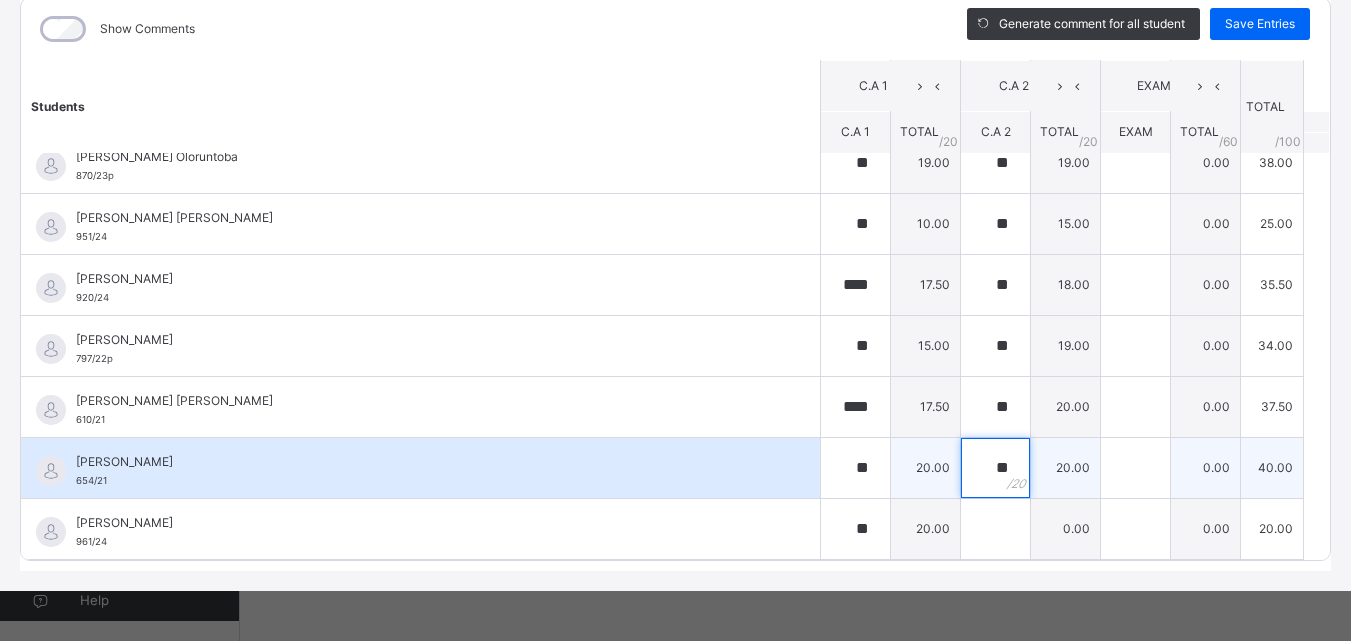 click on "**" at bounding box center (995, 468) 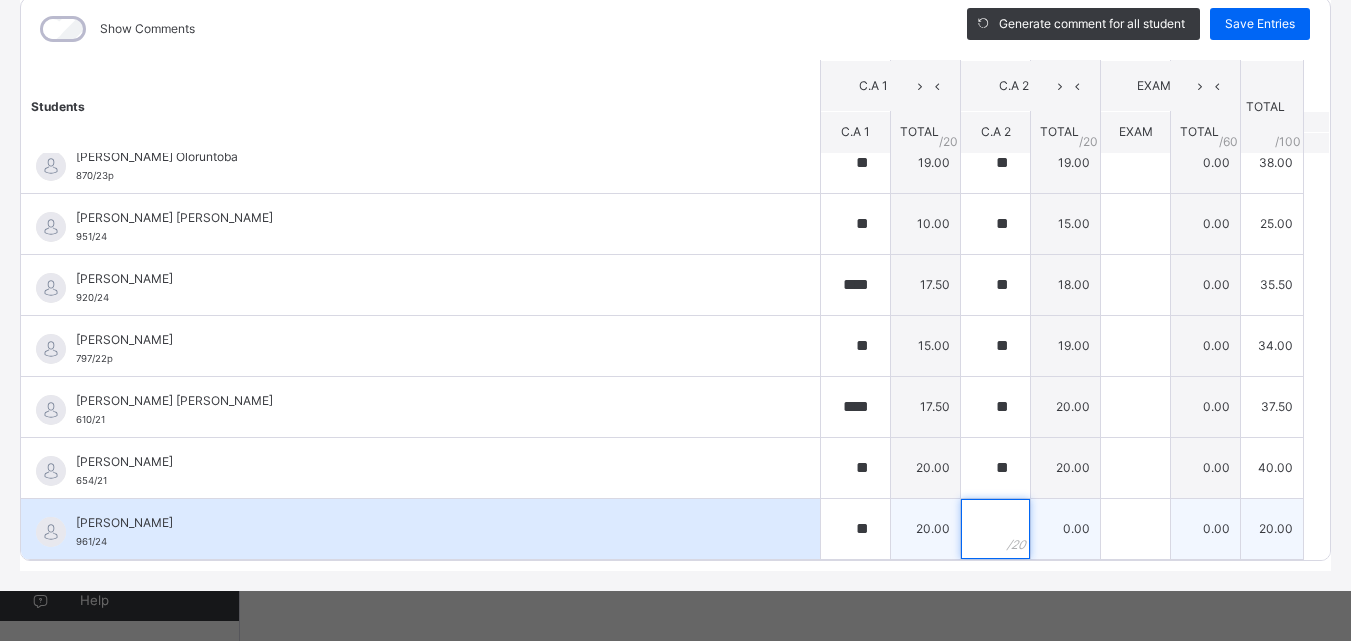 click at bounding box center (995, 529) 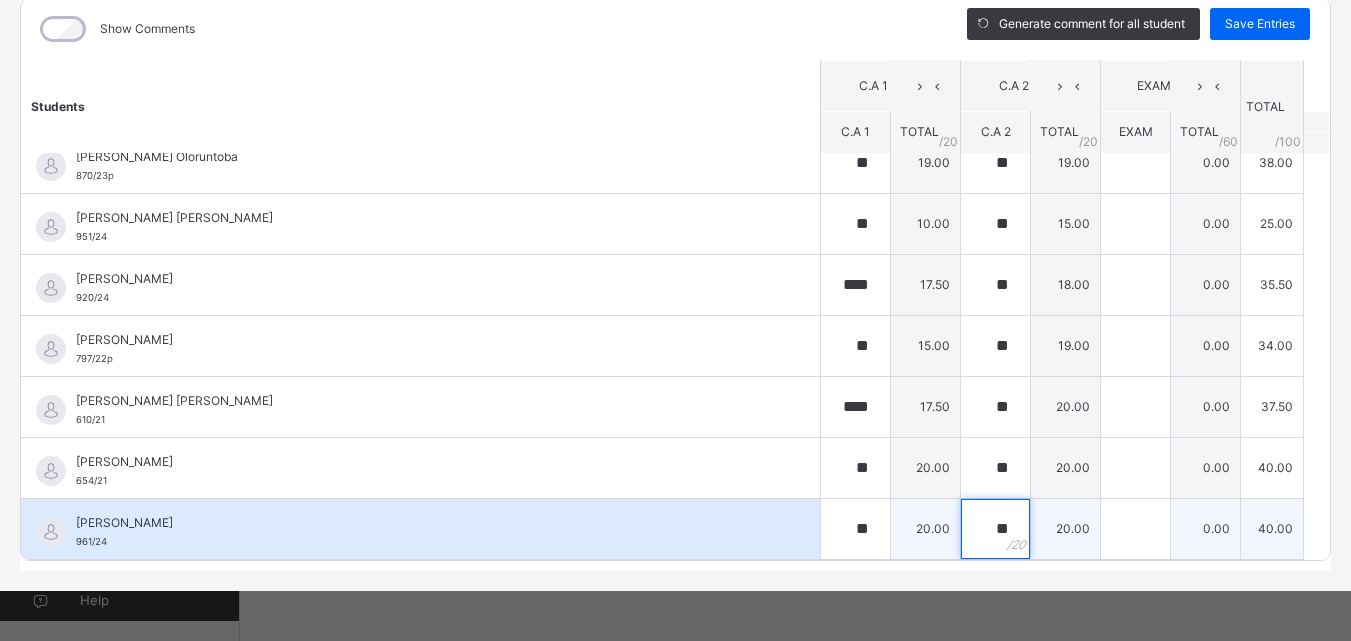type on "**" 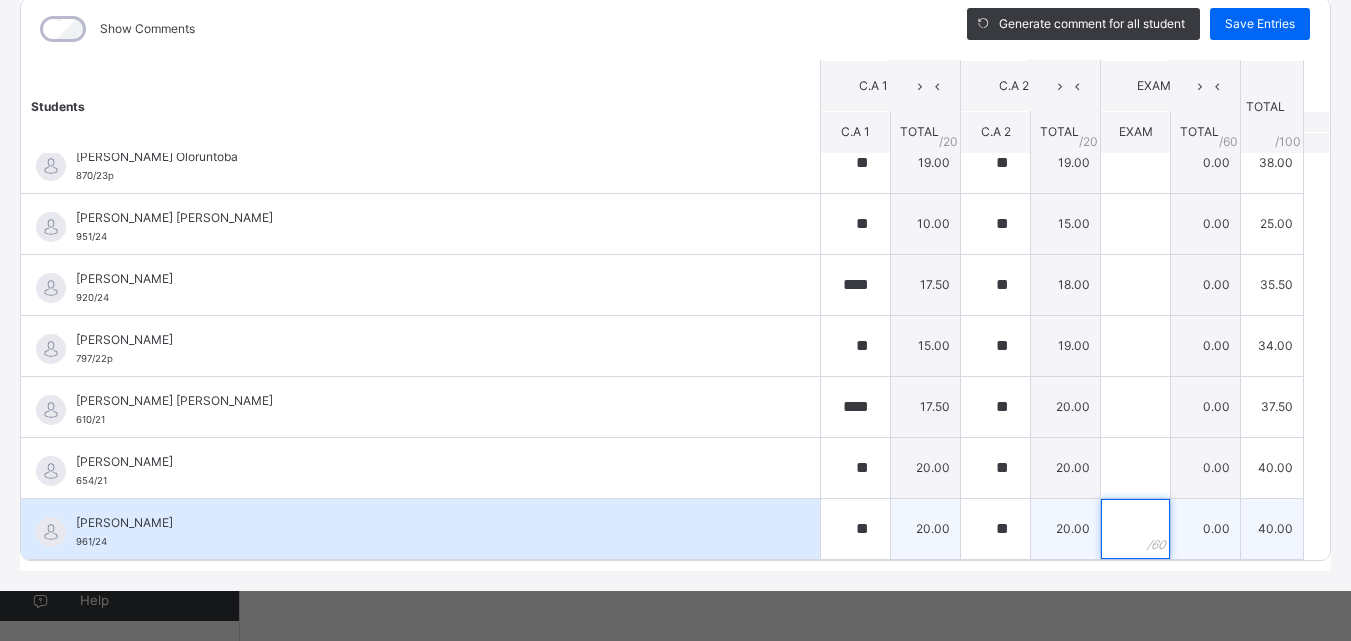 click at bounding box center (1135, 529) 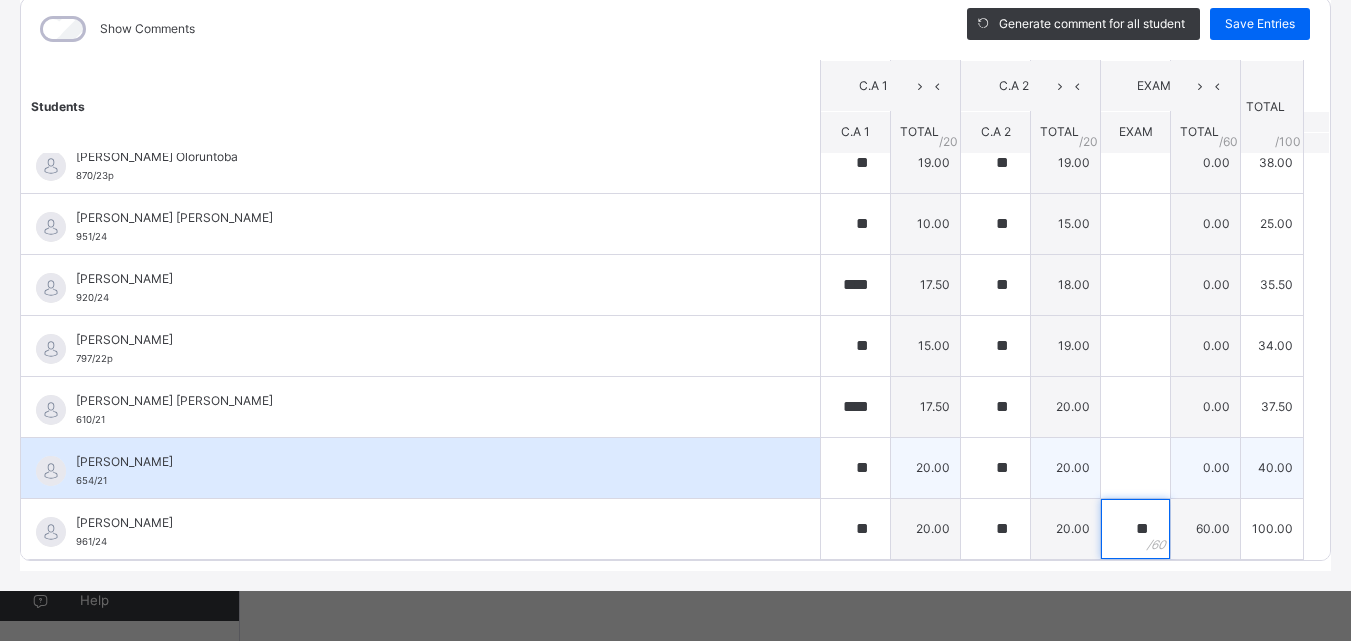 type on "**" 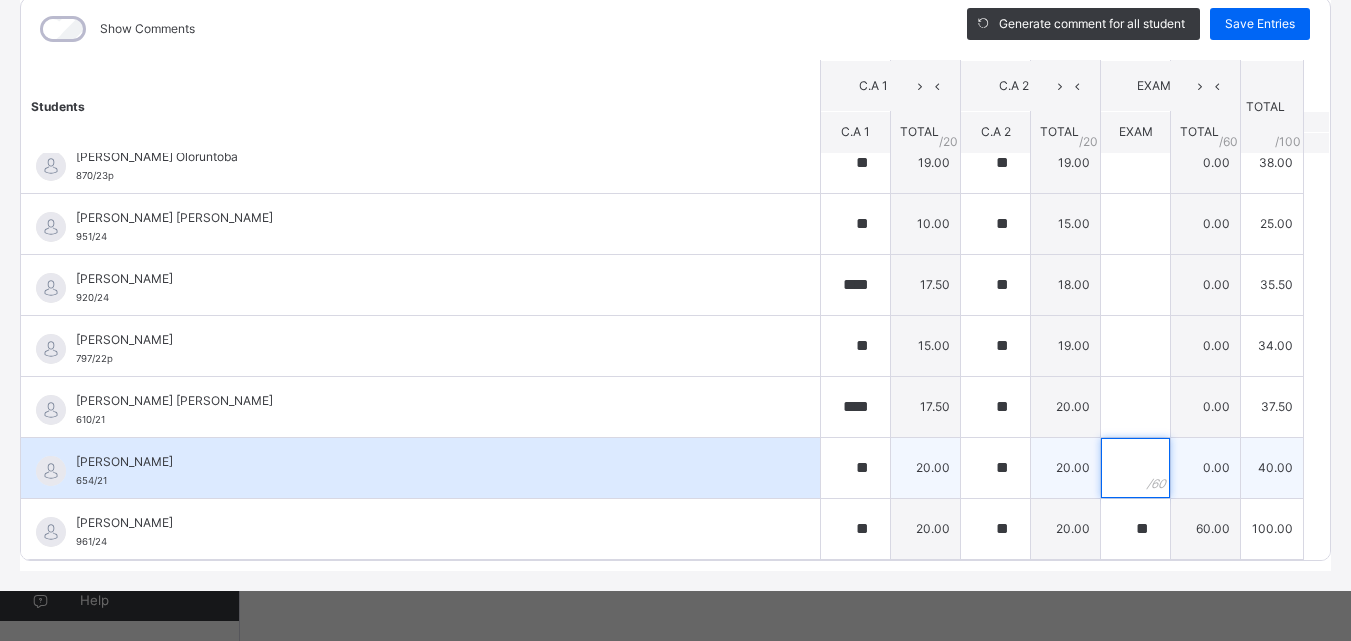 click at bounding box center (1135, 468) 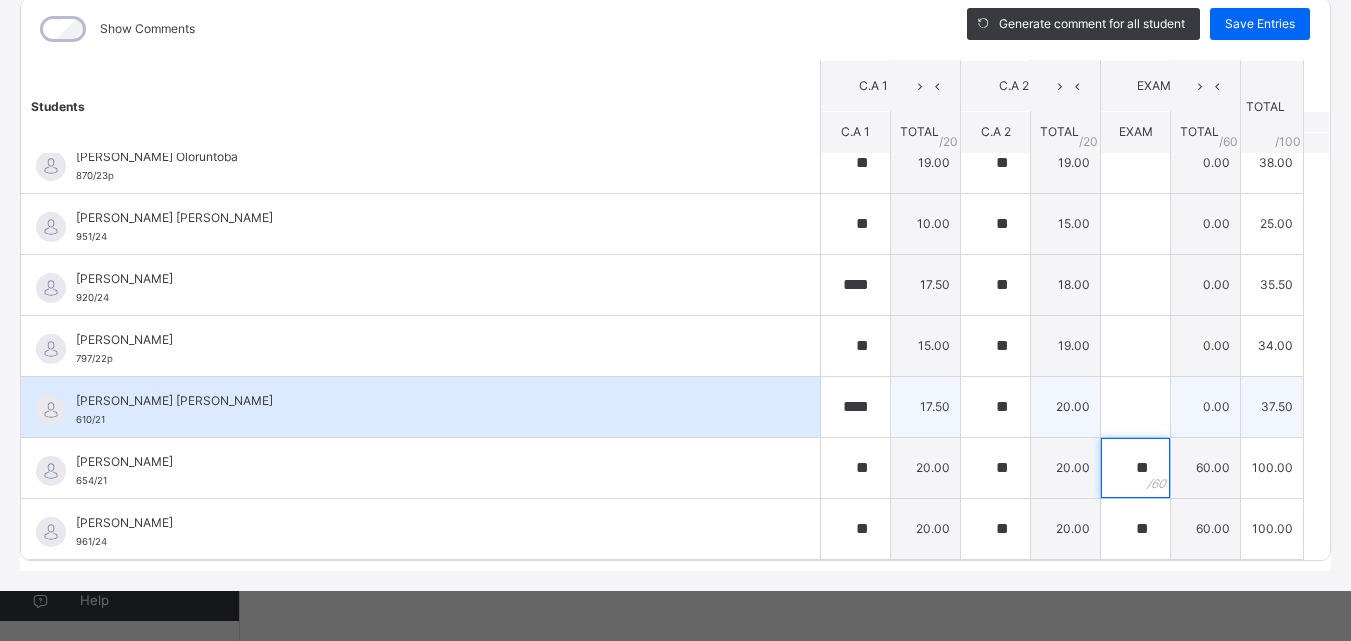 type on "**" 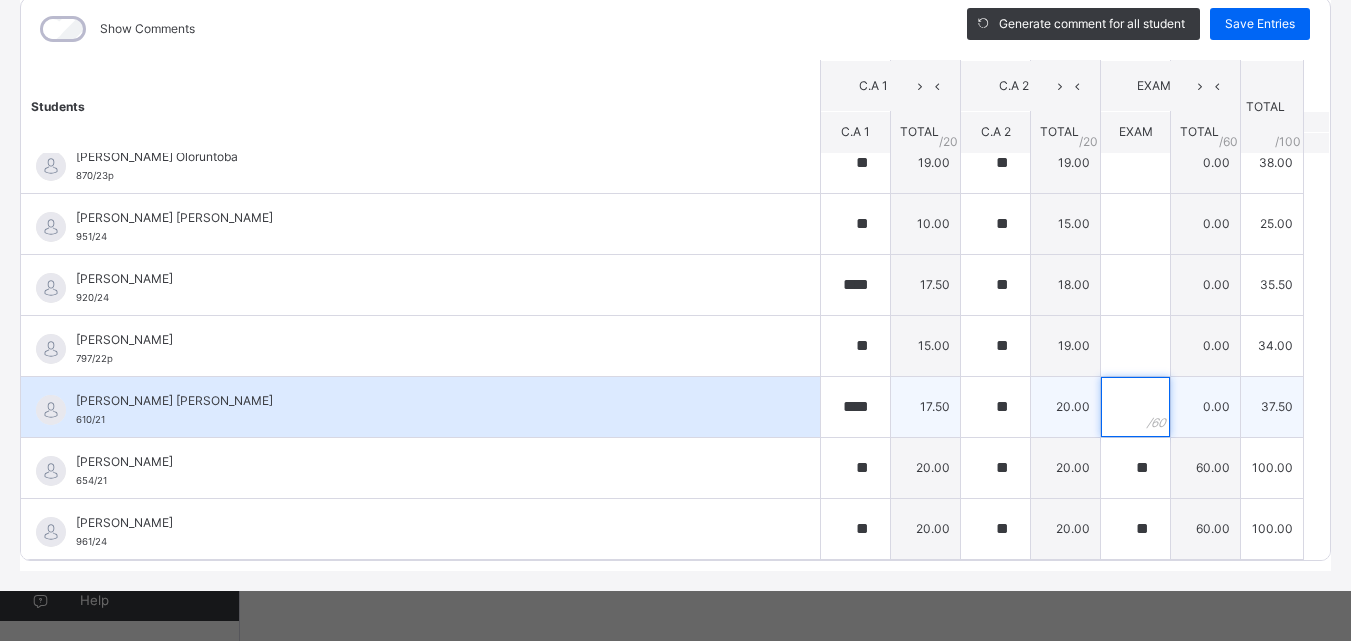 click at bounding box center (1135, 407) 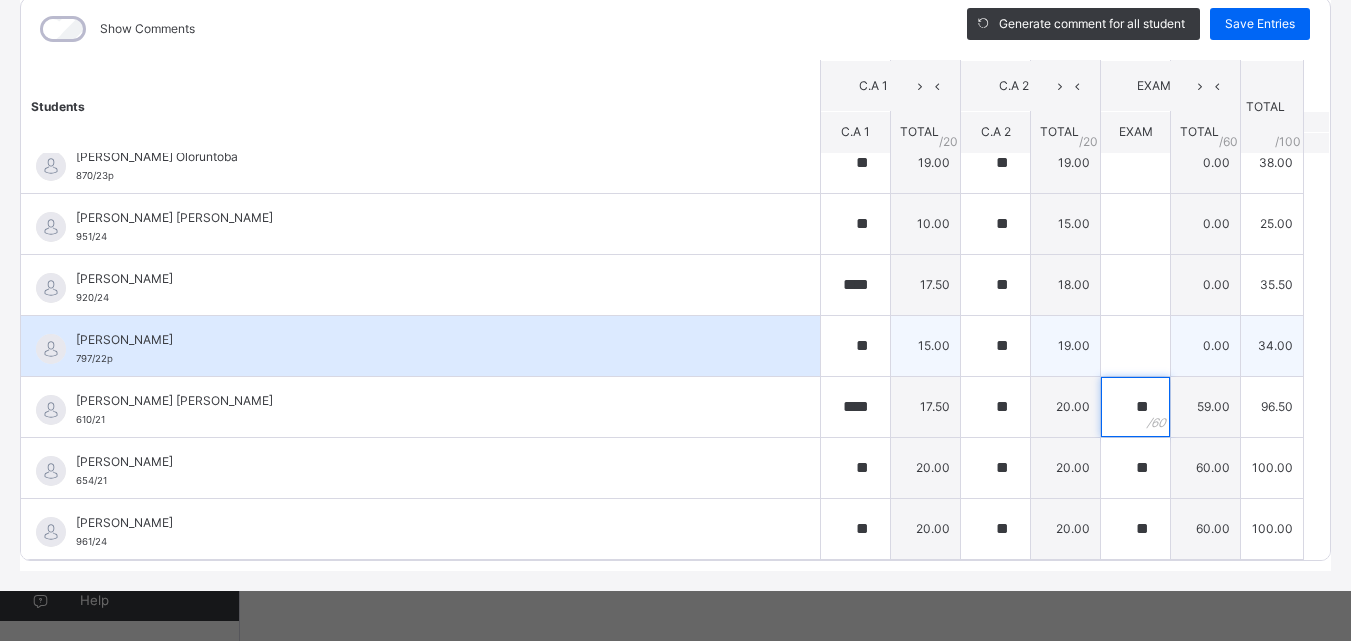 type on "**" 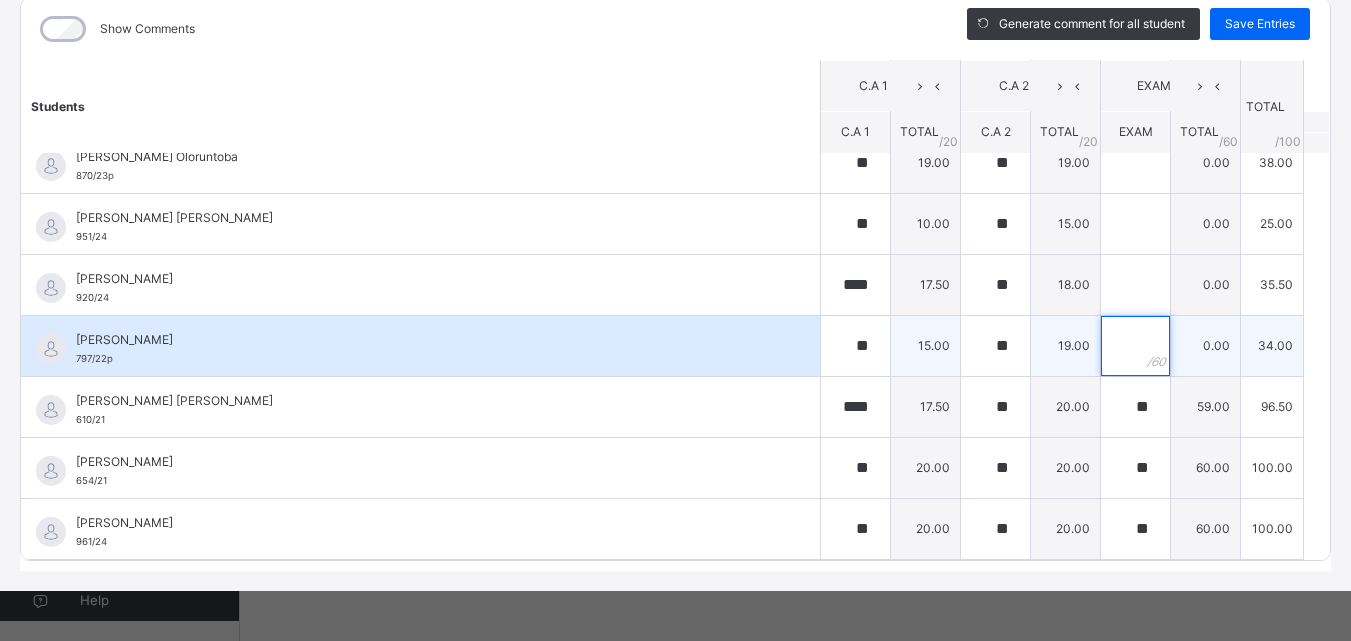 click at bounding box center [1135, 346] 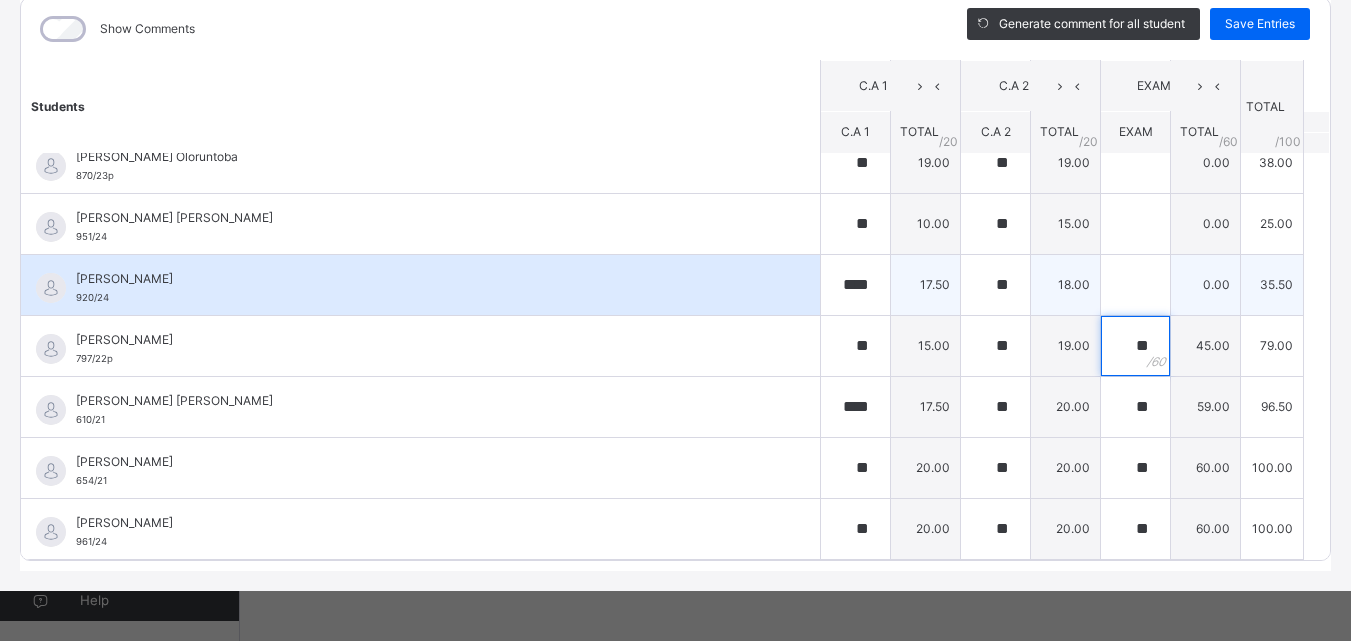 type on "**" 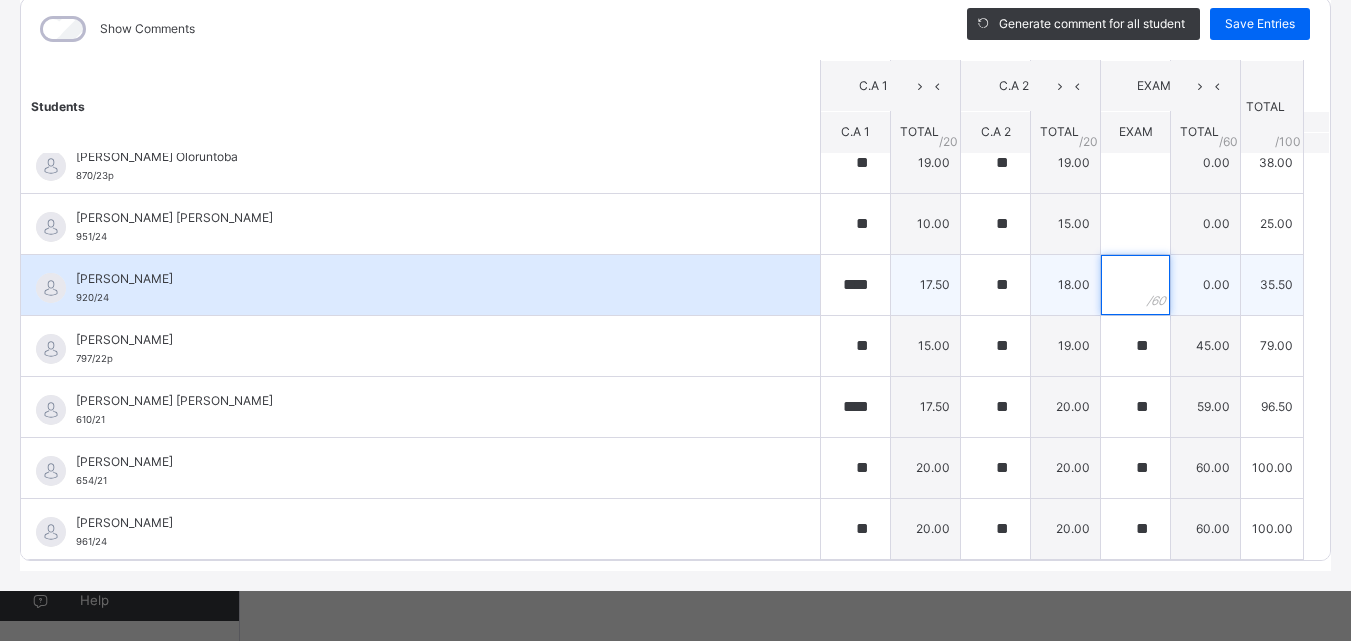 click at bounding box center [1135, 285] 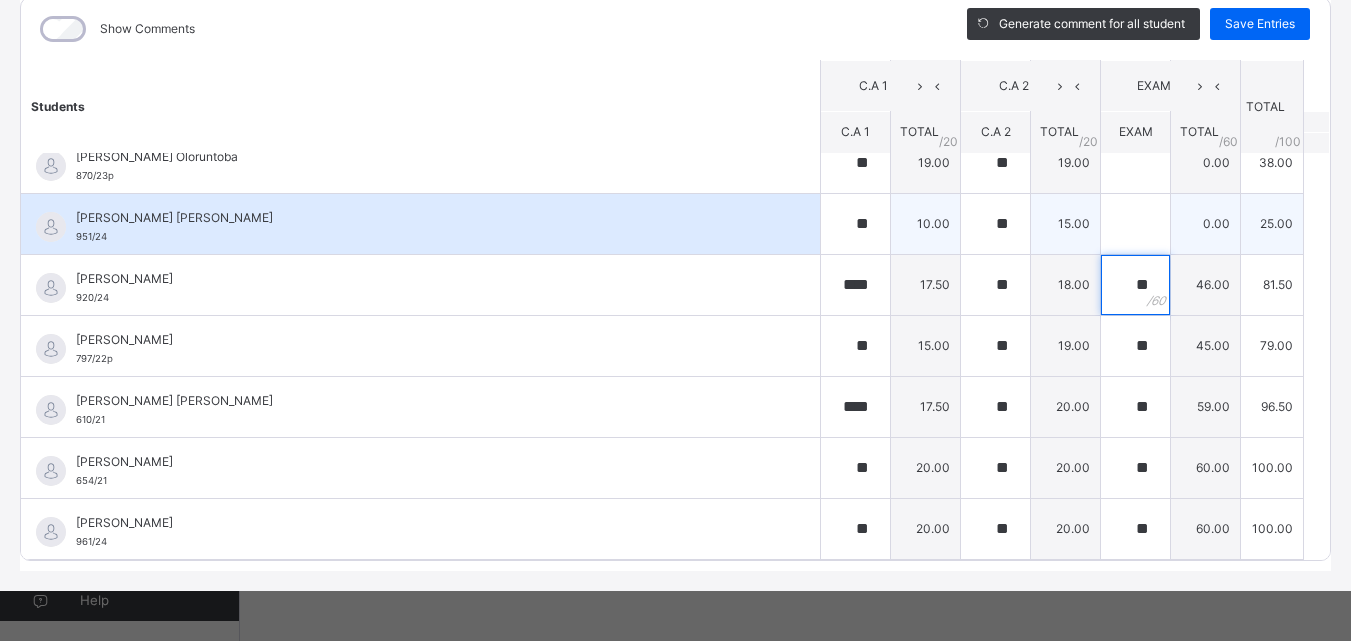 type on "**" 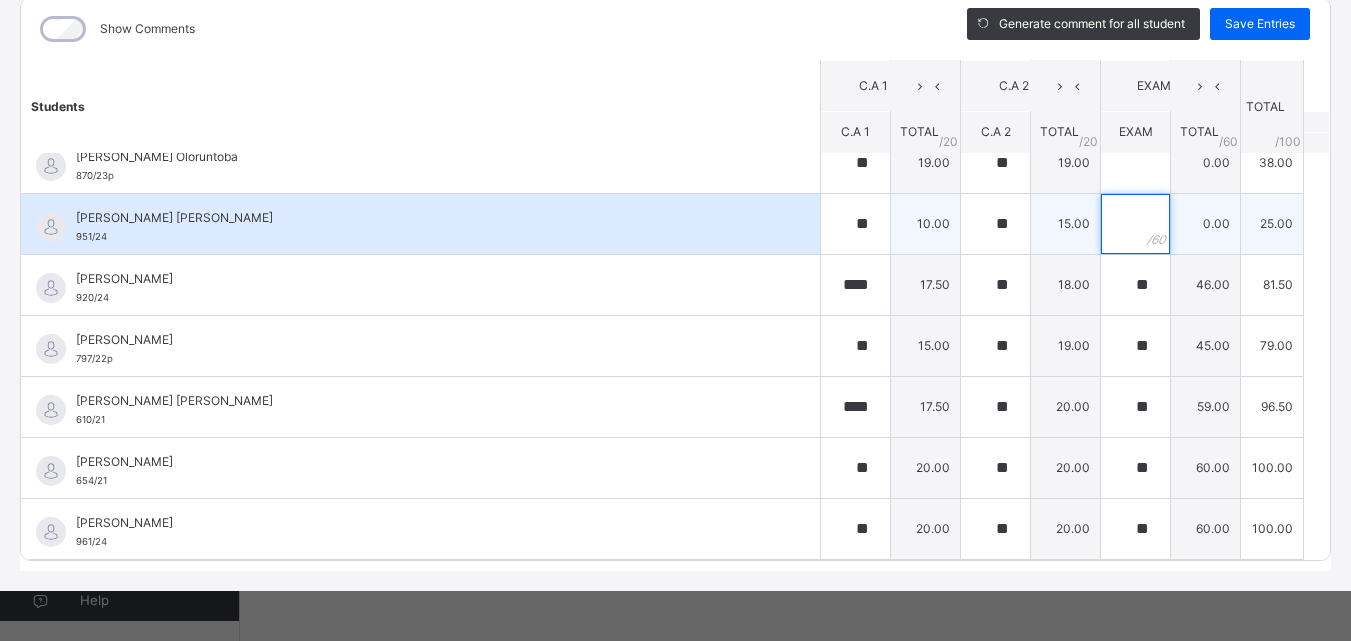 click at bounding box center (1135, 224) 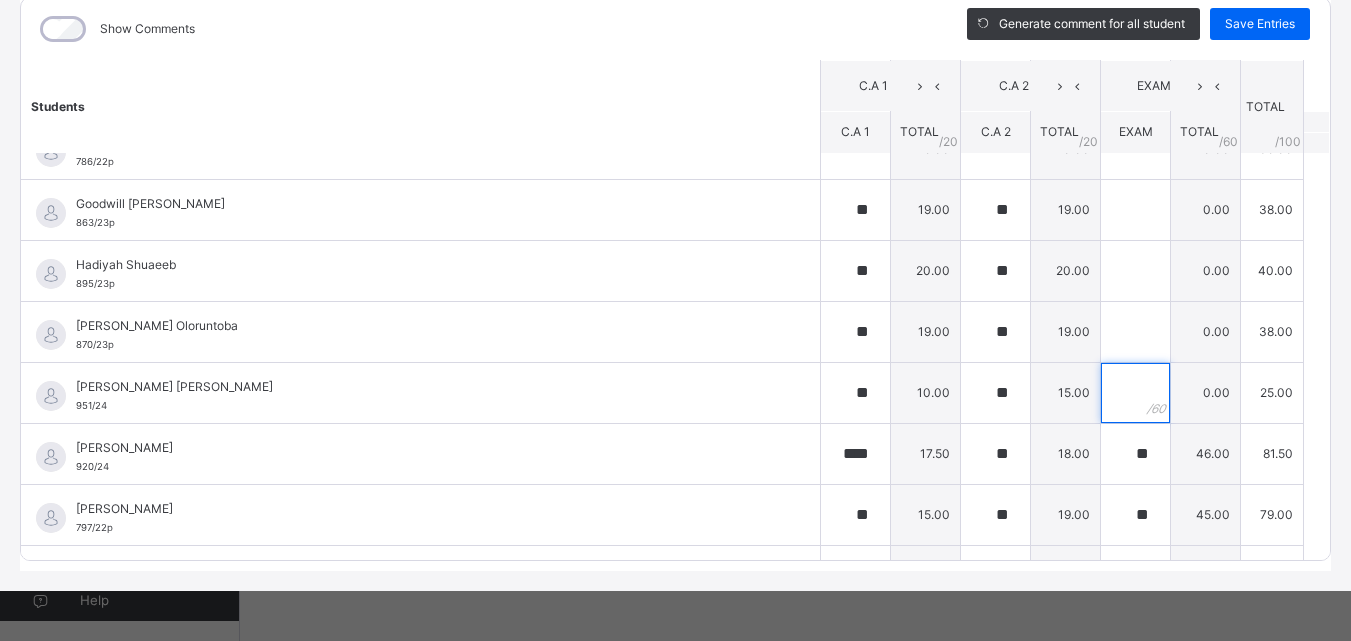 scroll, scrollTop: 146, scrollLeft: 0, axis: vertical 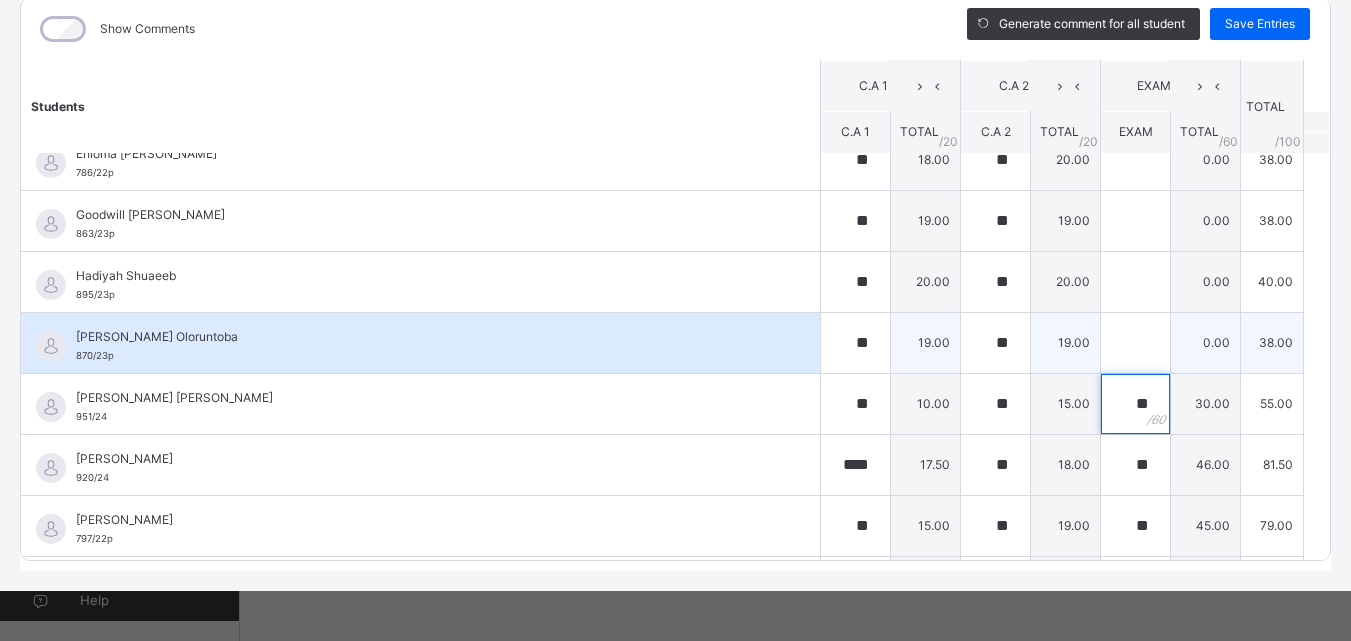 type on "**" 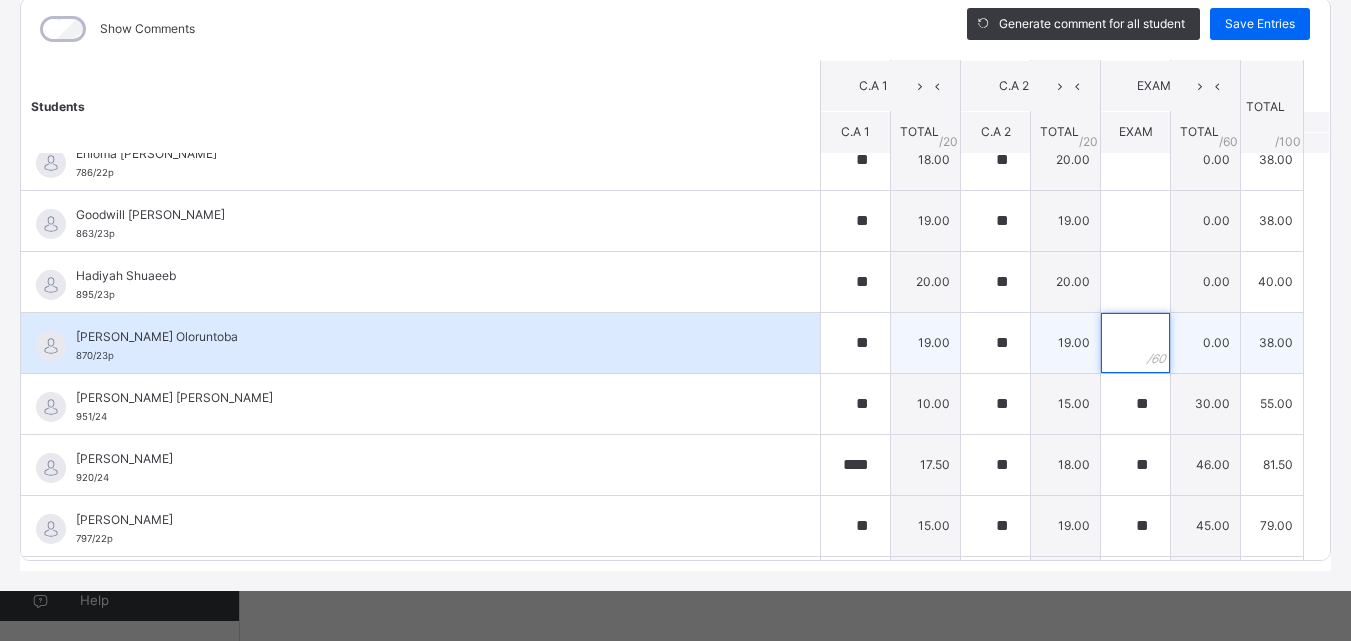 click at bounding box center (1135, 343) 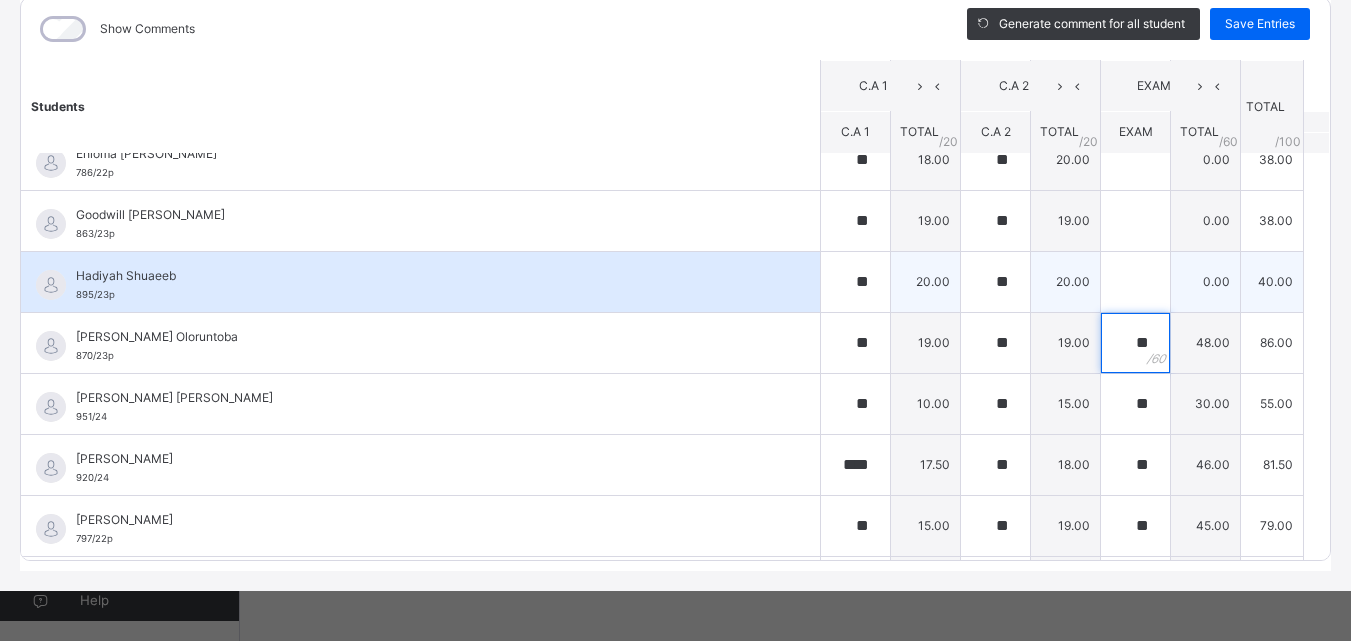 type on "**" 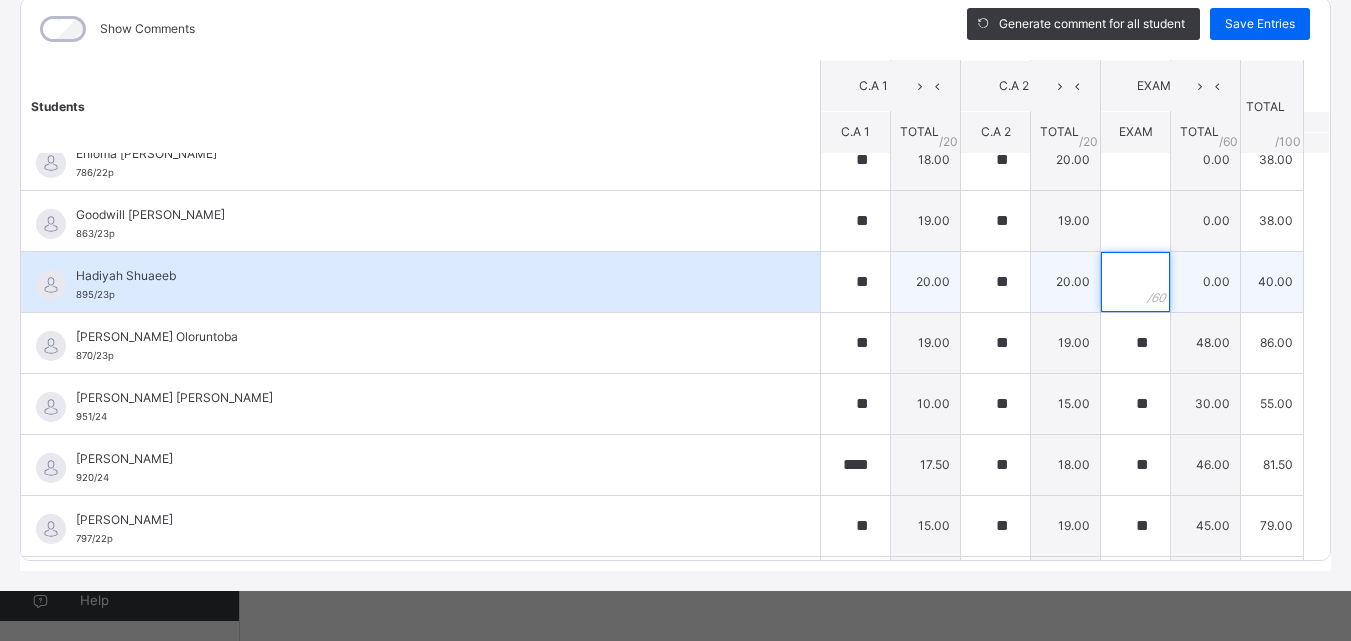 click at bounding box center [1135, 282] 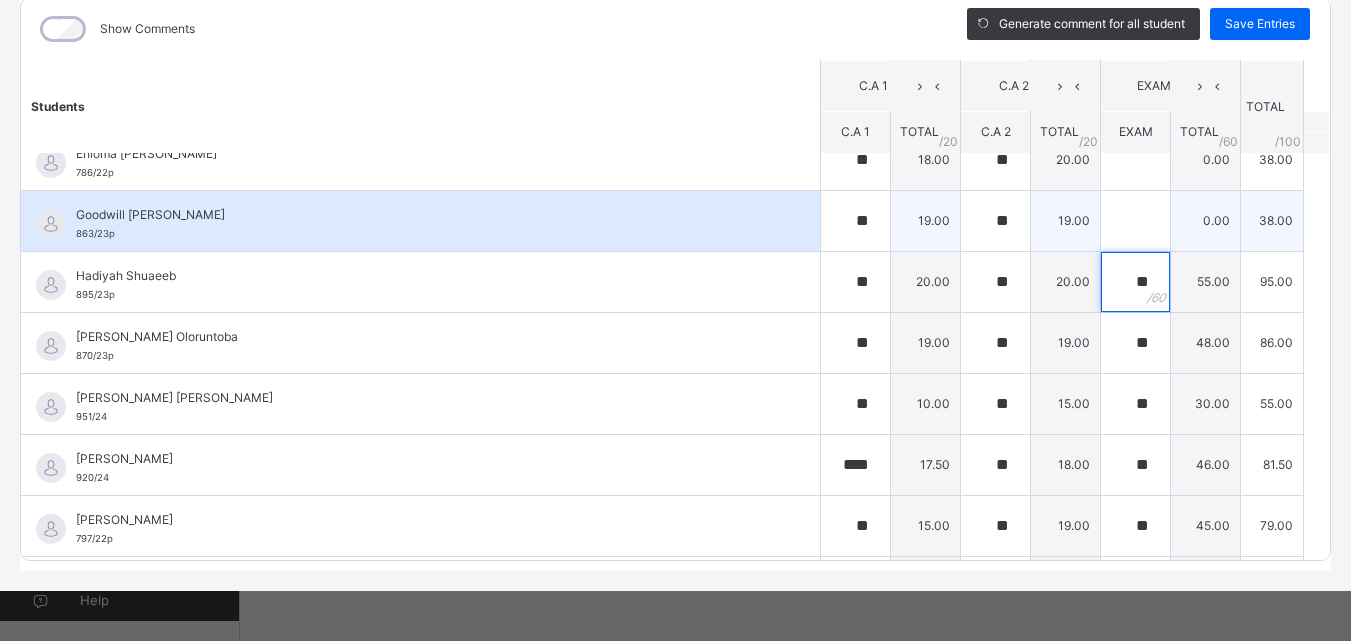 type on "**" 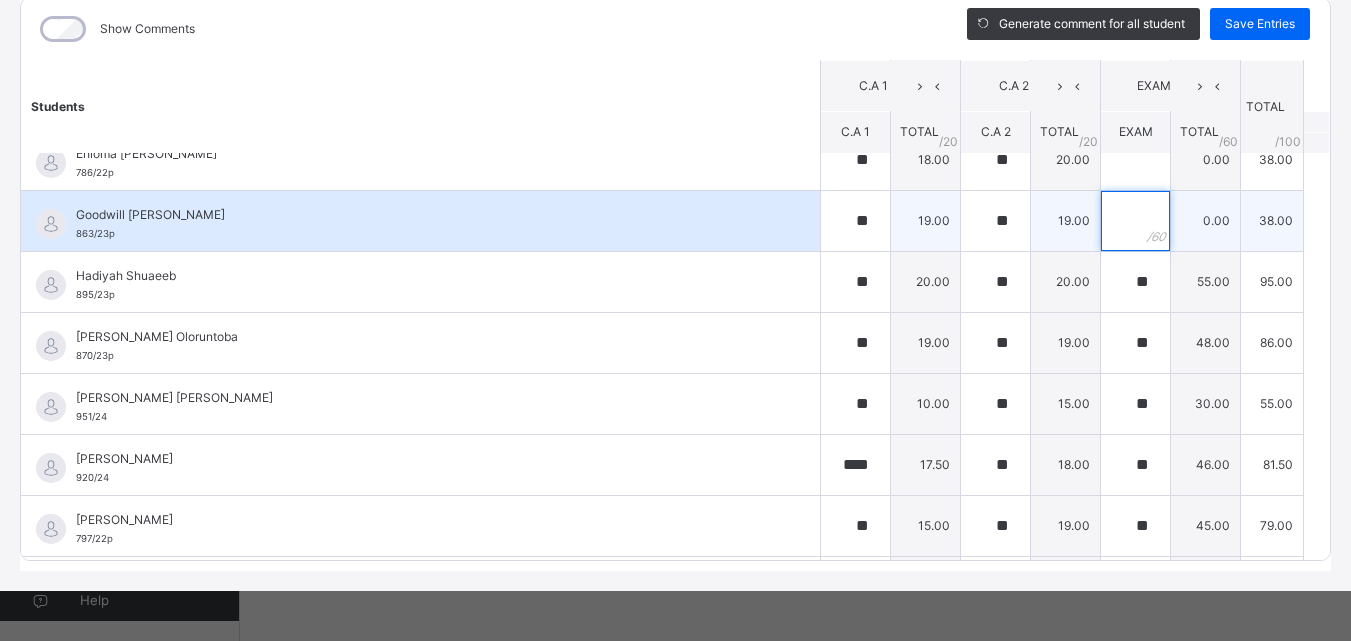 click at bounding box center (1135, 221) 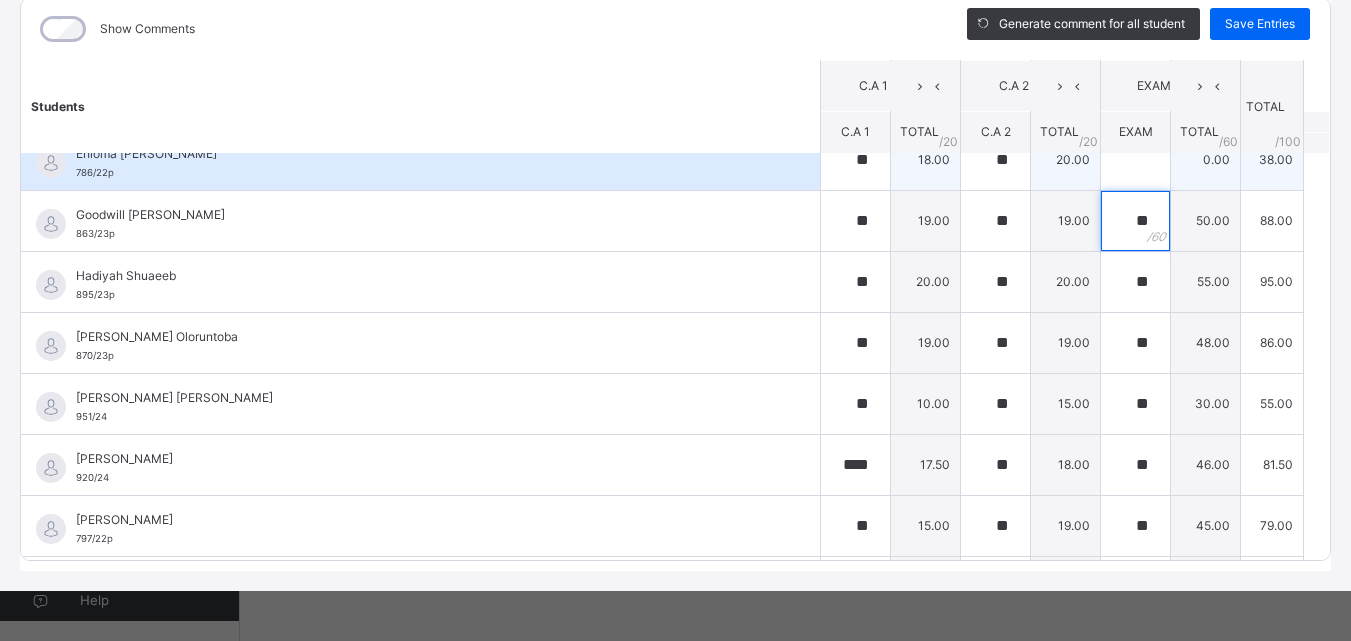 type on "**" 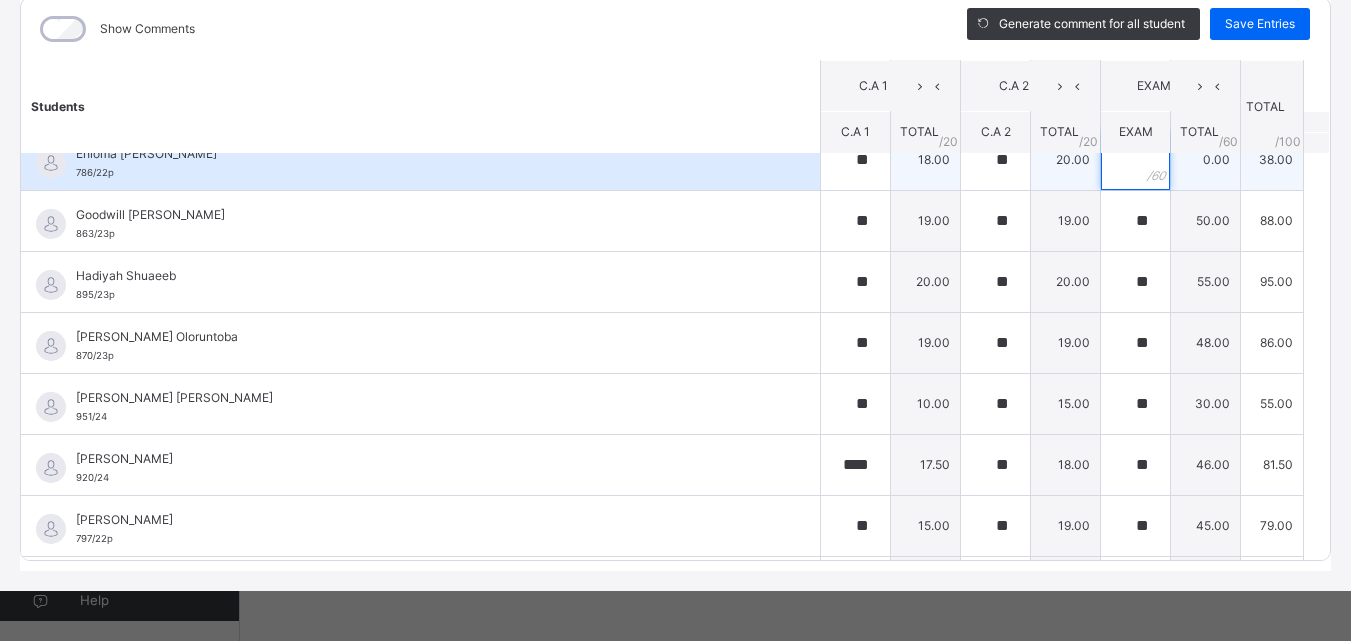 click at bounding box center [1135, 160] 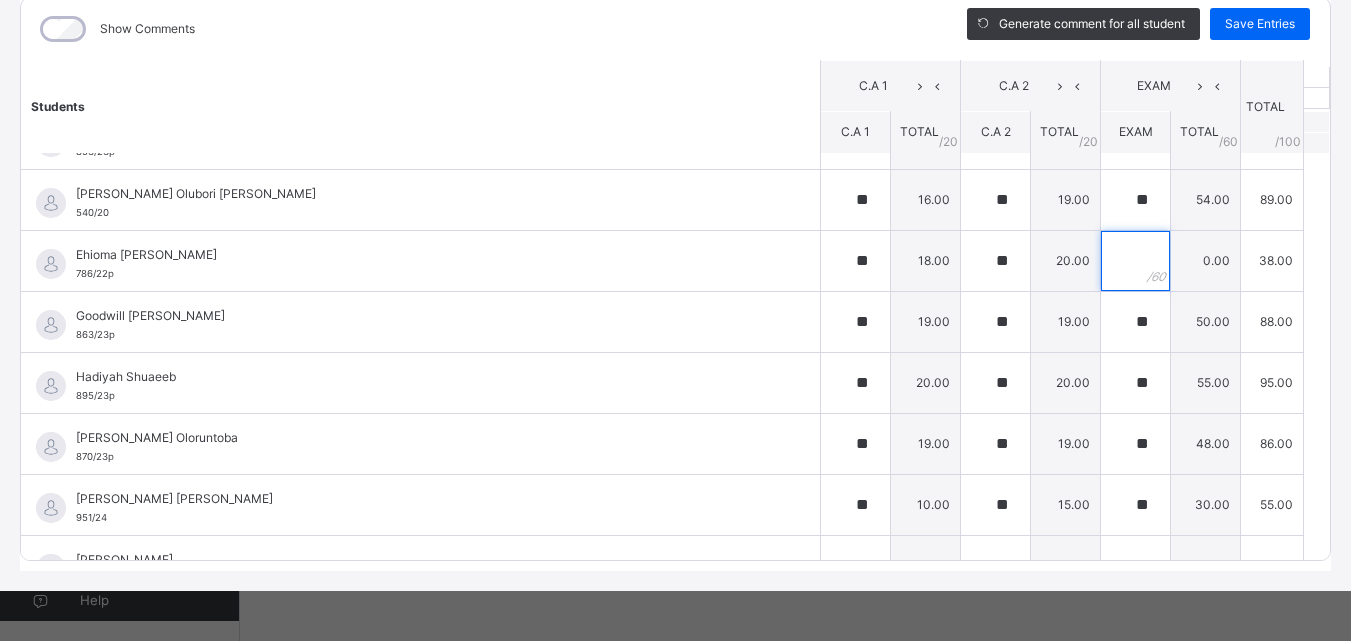 scroll, scrollTop: 43, scrollLeft: 0, axis: vertical 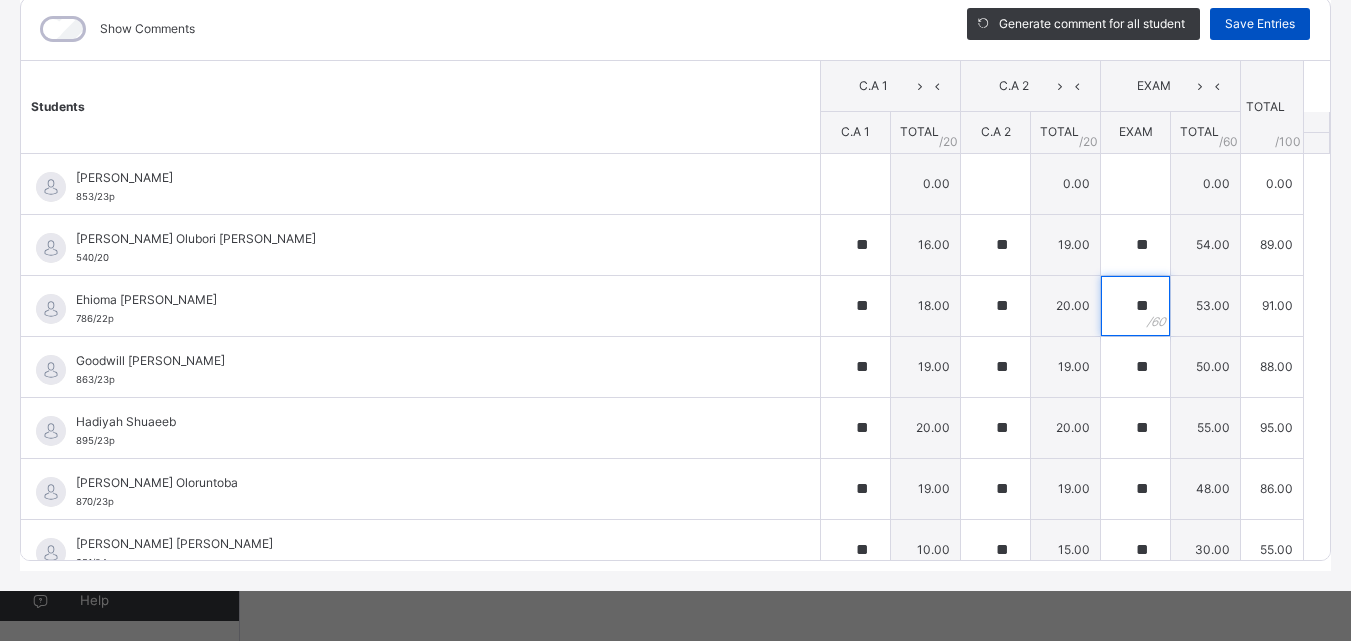 type on "**" 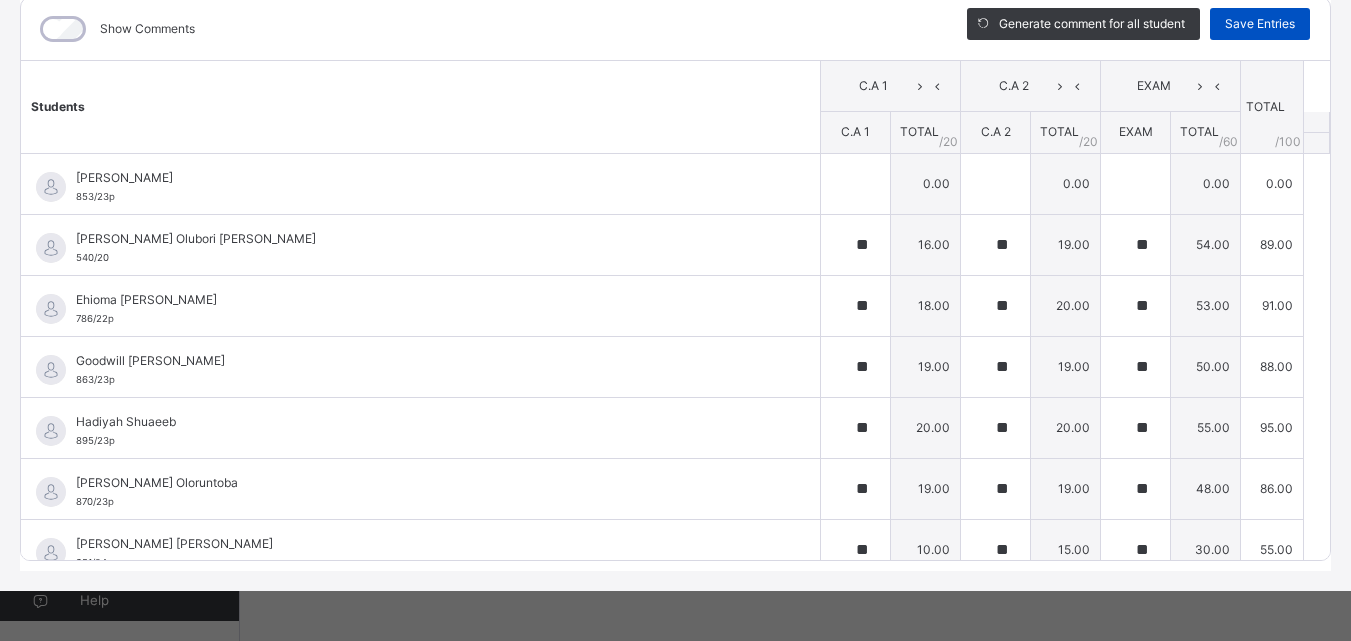 click on "Save Entries" at bounding box center (1260, 24) 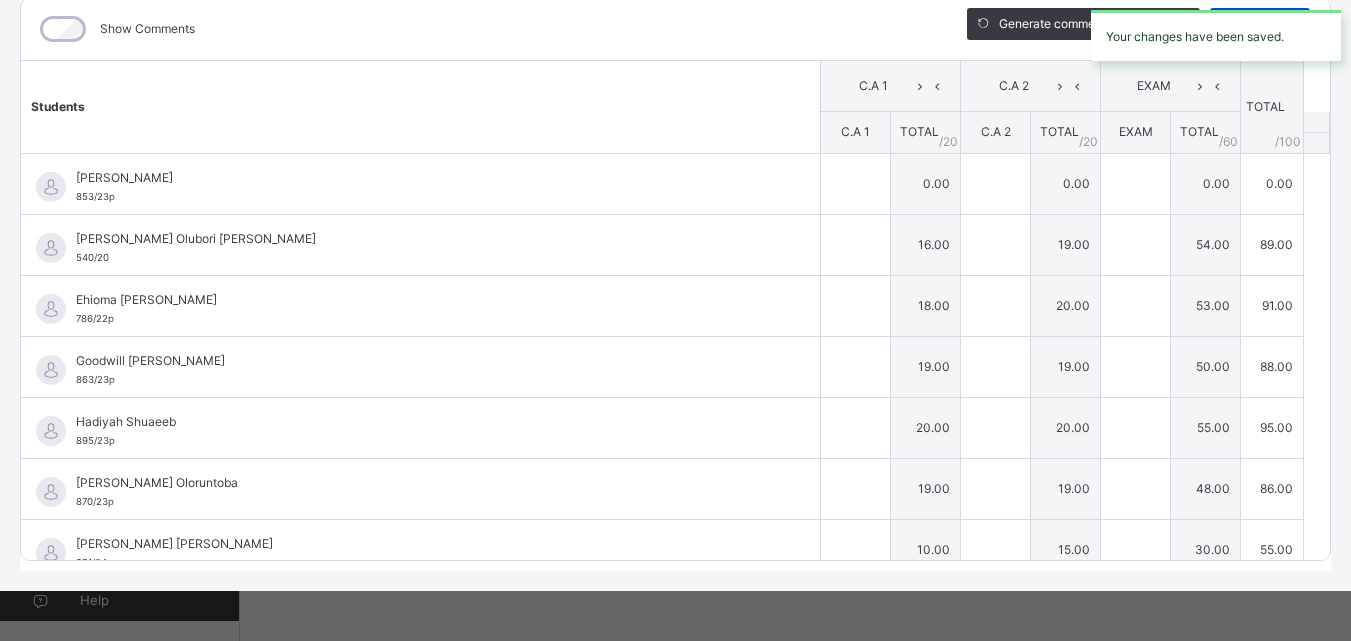 type on "**" 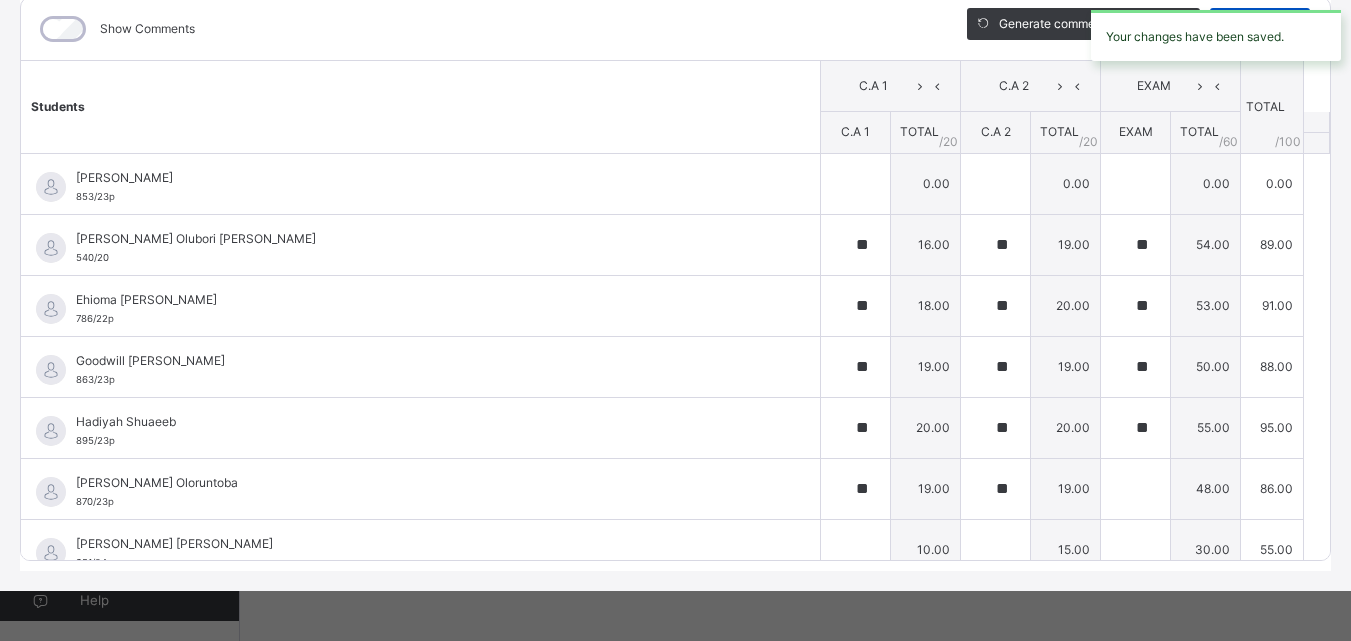 type on "**" 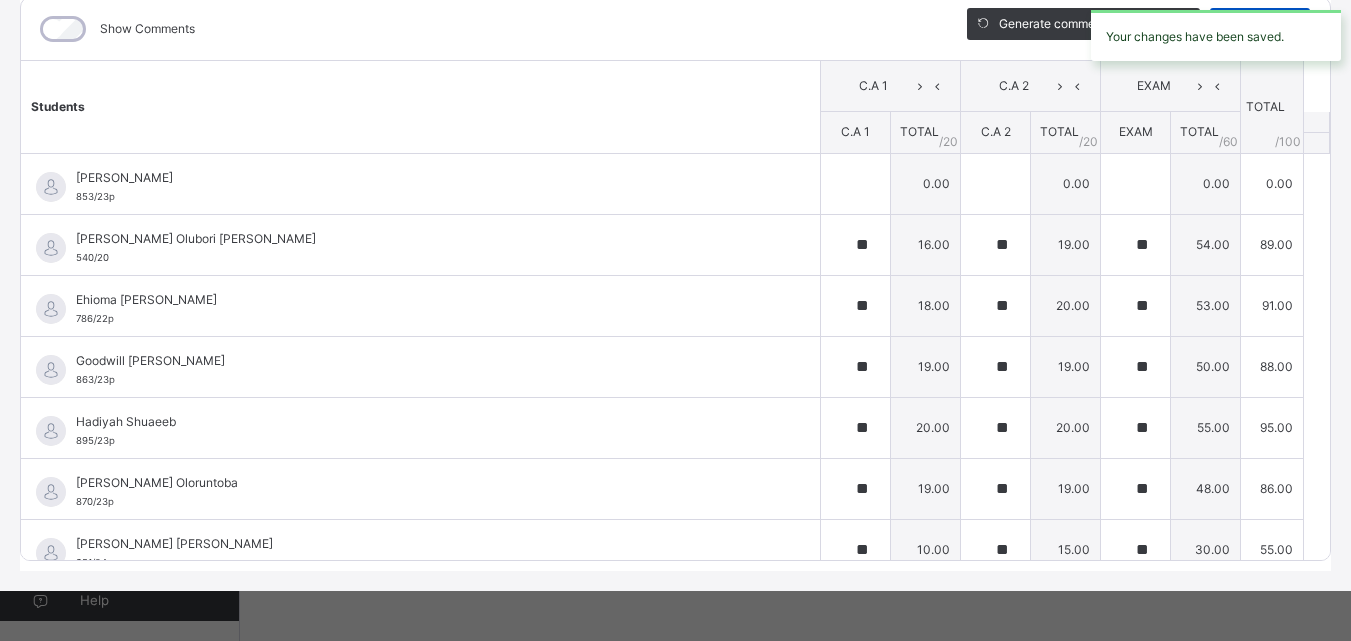 type on "**" 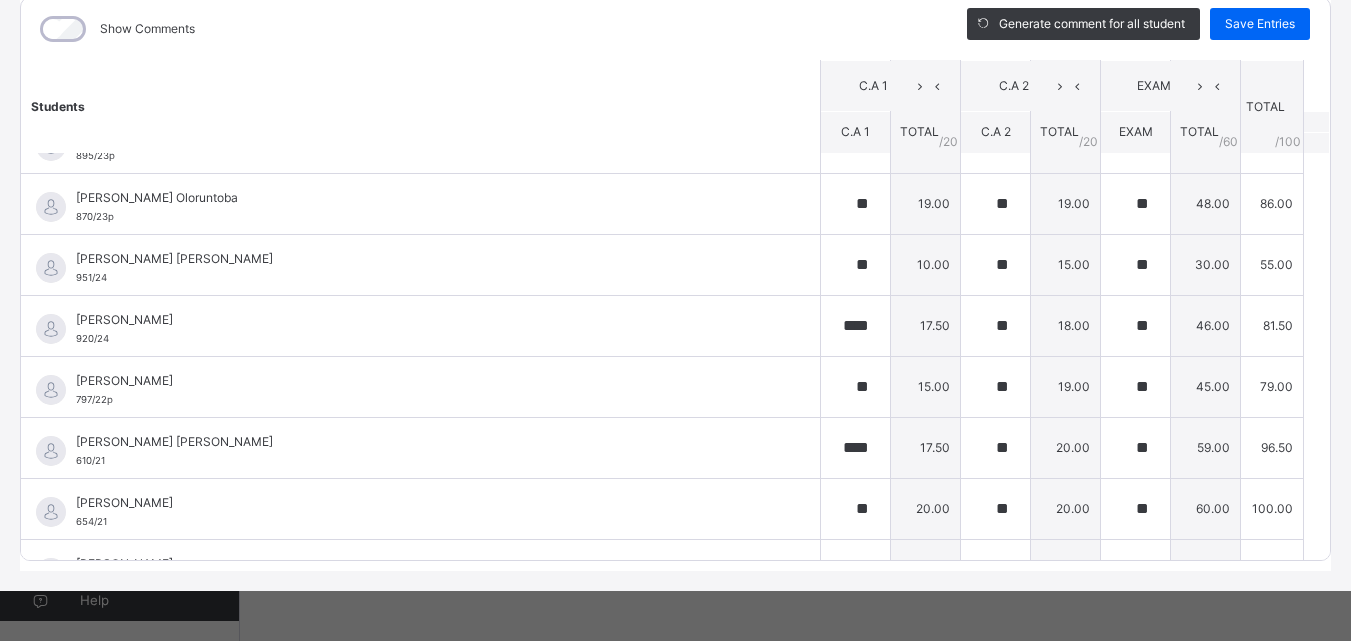 scroll, scrollTop: 326, scrollLeft: 0, axis: vertical 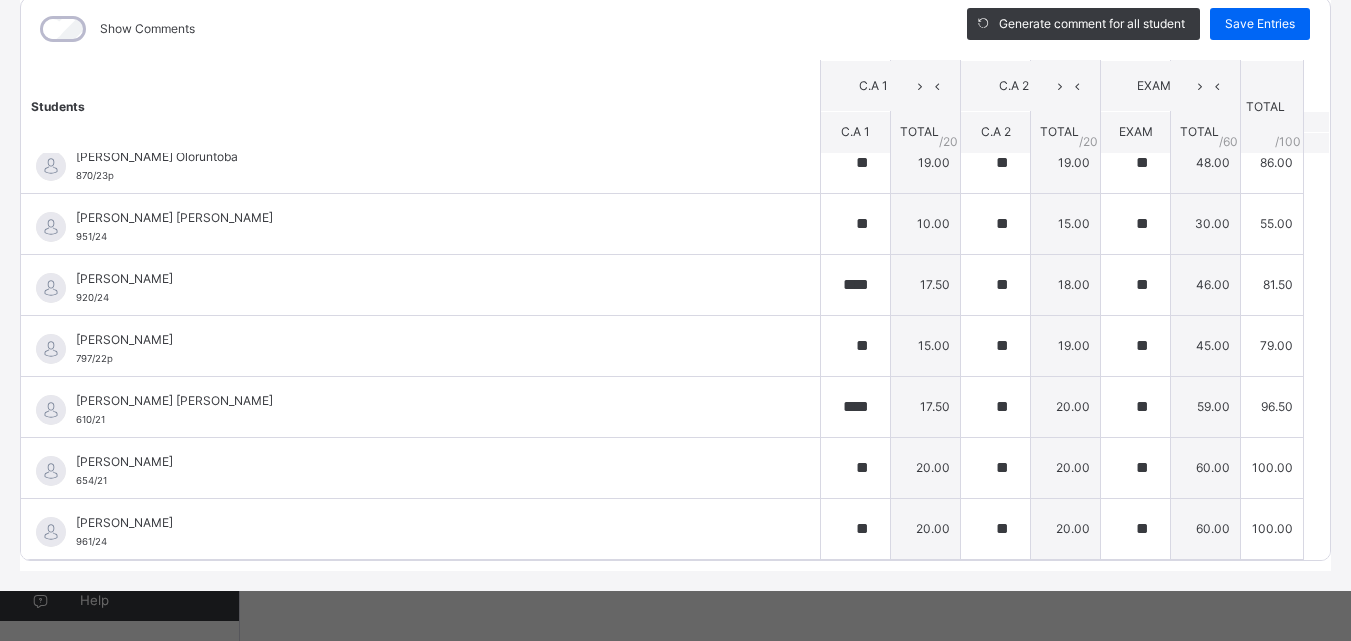 drag, startPoint x: 1301, startPoint y: 369, endPoint x: 1304, endPoint y: 319, distance: 50.08992 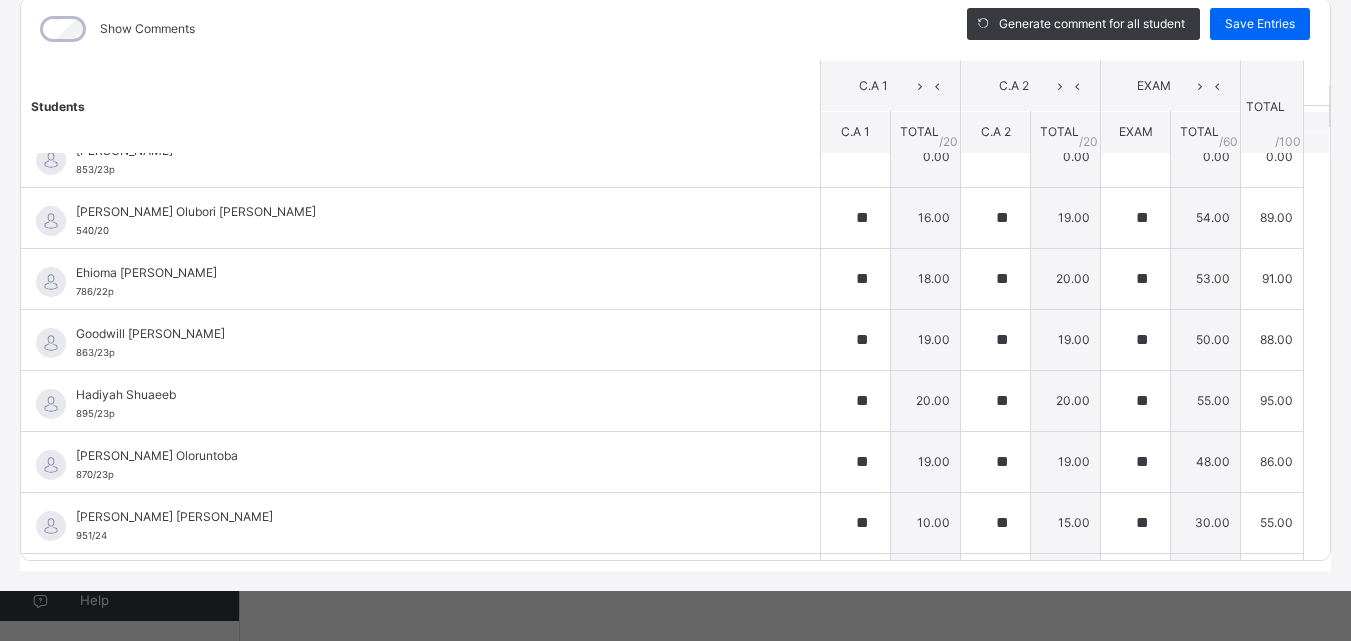 scroll, scrollTop: 0, scrollLeft: 0, axis: both 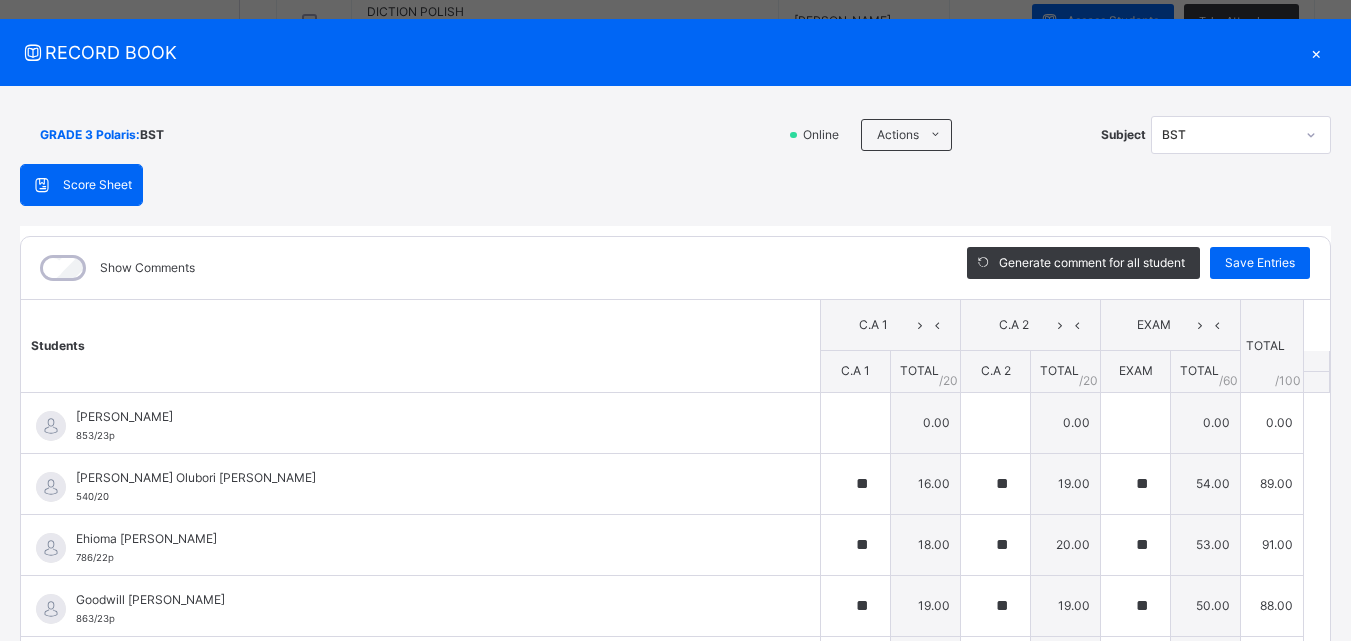 click on "×" at bounding box center [1316, 52] 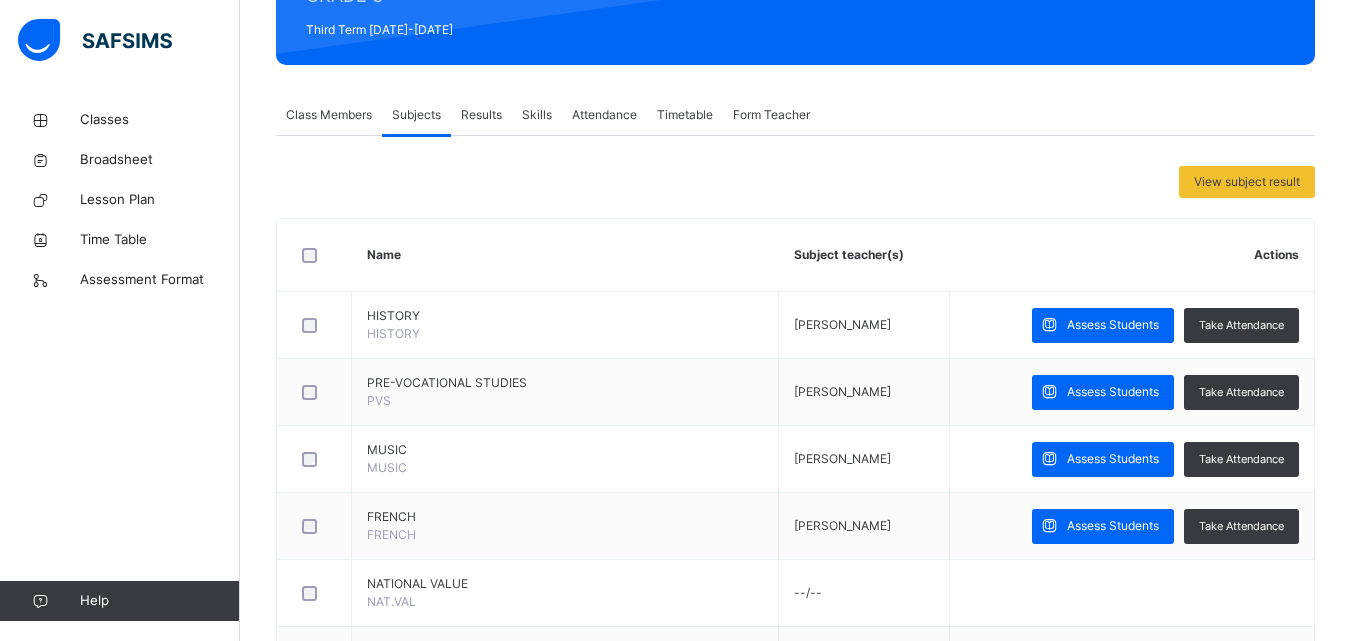 scroll, scrollTop: 0, scrollLeft: 0, axis: both 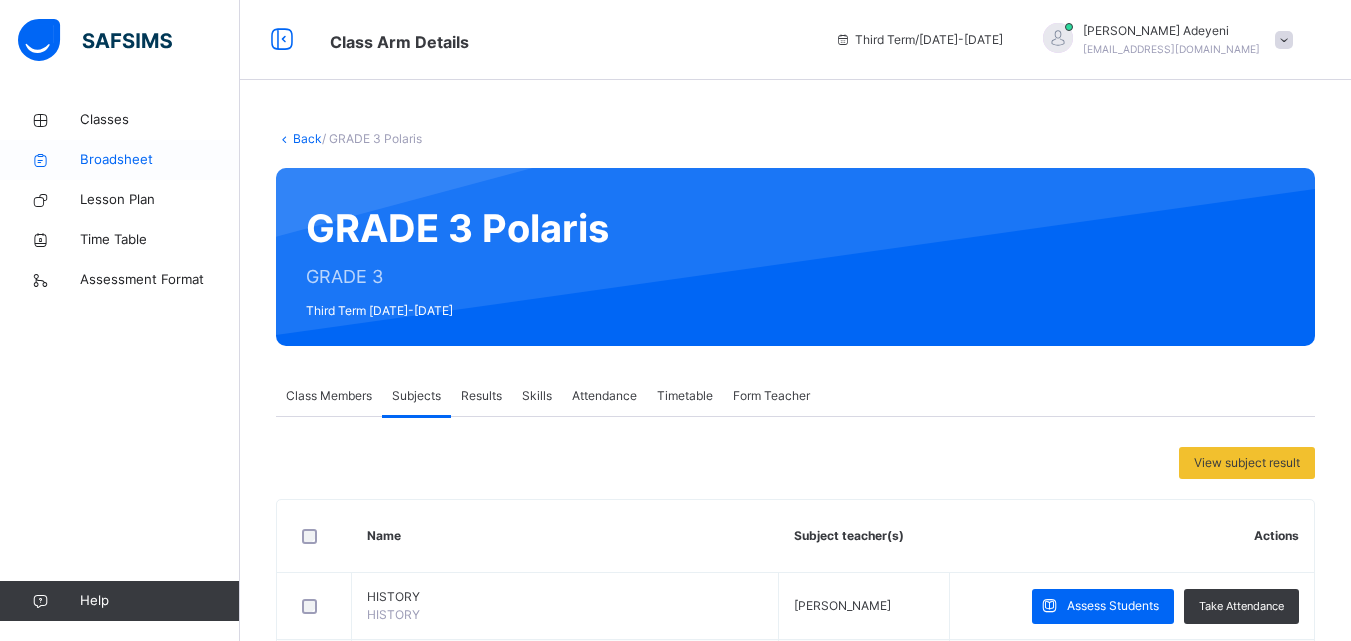 click on "Broadsheet" at bounding box center (160, 160) 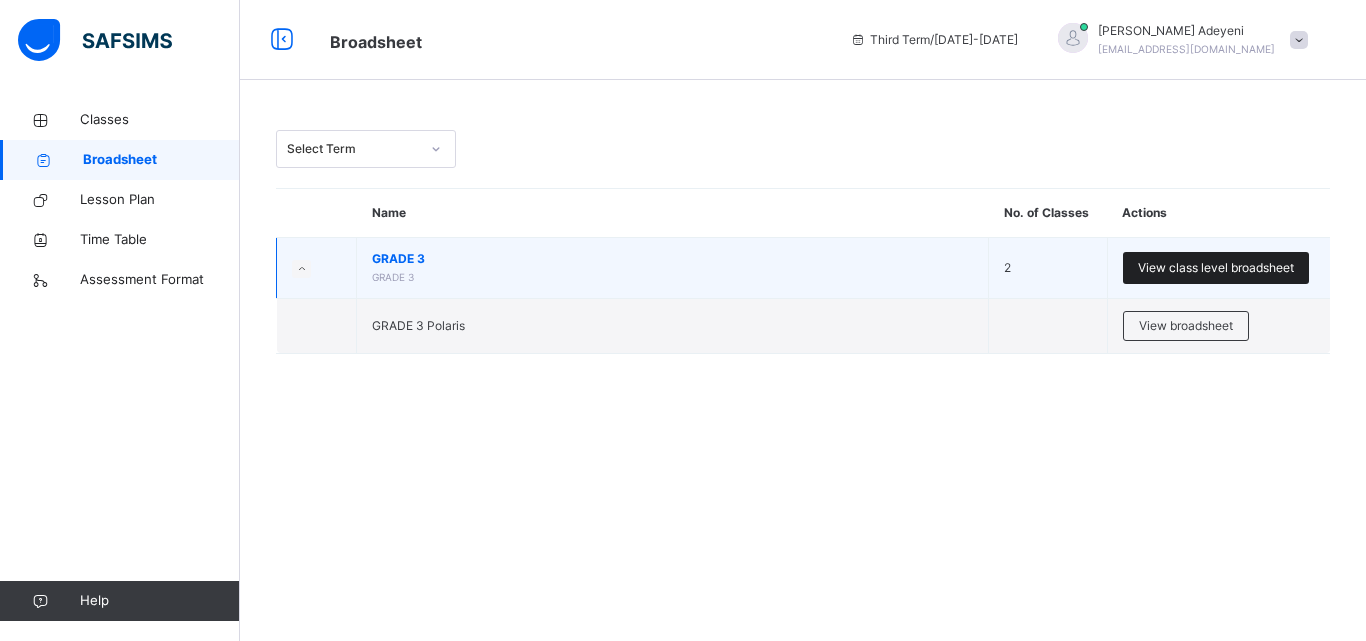 click on "View class level broadsheet" at bounding box center (1216, 268) 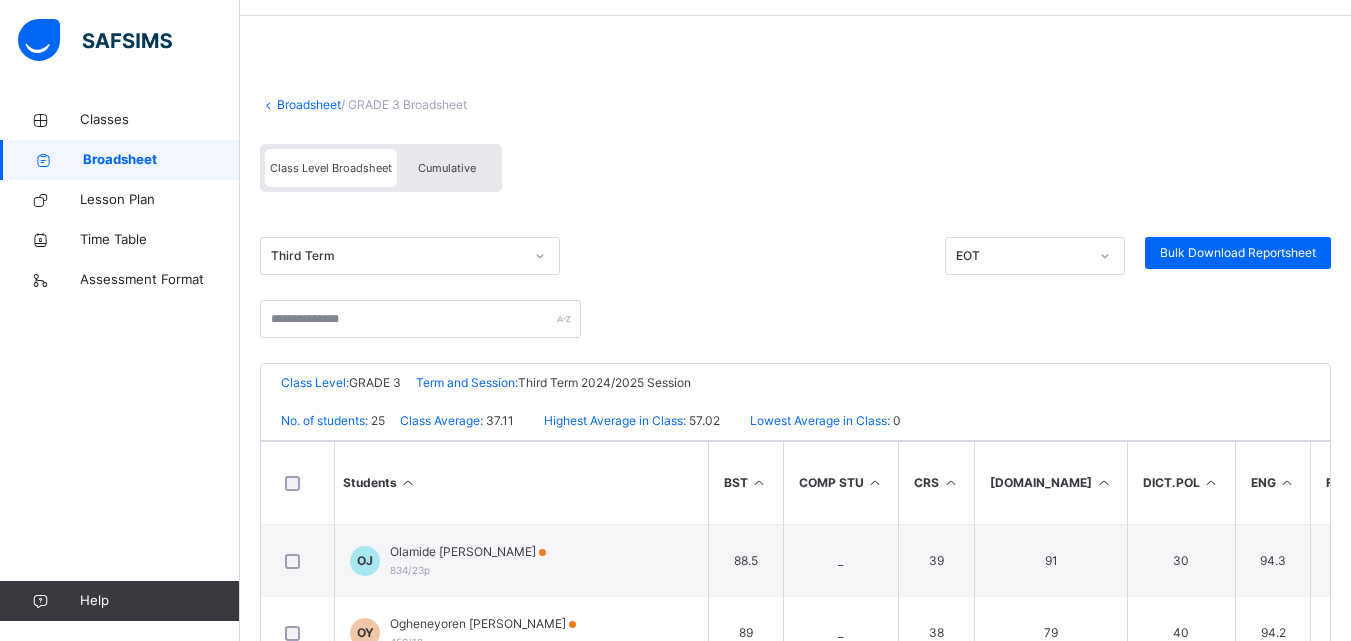 scroll, scrollTop: 177, scrollLeft: 0, axis: vertical 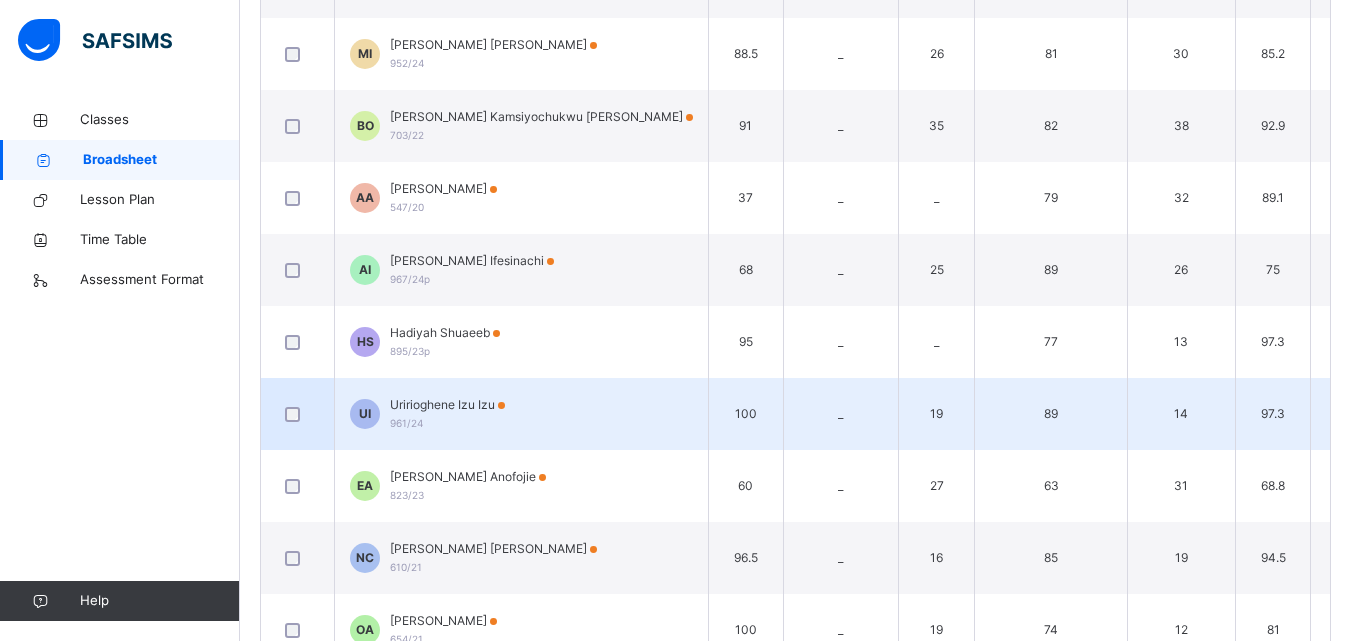click on "_" at bounding box center (841, 414) 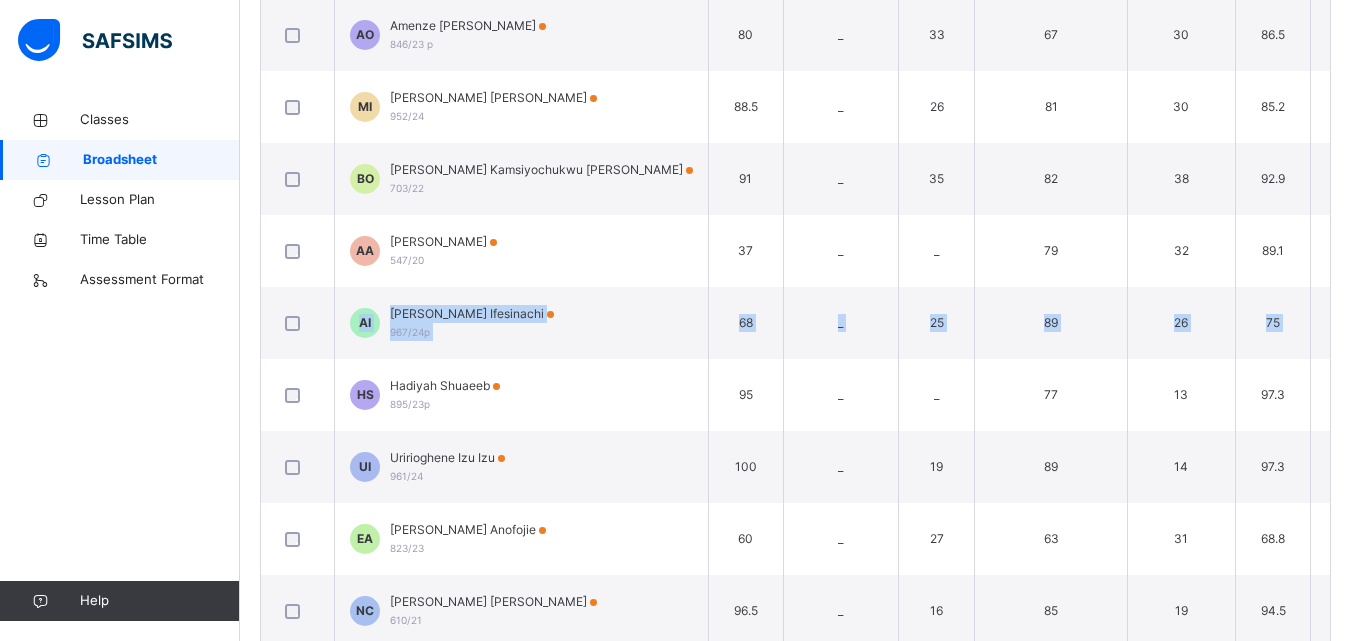 drag, startPoint x: 1350, startPoint y: 292, endPoint x: 1361, endPoint y: 252, distance: 41.484936 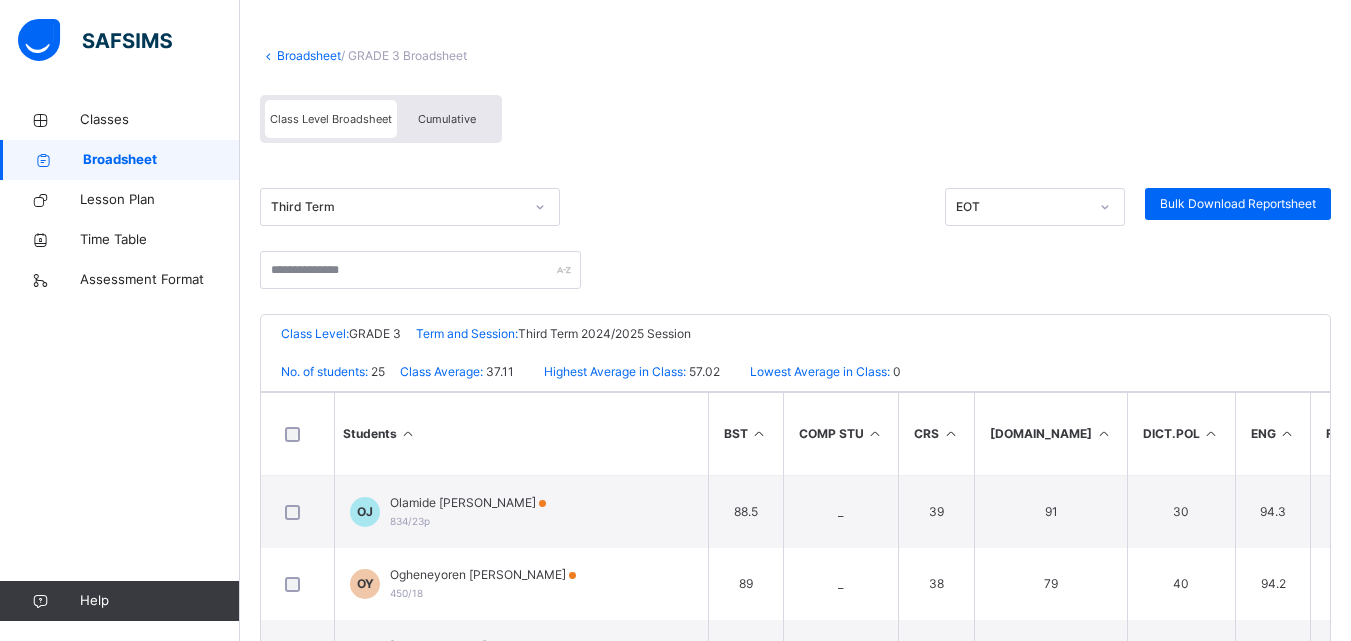 scroll, scrollTop: 101, scrollLeft: 0, axis: vertical 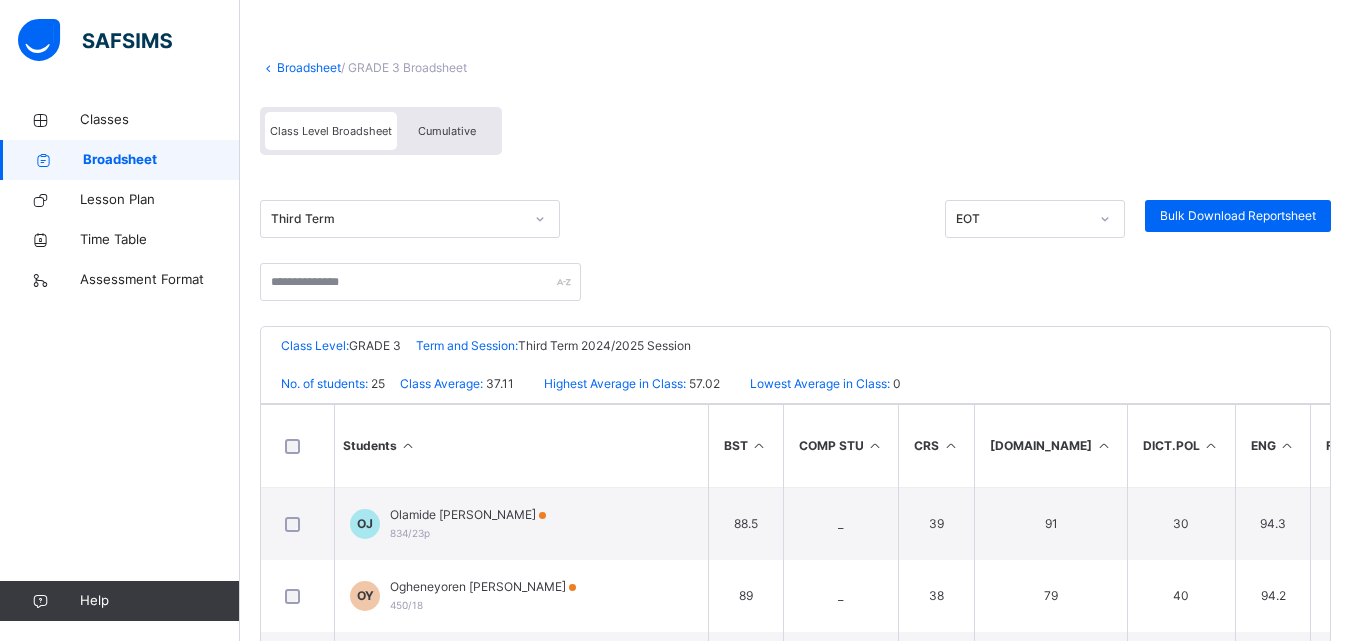click 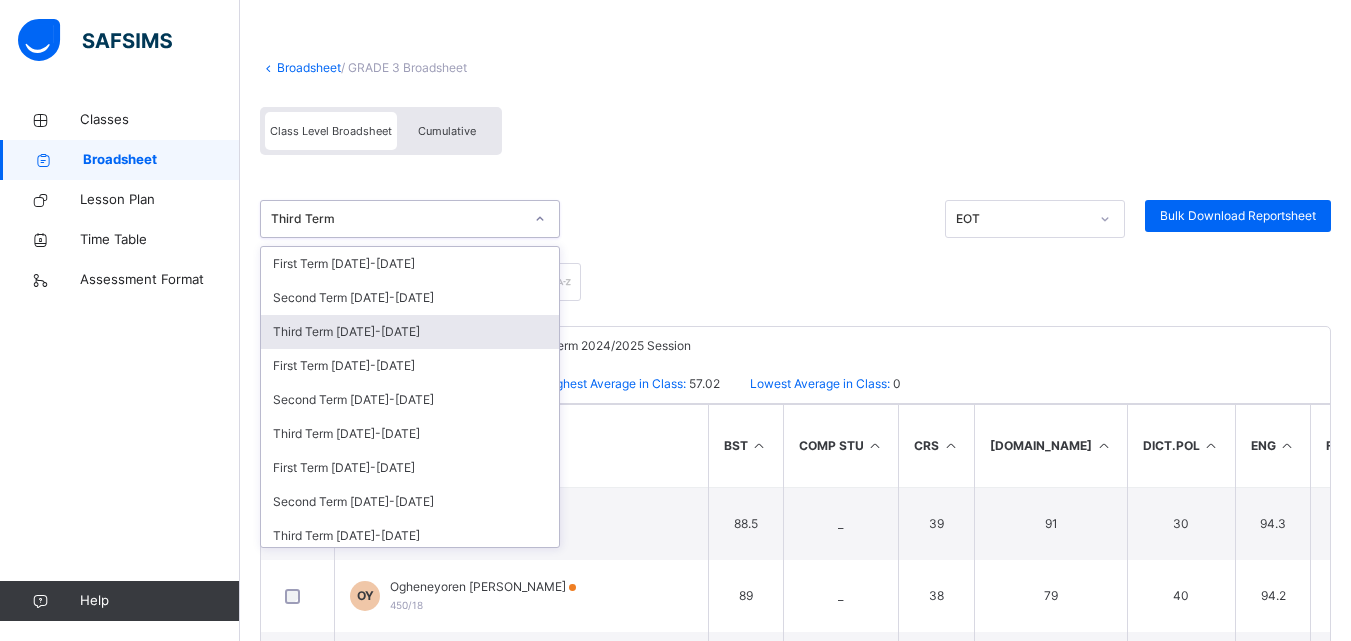 click on "Third Term [DATE]-[DATE]" at bounding box center (410, 332) 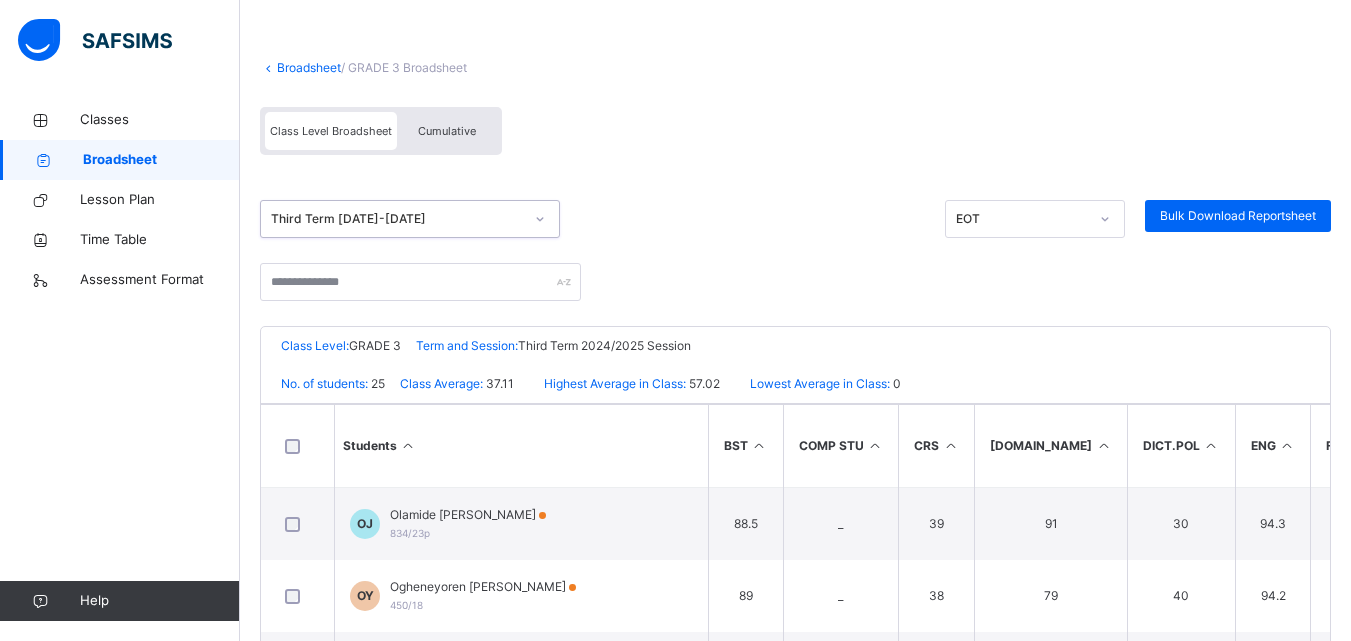 scroll, scrollTop: 149, scrollLeft: 0, axis: vertical 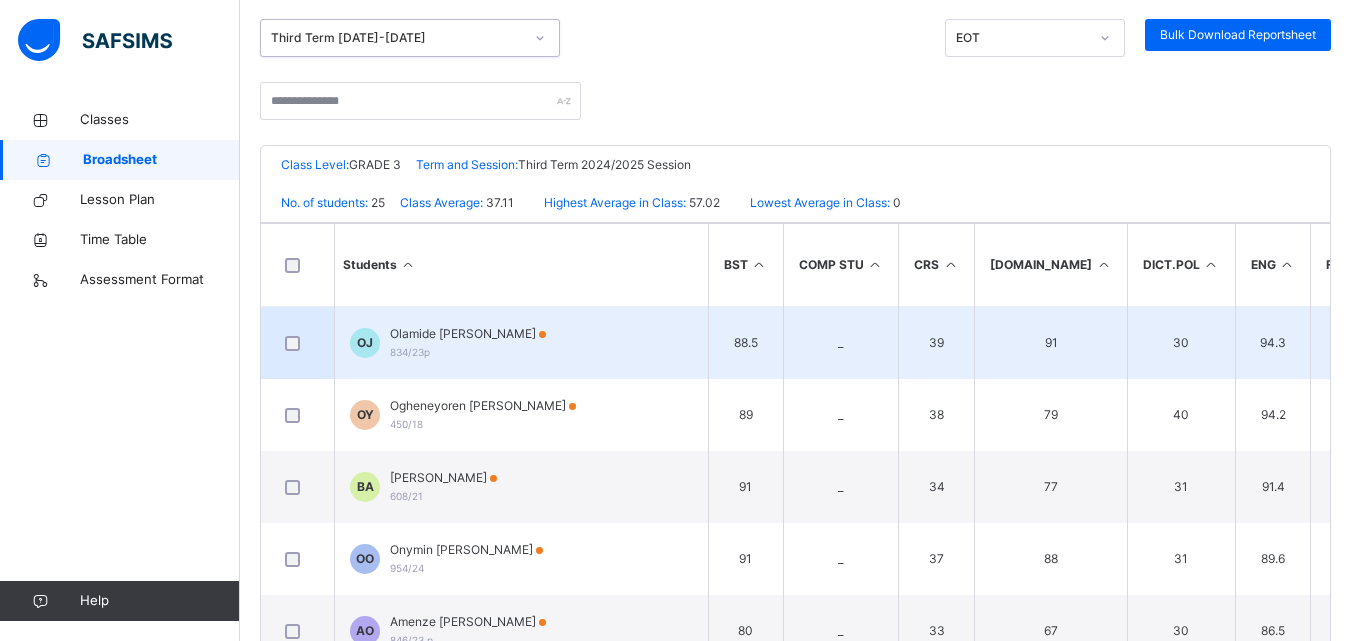 click on "39" at bounding box center [937, 343] 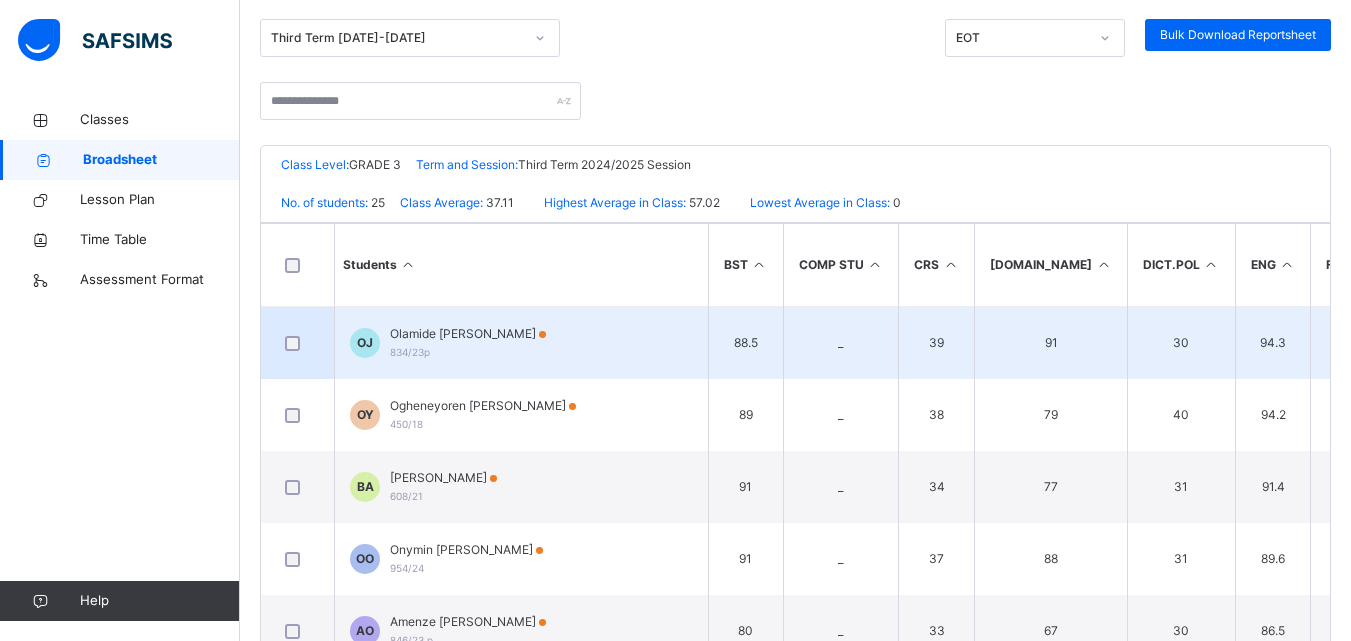 click on "_" at bounding box center [841, 343] 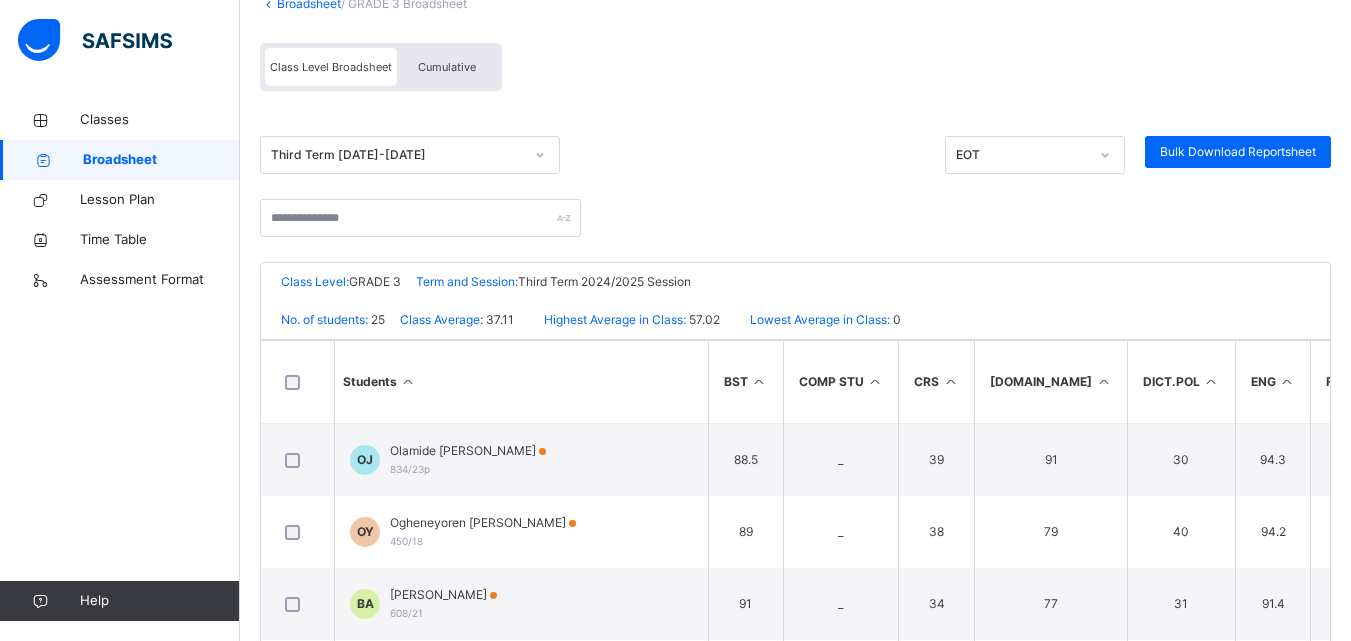 scroll, scrollTop: 153, scrollLeft: 0, axis: vertical 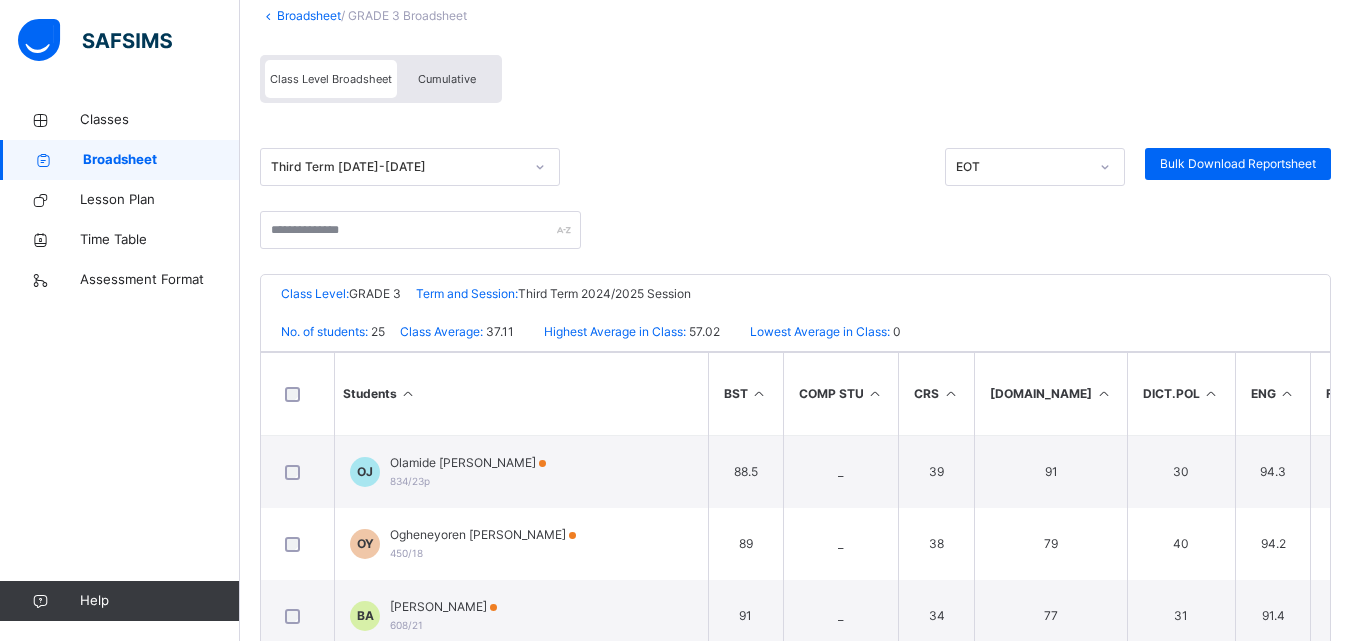 click on "Cumulative" at bounding box center [447, 79] 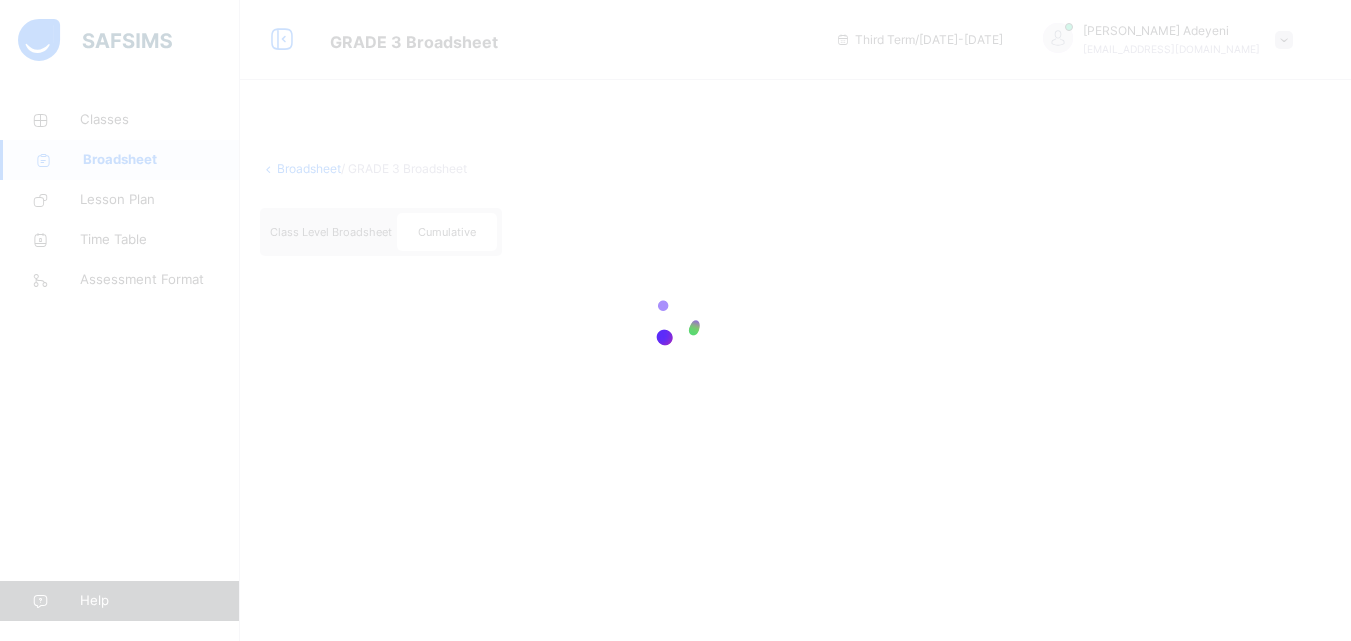 scroll, scrollTop: 0, scrollLeft: 0, axis: both 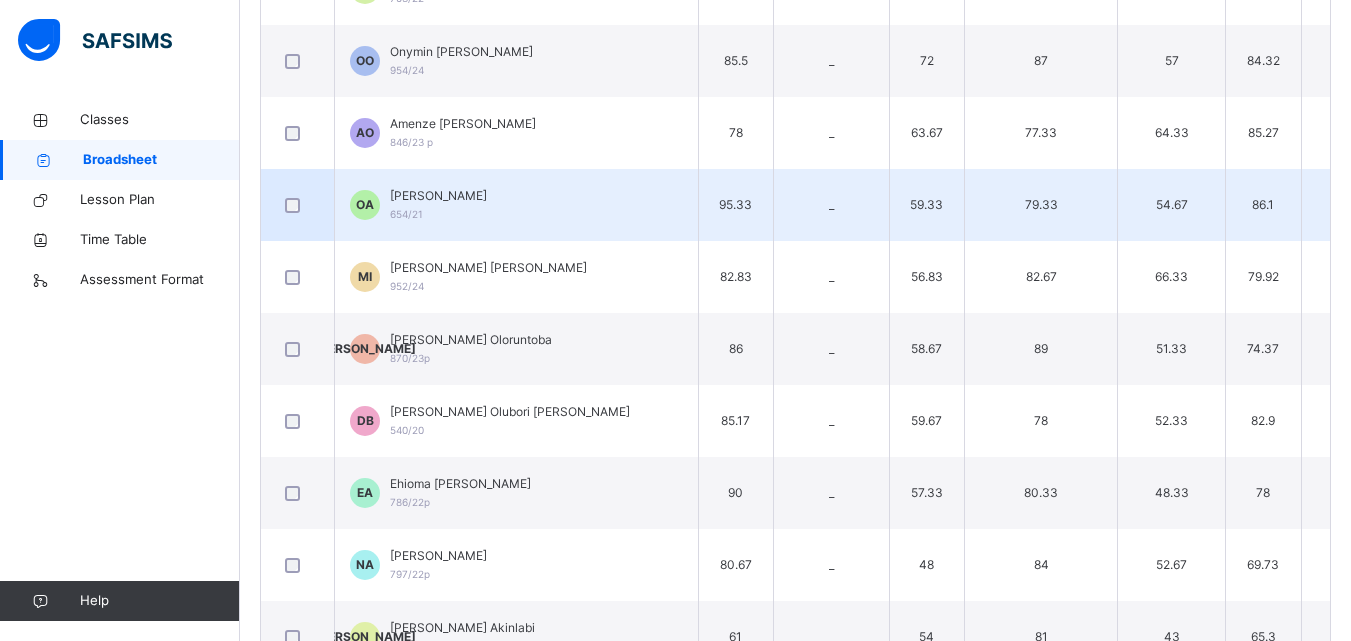 click on "_" at bounding box center (831, 205) 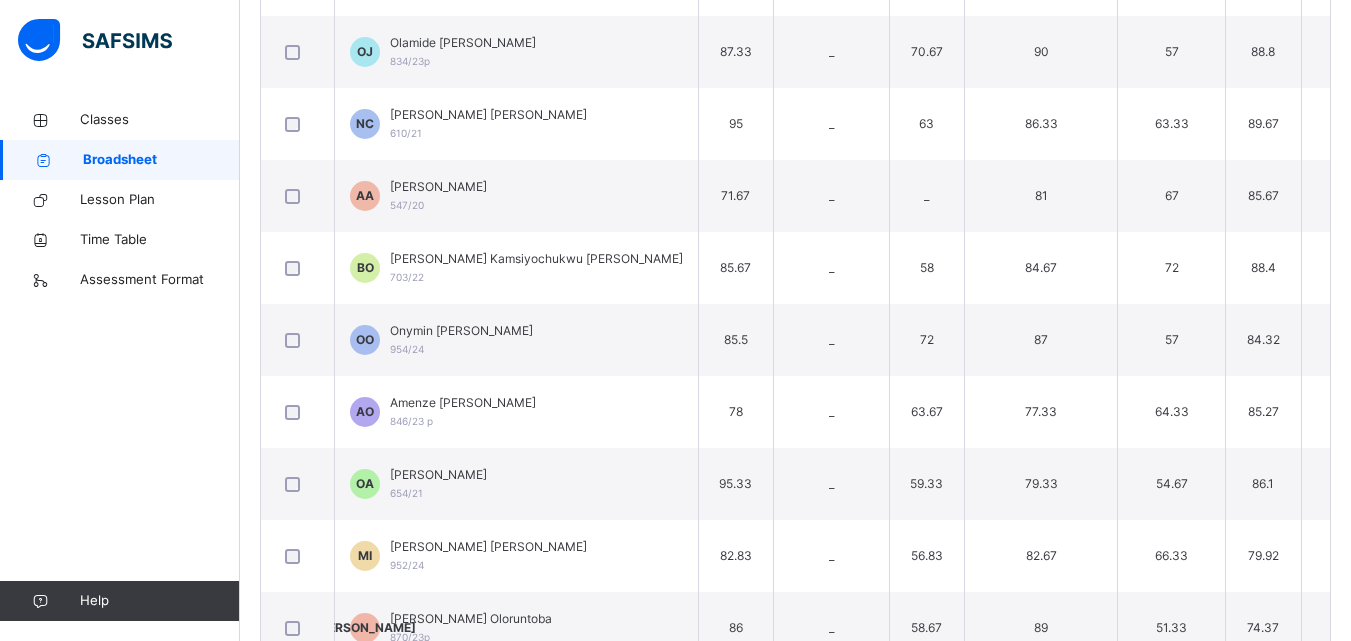 scroll, scrollTop: 567, scrollLeft: 0, axis: vertical 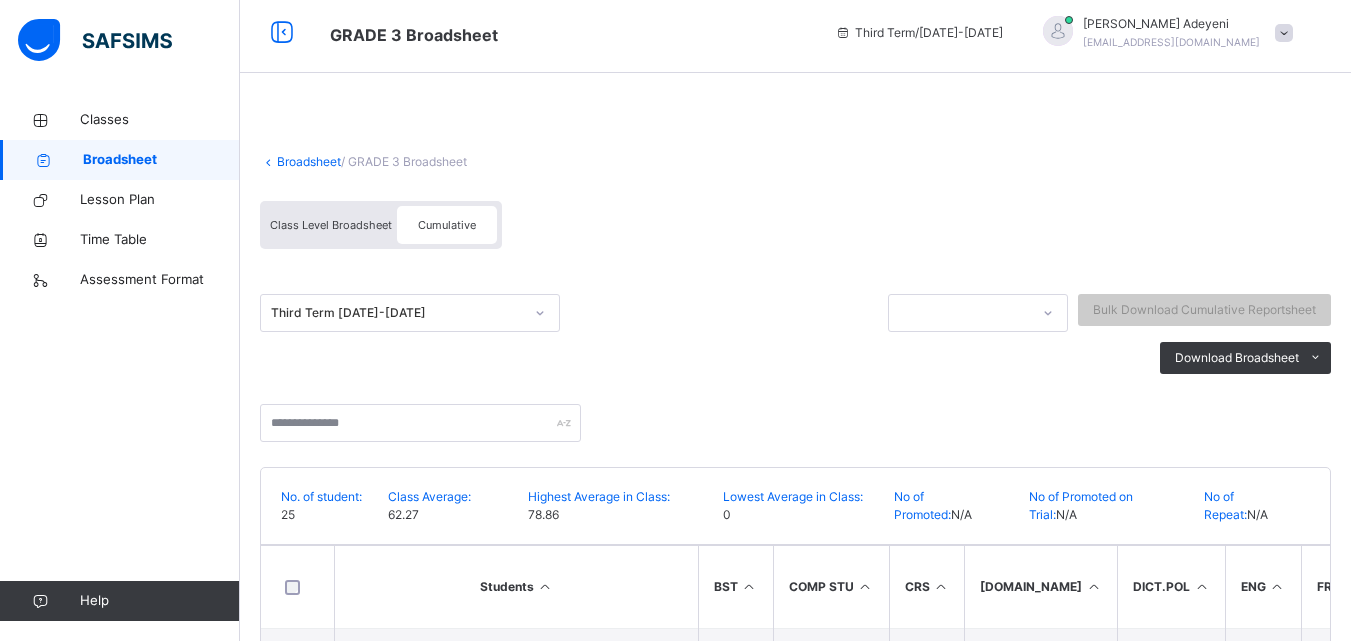 click on "Cumulative" at bounding box center (447, 225) 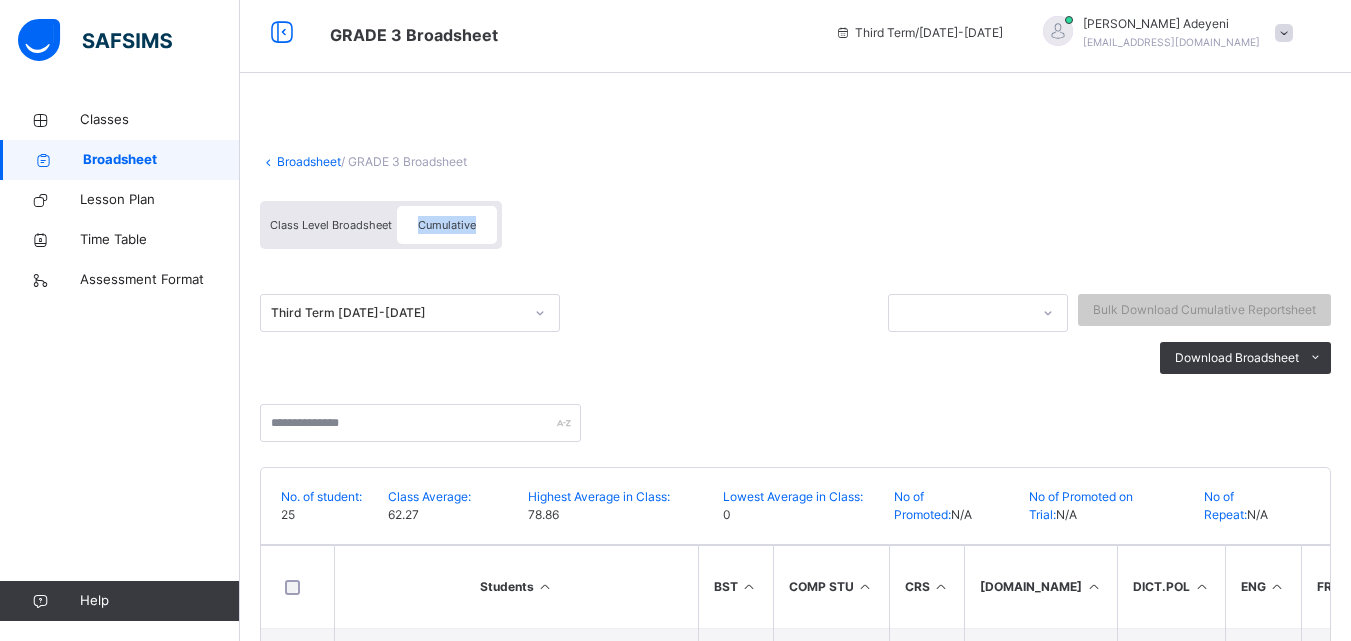 click on "Cumulative" at bounding box center (447, 225) 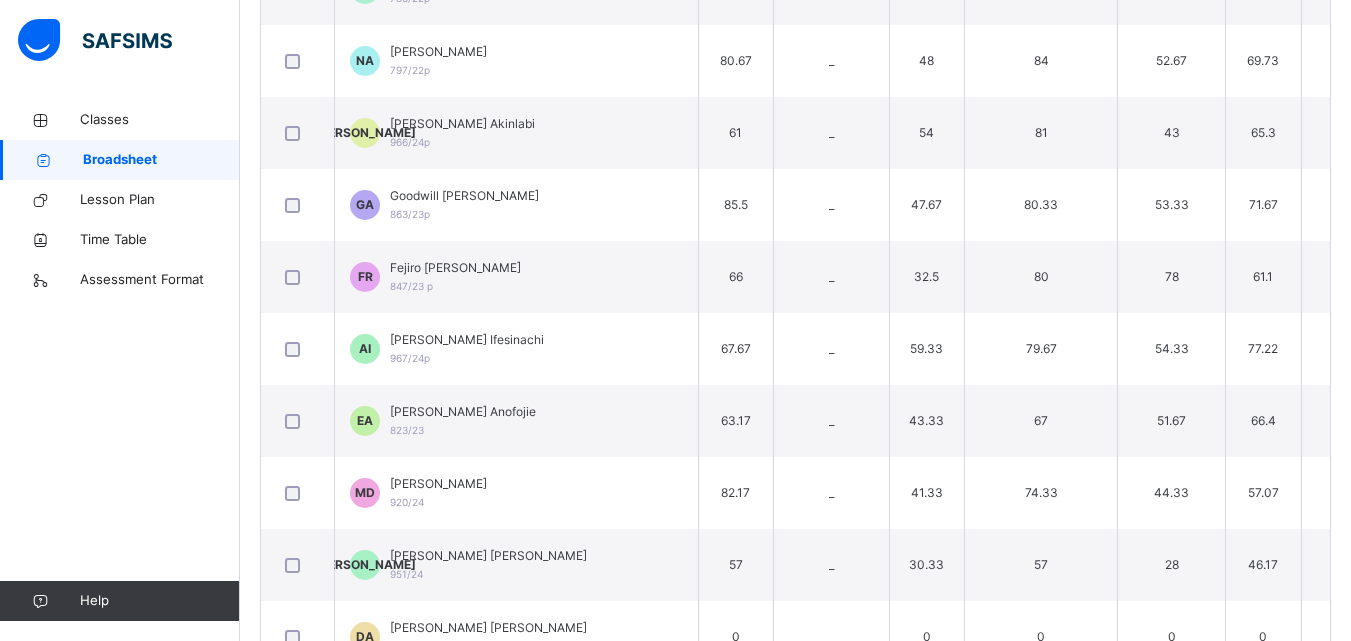scroll, scrollTop: 1844, scrollLeft: 0, axis: vertical 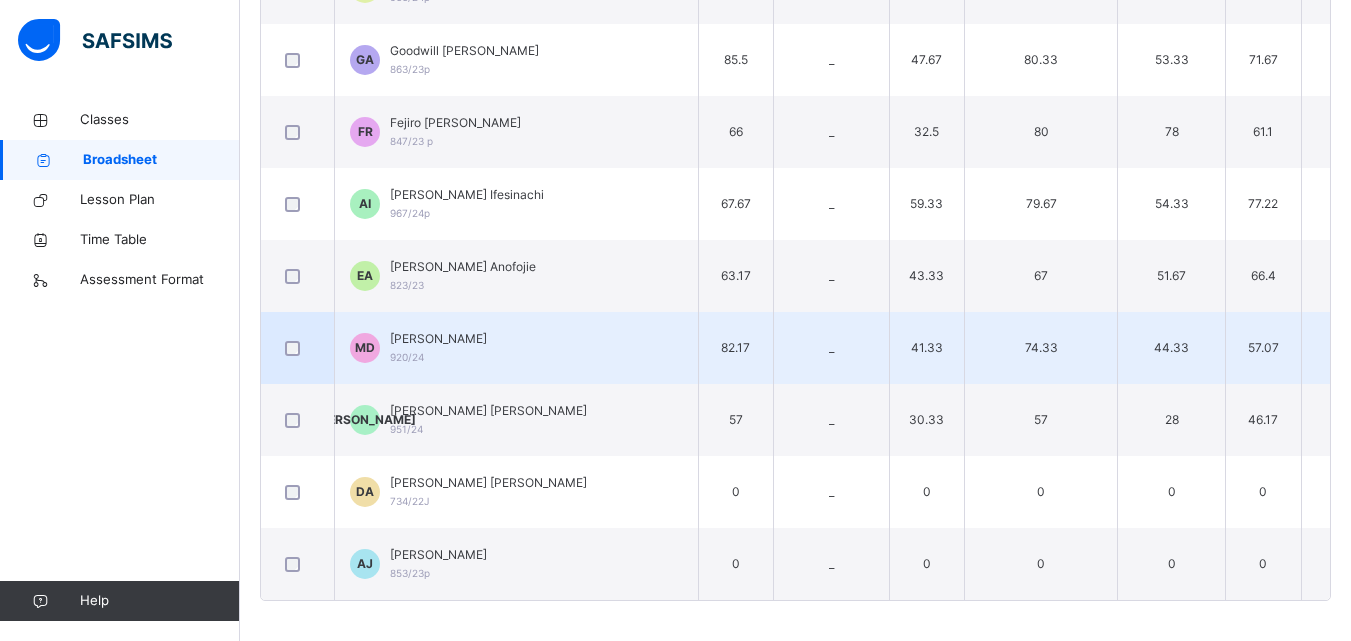 click on "_" at bounding box center [831, 348] 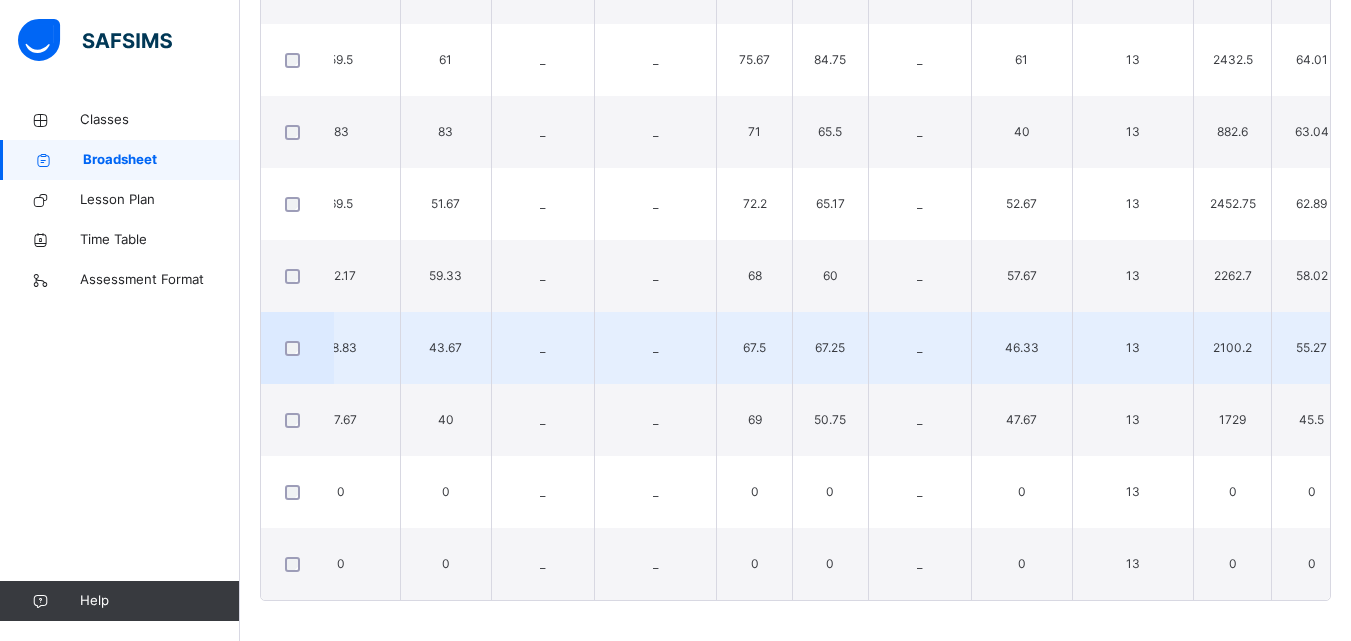 scroll, scrollTop: 0, scrollLeft: 1451, axis: horizontal 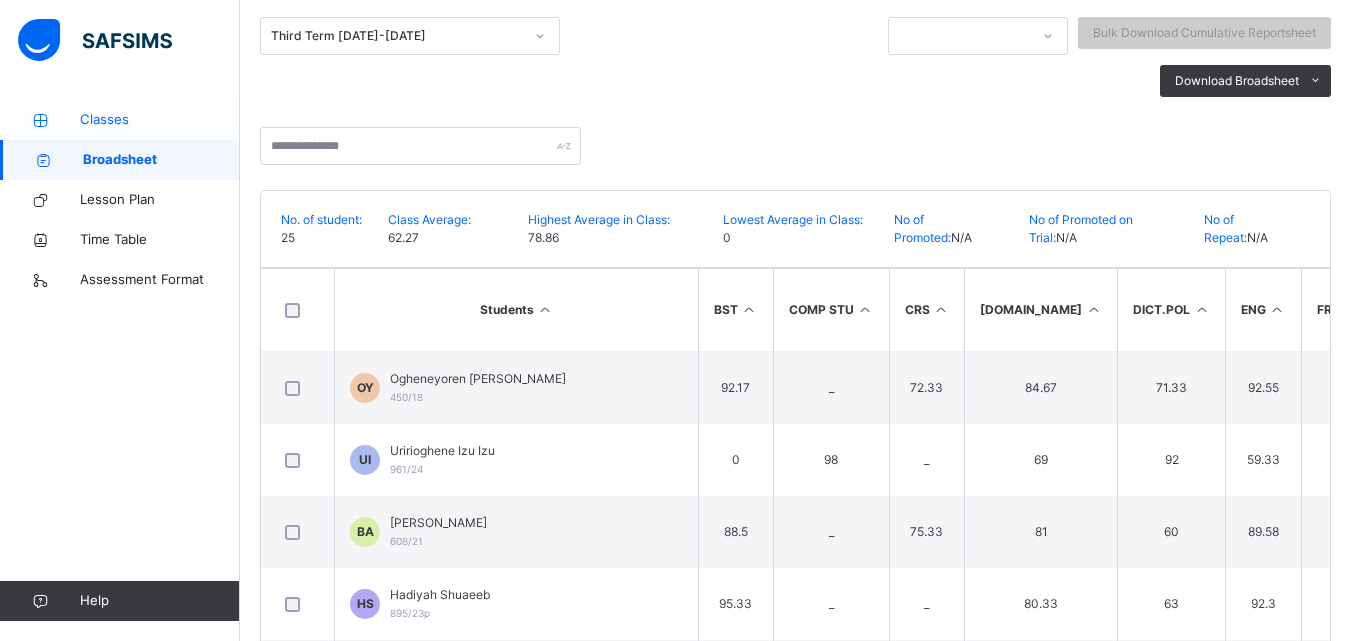 click on "Classes" at bounding box center (160, 120) 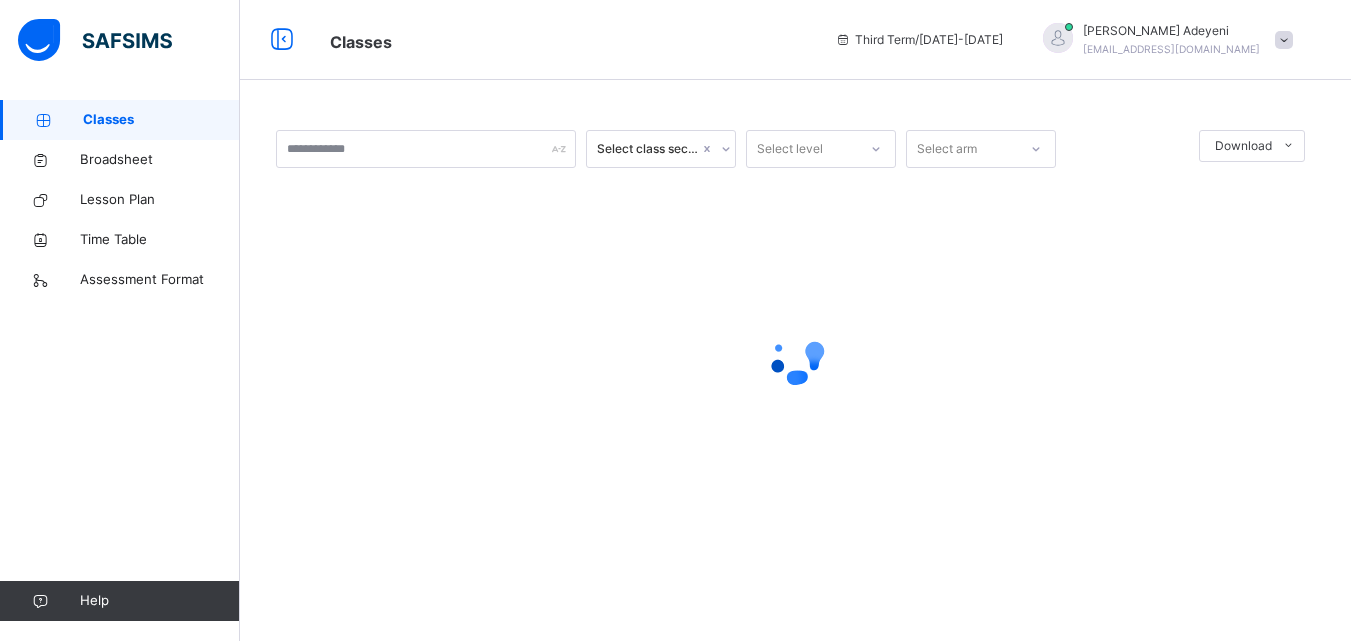 scroll, scrollTop: 0, scrollLeft: 0, axis: both 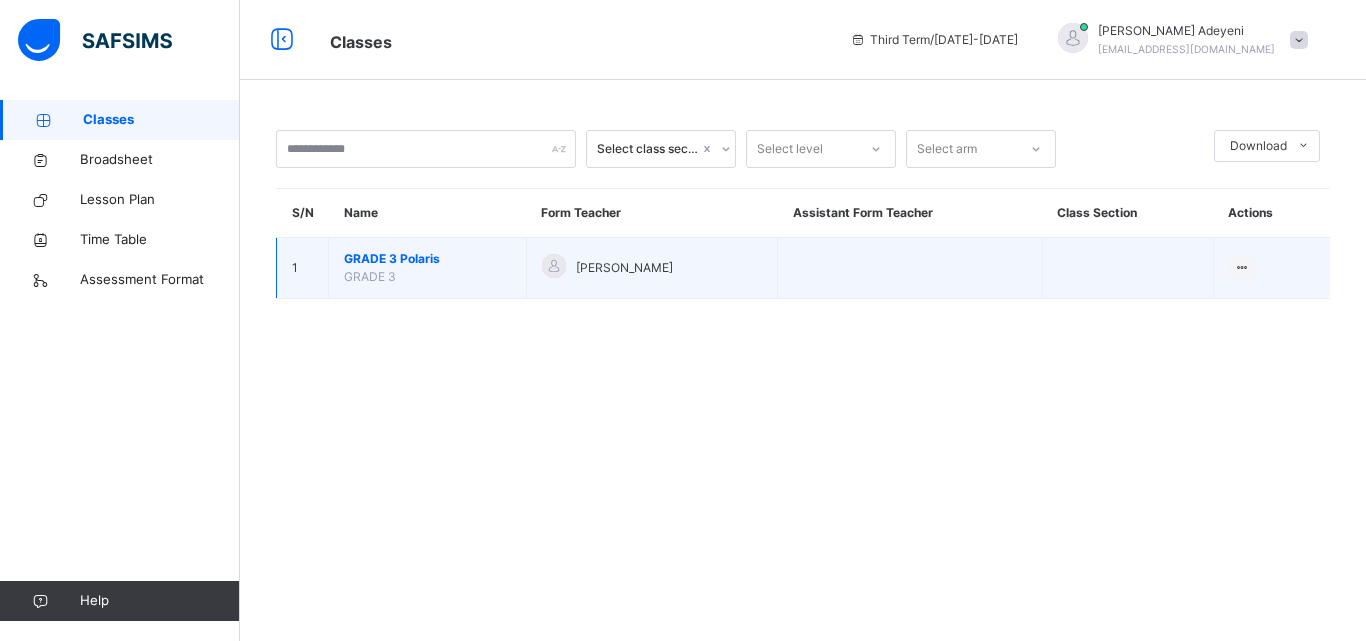 click on "GRADE 3   Polaris" at bounding box center [427, 259] 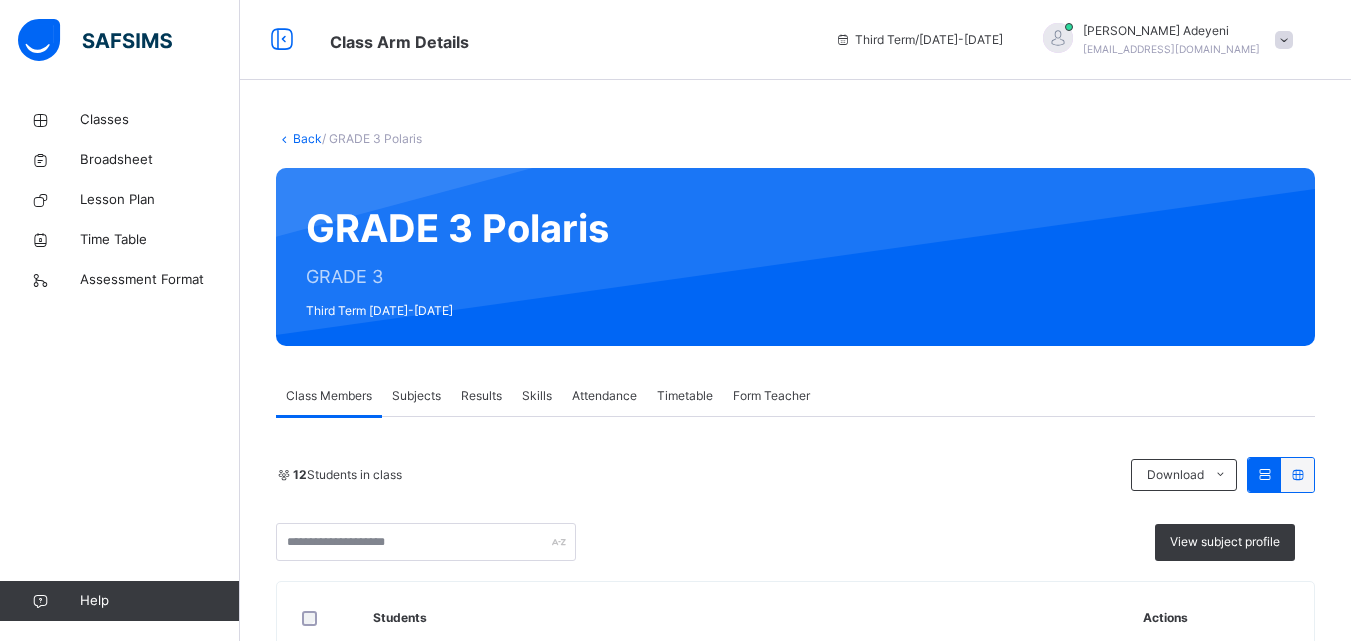 click on "Subjects" at bounding box center (416, 396) 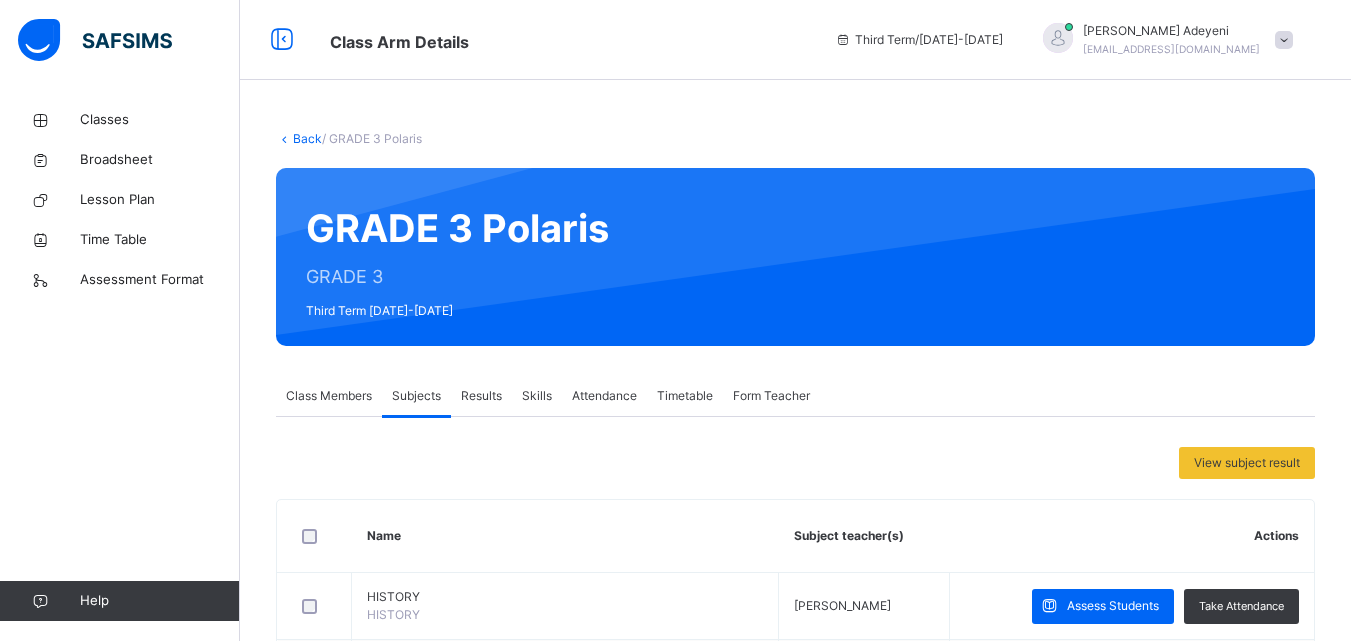 scroll, scrollTop: 138, scrollLeft: 0, axis: vertical 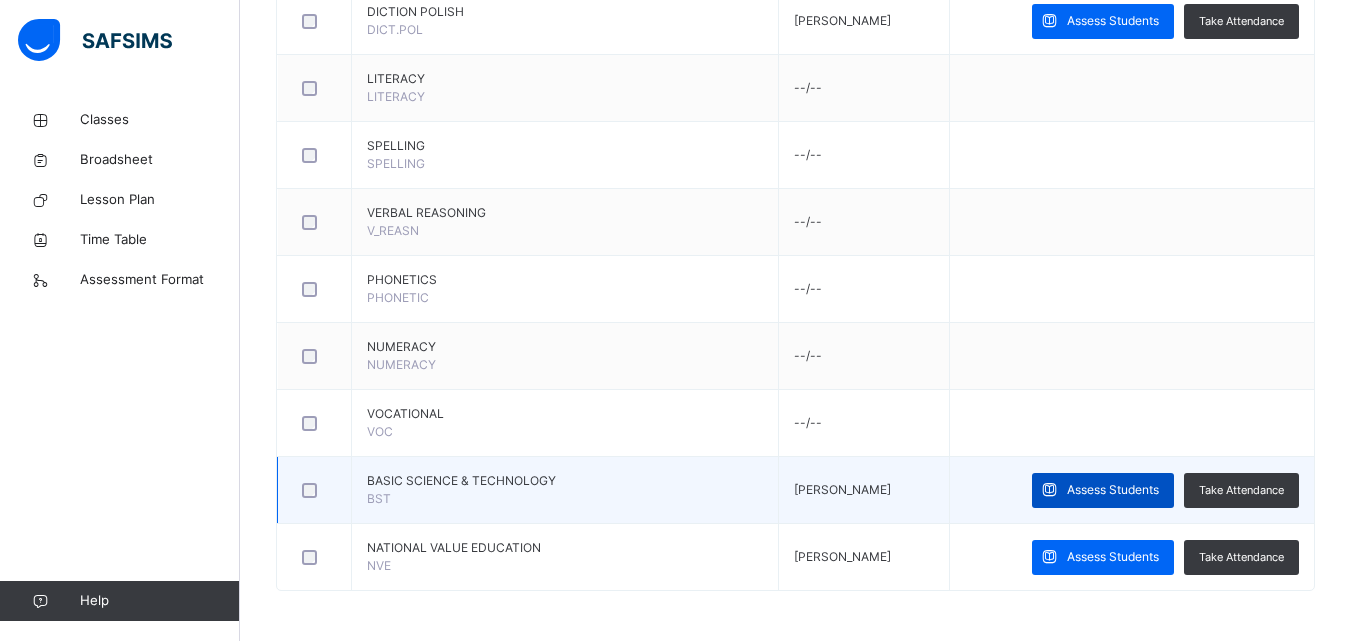 click on "Assess Students" at bounding box center [1113, 490] 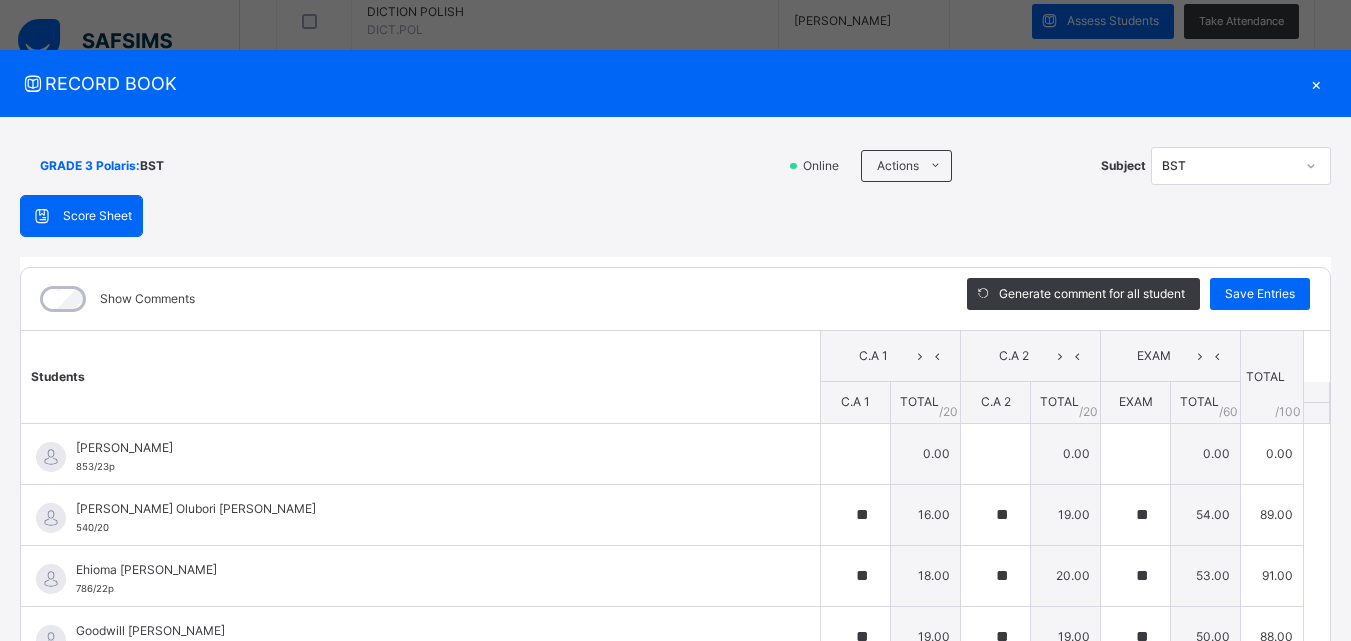 type on "**" 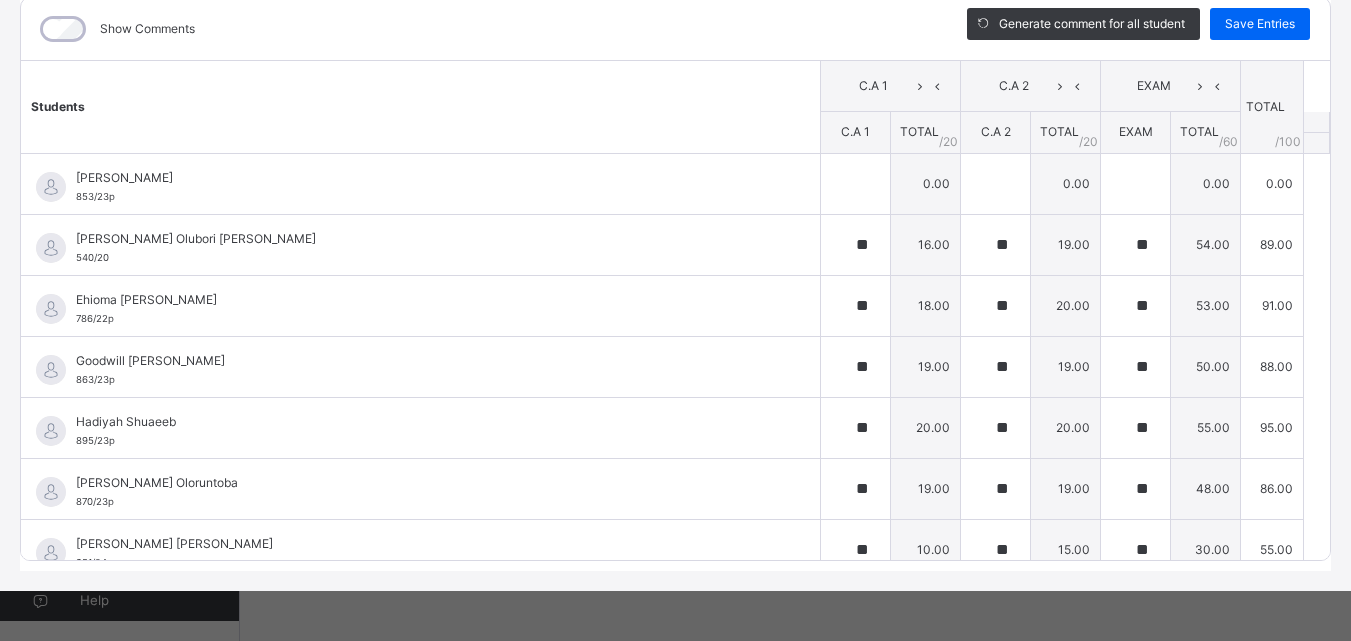 scroll, scrollTop: 326, scrollLeft: 0, axis: vertical 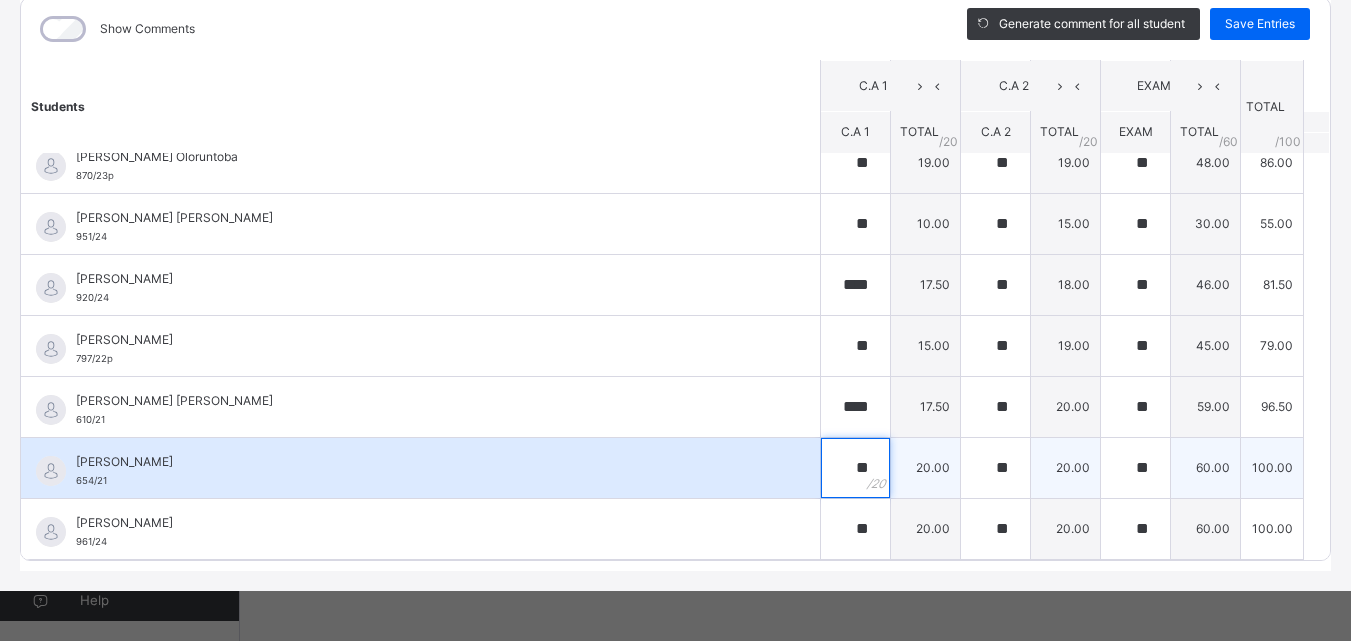 click on "**" at bounding box center [855, 468] 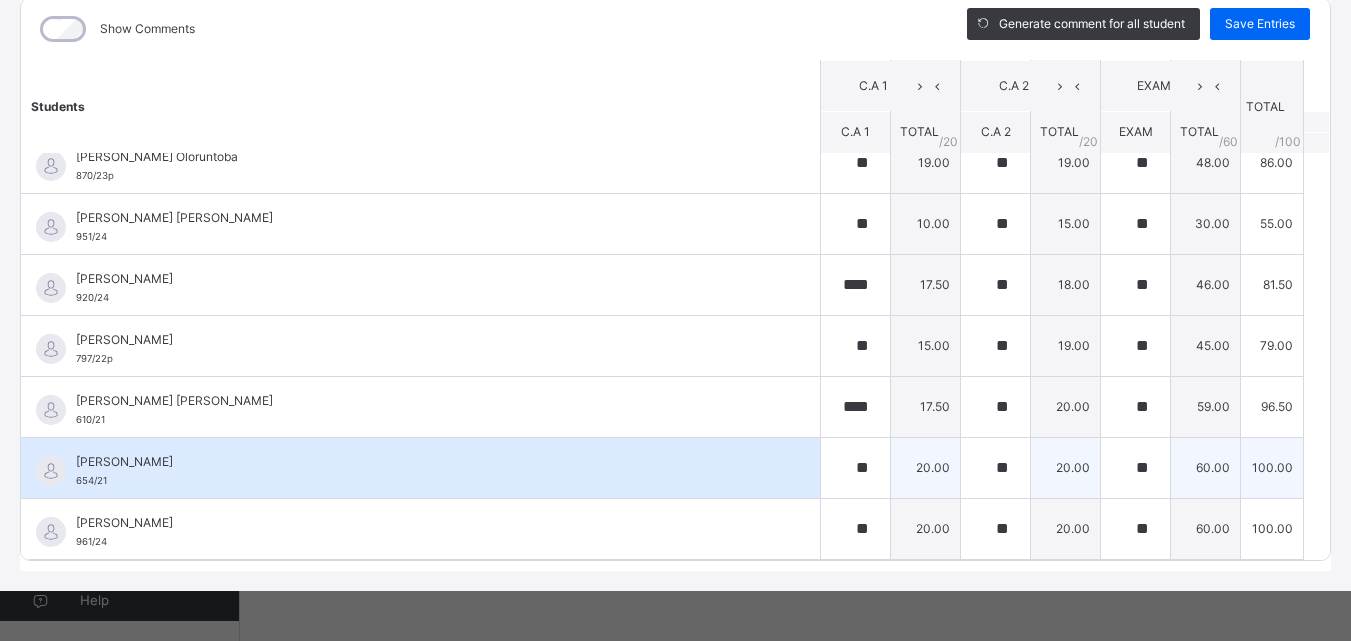 click on "**" at bounding box center [855, 468] 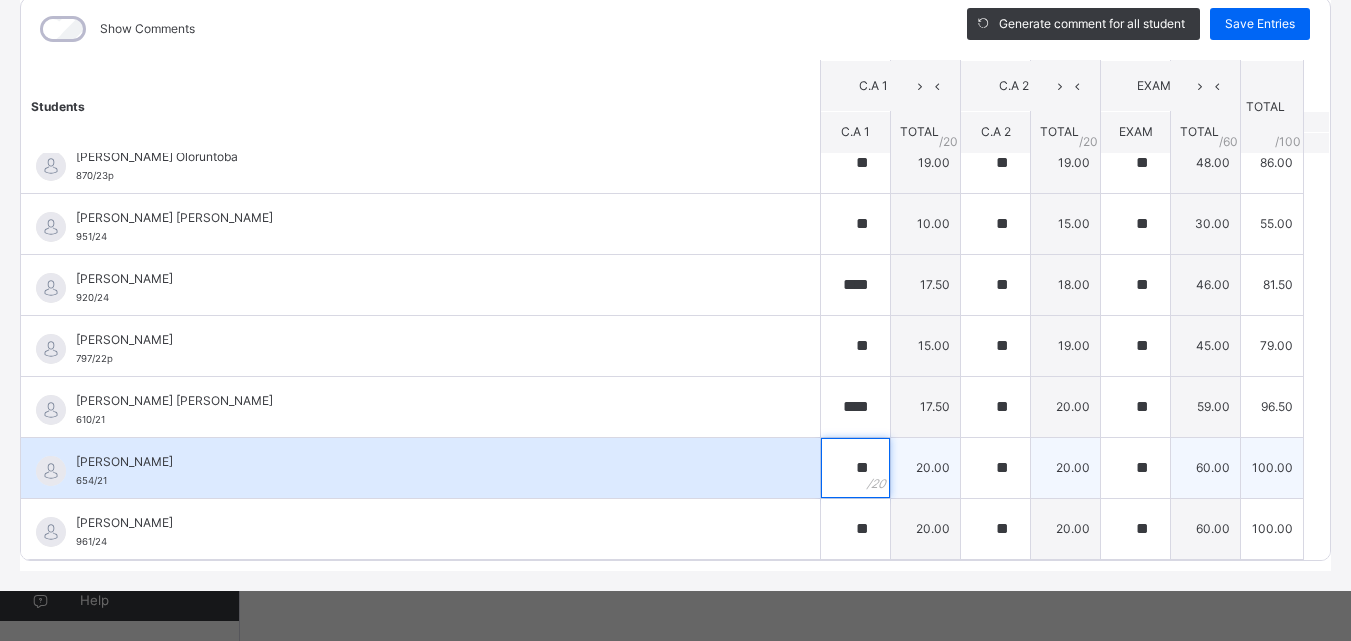 click on "**" at bounding box center (855, 468) 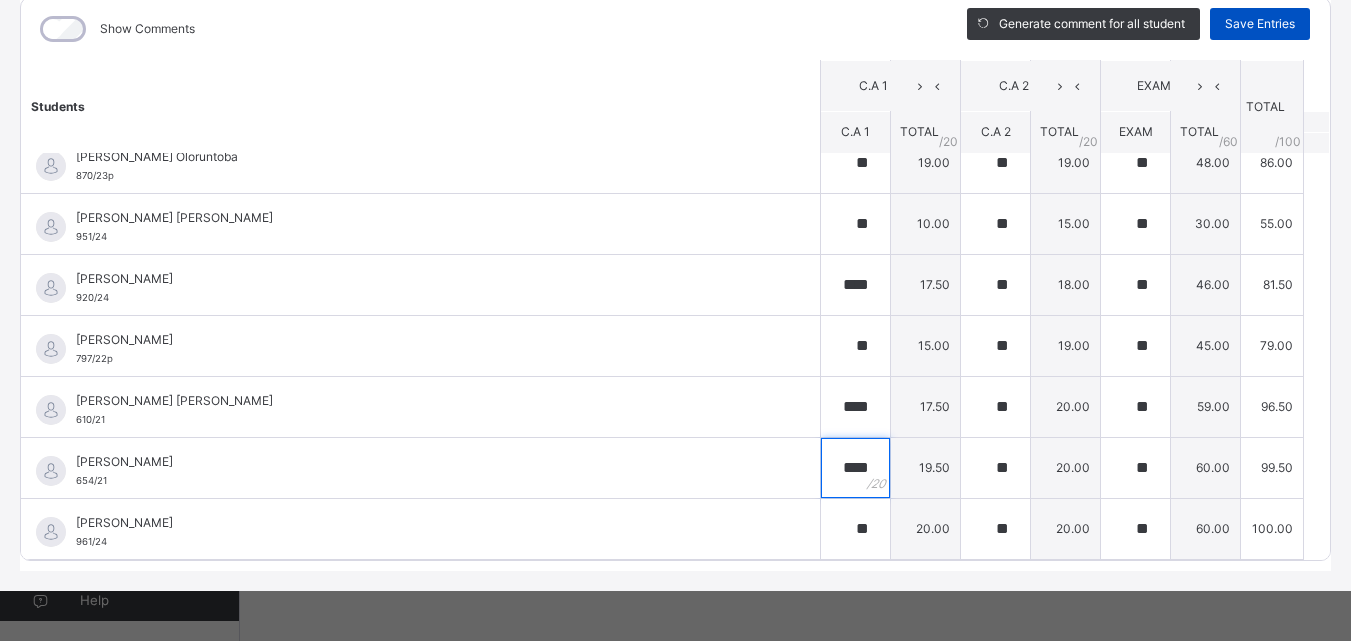 type on "****" 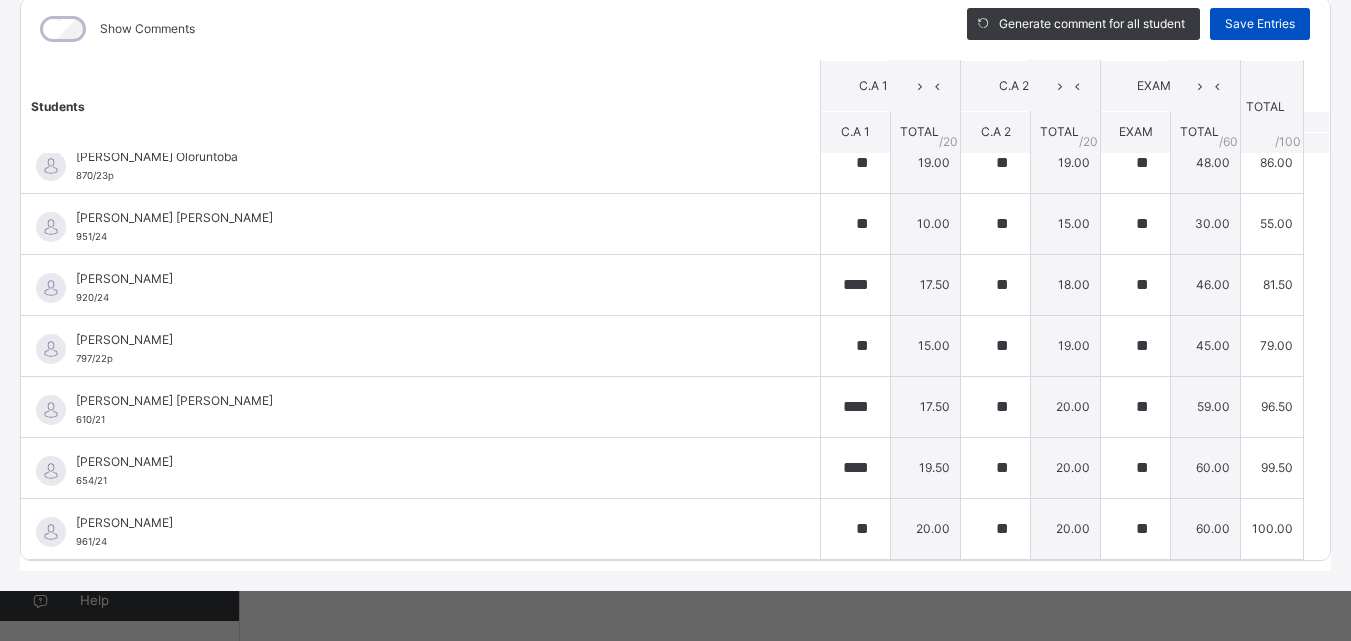 click on "Save Entries" at bounding box center (1260, 24) 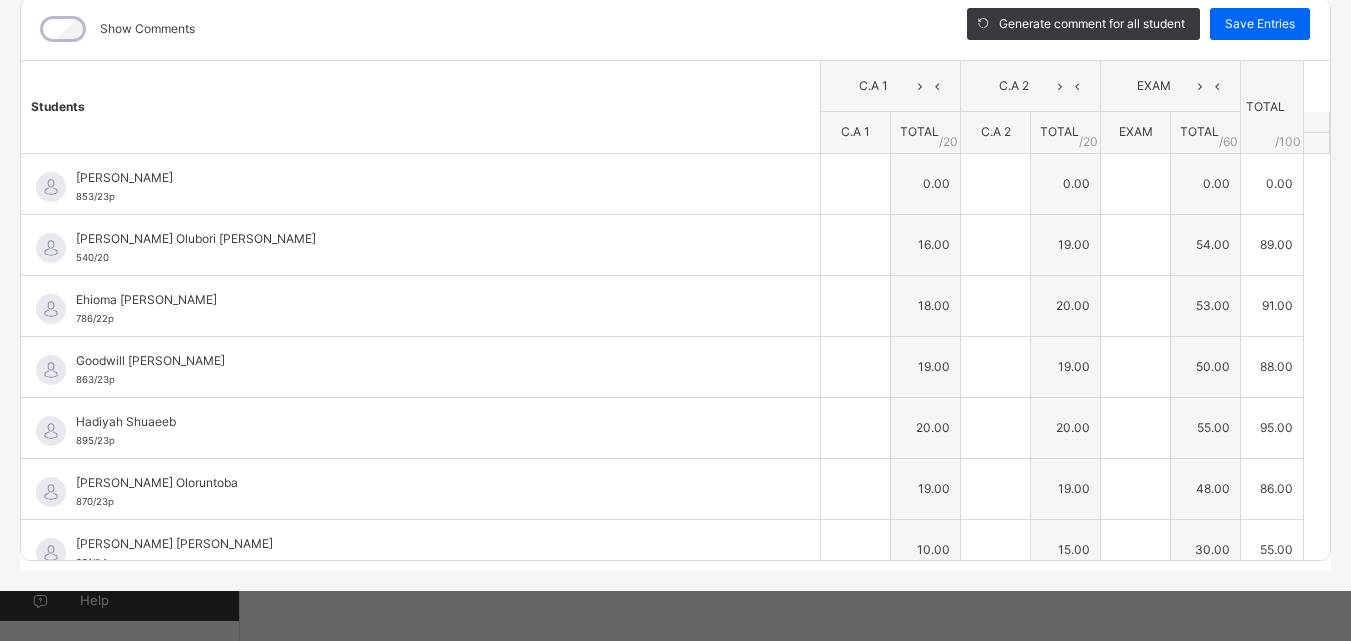 type on "**" 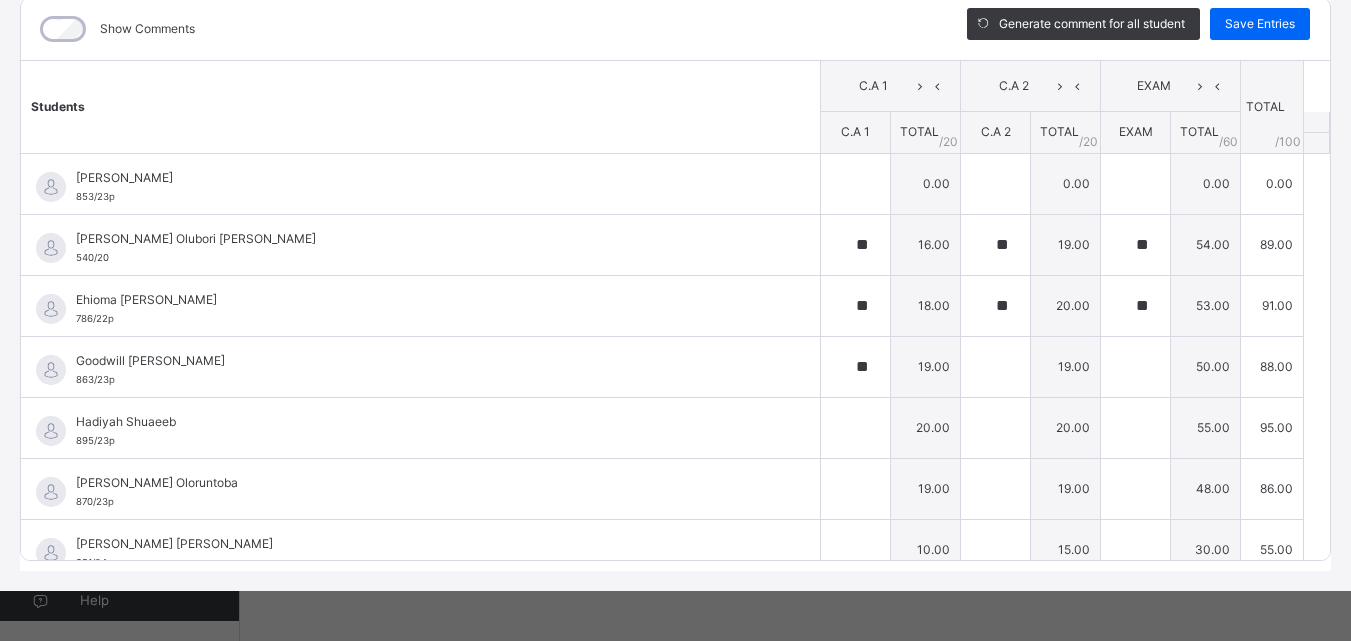 type on "**" 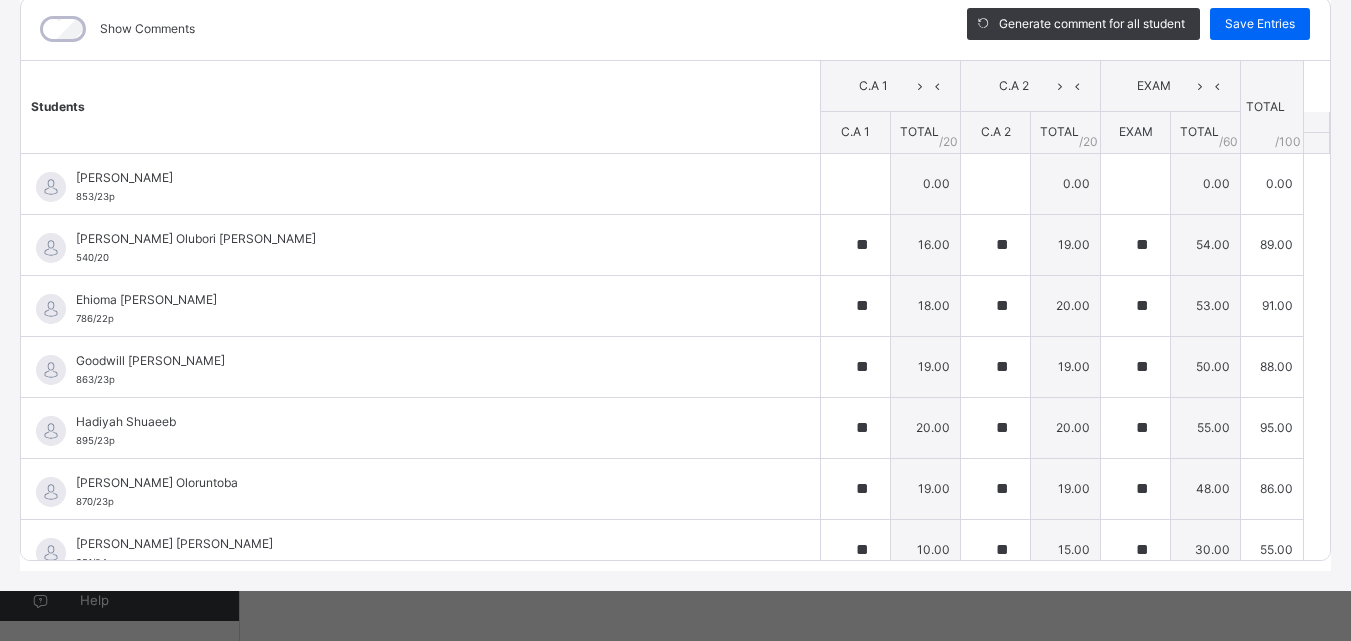 type on "****" 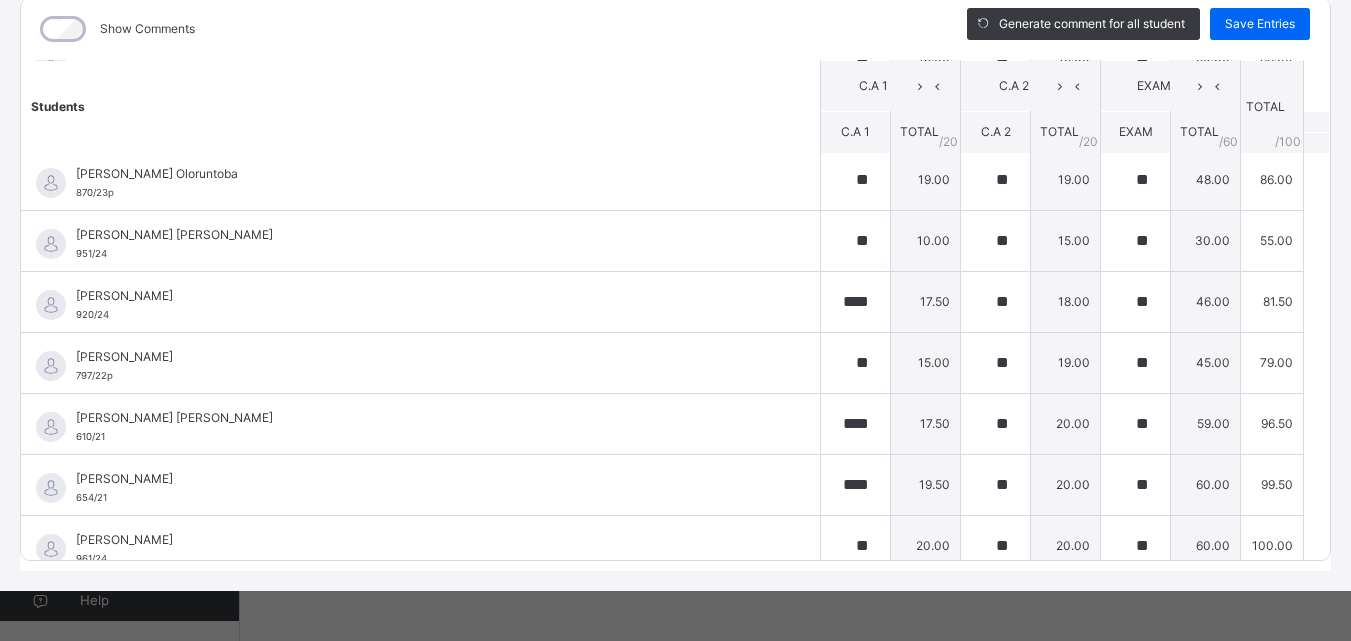 scroll, scrollTop: 326, scrollLeft: 0, axis: vertical 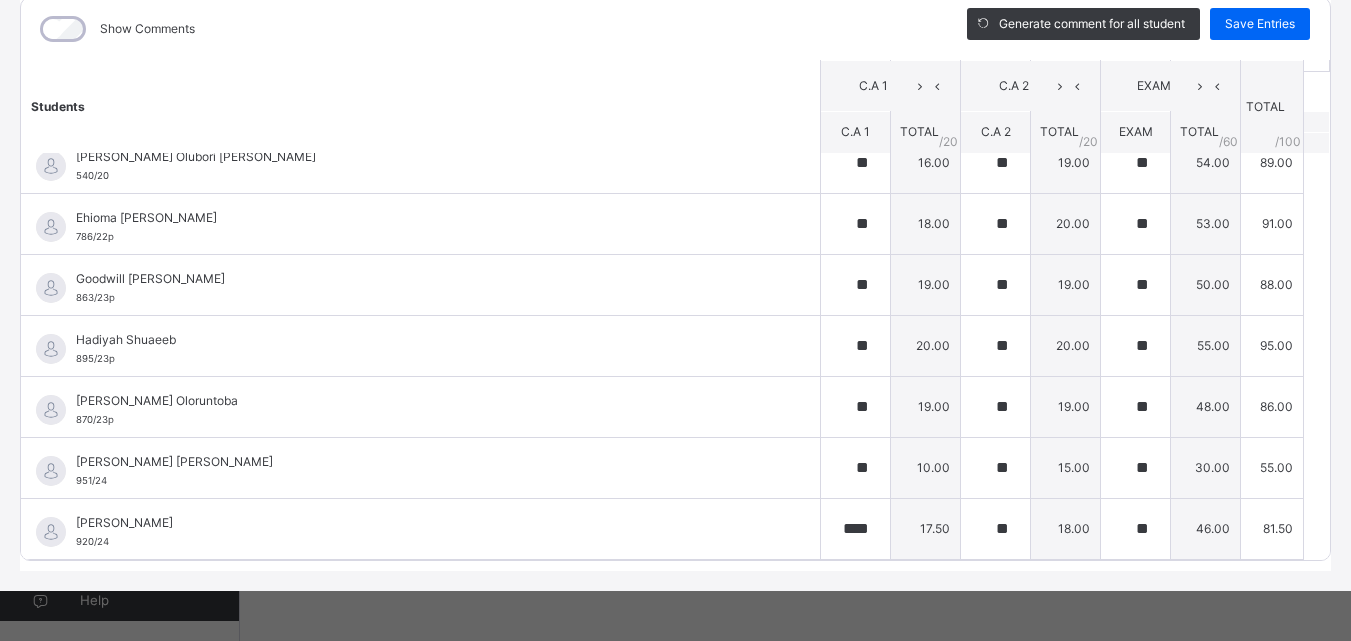 click at bounding box center (1317, 121) 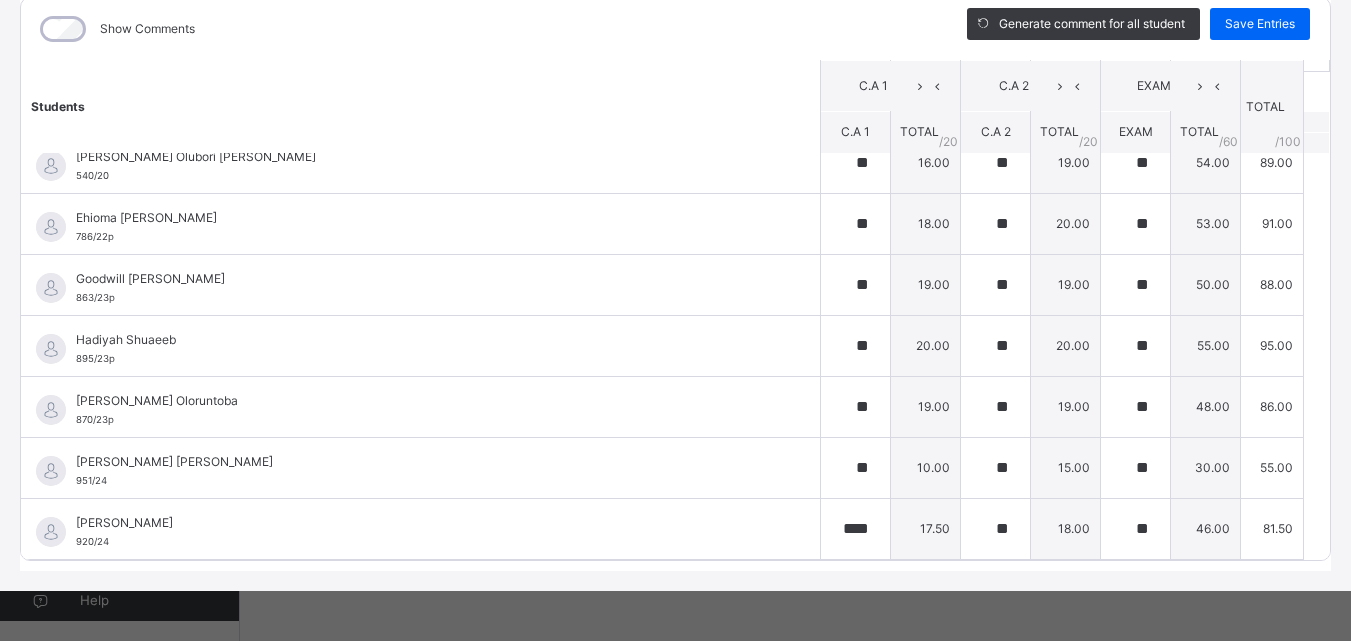 scroll, scrollTop: 71, scrollLeft: 0, axis: vertical 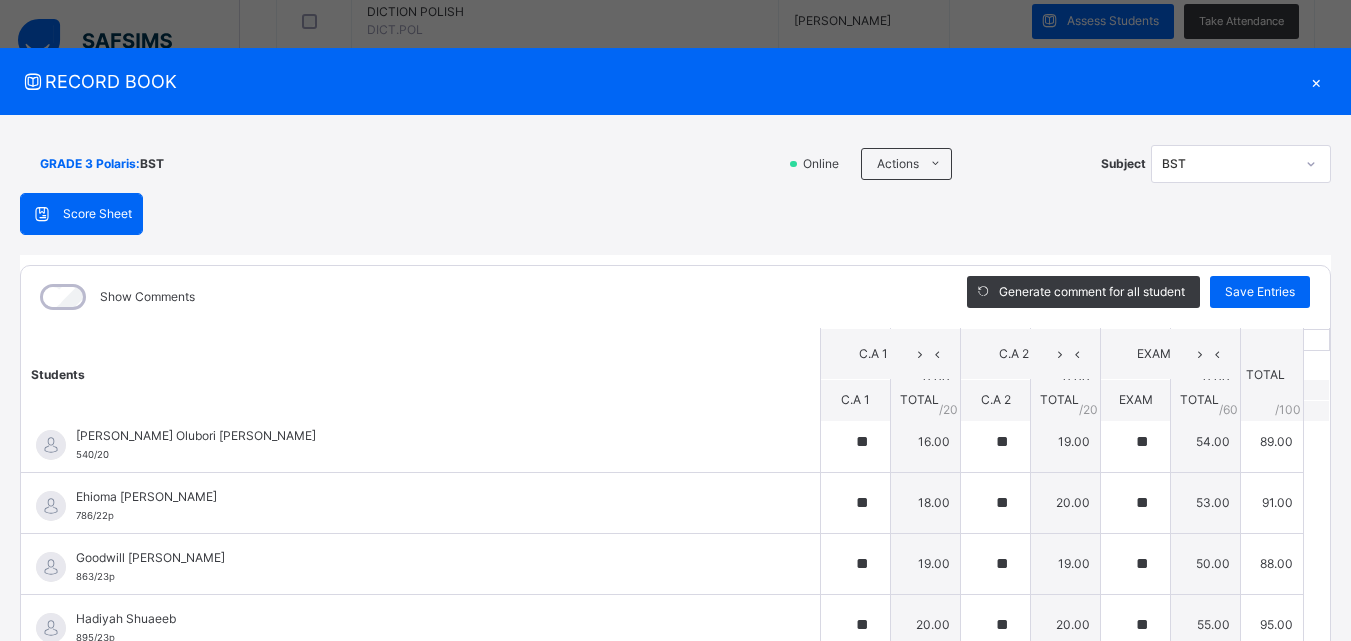click on "×" at bounding box center [1316, 81] 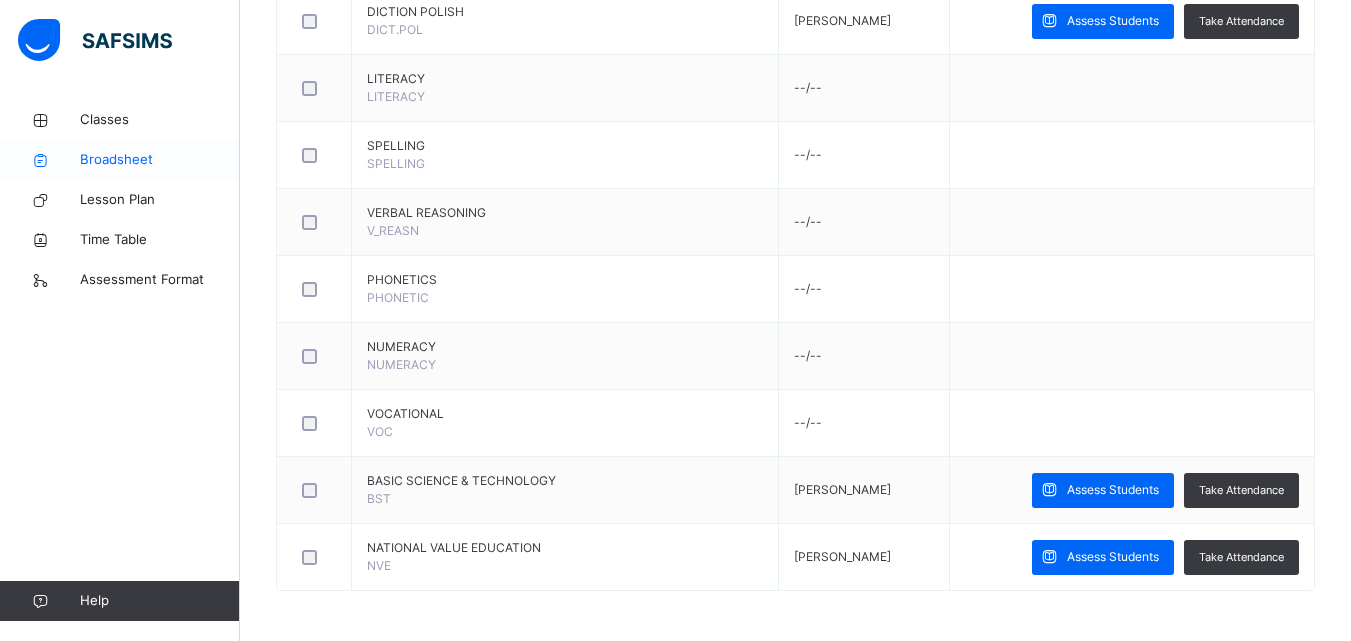 click on "Broadsheet" at bounding box center (160, 160) 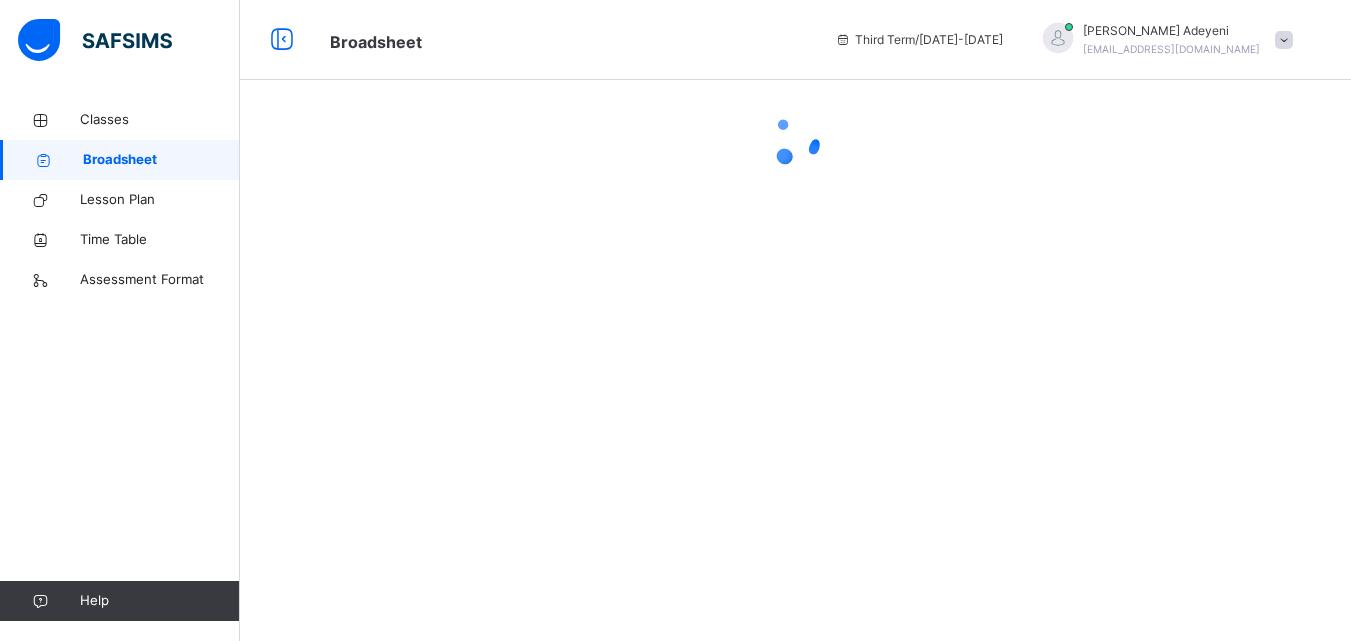 scroll, scrollTop: 0, scrollLeft: 0, axis: both 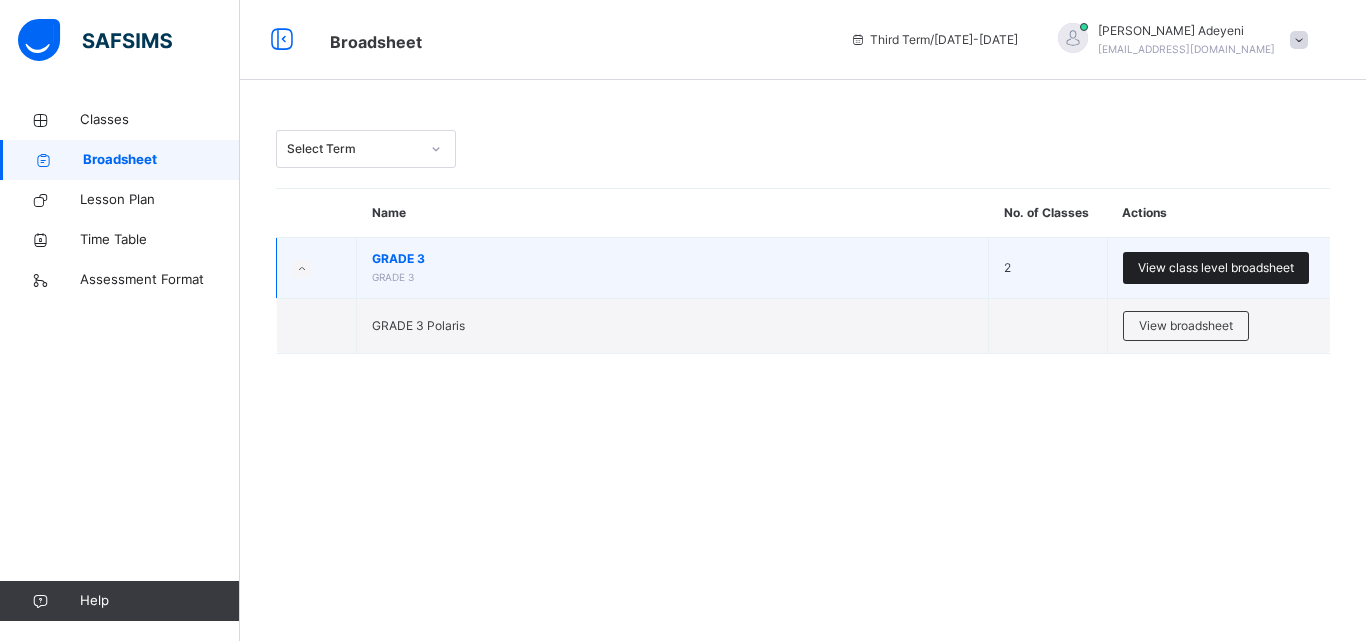 click on "View class level broadsheet" at bounding box center [1216, 268] 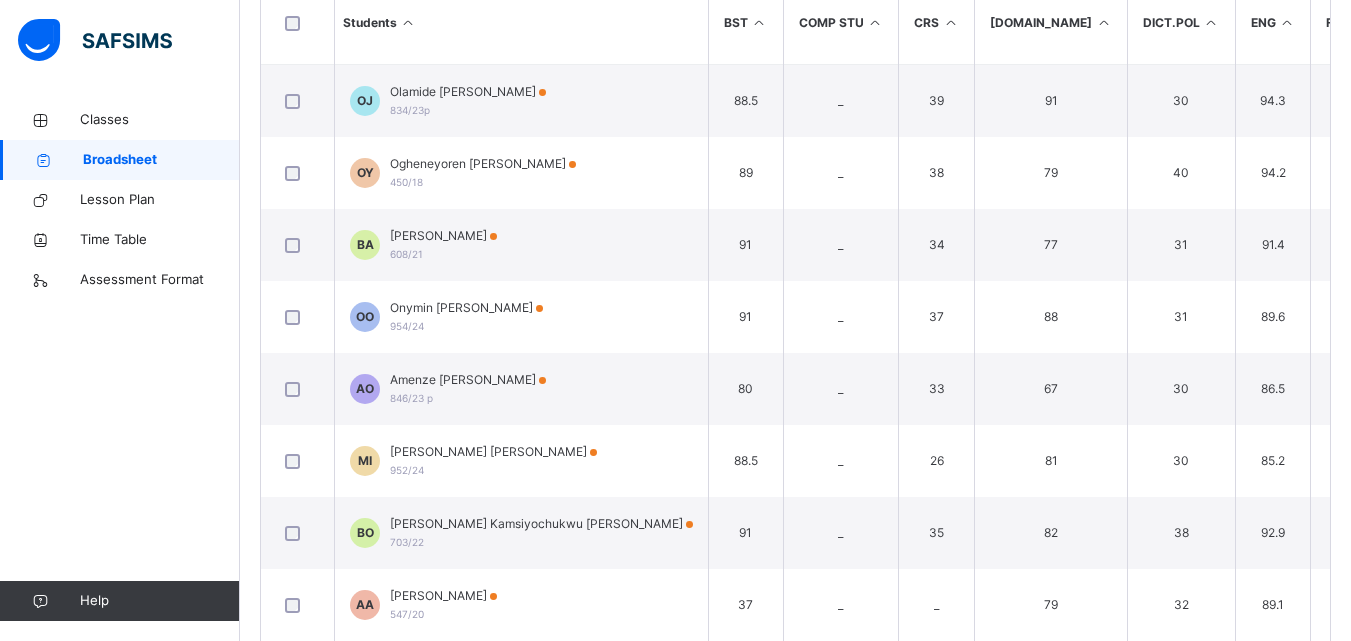 scroll, scrollTop: 536, scrollLeft: 0, axis: vertical 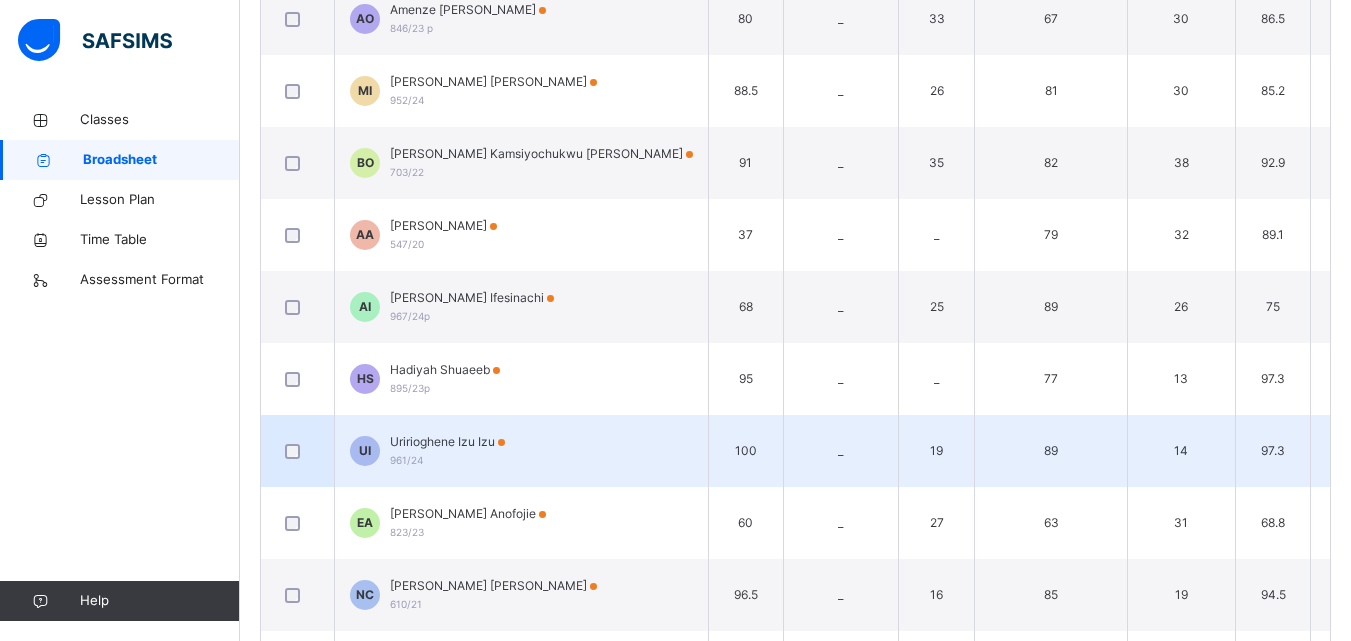 click on "19" at bounding box center (937, 451) 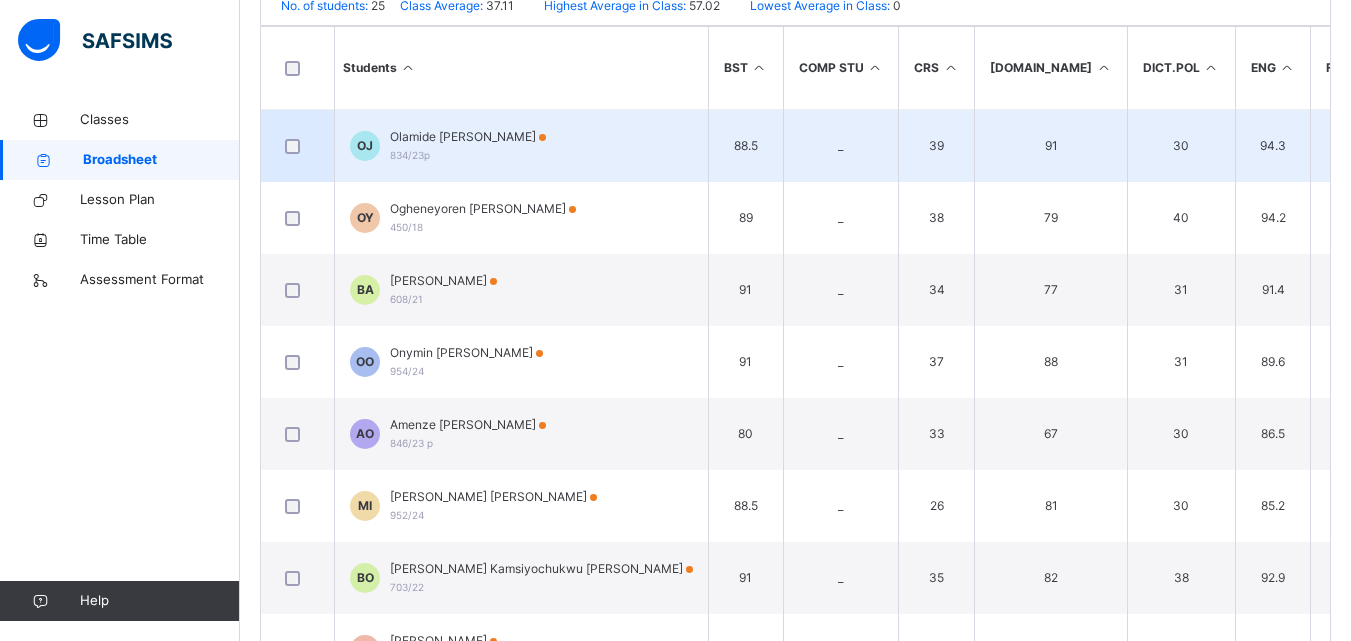 scroll, scrollTop: 455, scrollLeft: 0, axis: vertical 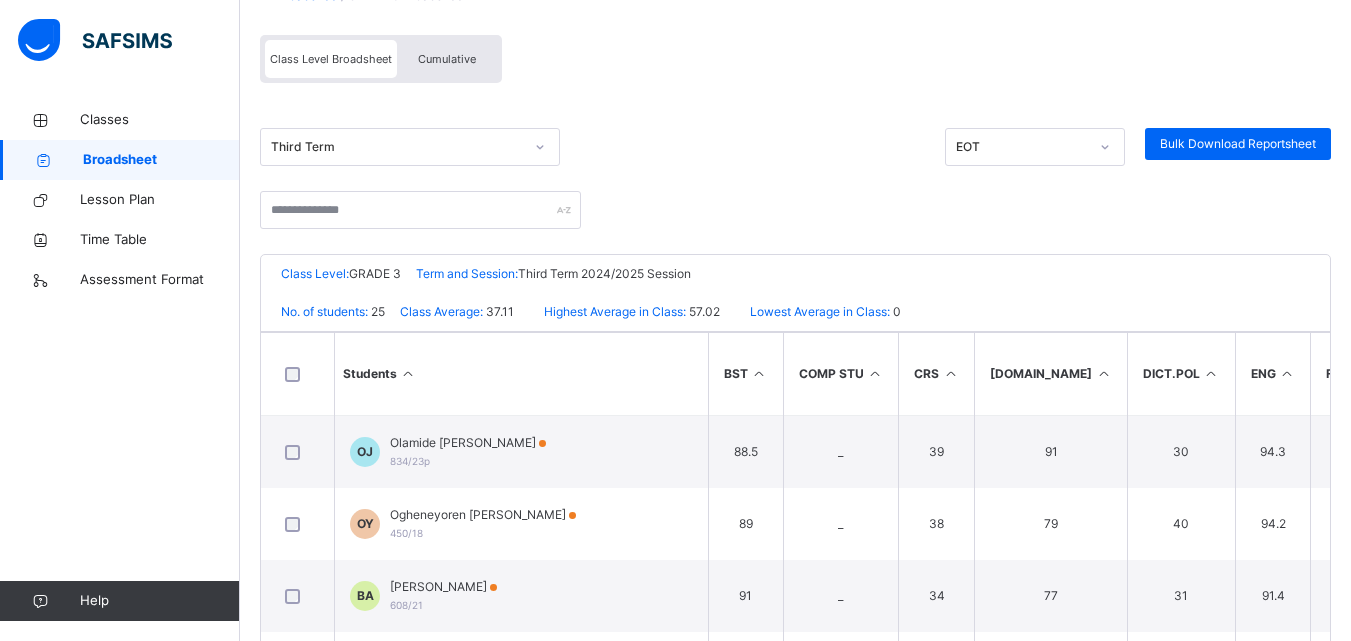 click on "Cumulative" at bounding box center [447, 59] 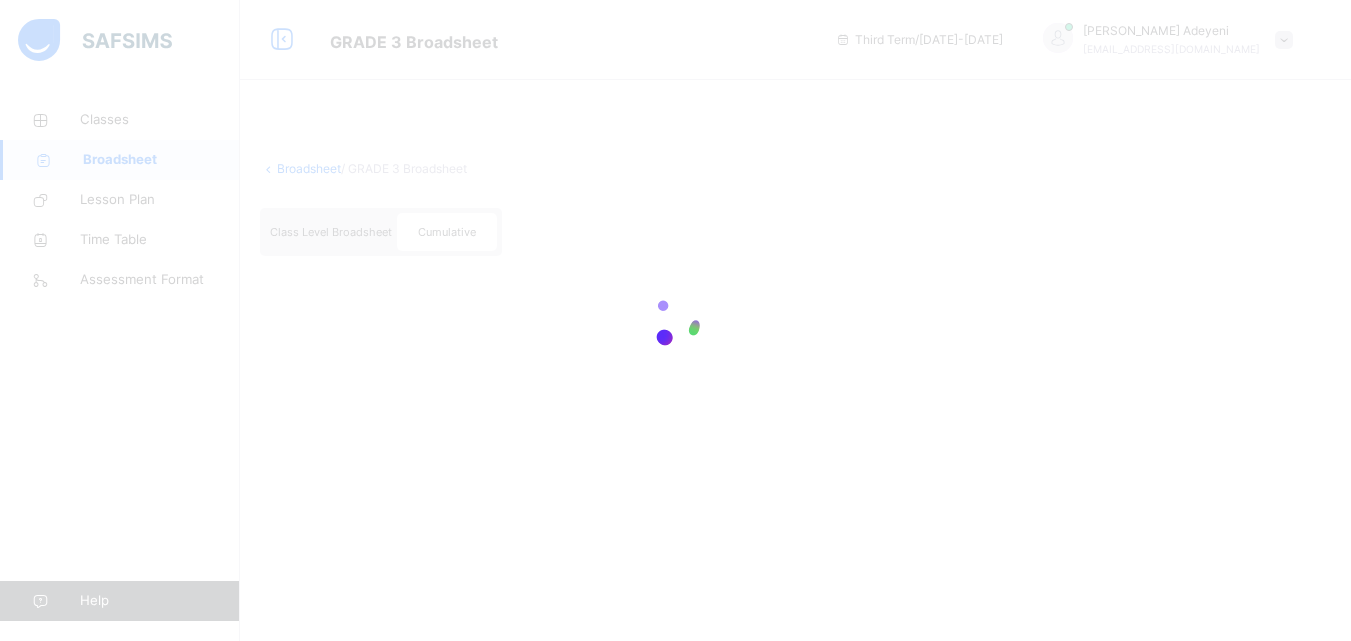scroll, scrollTop: 0, scrollLeft: 0, axis: both 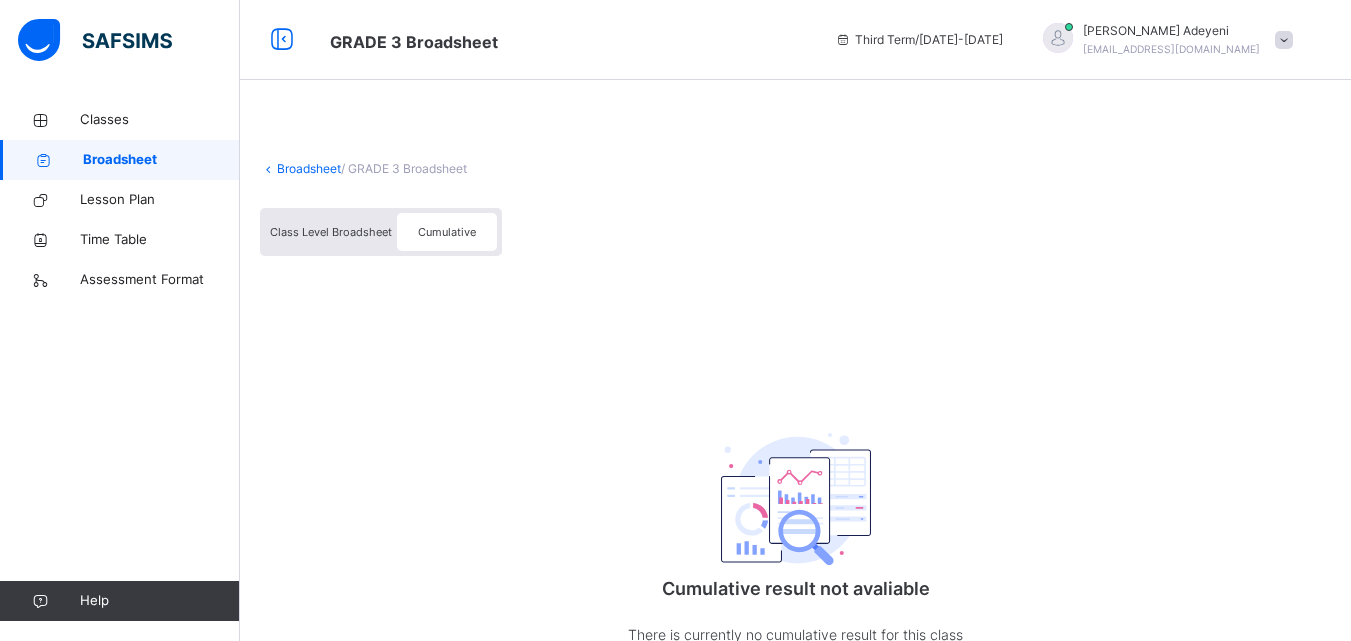 click on "Cumulative" at bounding box center (447, 232) 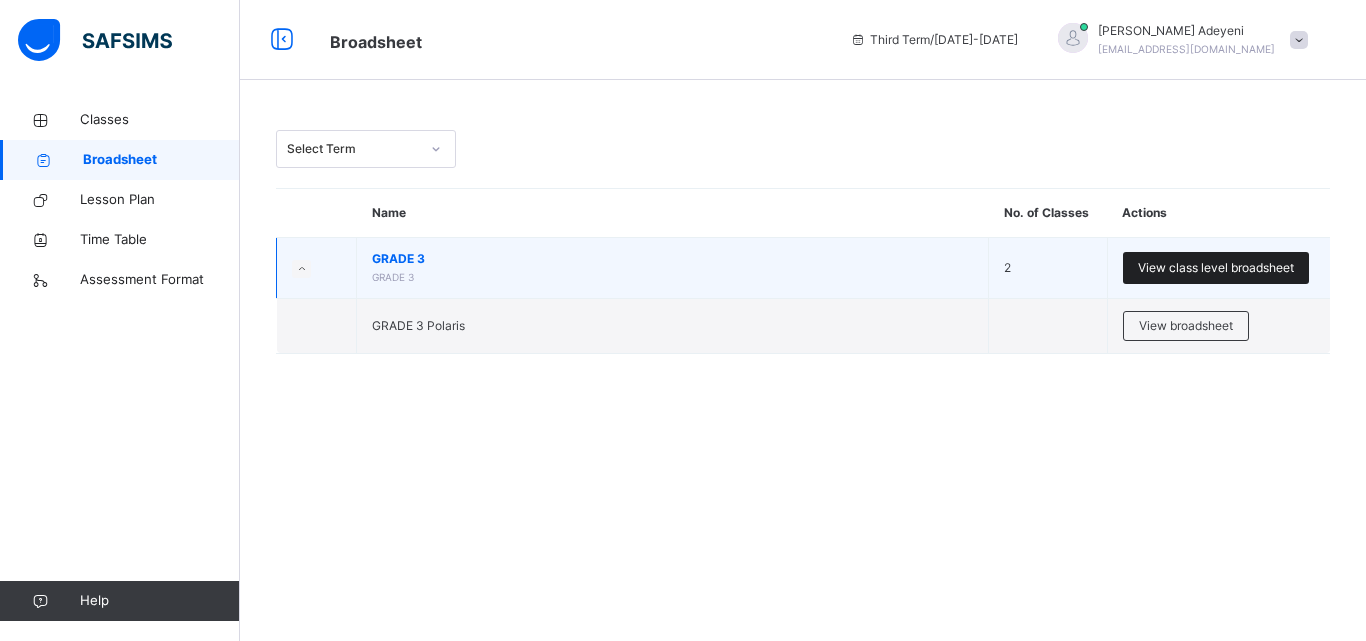 click on "View class level broadsheet" at bounding box center [1216, 268] 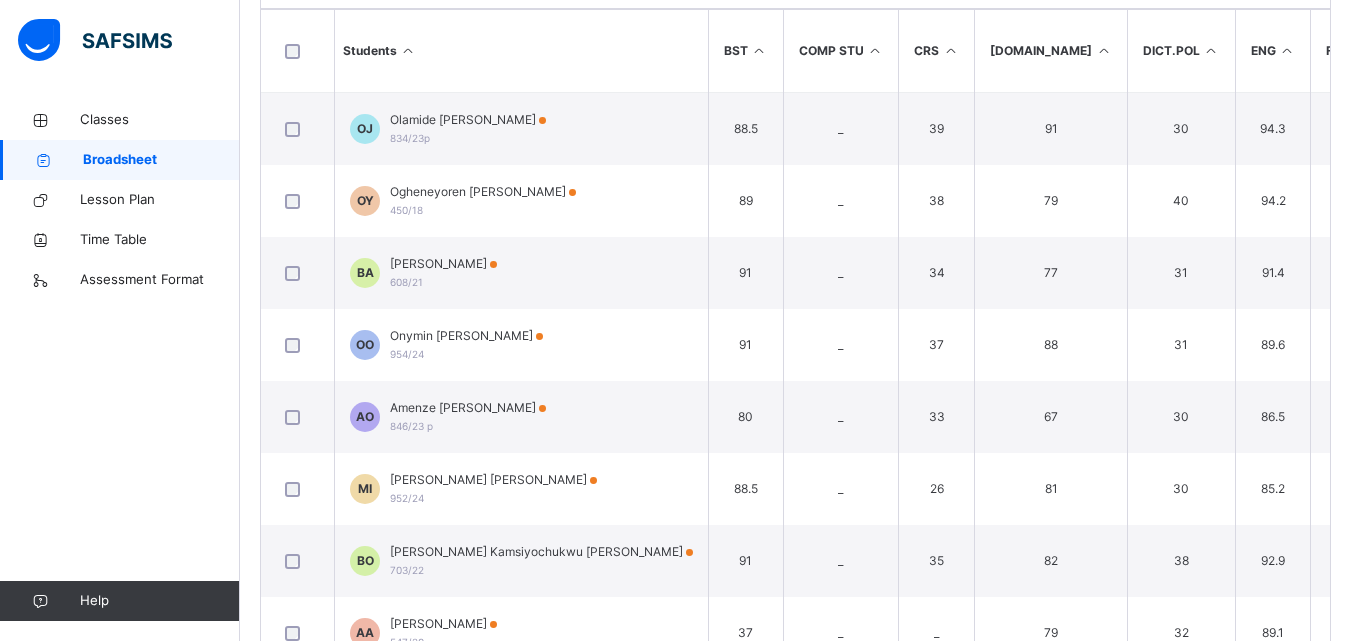 scroll, scrollTop: 592, scrollLeft: 0, axis: vertical 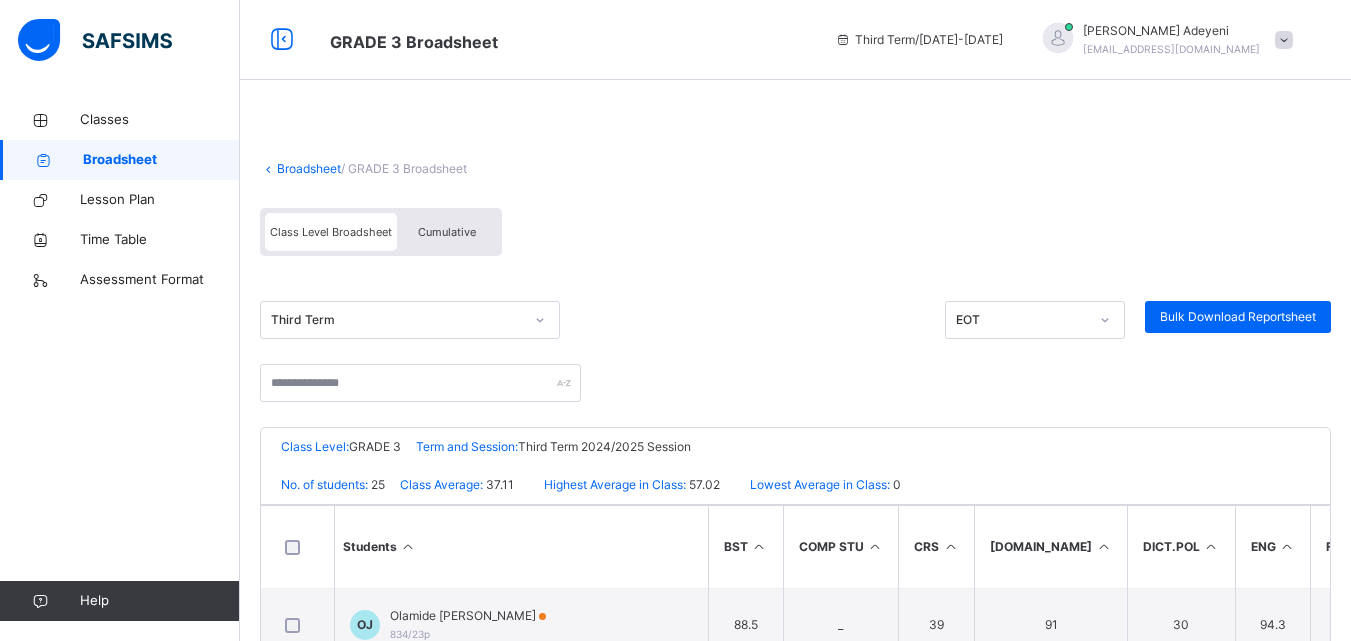 click on "Cumulative" at bounding box center (447, 232) 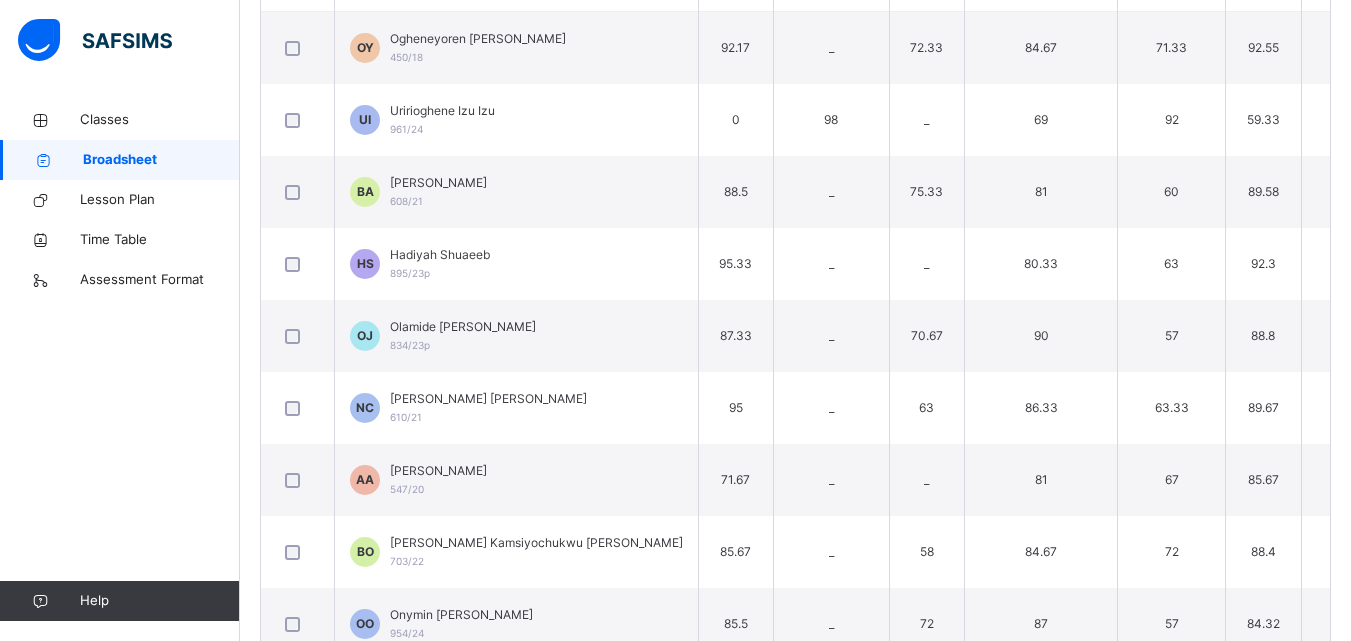 scroll, scrollTop: 628, scrollLeft: 0, axis: vertical 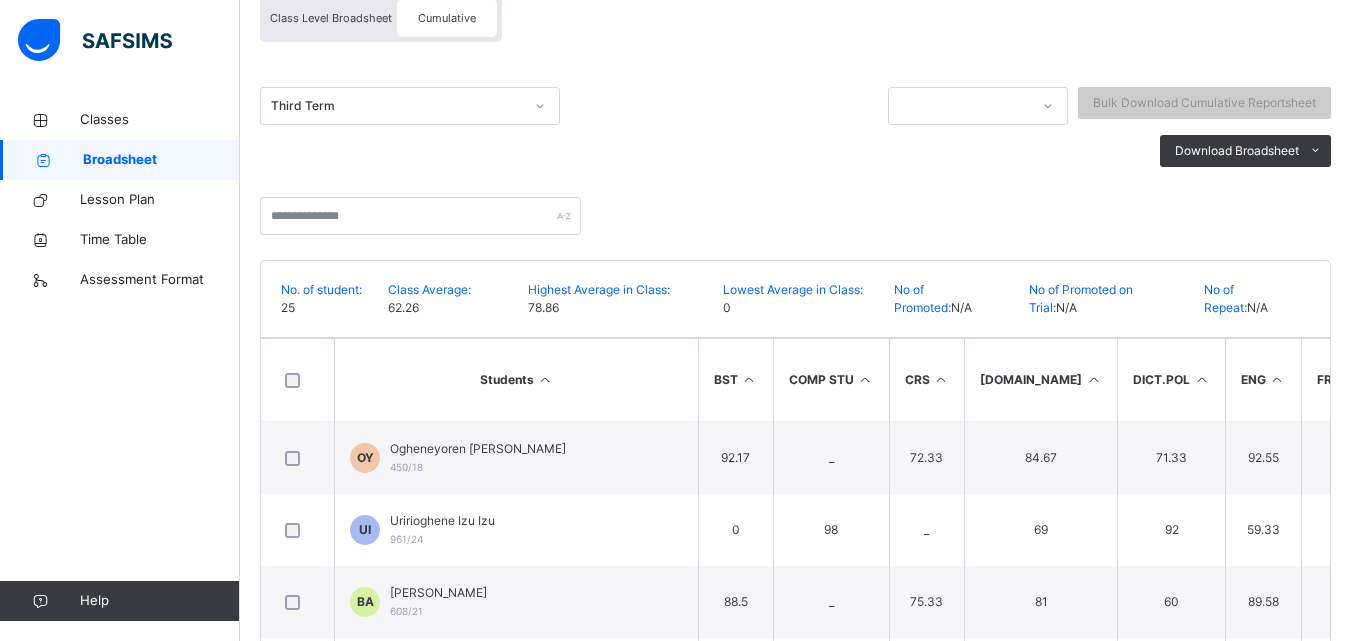 click on "Cumulative" at bounding box center [447, 18] 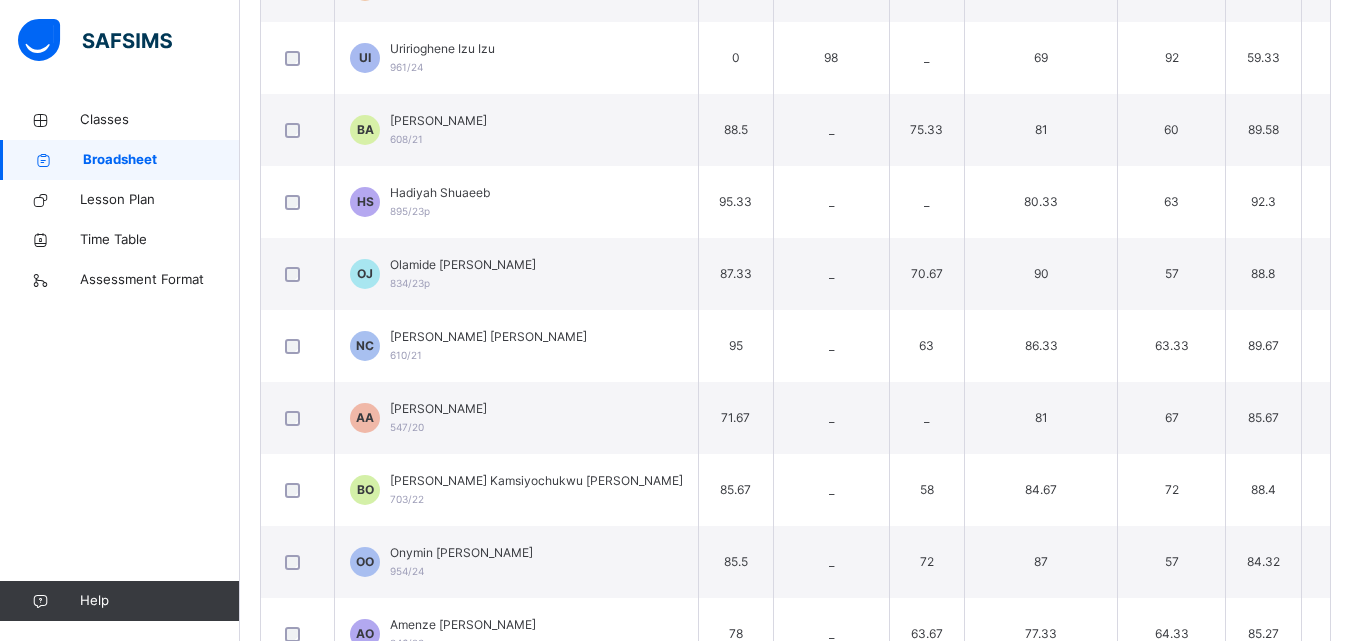 scroll, scrollTop: 690, scrollLeft: 0, axis: vertical 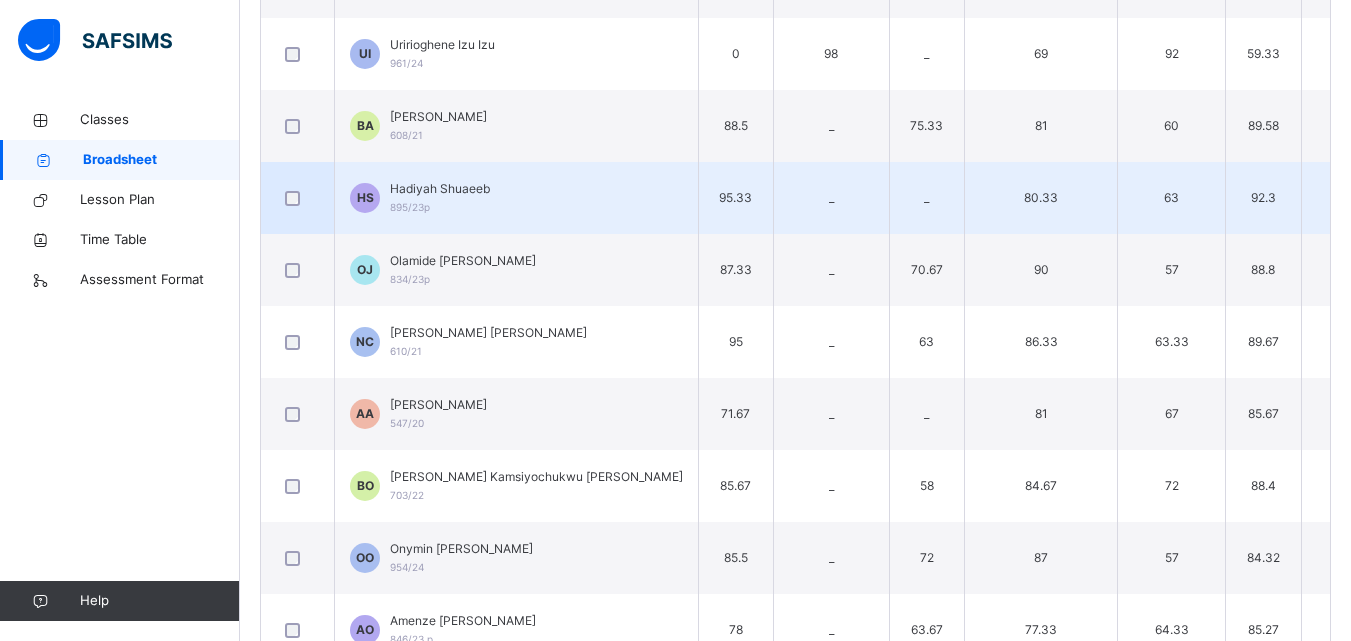 click at bounding box center [297, 198] 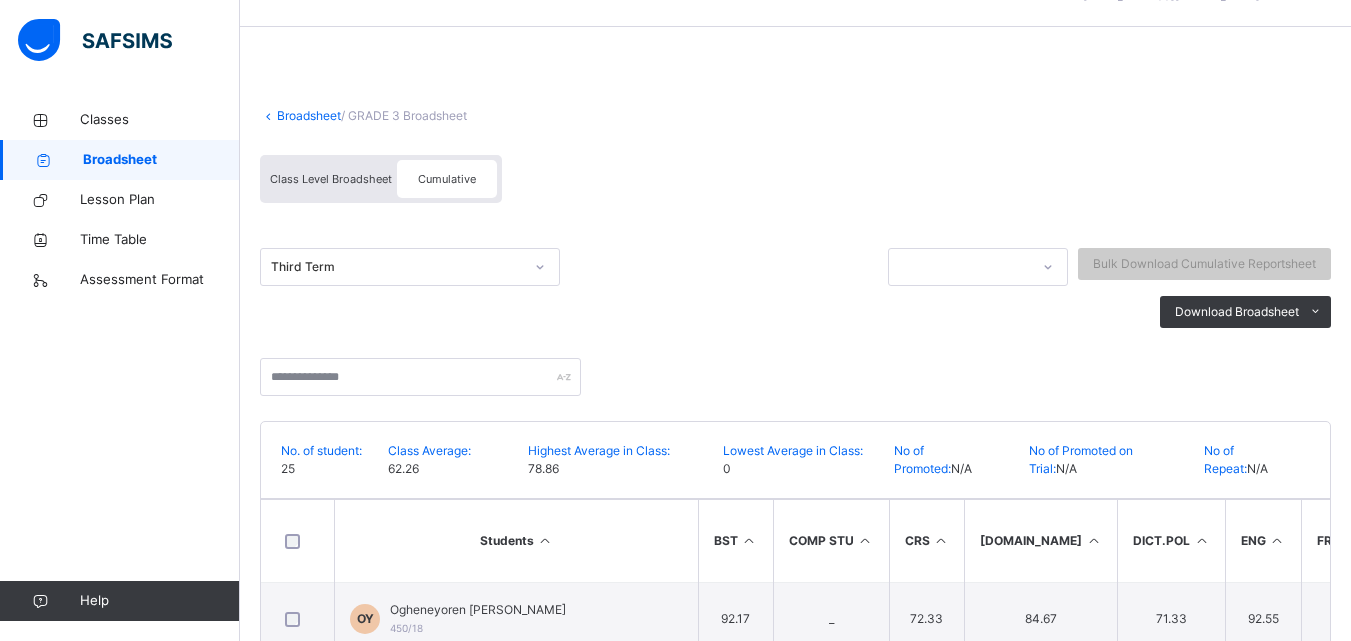 scroll, scrollTop: 0, scrollLeft: 0, axis: both 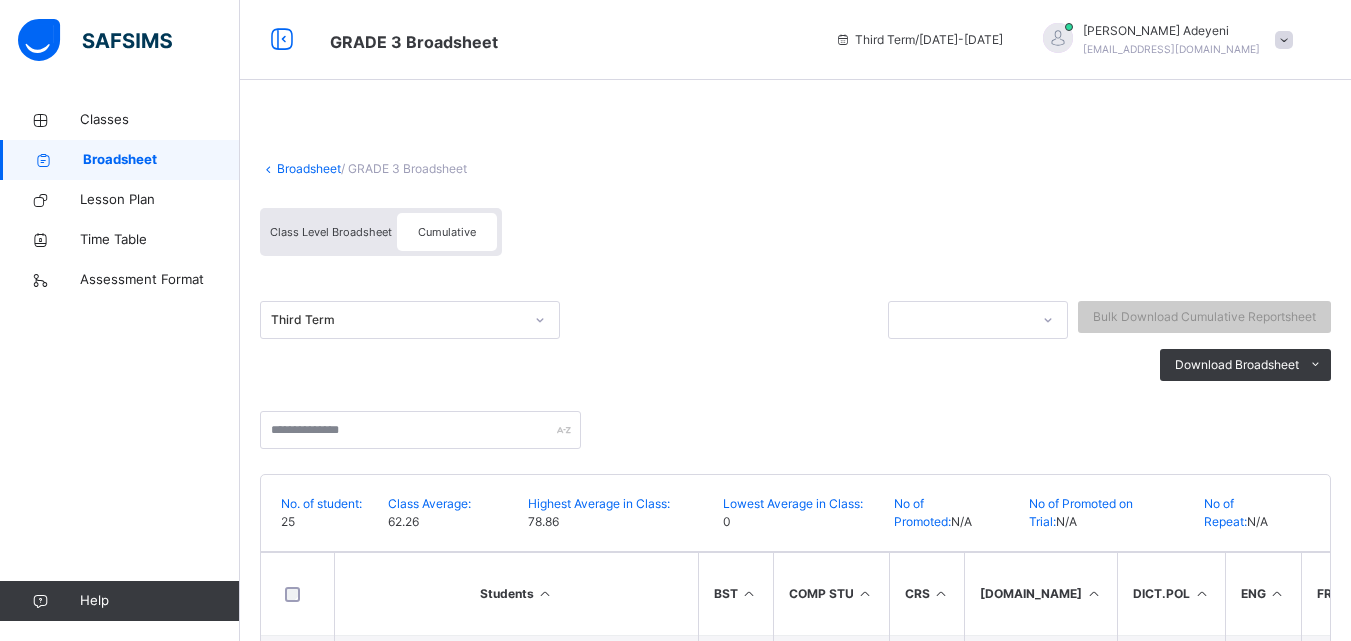 click on "Cumulative" at bounding box center [447, 232] 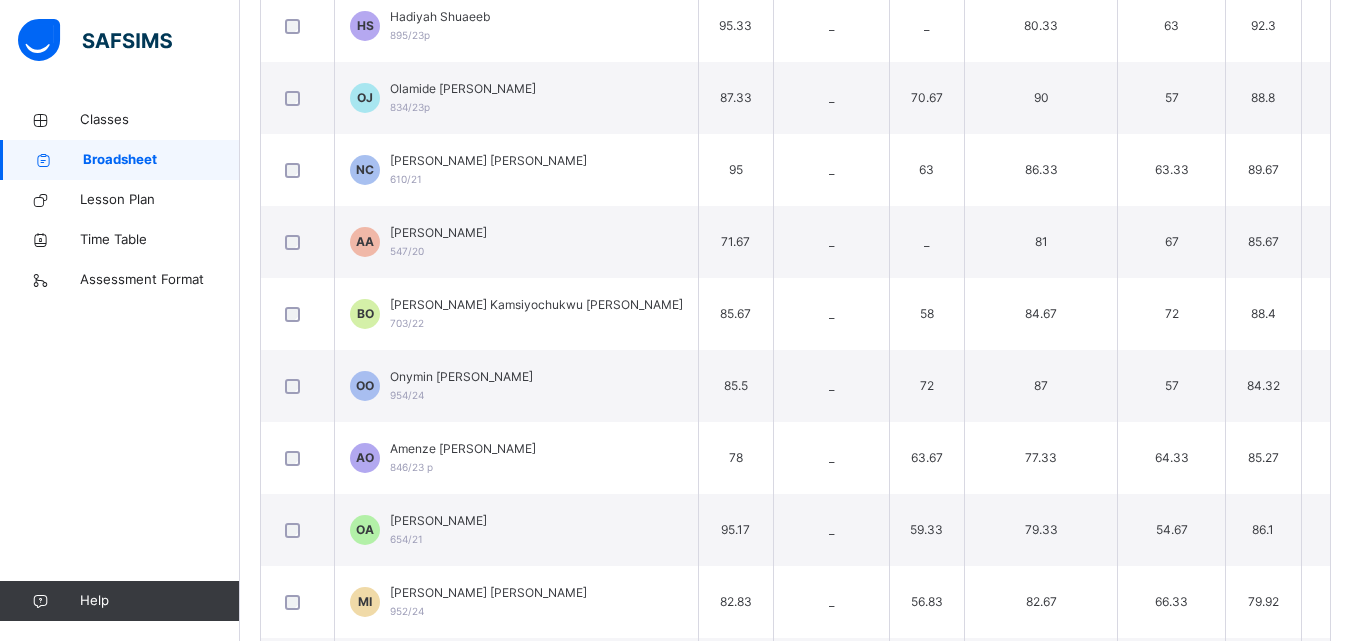 scroll, scrollTop: 871, scrollLeft: 0, axis: vertical 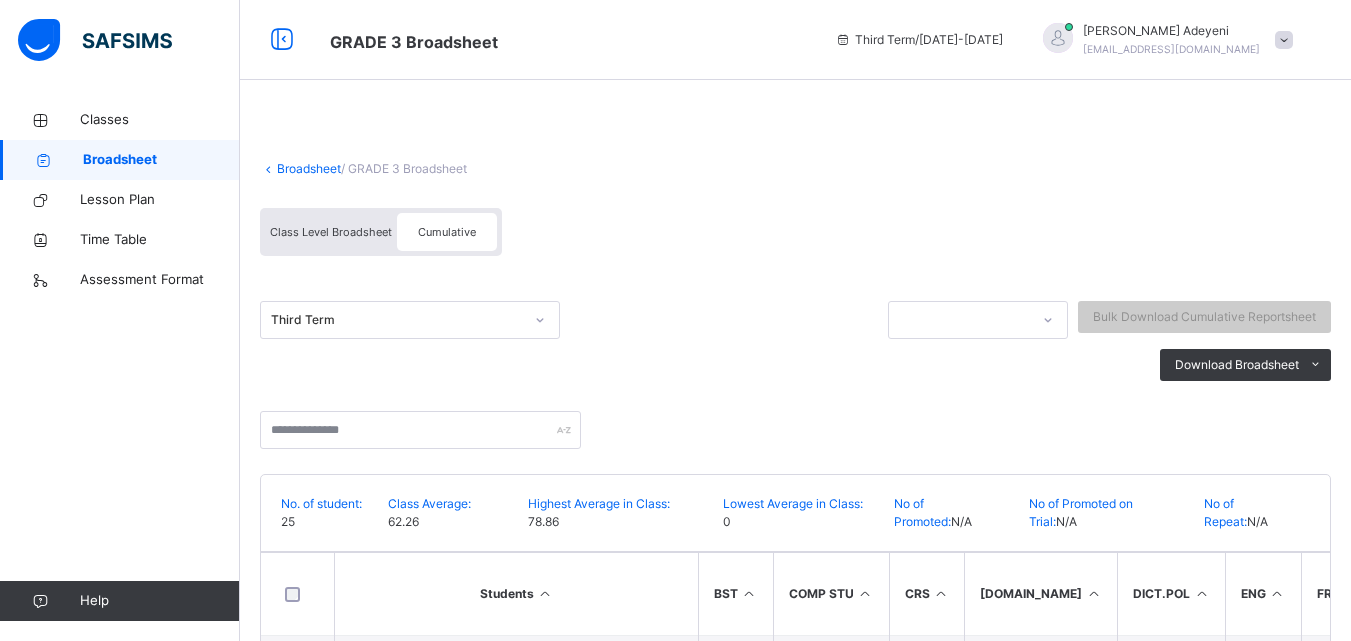 click 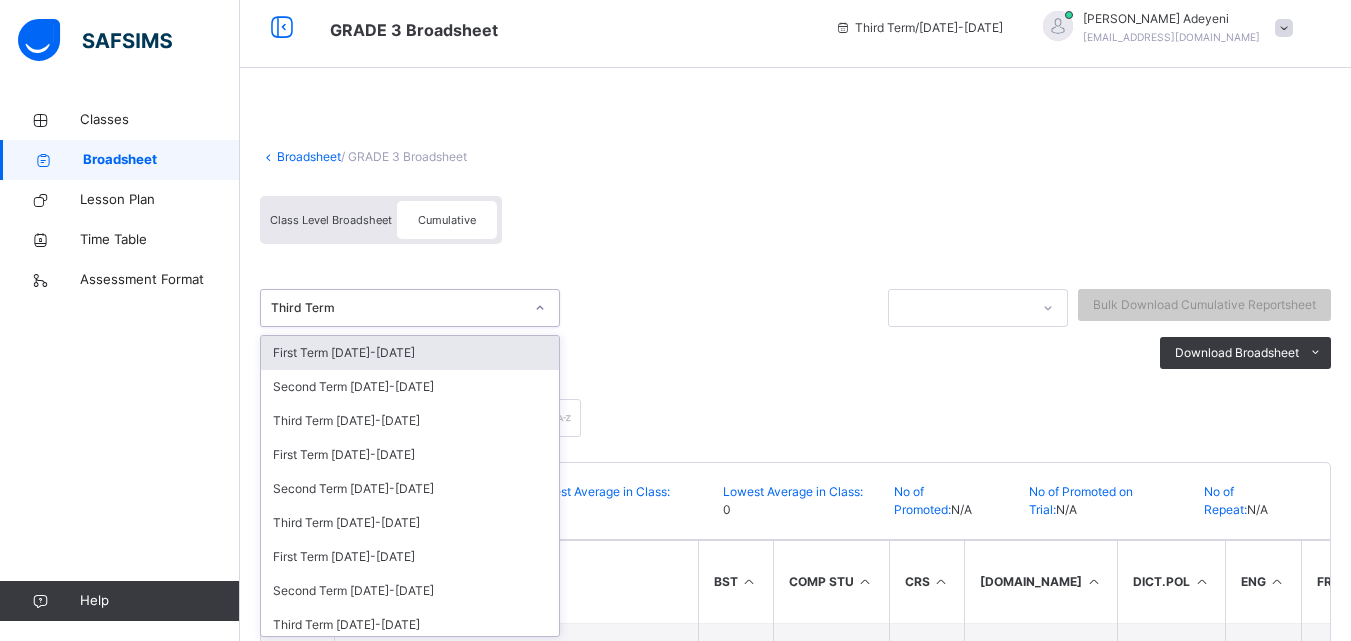 scroll, scrollTop: 16, scrollLeft: 0, axis: vertical 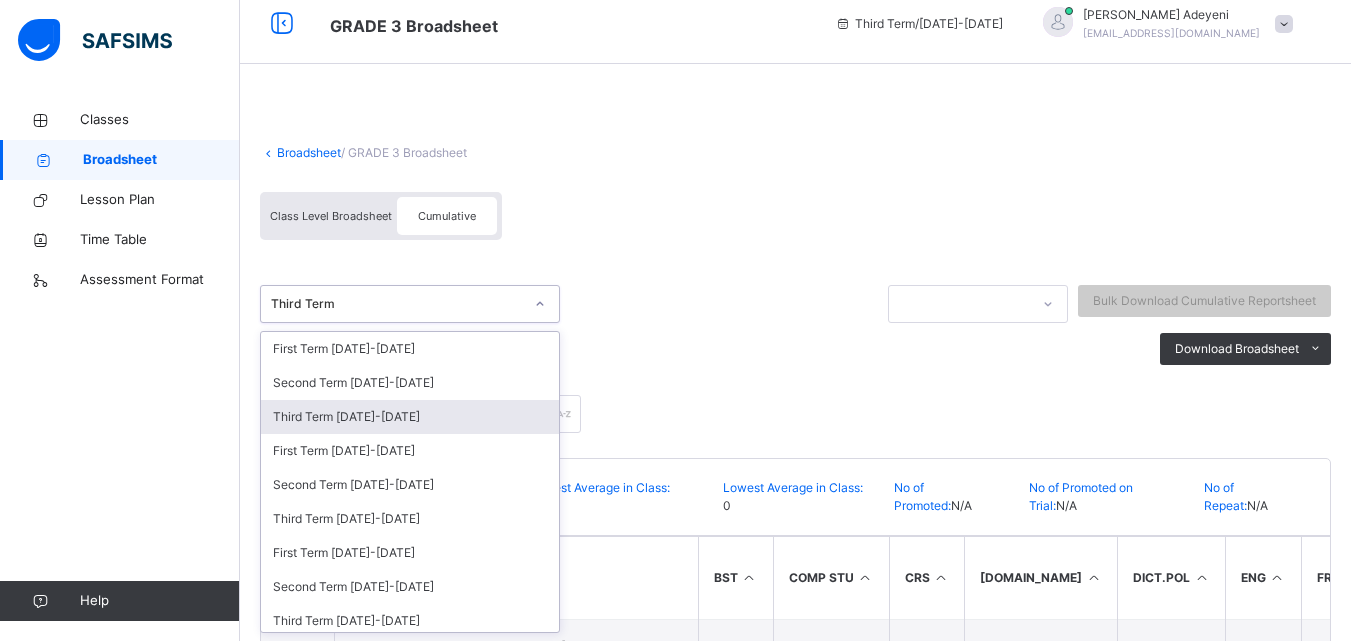 click on "Third Term [DATE]-[DATE]" at bounding box center [410, 417] 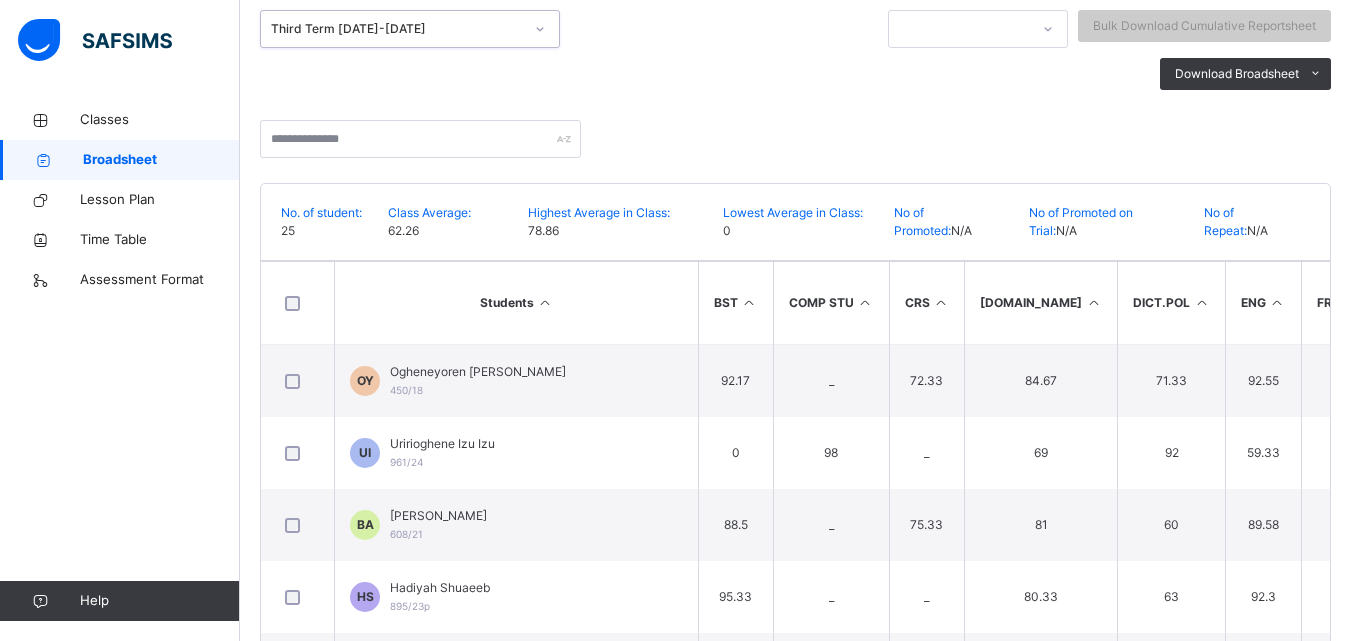 scroll, scrollTop: 324, scrollLeft: 0, axis: vertical 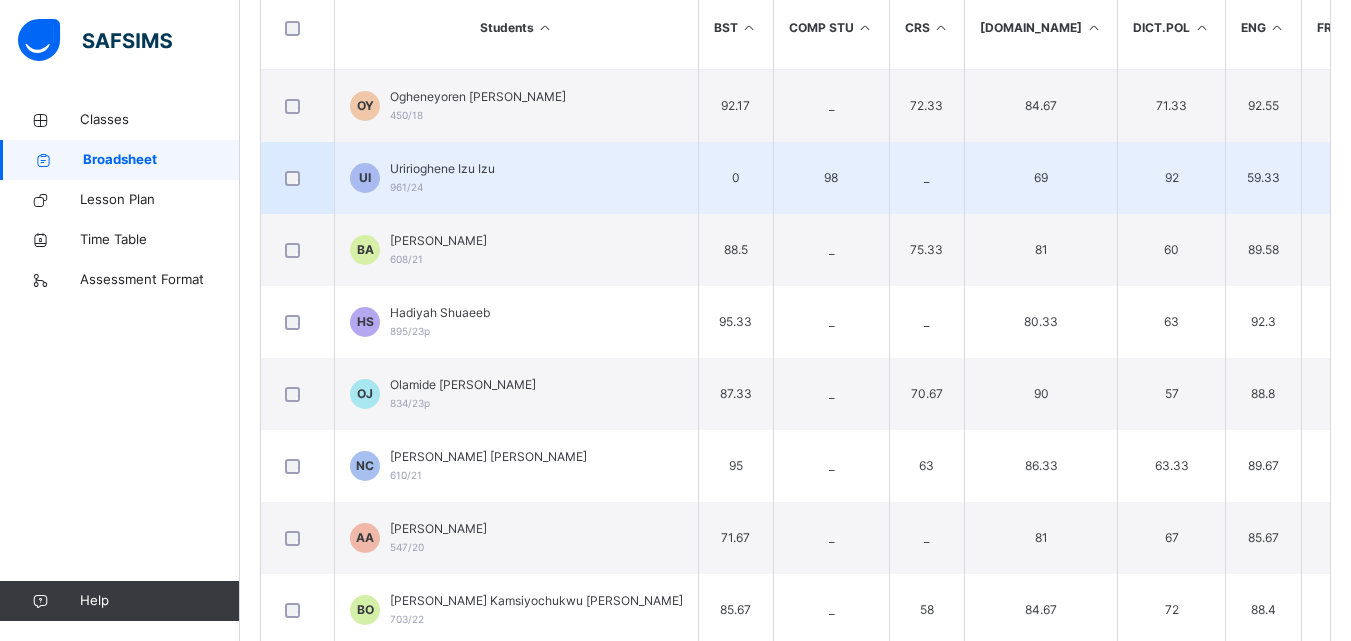 click at bounding box center [297, 178] 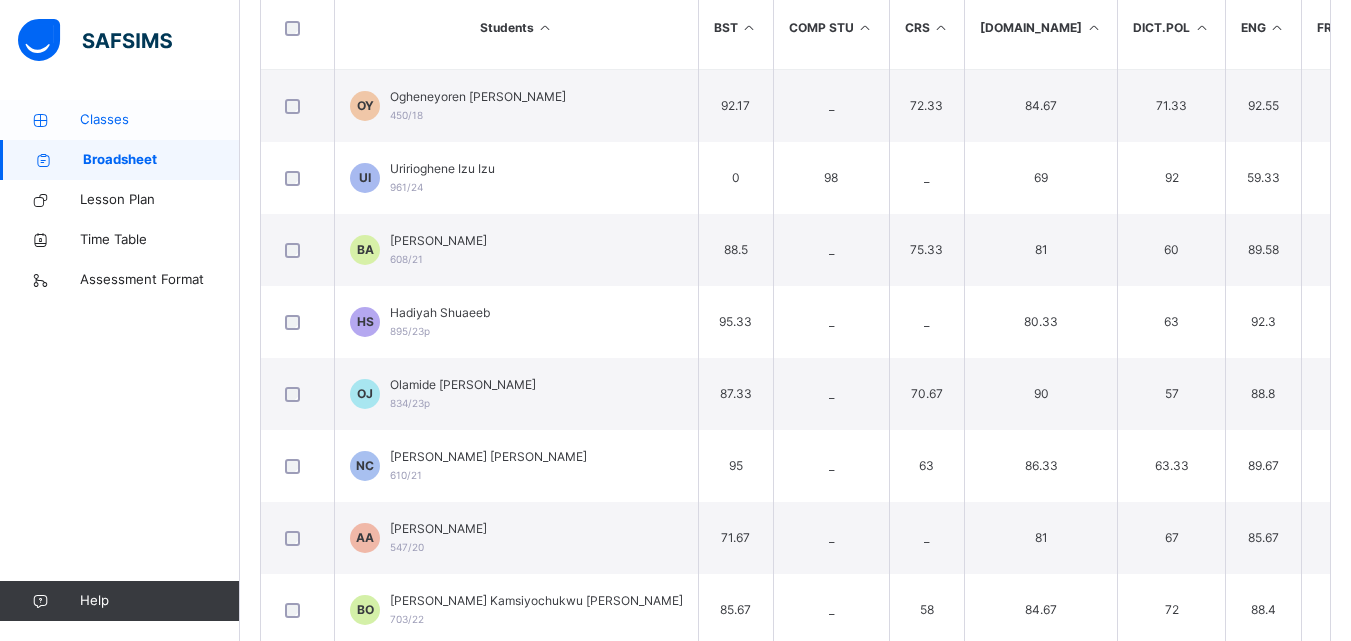 click on "Classes" at bounding box center (160, 120) 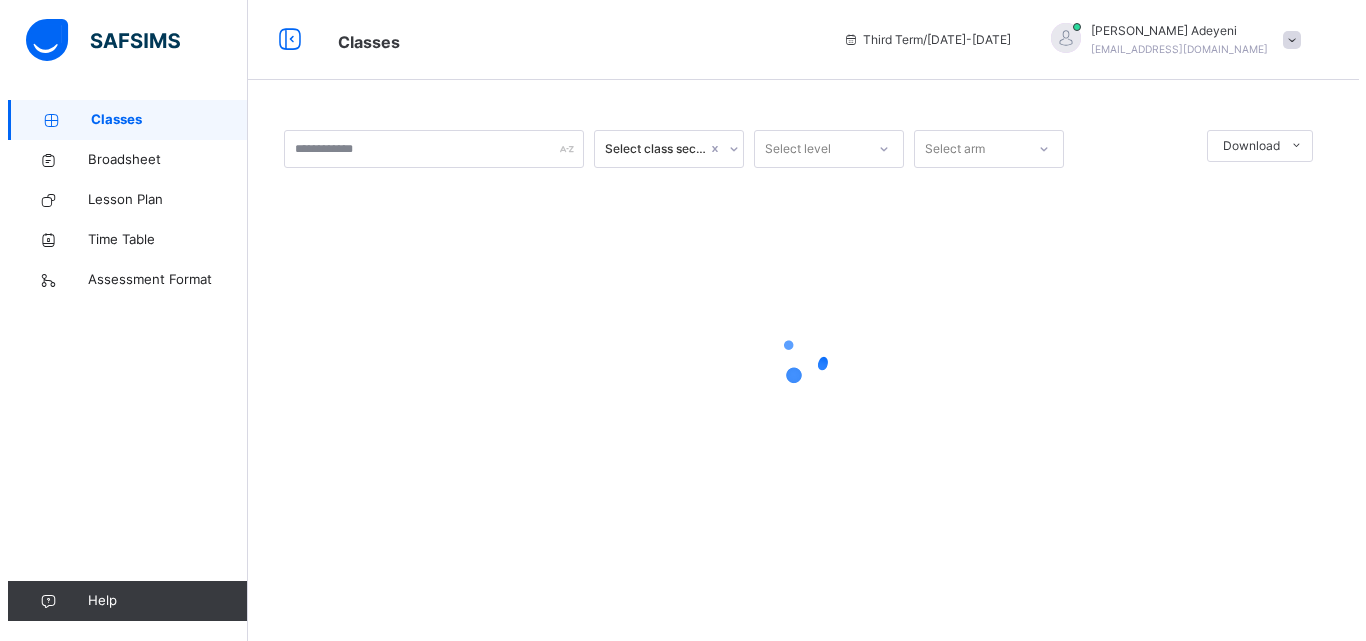 scroll, scrollTop: 0, scrollLeft: 0, axis: both 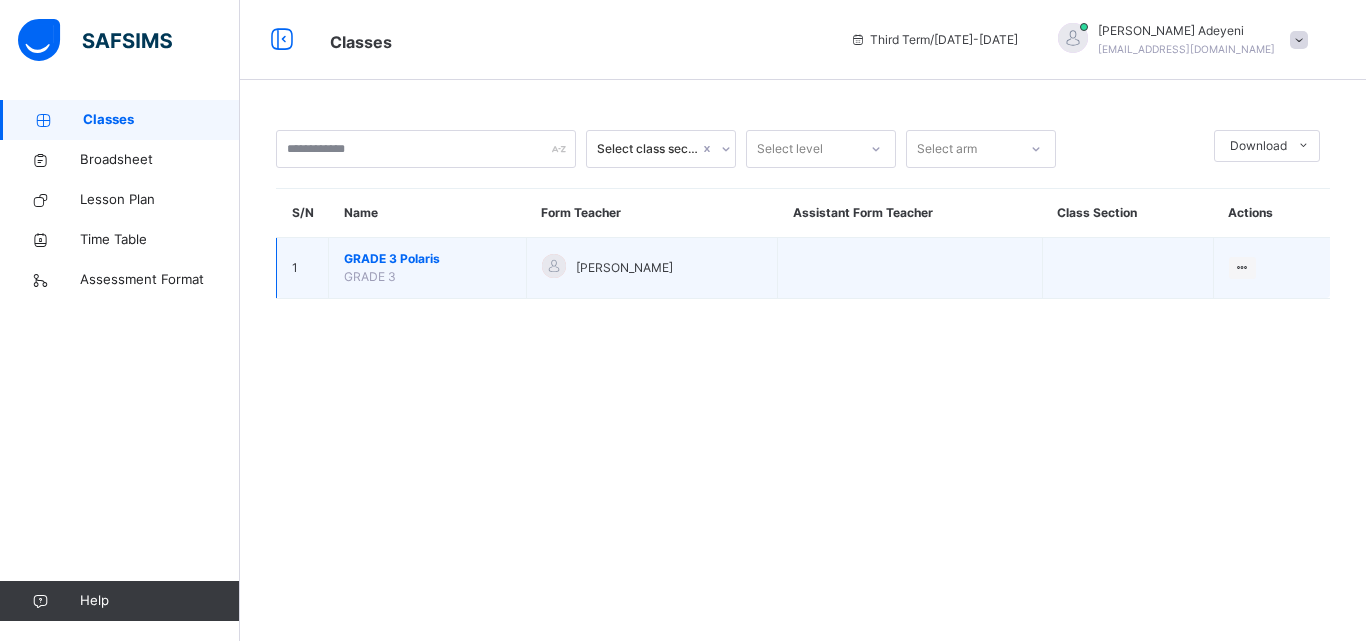 click on "[PERSON_NAME]" at bounding box center (624, 268) 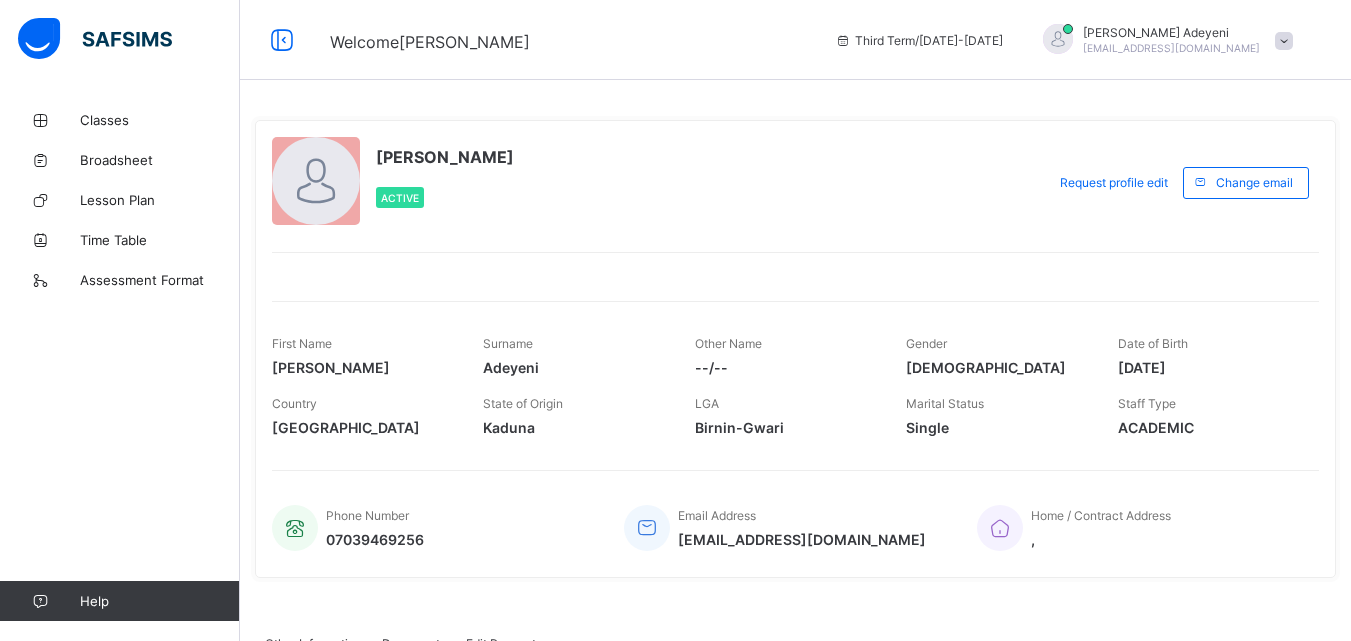 scroll, scrollTop: 0, scrollLeft: 0, axis: both 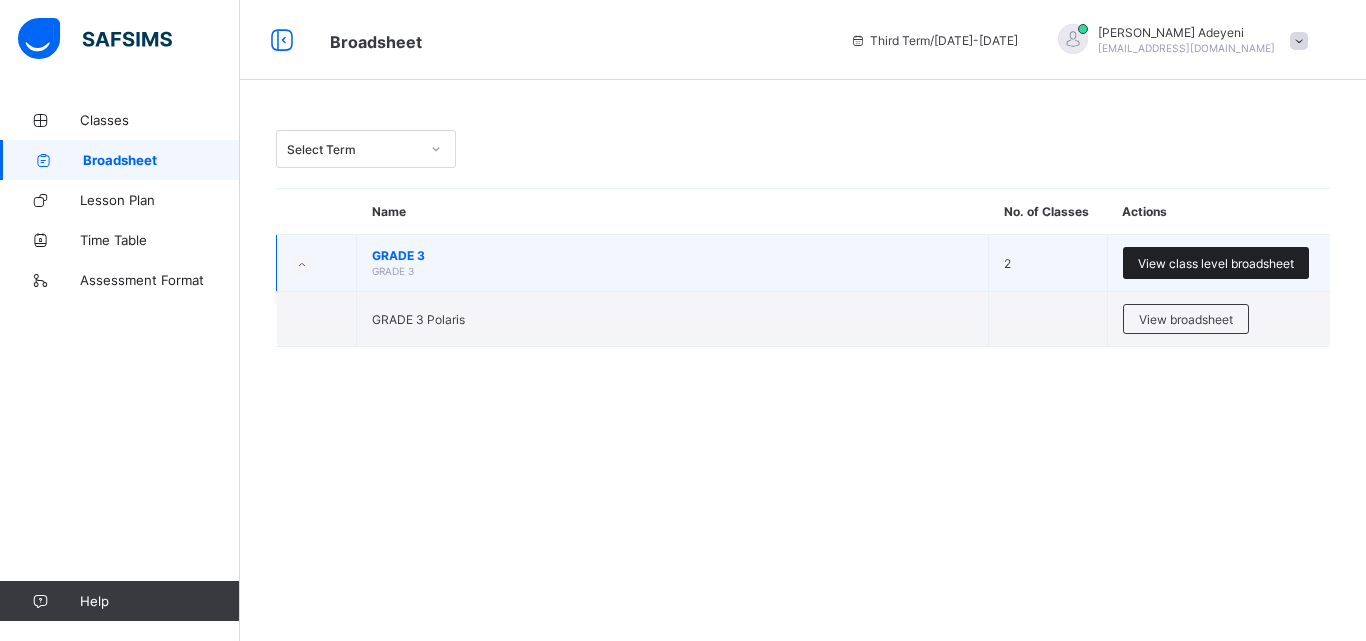 click on "View class level broadsheet" at bounding box center (1216, 263) 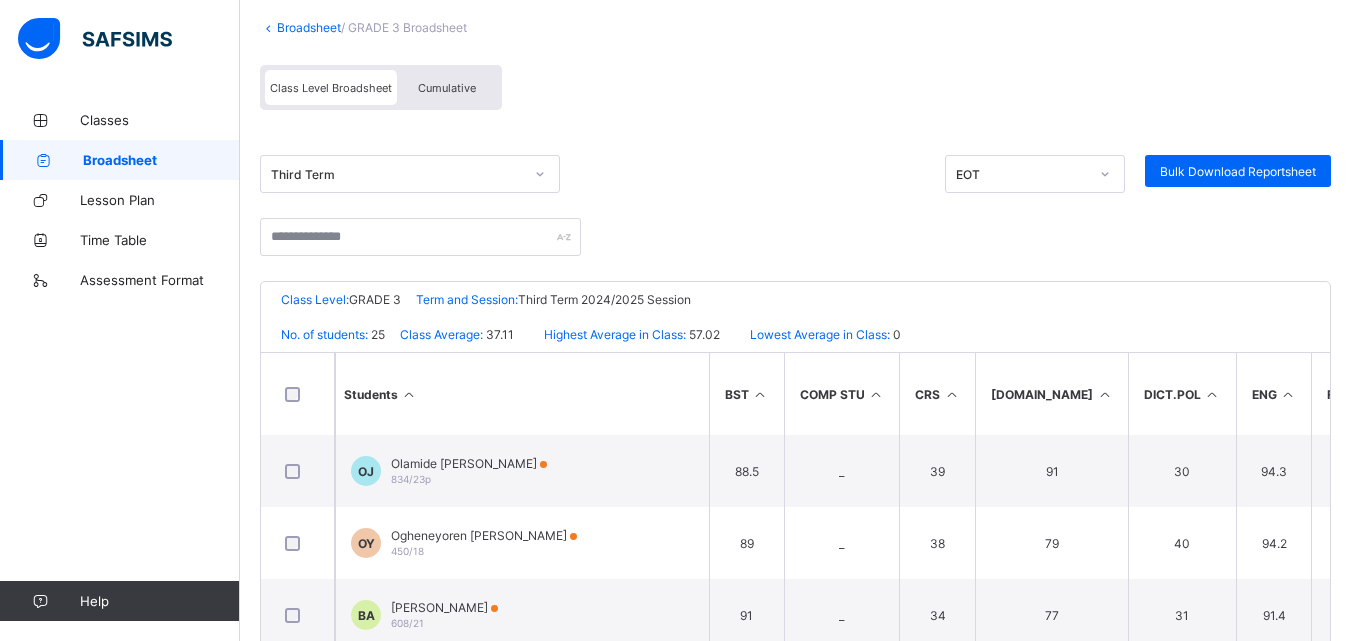 scroll, scrollTop: 112, scrollLeft: 0, axis: vertical 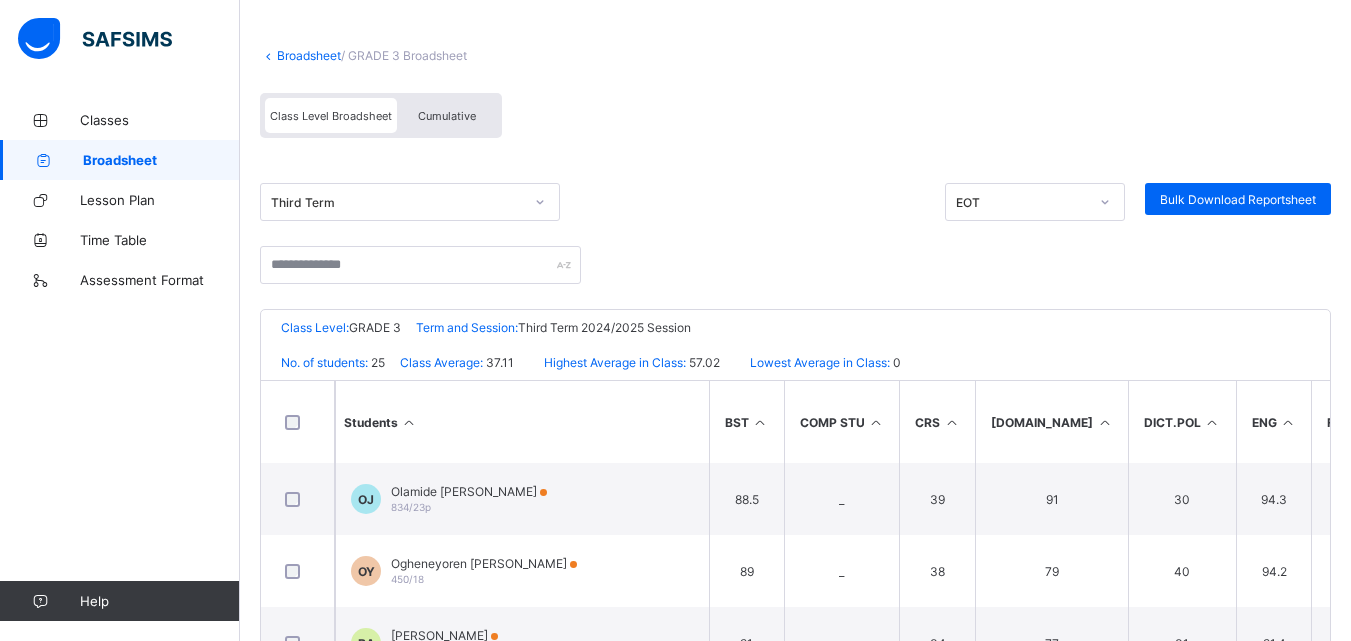 click on "Cumulative" at bounding box center [447, 116] 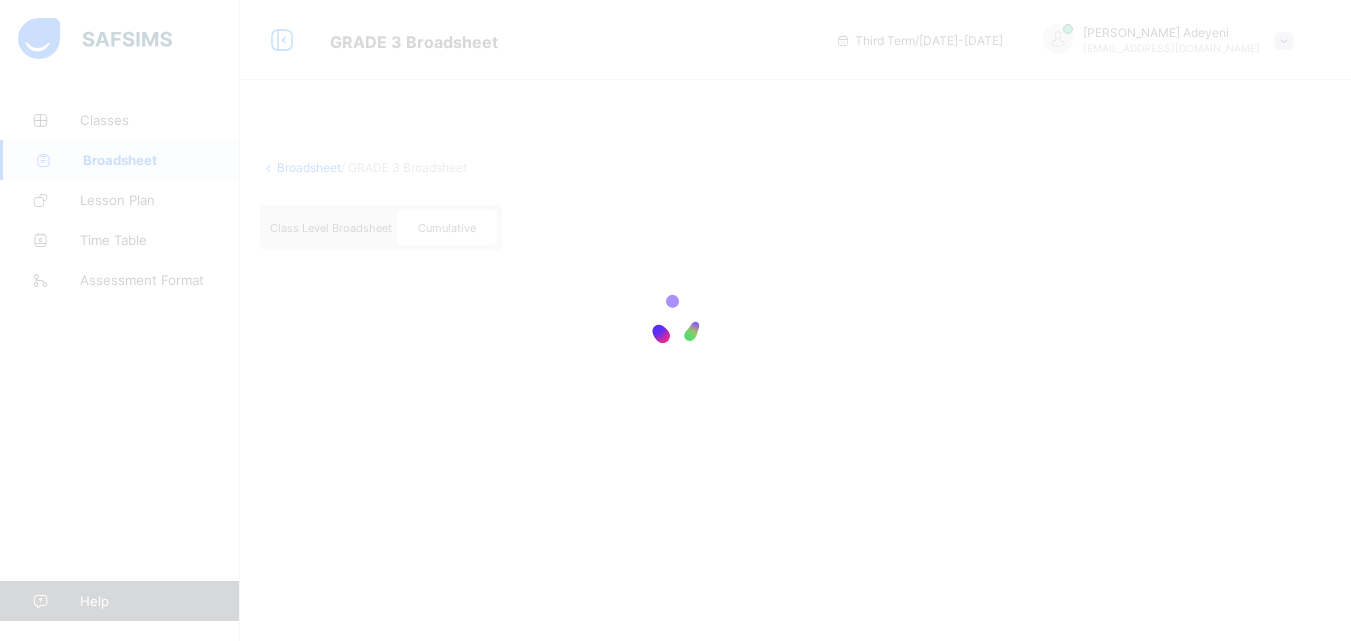 scroll, scrollTop: 0, scrollLeft: 0, axis: both 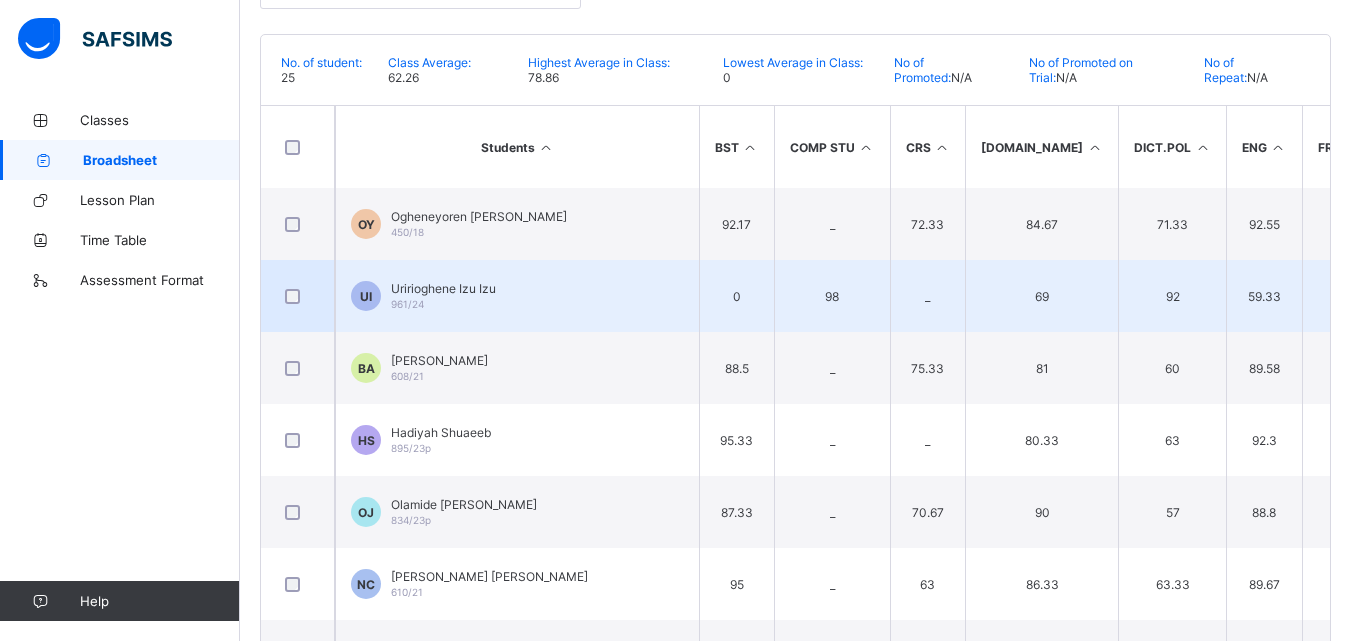 click on "59.33" at bounding box center [1264, 296] 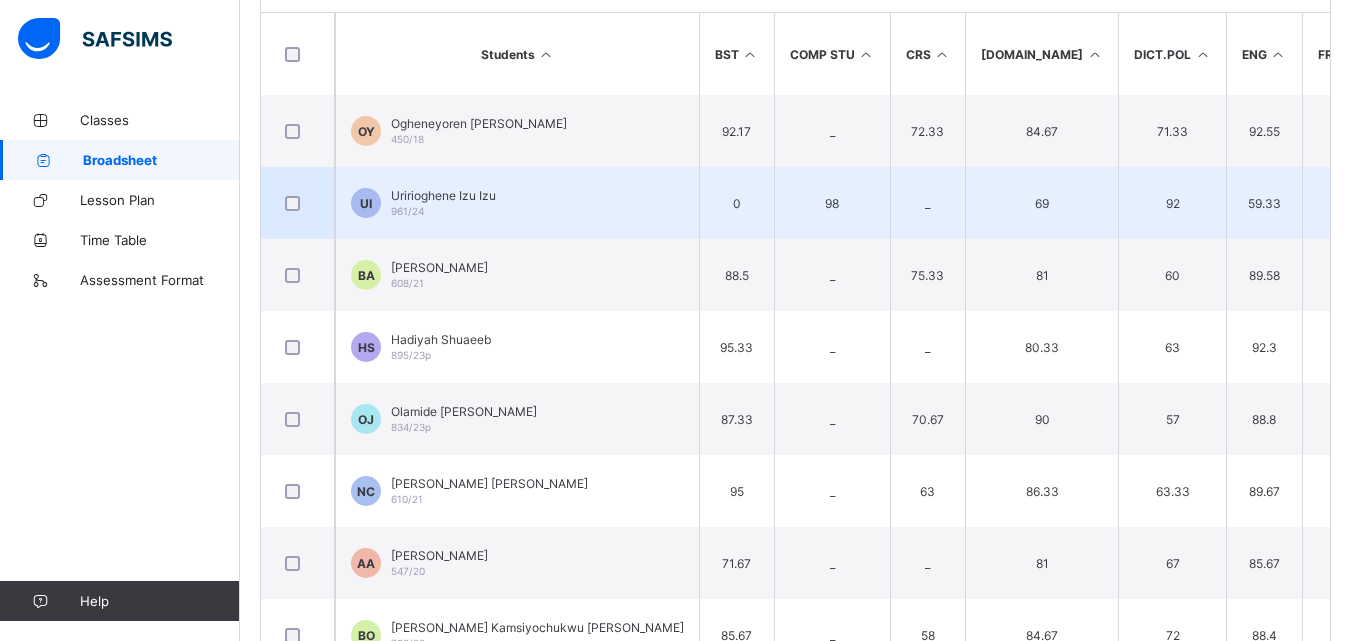 scroll, scrollTop: 594, scrollLeft: 0, axis: vertical 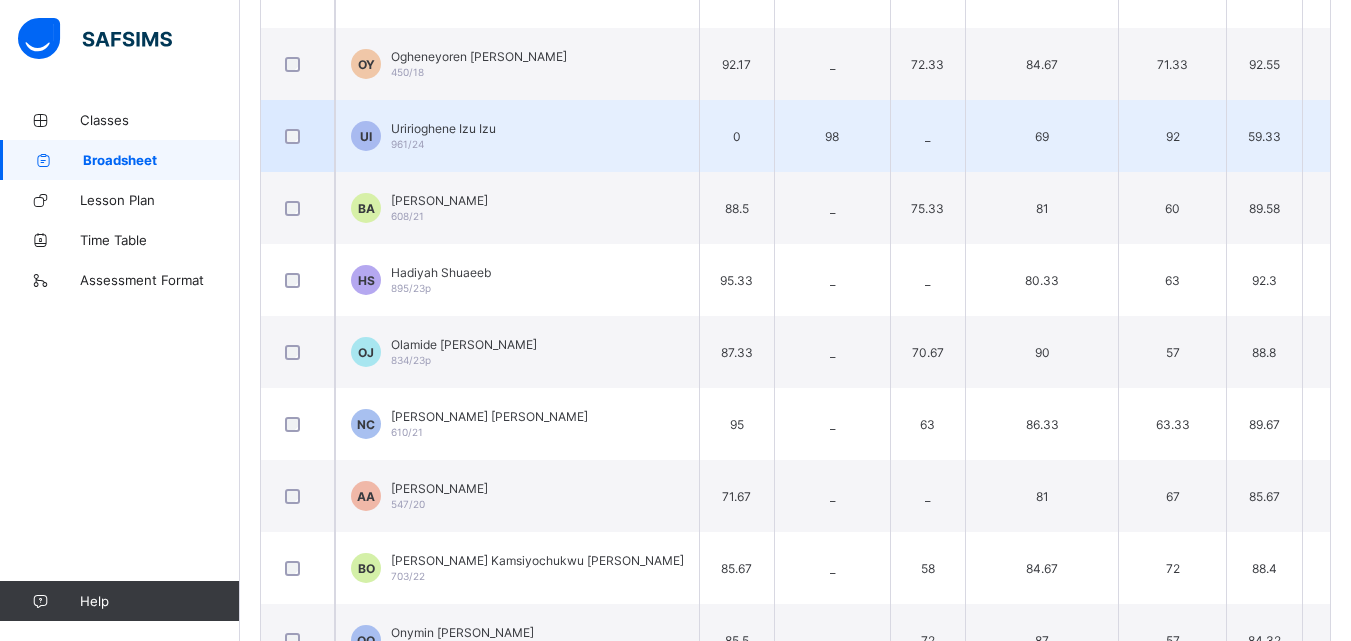 click on "59.33" at bounding box center (1264, 136) 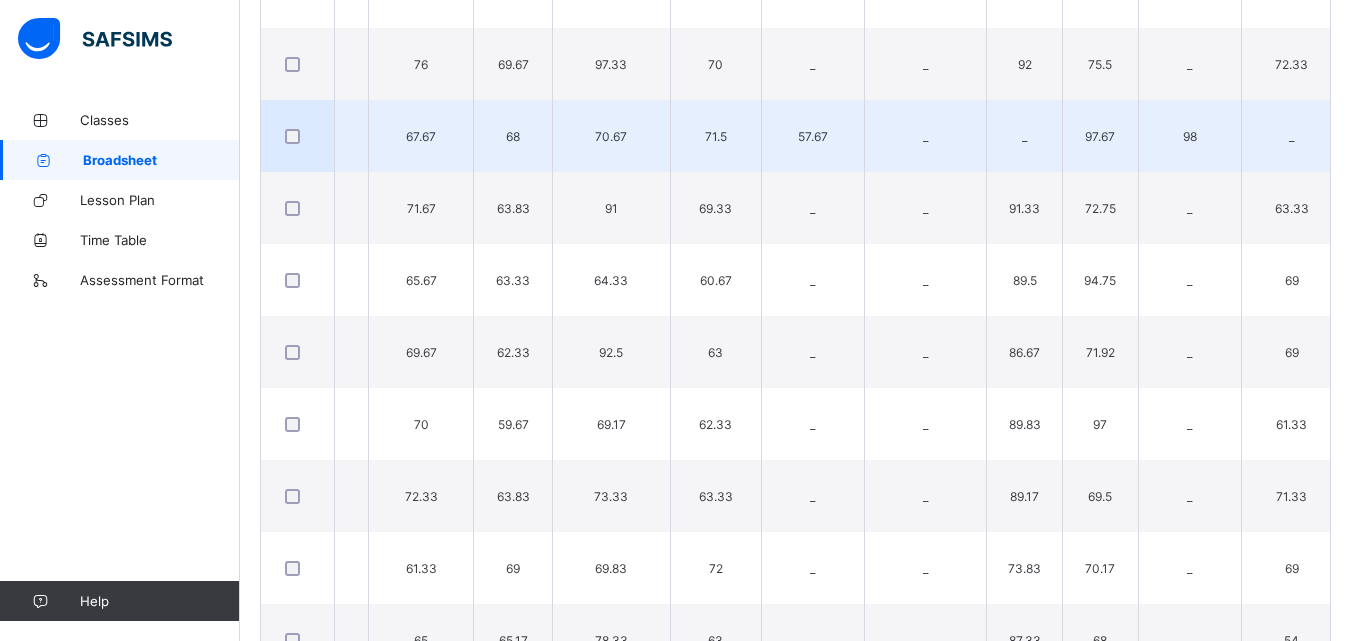 scroll, scrollTop: 0, scrollLeft: 1040, axis: horizontal 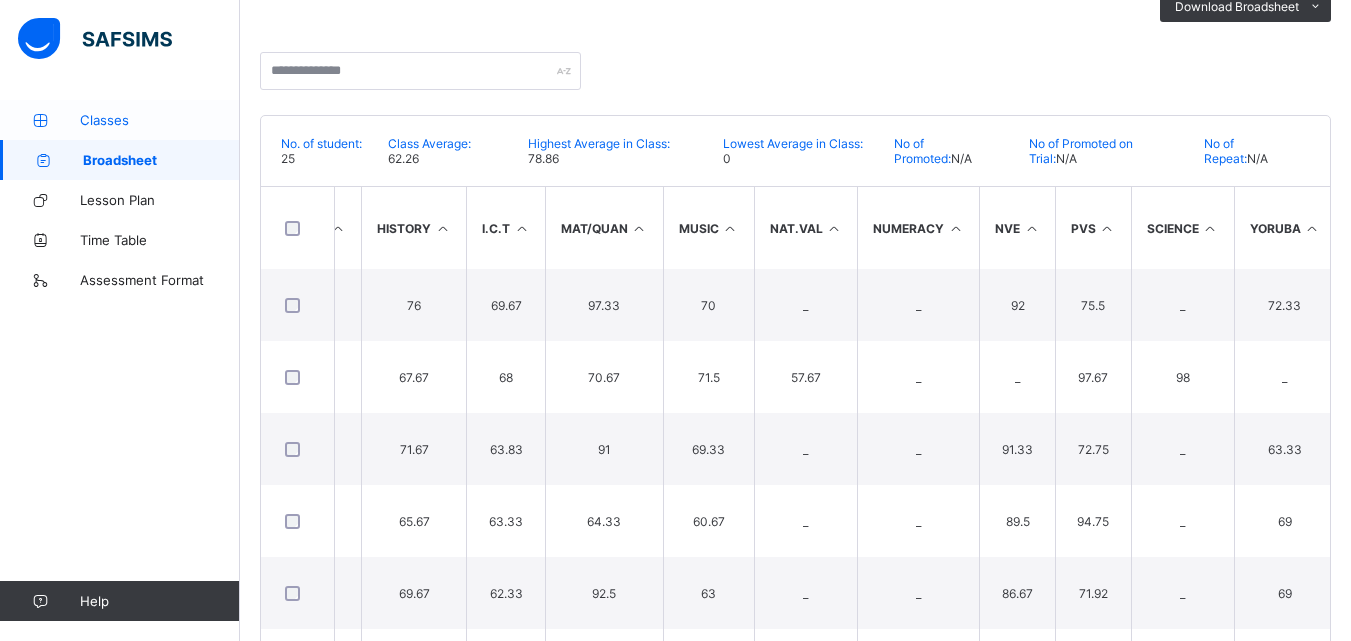click on "Classes" at bounding box center (160, 120) 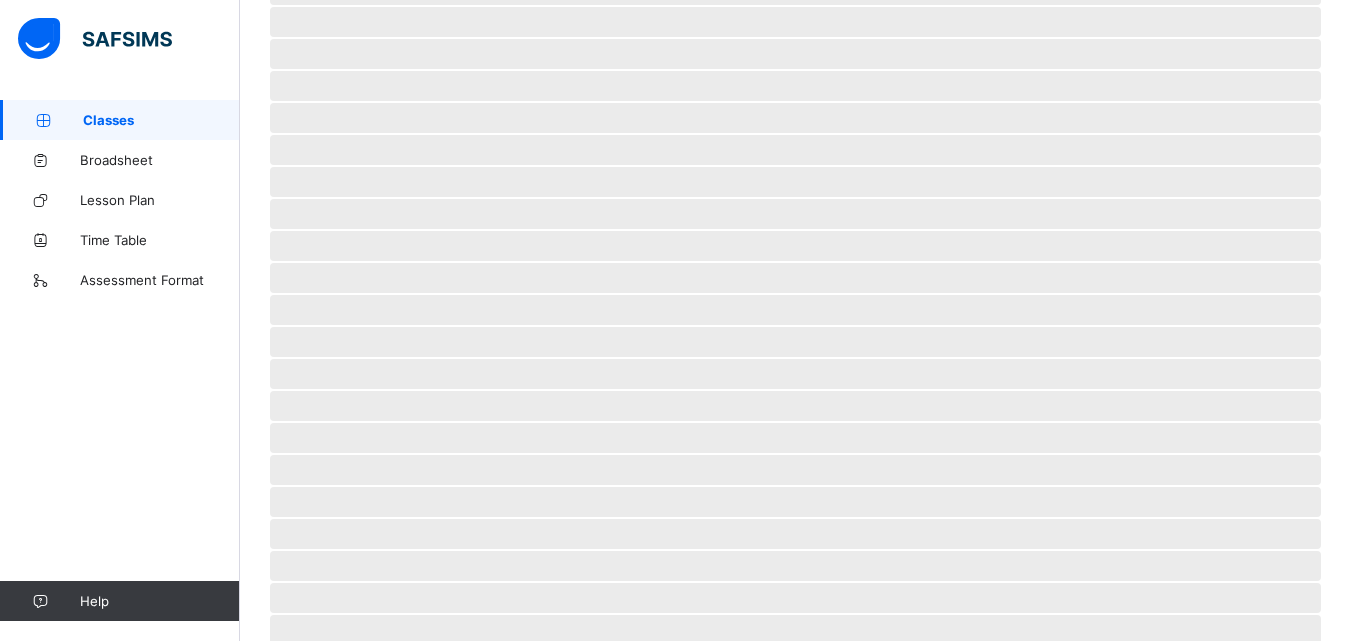 click on "Classes" at bounding box center (161, 120) 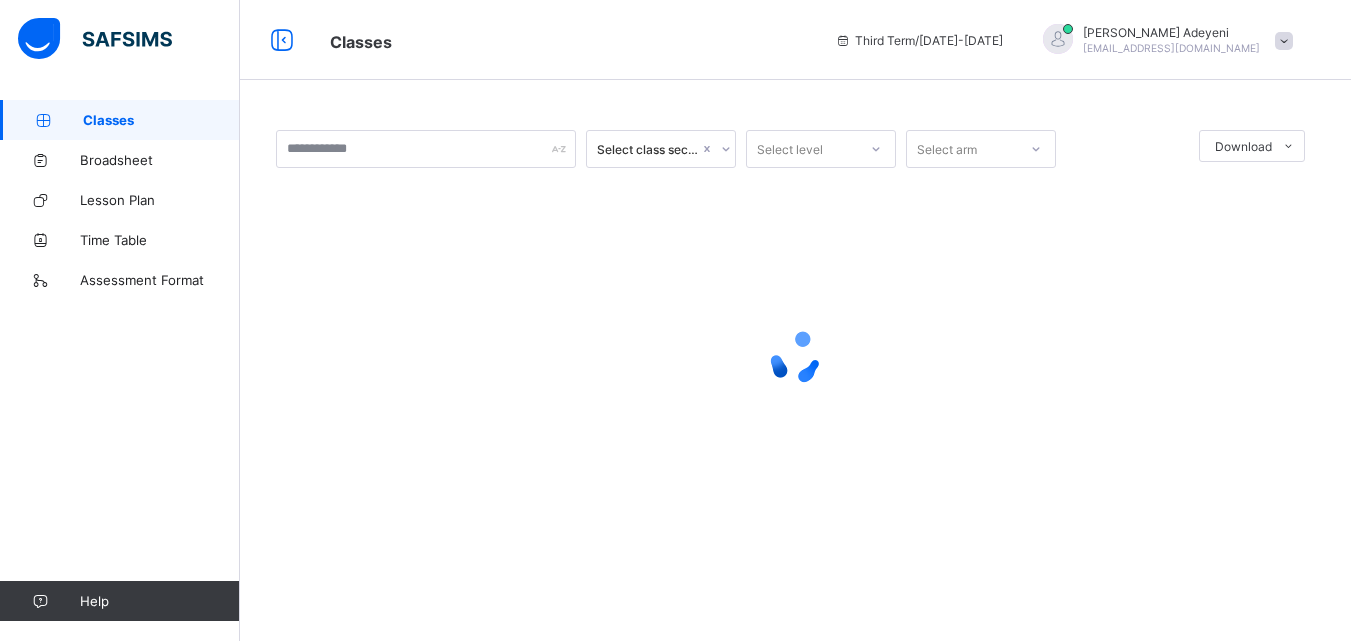 scroll, scrollTop: 0, scrollLeft: 0, axis: both 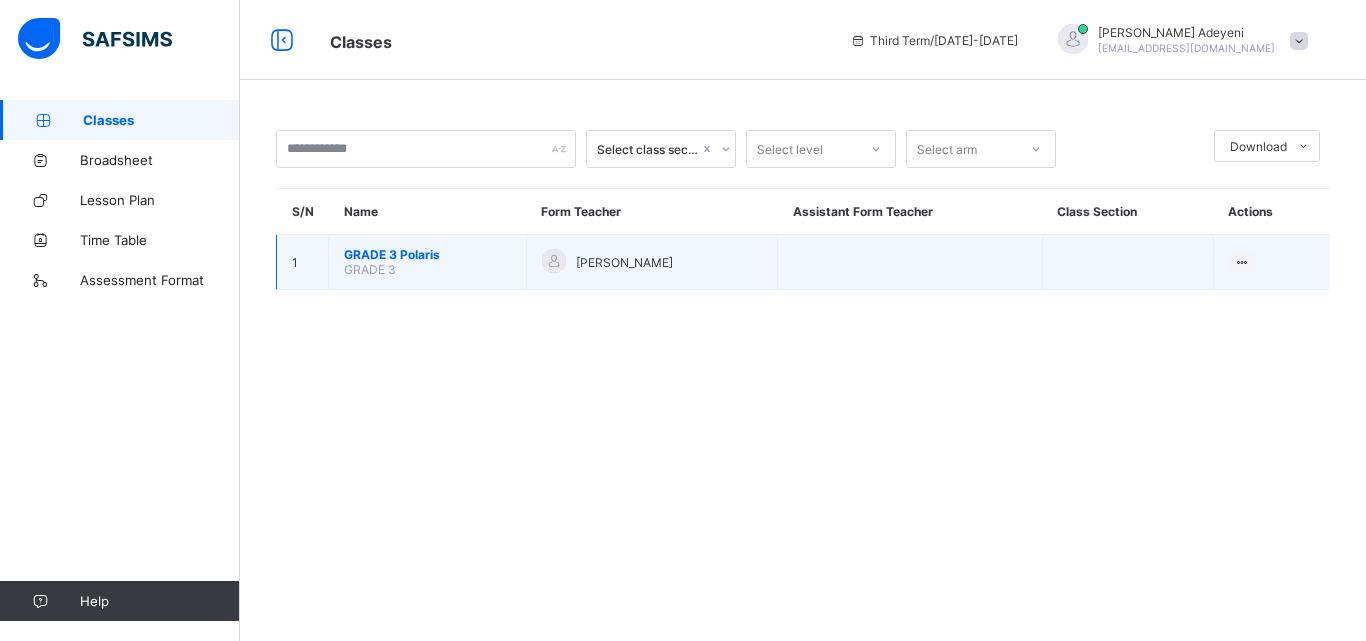 click on "GRADE 3   Polaris   GRADE 3" at bounding box center [428, 262] 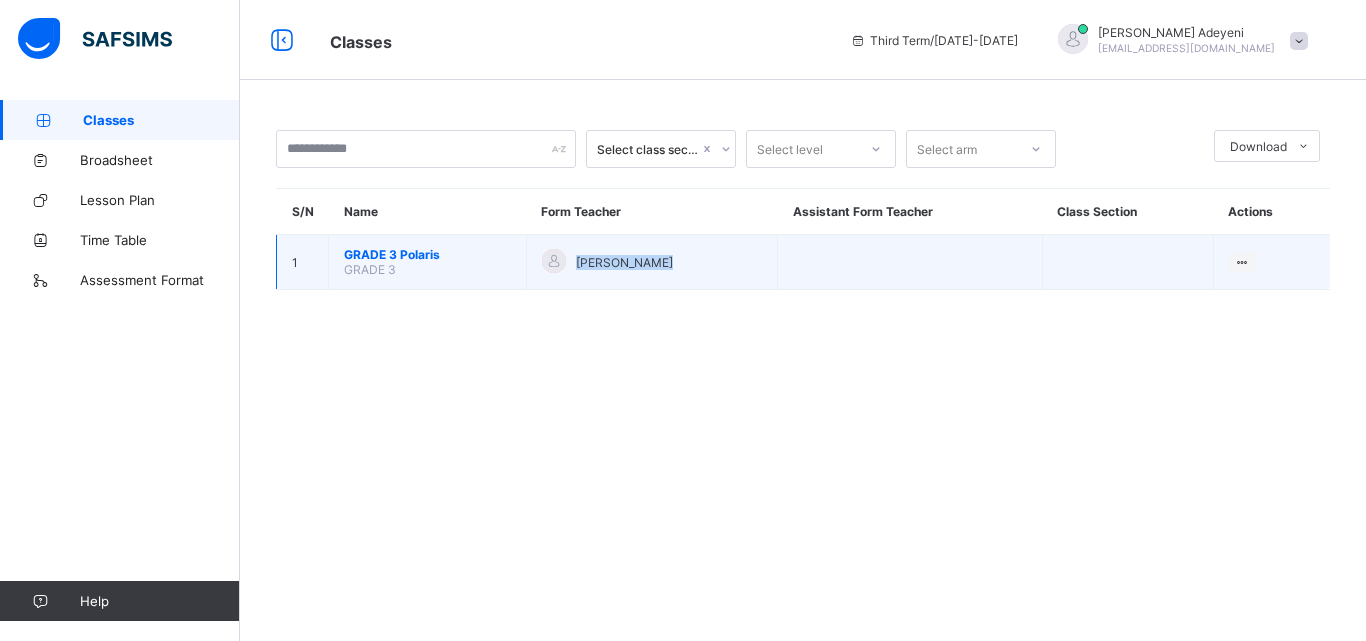 click on "[PERSON_NAME]" at bounding box center [652, 262] 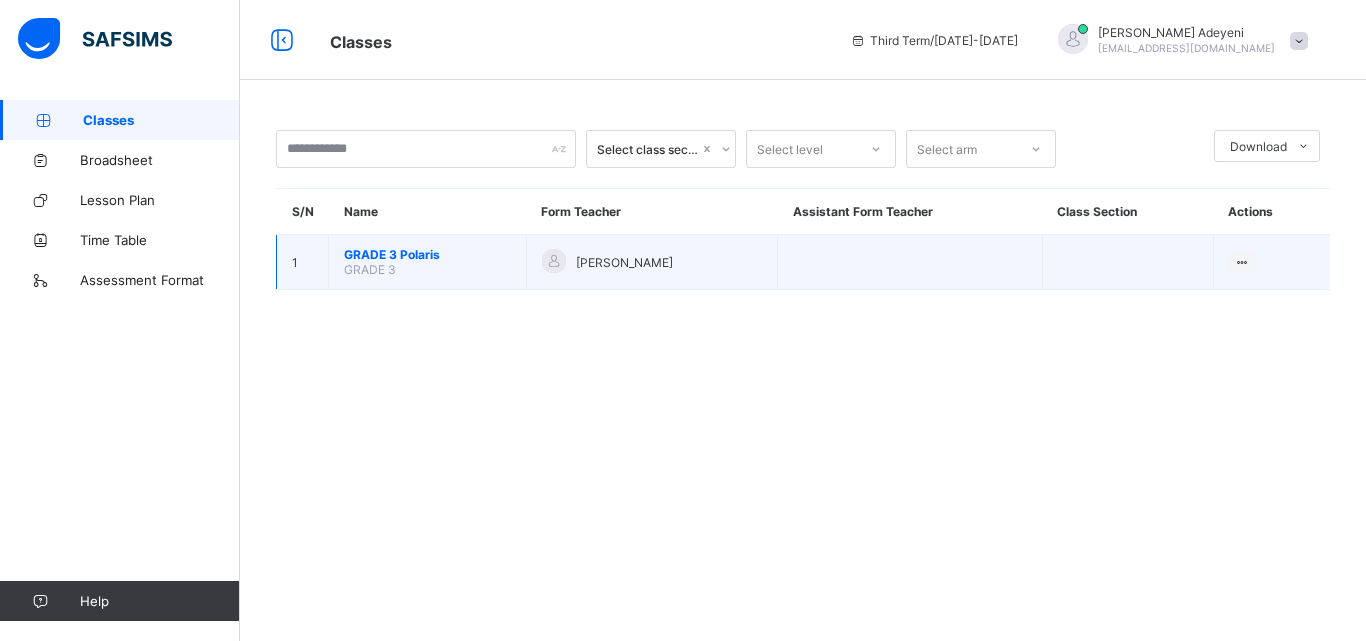 click on "[PERSON_NAME]" at bounding box center [652, 262] 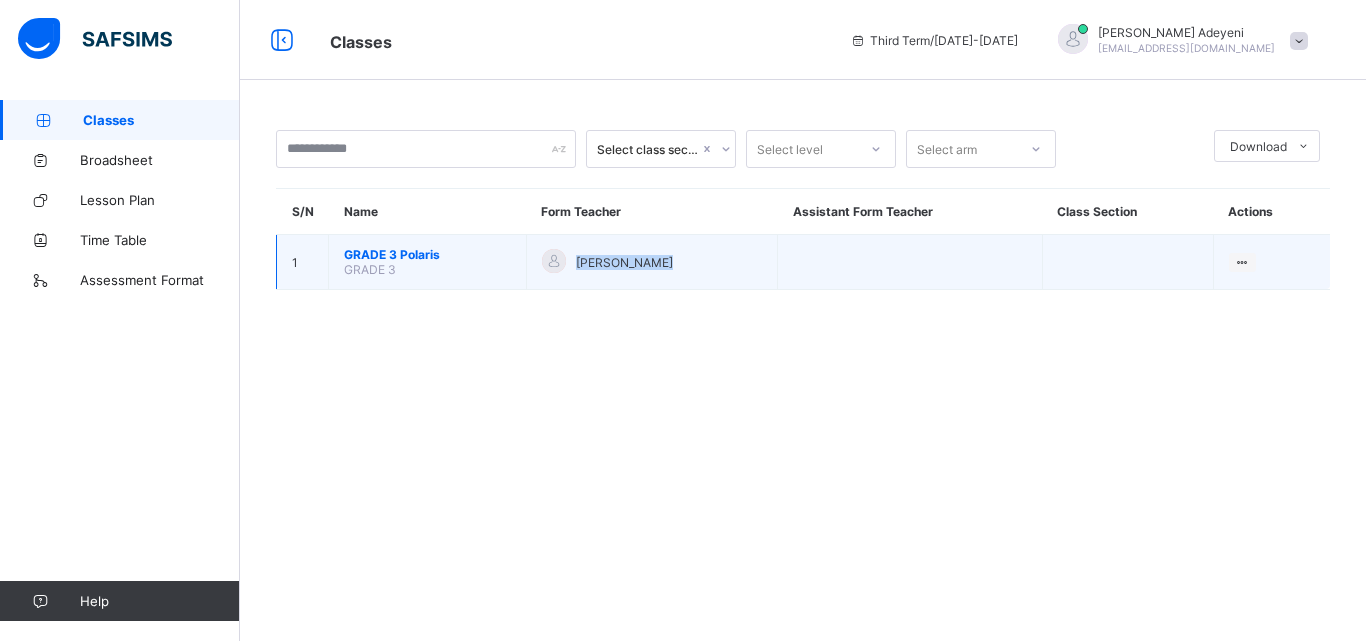 click on "[PERSON_NAME]" at bounding box center (652, 262) 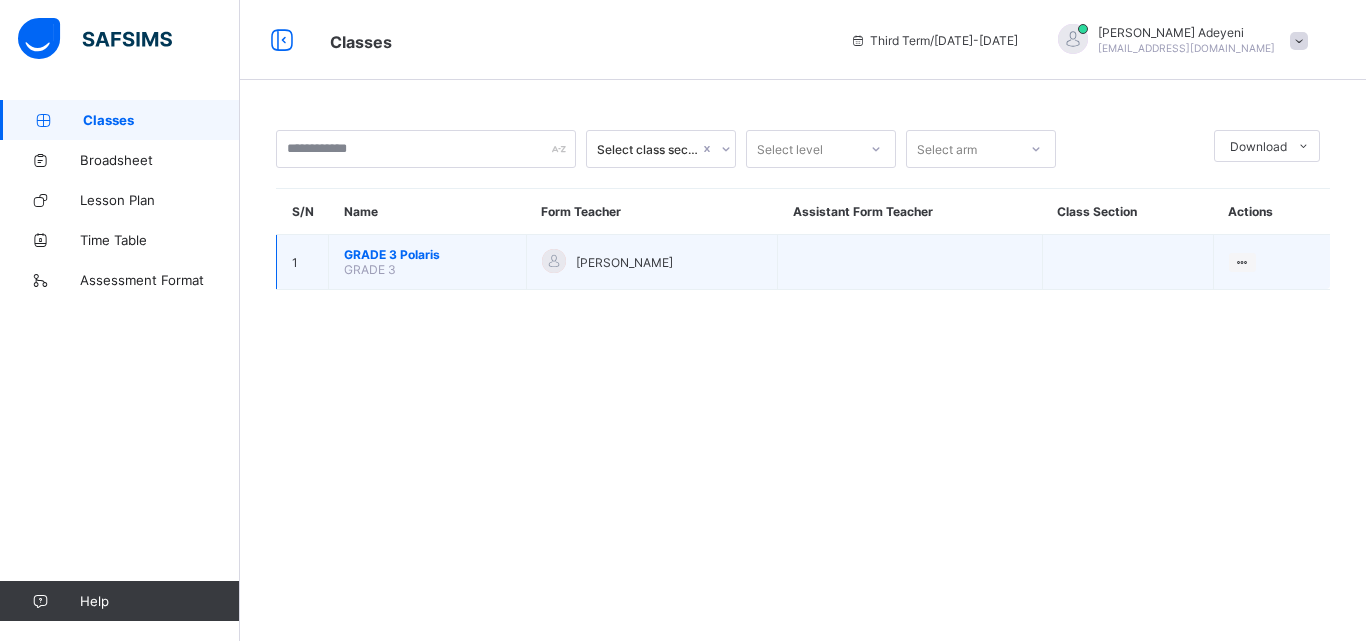 click on "[PERSON_NAME]" at bounding box center (652, 262) 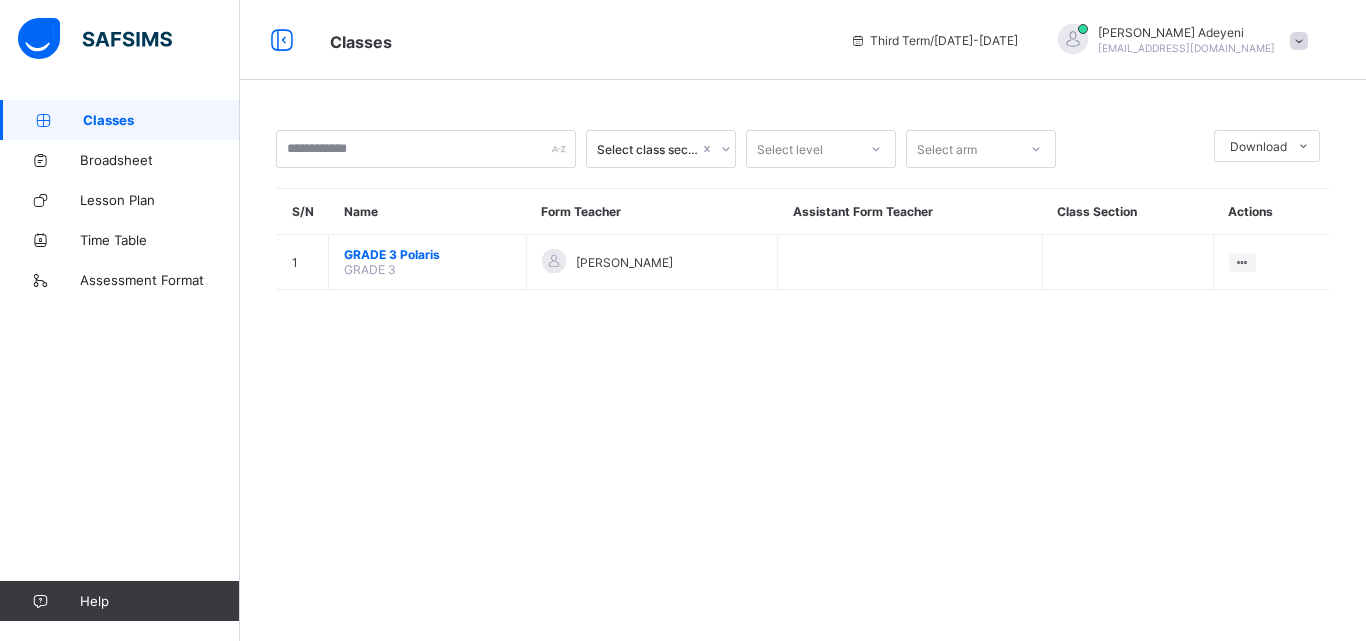 click on "Select class section Select level Select arm Download Pdf Report Excel Report S/N Name Form Teacher Assistant Form Teacher Class Section Actions 1 GRADE 3   Polaris   GRADE 3 [PERSON_NAME]  View Class × Form Teacher Select Form Teacher [PERSON_NAME]  Select Assistant Form Teacher Cancel Save Edidot Schools Awoyaya Opposite Eko [GEOGRAPHIC_DATA], [GEOGRAPHIC_DATA]-Epe Expressway, [GEOGRAPHIC_DATA], [GEOGRAPHIC_DATA].  , Phone:   [PHONE_NUMBER] List of Classes [DATE] 10:31:39 am Total no. of classes:  33 Term:  Third Term Session:  [DATE]-[DATE] S/N Class name Class Arms Form Teacher Supervisor Subject Teachers 1 Creche CRECHE No form teacher No supervisor No class teachers 2 TODDLER TODDLER Boluwatife [PERSON_NAME]  No supervisor [PERSON_NAME]  (BIBLE STORIES) Boluwatife [PERSON_NAME]  (COLOURING ) [PERSON_NAME]  (IQ DEVELOPMENT) [PERSON_NAME]  (LETTER WORK) [PERSON_NAME]  (NUMBER WORK) 3 RECEPTION RECEPTION [PERSON_NAME] [PERSON_NAME] No supervisor [PERSON_NAME] Patunola [PERSON_NAME] (BIBLE STORIES) 4 RECEPTION RECEPTION Polaris" at bounding box center [803, 320] 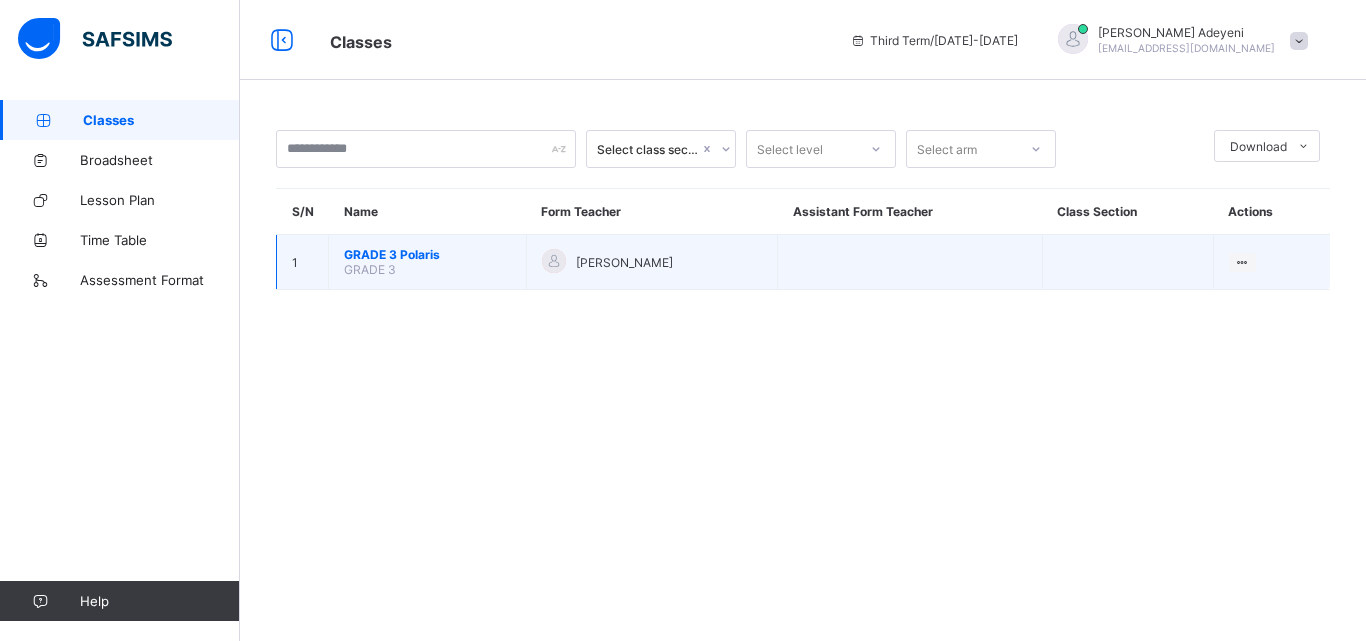 click on "[PERSON_NAME]" at bounding box center [652, 262] 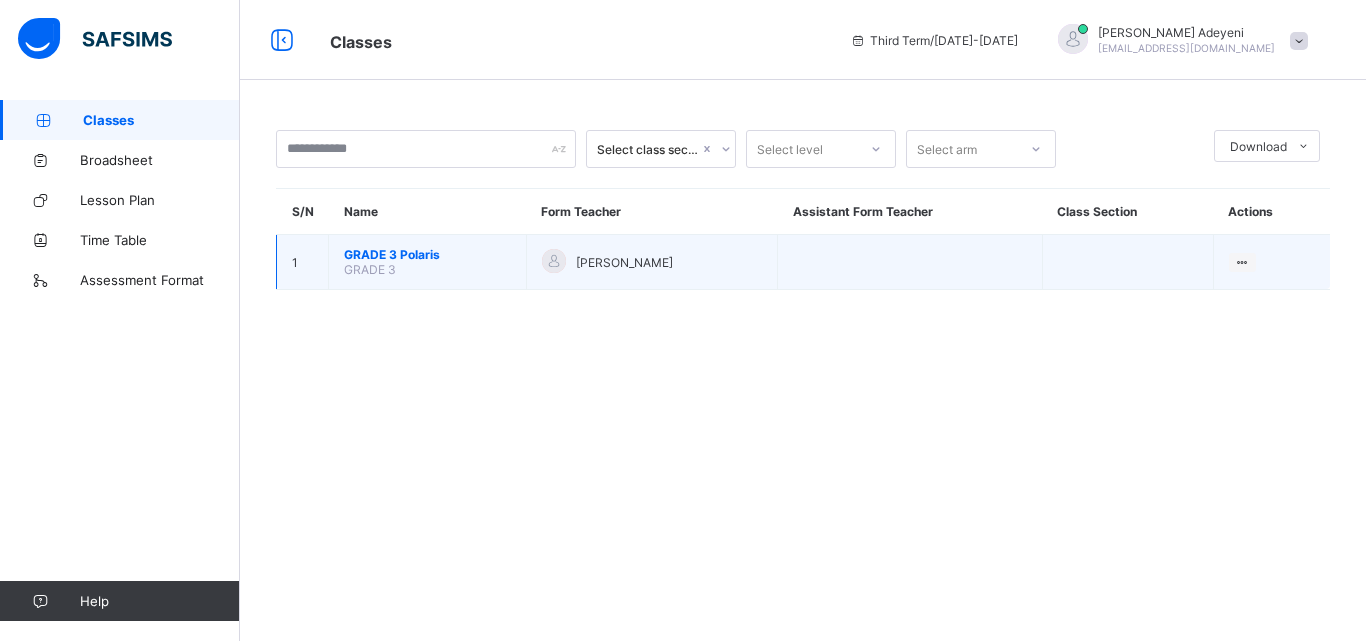 click on "GRADE 3   Polaris" at bounding box center (427, 254) 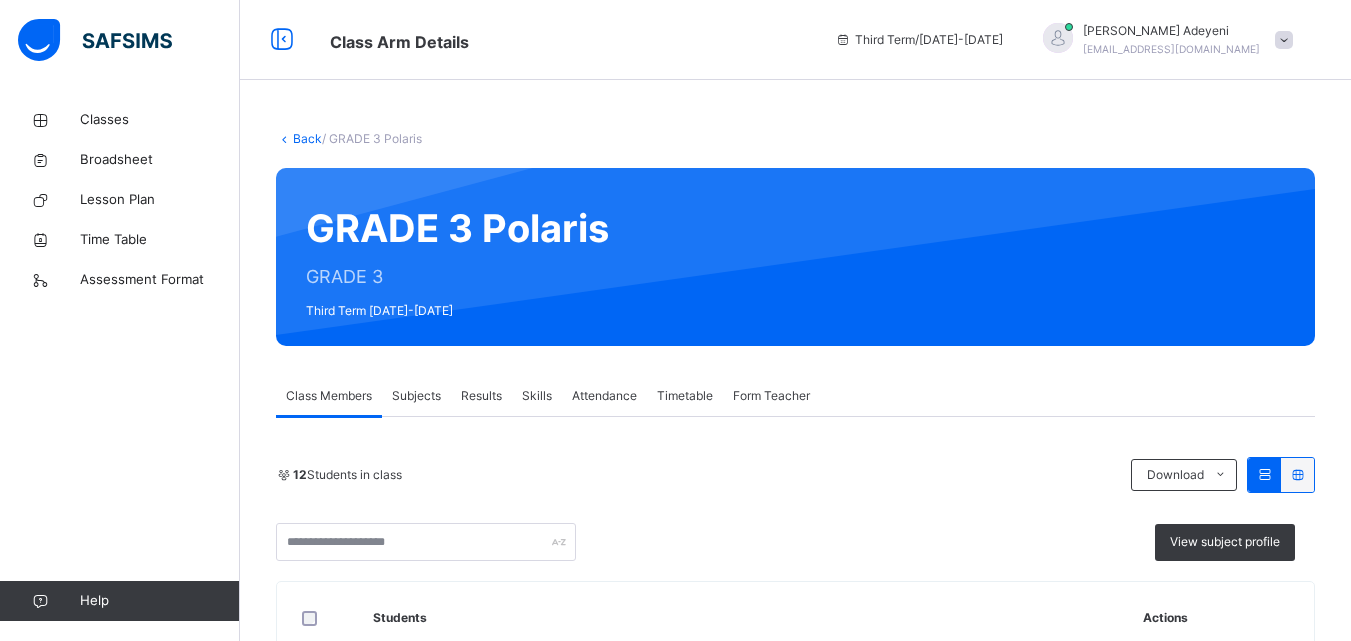click on "Results" at bounding box center (481, 396) 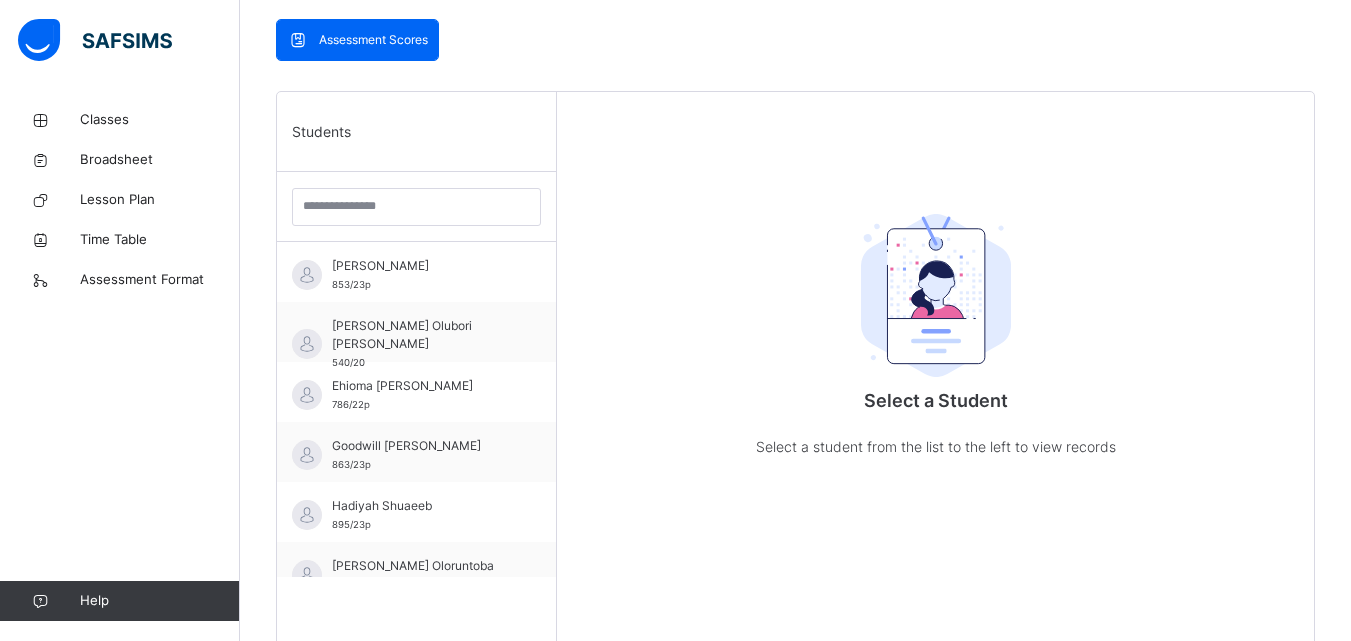 scroll, scrollTop: 454, scrollLeft: 0, axis: vertical 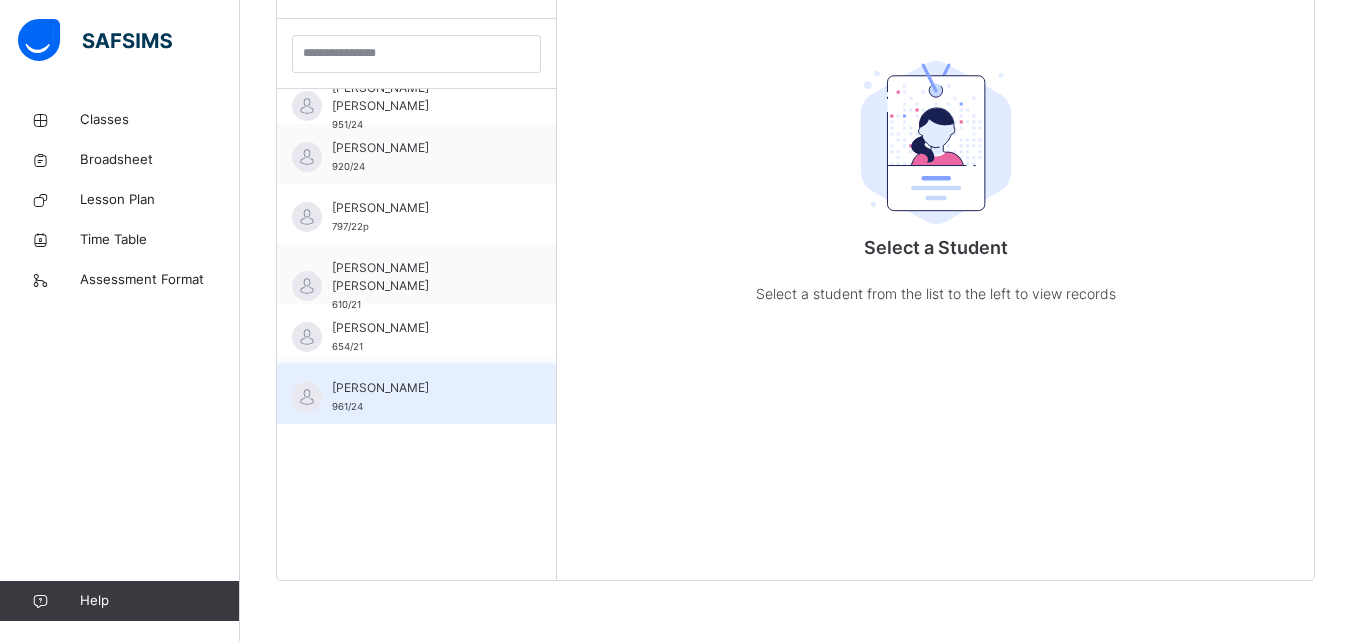 click on "[PERSON_NAME] 961/24" at bounding box center (421, 397) 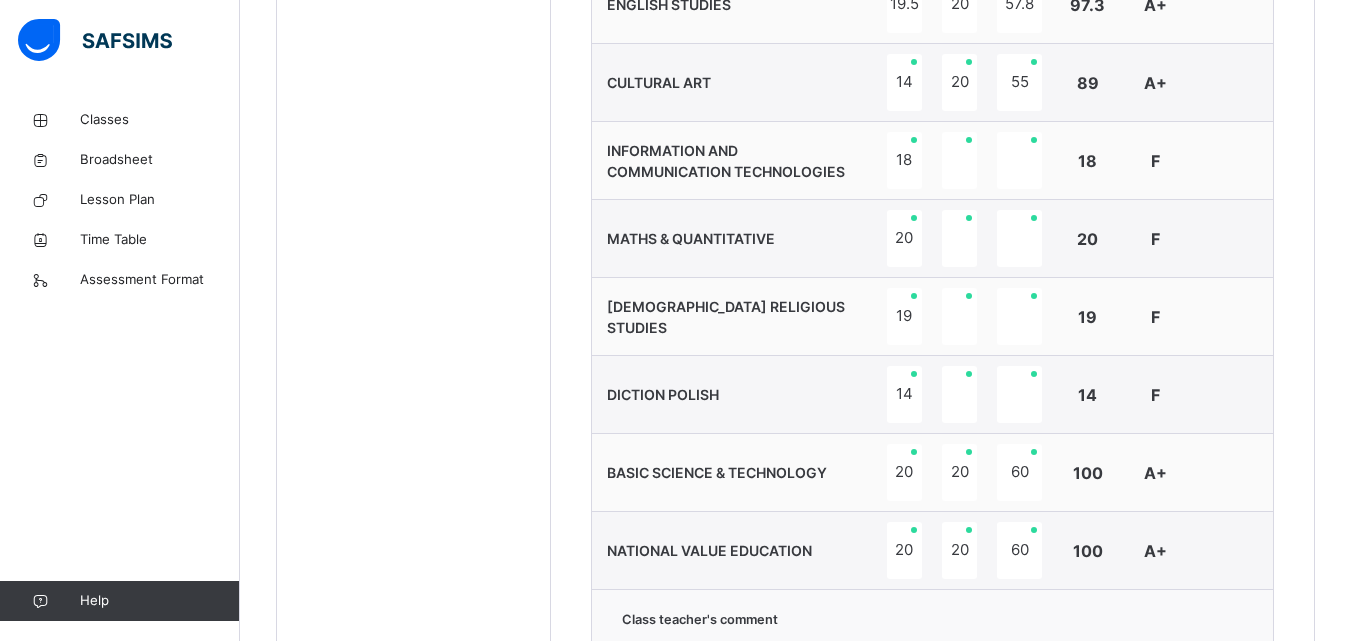 scroll, scrollTop: 1171, scrollLeft: 0, axis: vertical 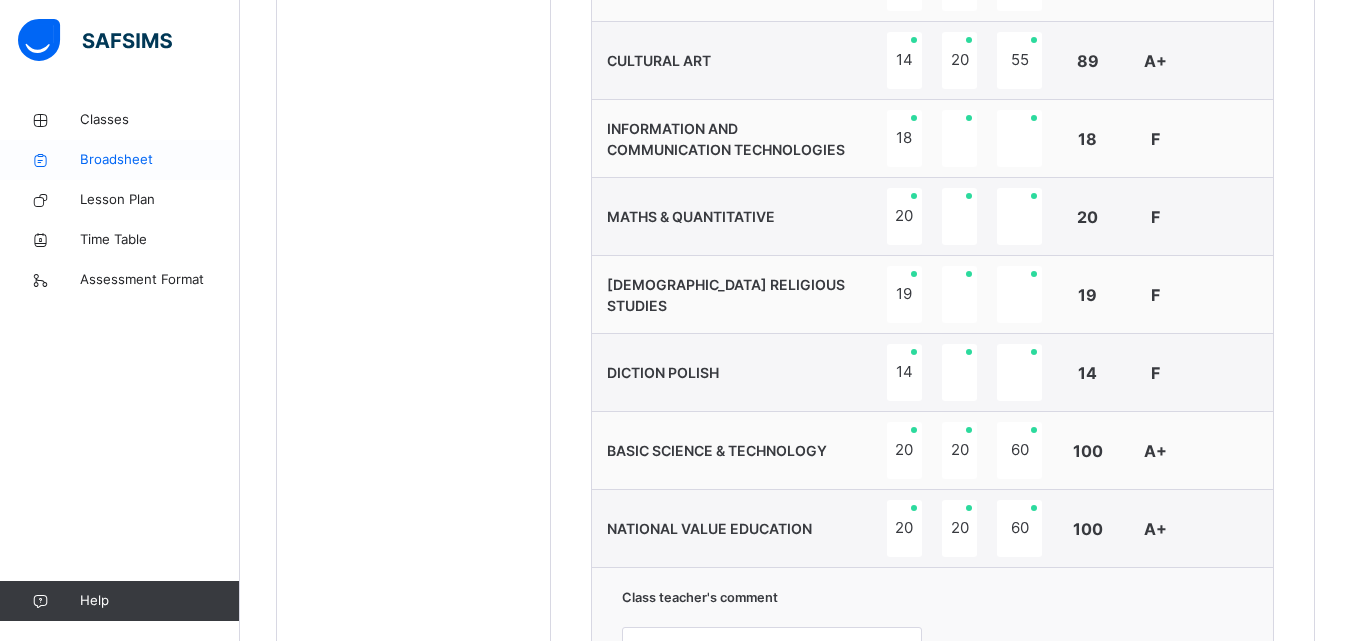 click on "Broadsheet" at bounding box center (160, 160) 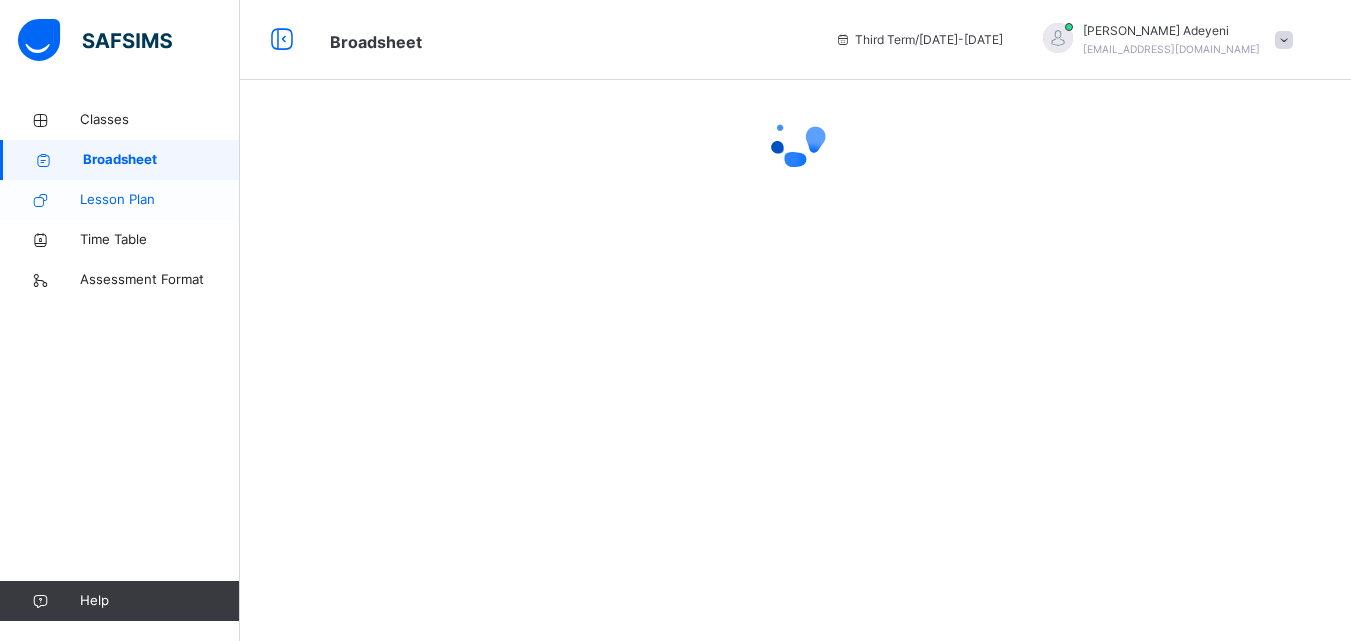 scroll, scrollTop: 0, scrollLeft: 0, axis: both 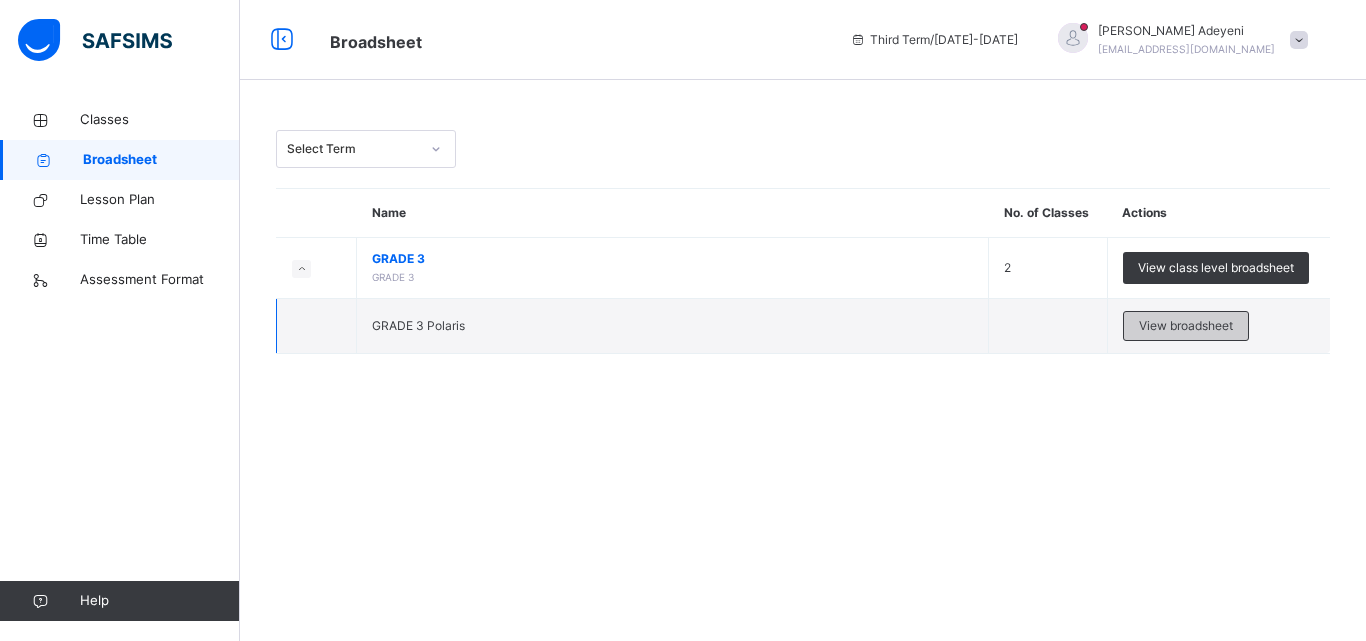 click on "View broadsheet" at bounding box center [1186, 326] 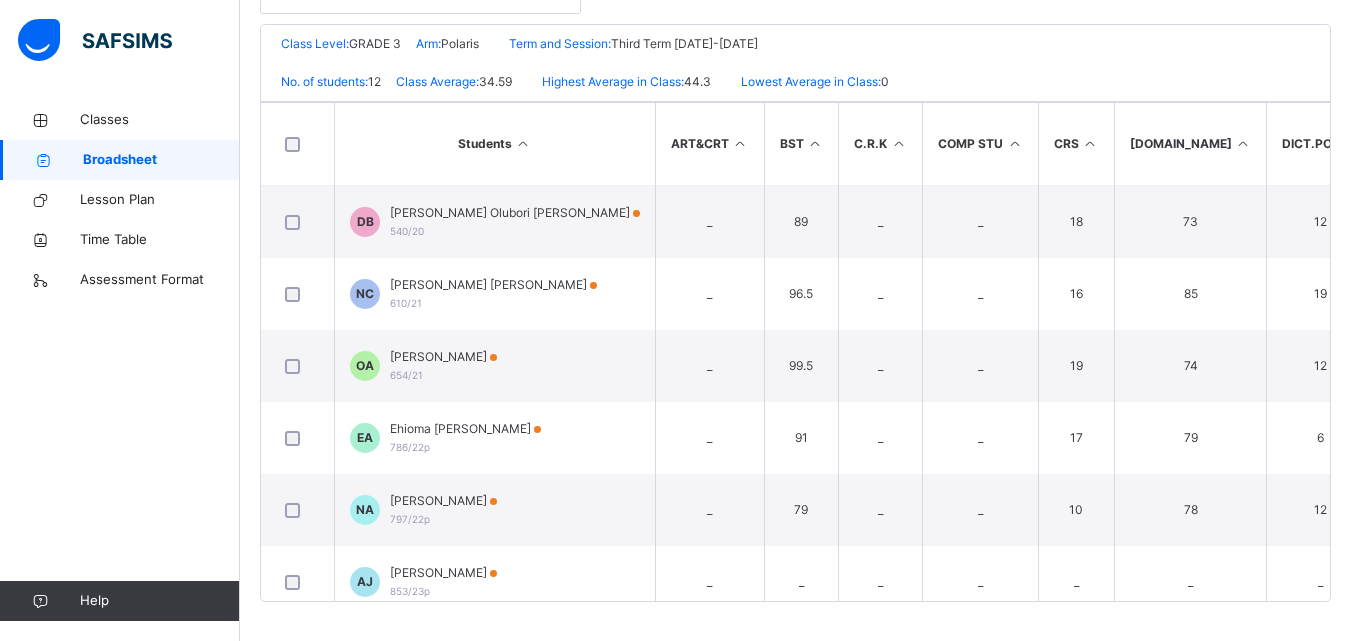 scroll, scrollTop: 452, scrollLeft: 0, axis: vertical 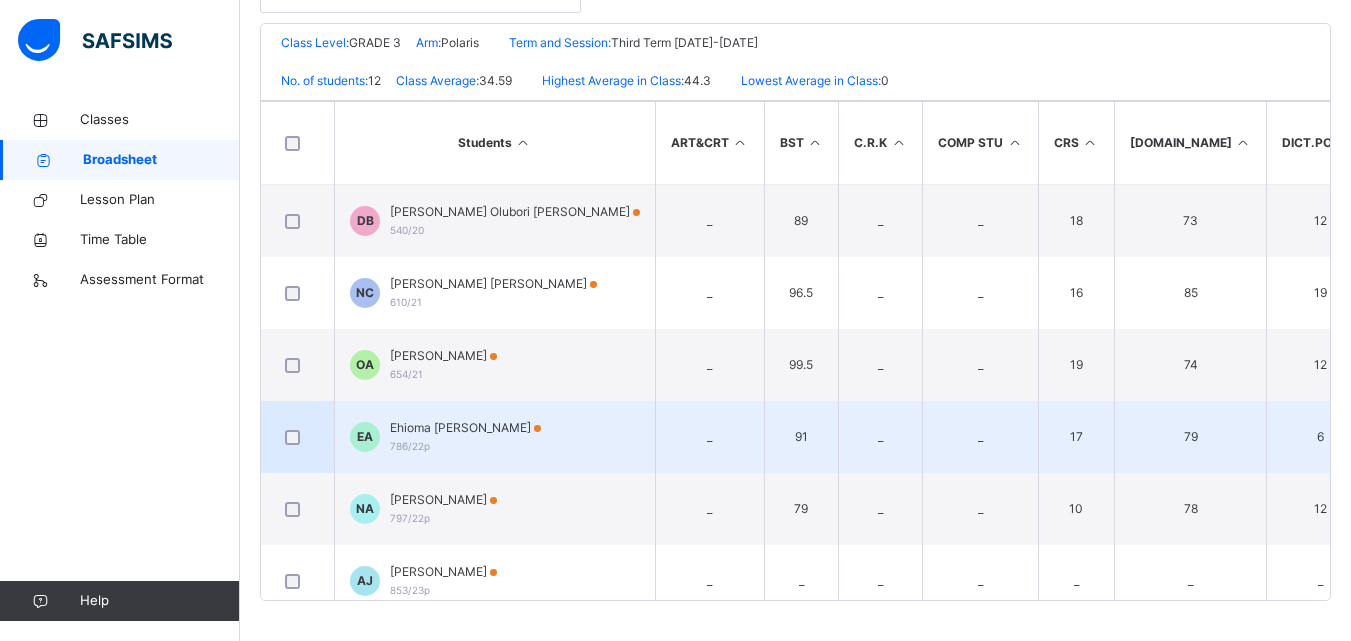 click on "EA Ehioma [PERSON_NAME]   786/22p" at bounding box center (495, 437) 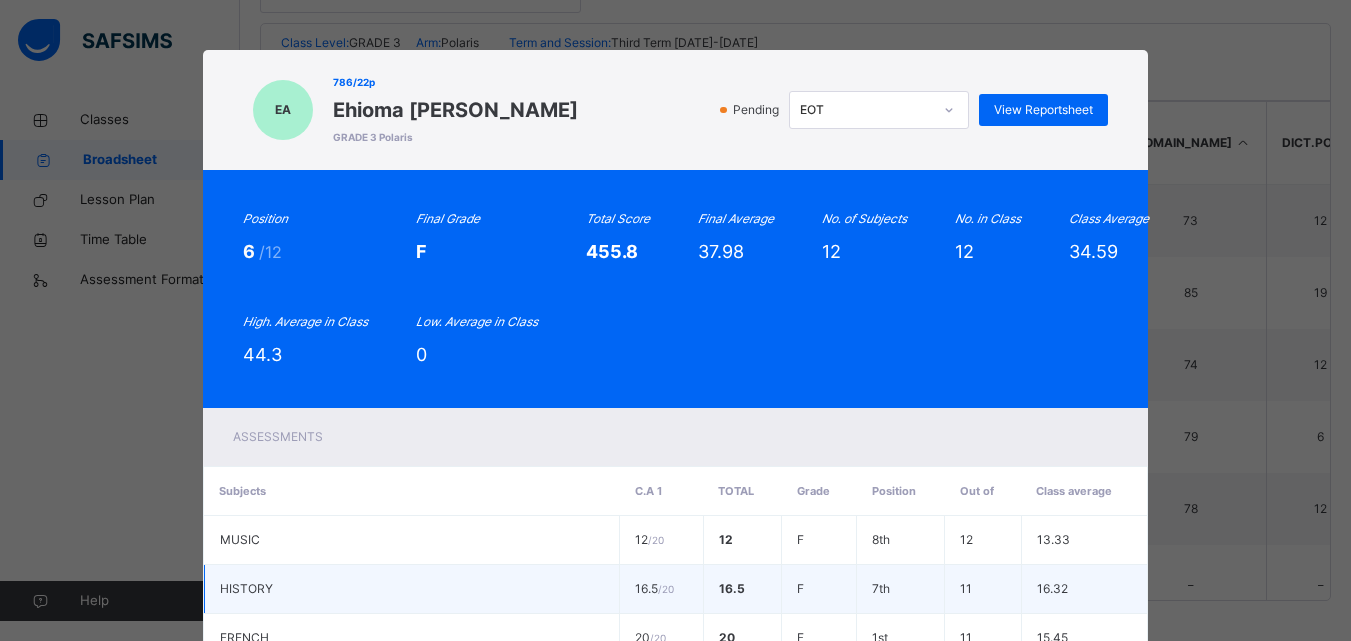 click on "16.5" at bounding box center [742, 589] 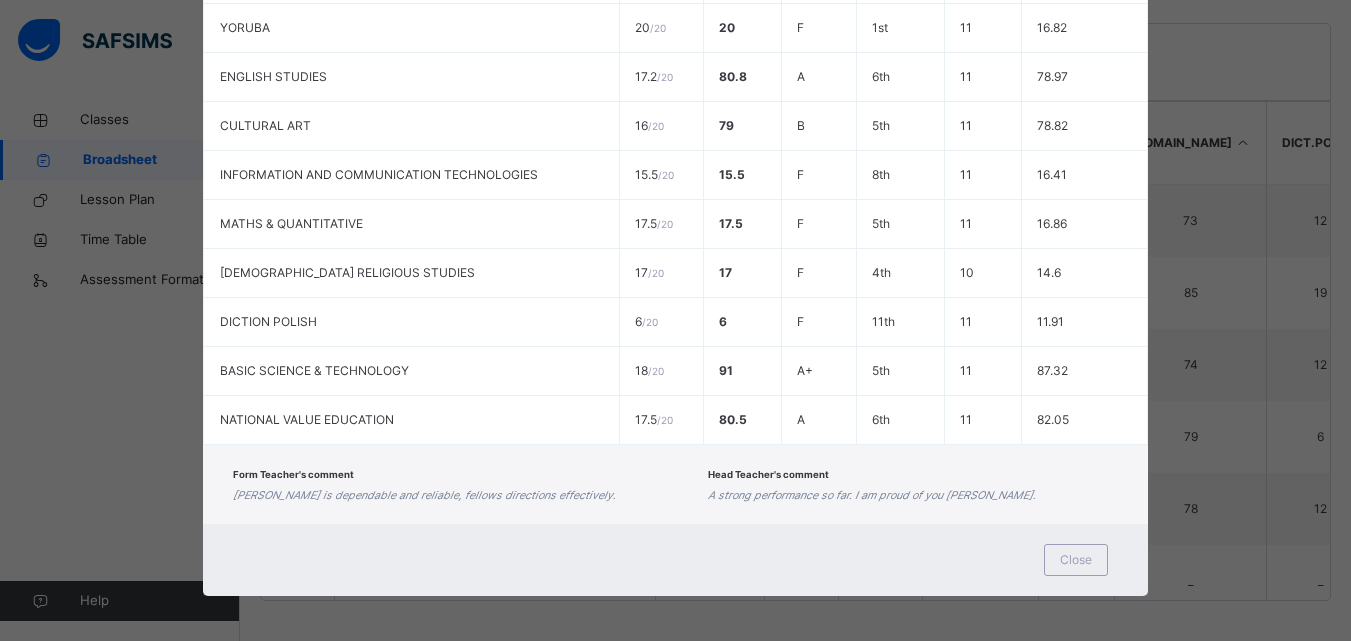 scroll, scrollTop: 664, scrollLeft: 0, axis: vertical 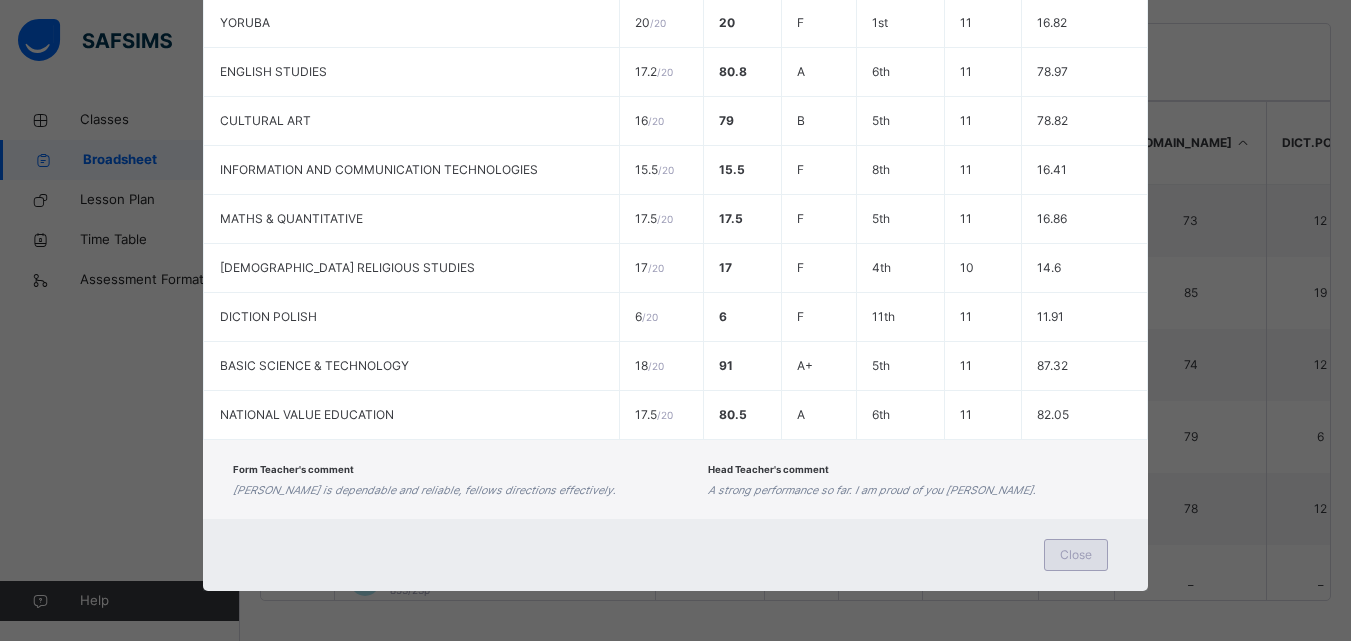 click on "Close" at bounding box center [1076, 555] 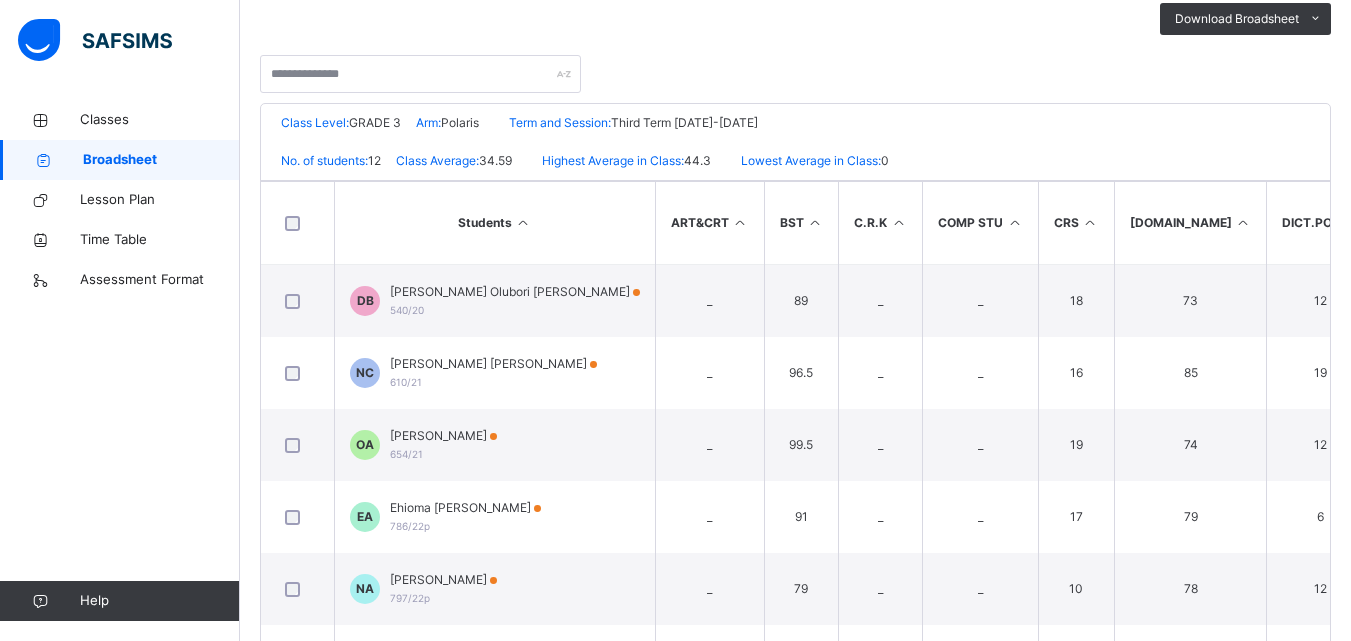 scroll, scrollTop: 452, scrollLeft: 0, axis: vertical 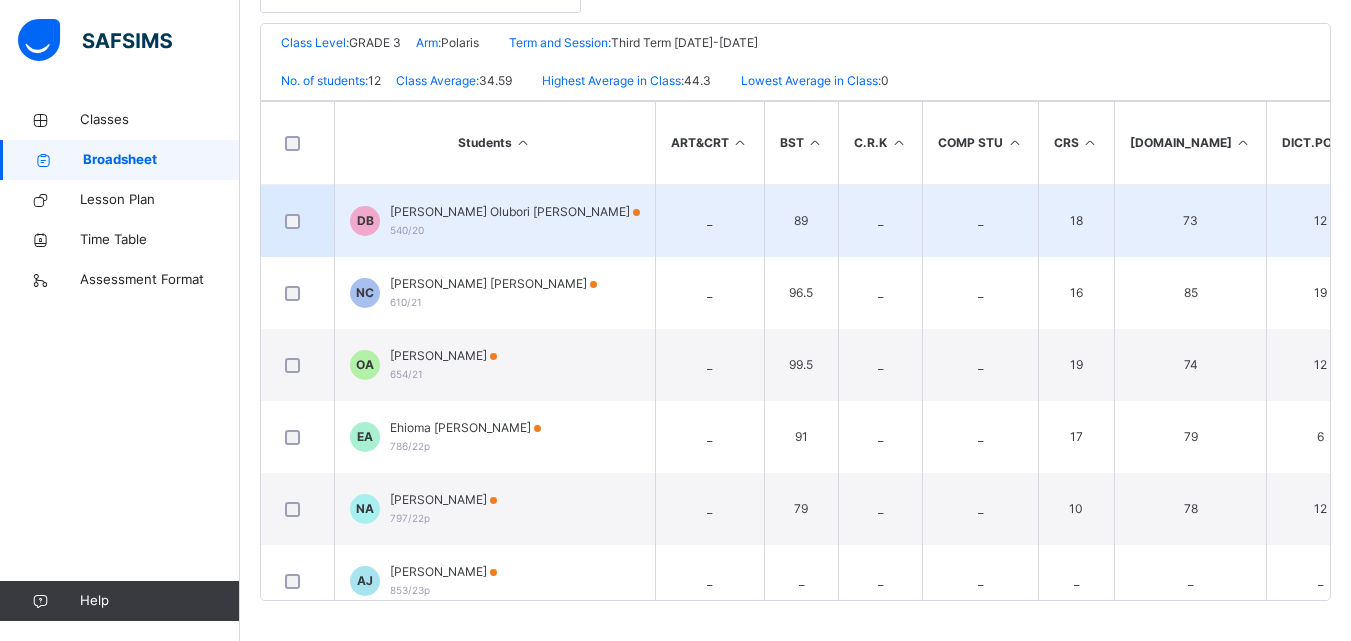 click on "_" at bounding box center [981, 221] 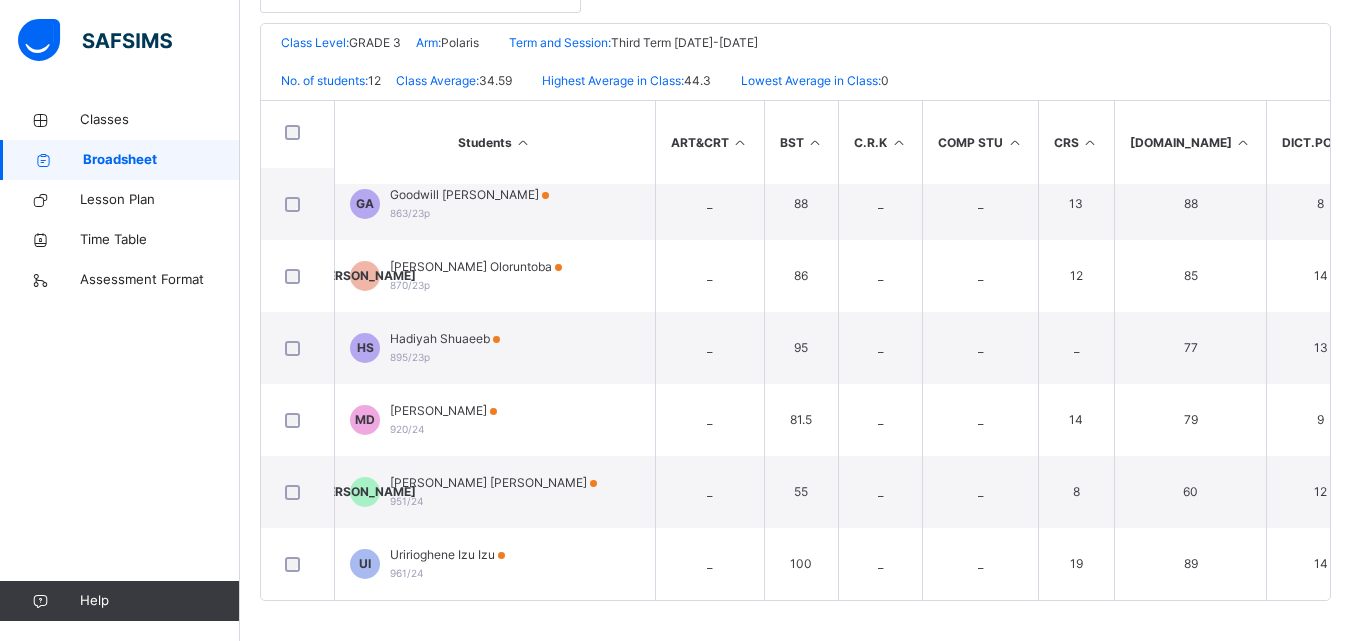 scroll, scrollTop: 457, scrollLeft: 0, axis: vertical 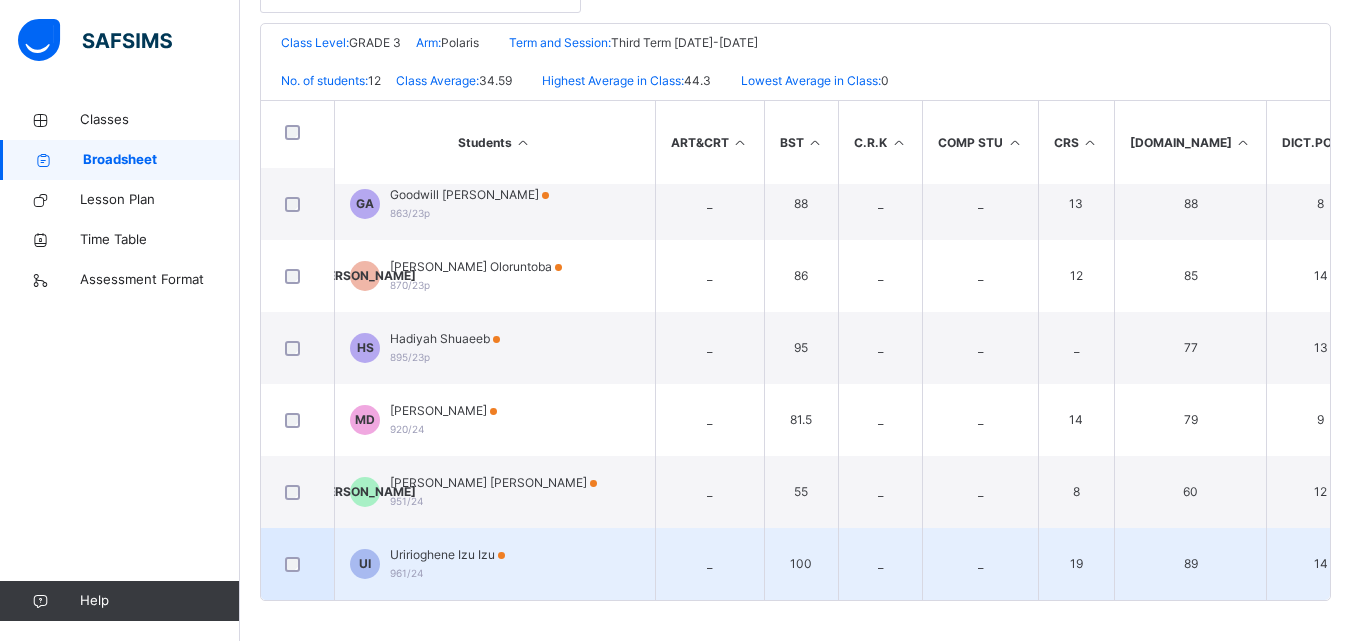 click on "Uririoghene Izu Izu" at bounding box center [447, 555] 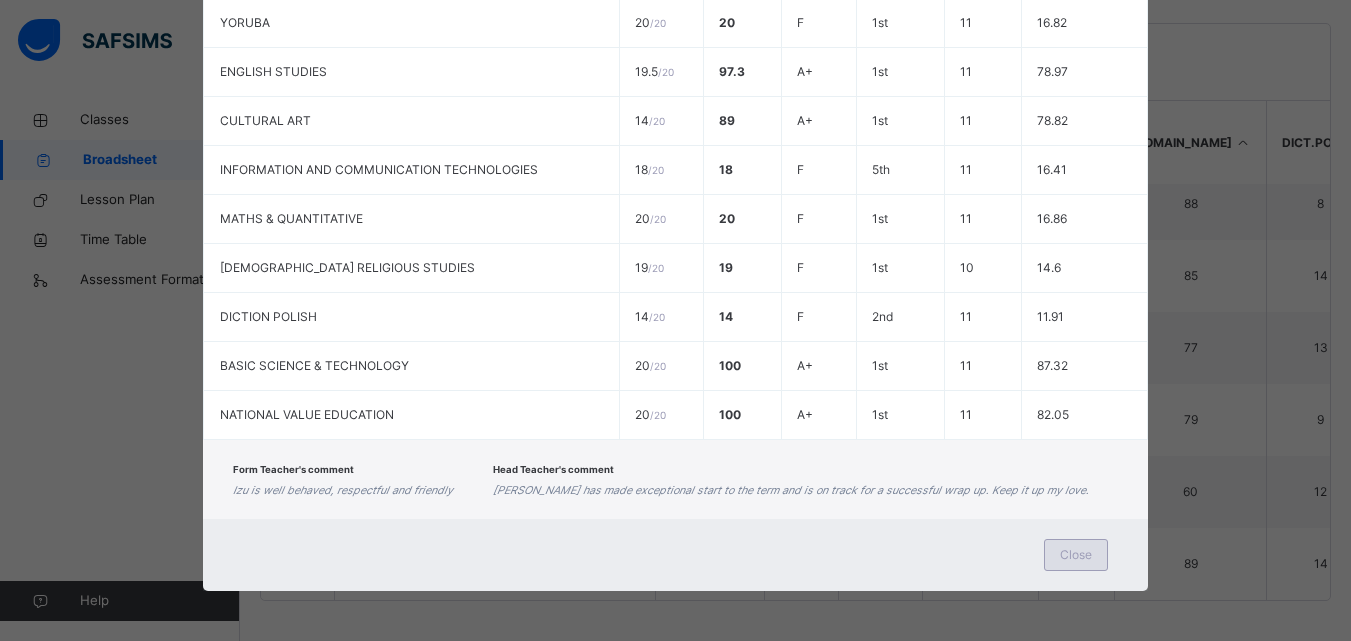click on "Close" at bounding box center [1076, 555] 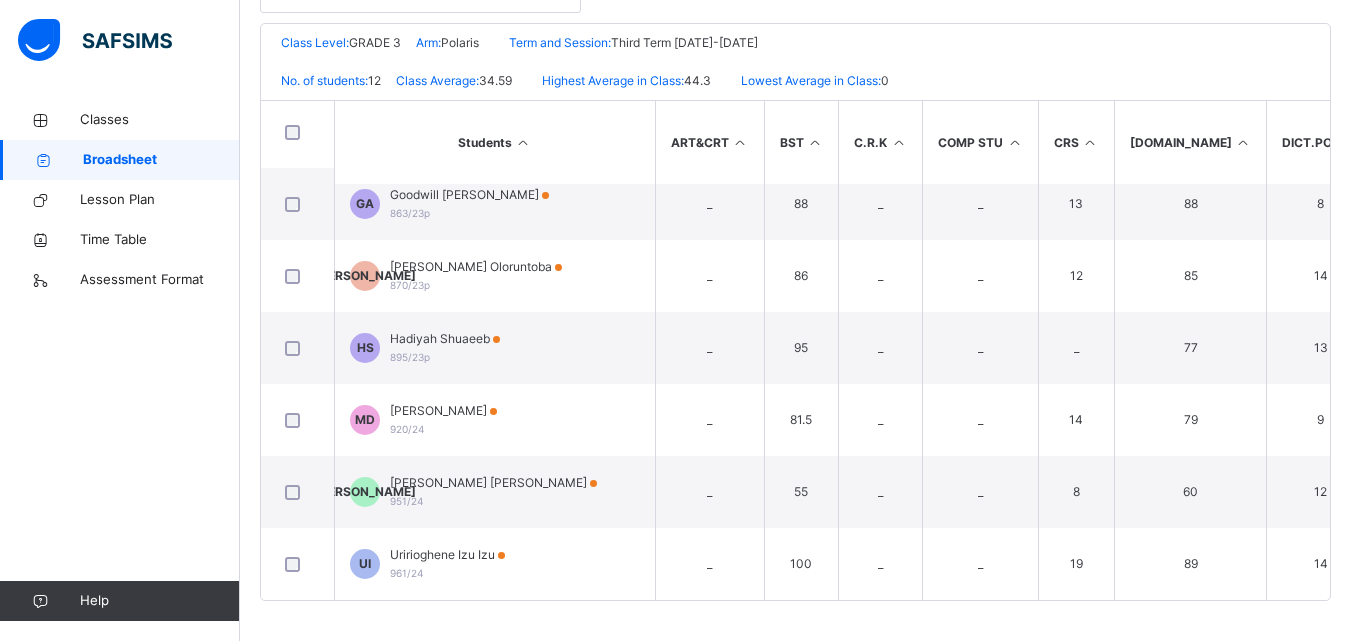 click on "Broadsheet" at bounding box center [161, 160] 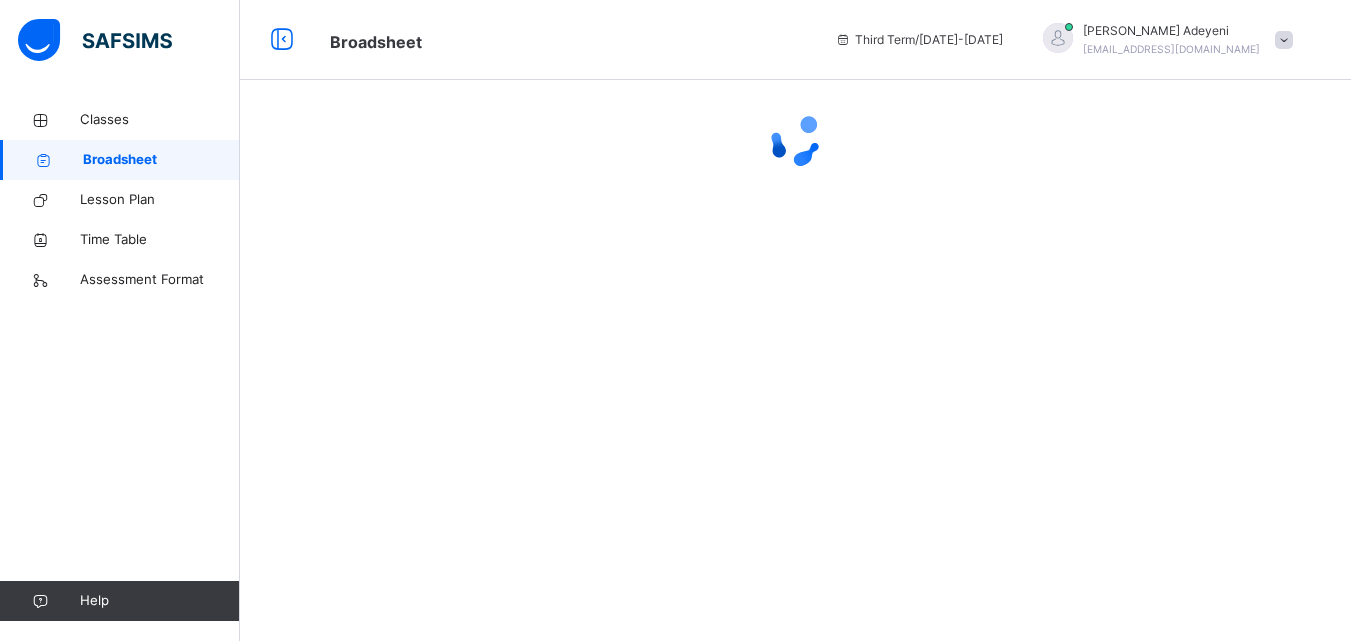scroll, scrollTop: 0, scrollLeft: 0, axis: both 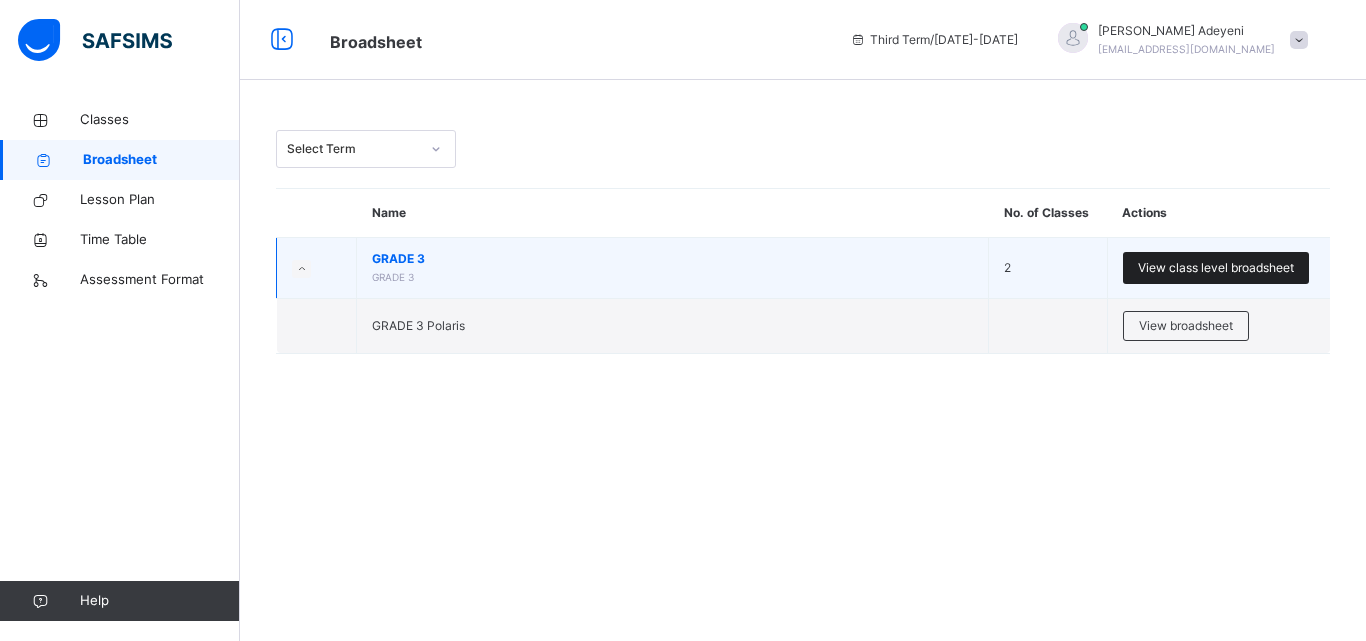 click on "View class level broadsheet" at bounding box center (1216, 268) 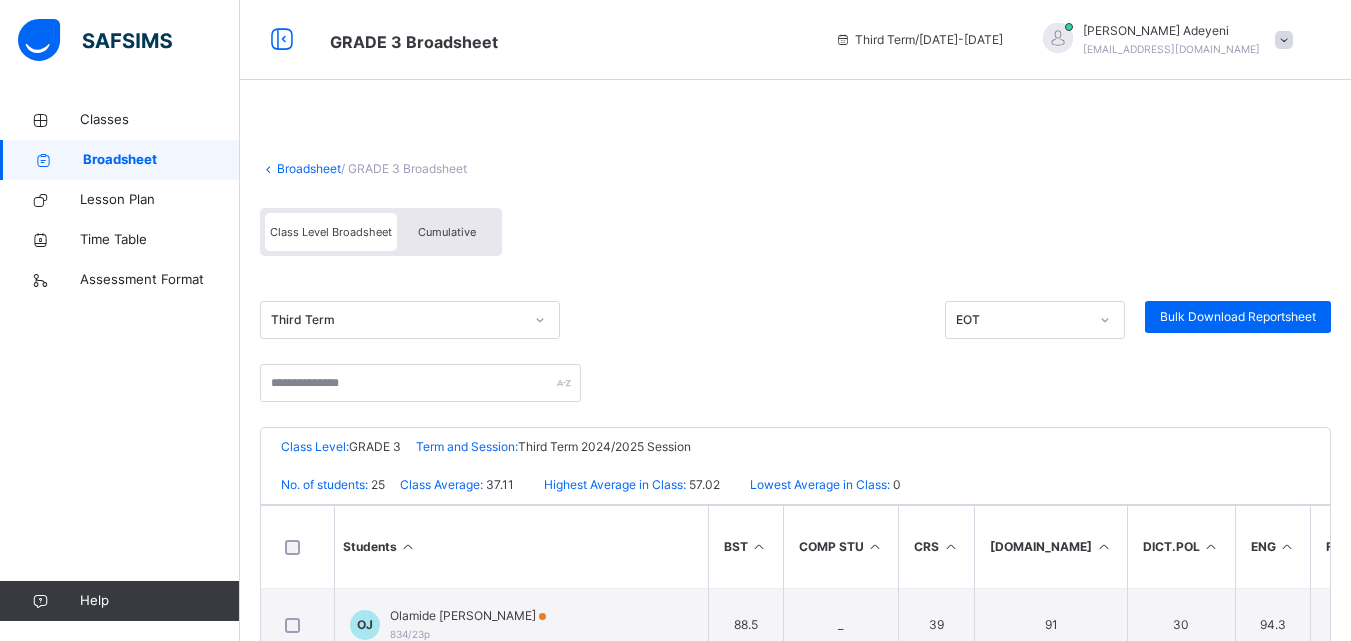 click on "Broadsheet  / GRADE 3 Broadsheet Class Level Broadsheet Cumulative Third Term EOT Bulk Download Reportsheet Edidot Schools Awoyaya Date: [DATE] 10:43:35 am  Class Level:  GRADE 3  Term and Session:  Third Term 2024/2025 Session  No. of students:    25    Class Average:    37.11    Highest Average in Class:    57.02    Lowest Average in Class:    0   S/NO Admission No. Full Name BST COMP STU CRS [DOMAIN_NAME] [DOMAIN_NAME] ENG FRENCH HISTORY I.C.T MAT/QUAN MUSIC NAT.VAL NUMERACY NVE PVS SCIENCE  YORUBA No. of Subjects TOTAL Average Position  Grade 1 834/23p [PERSON_NAME] 88.5 _ 39 91 30 94.3 16 37 40 99.5 38 _ _ 90 38 _ 40 13 741.3 57.02 1st D 2 450/18 [PERSON_NAME] [PERSON_NAME] 89 _ 38 79 40 94.2 14 39 40 98 36 _ _ 95 38.5 _ 40 13 740.7 56.98 2nd D 3 608/21 [PERSON_NAME] 91 _ 34 77 31 91.4 16 36 35.5 98 32 _ _ 100 37.75 _ 38 13 717.65 55.2 3rd D 4 954/24 Onymin [PERSON_NAME] 91 _ 37 88 31 89.6 16 35 35.5 84.5 24 _ _ 91 37 _ 36 13 695.6 53.51 4th E 5 846/23 p [PERSON_NAME] [PERSON_NAME] 80 _ 33" at bounding box center [795, 1265] 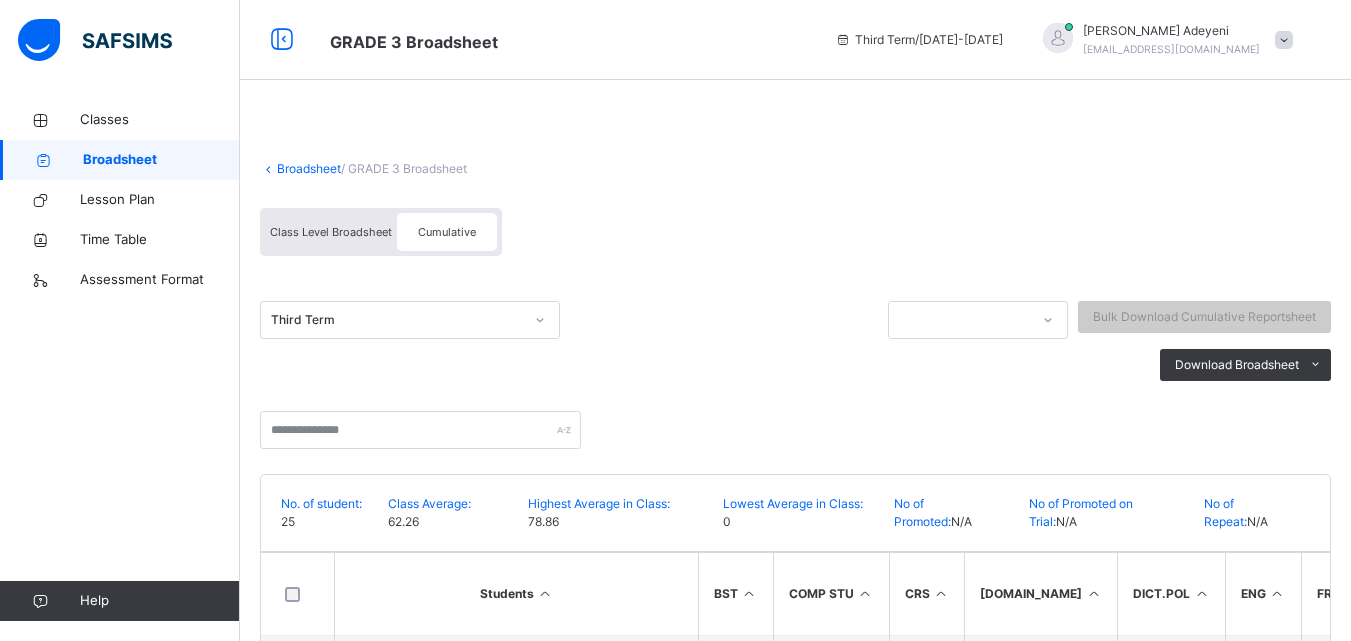 click on "Class Level Broadsheet Cumulative" at bounding box center (795, 237) 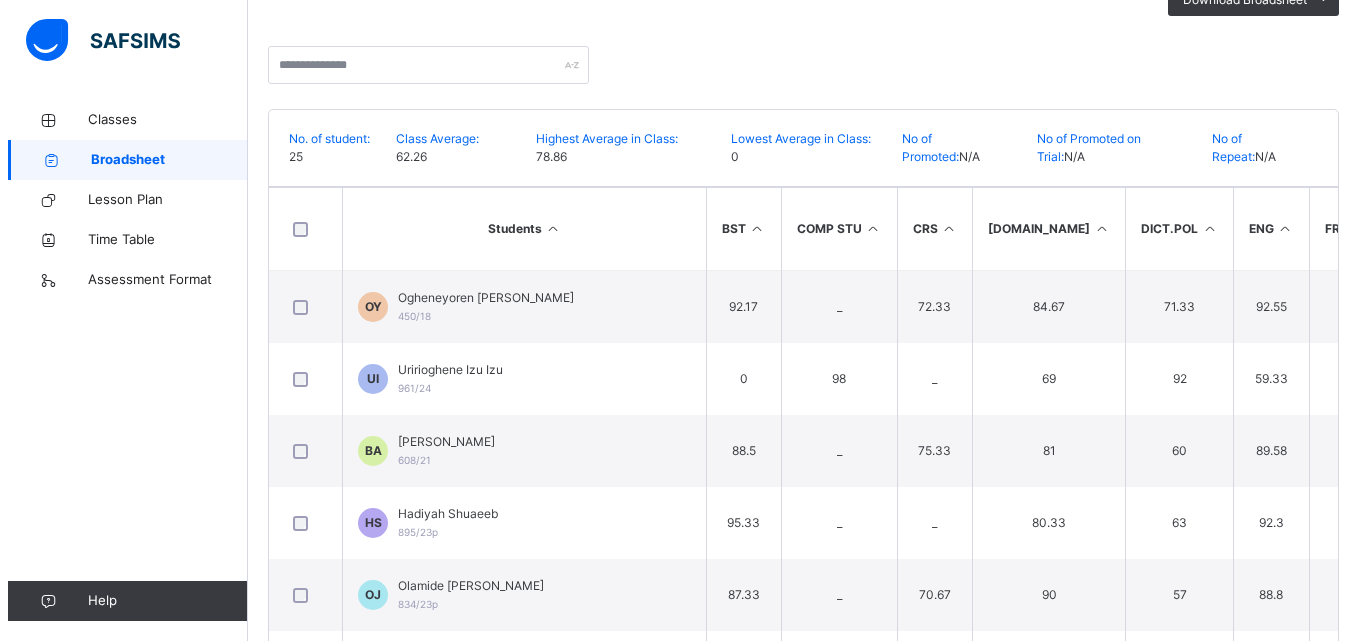 scroll, scrollTop: 400, scrollLeft: 0, axis: vertical 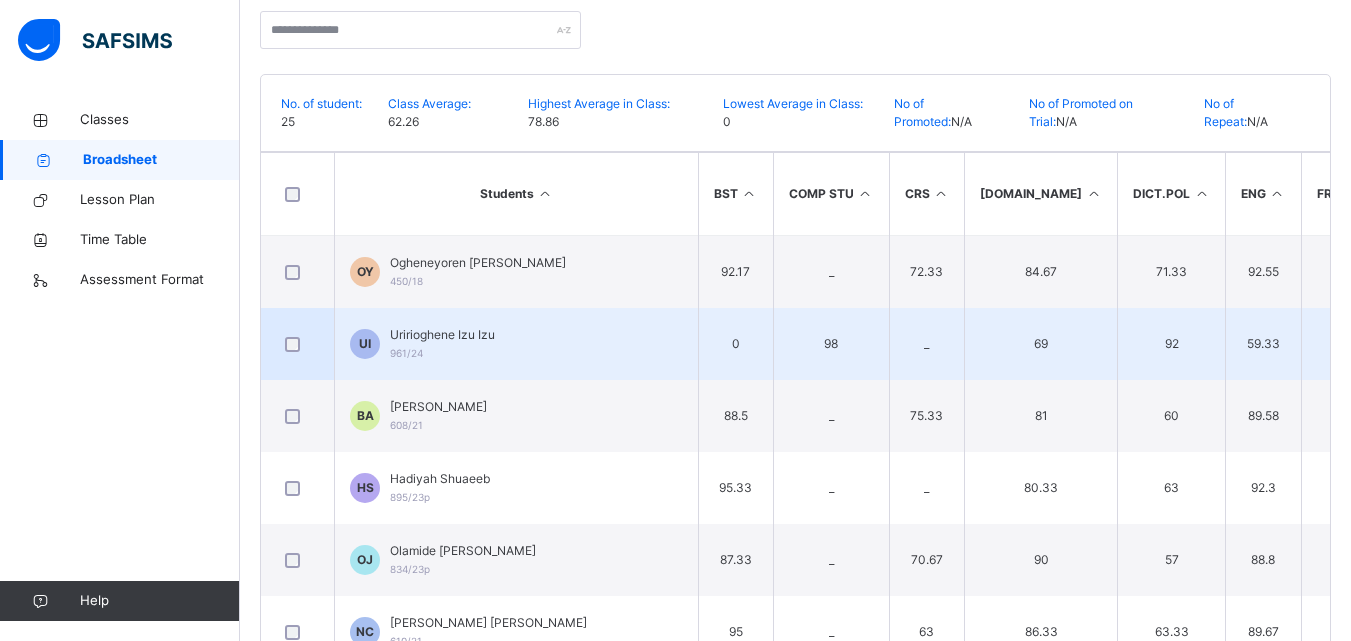 click on "Uririoghene Izu Izu" at bounding box center (442, 335) 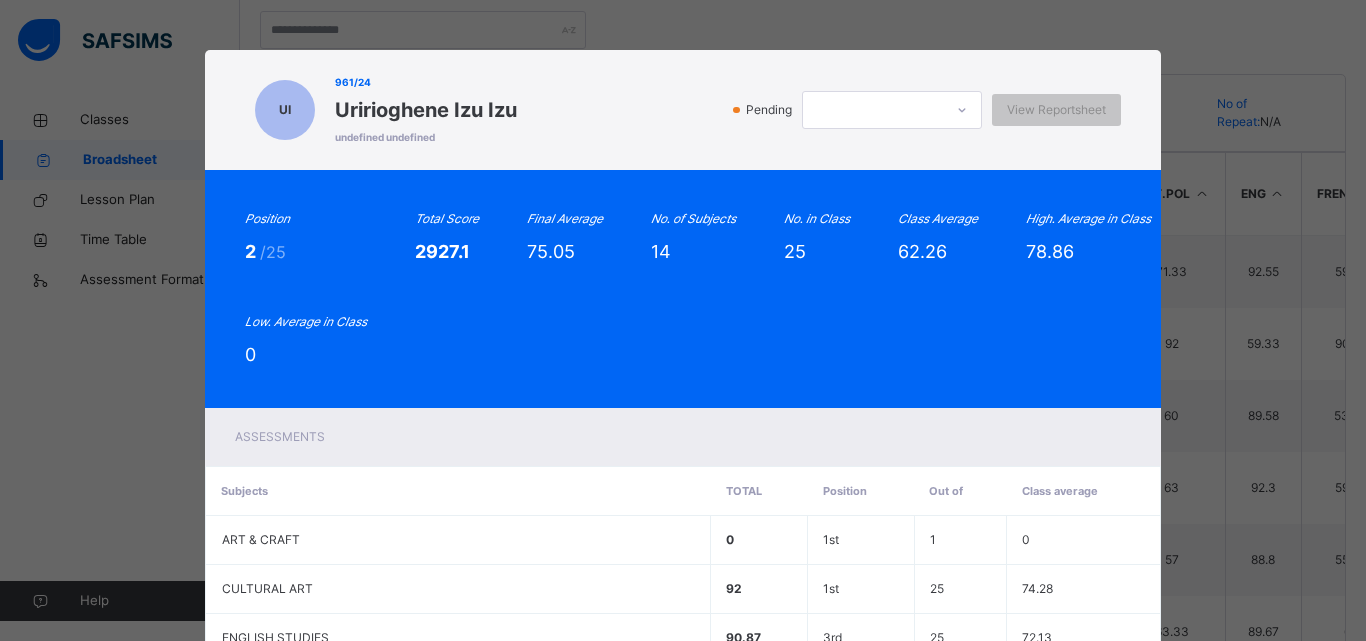 click on "Position         2       /25         Total Score         2927.1         Final Average         75.05         No. of Subjects         14         No. in Class         25         Class Average         62.26         High. Average in Class         78.86         Low. Average in Class         0" at bounding box center [683, 289] 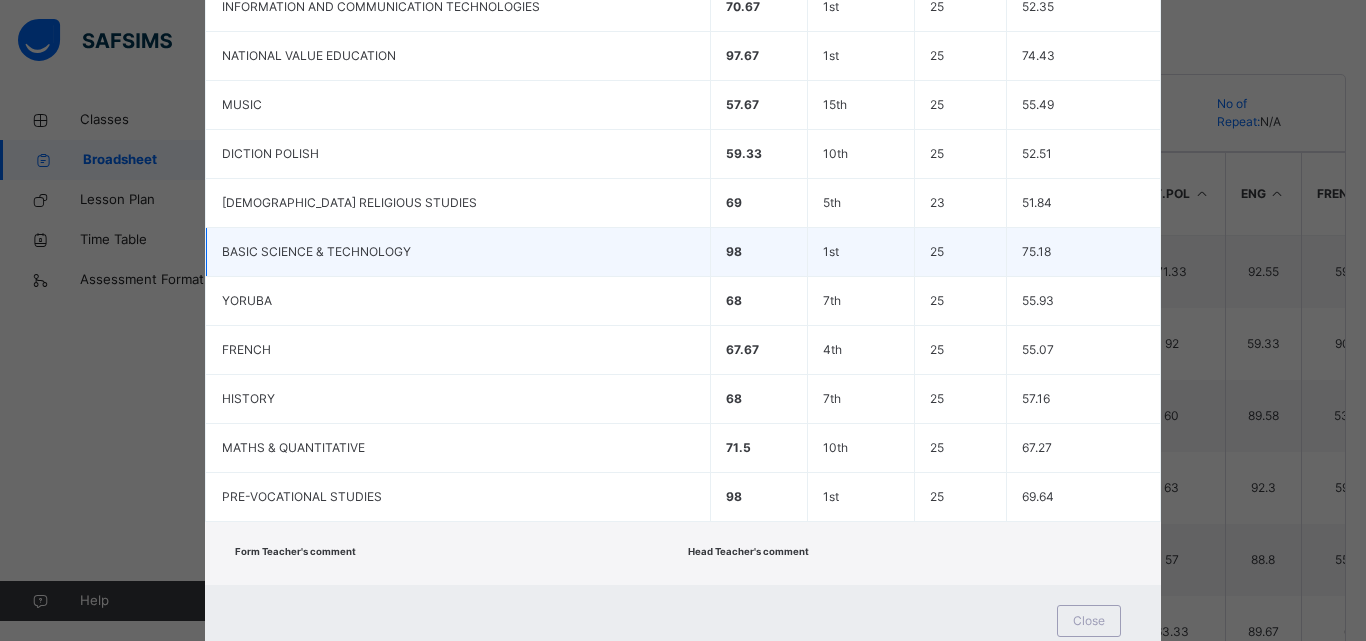 scroll, scrollTop: 746, scrollLeft: 0, axis: vertical 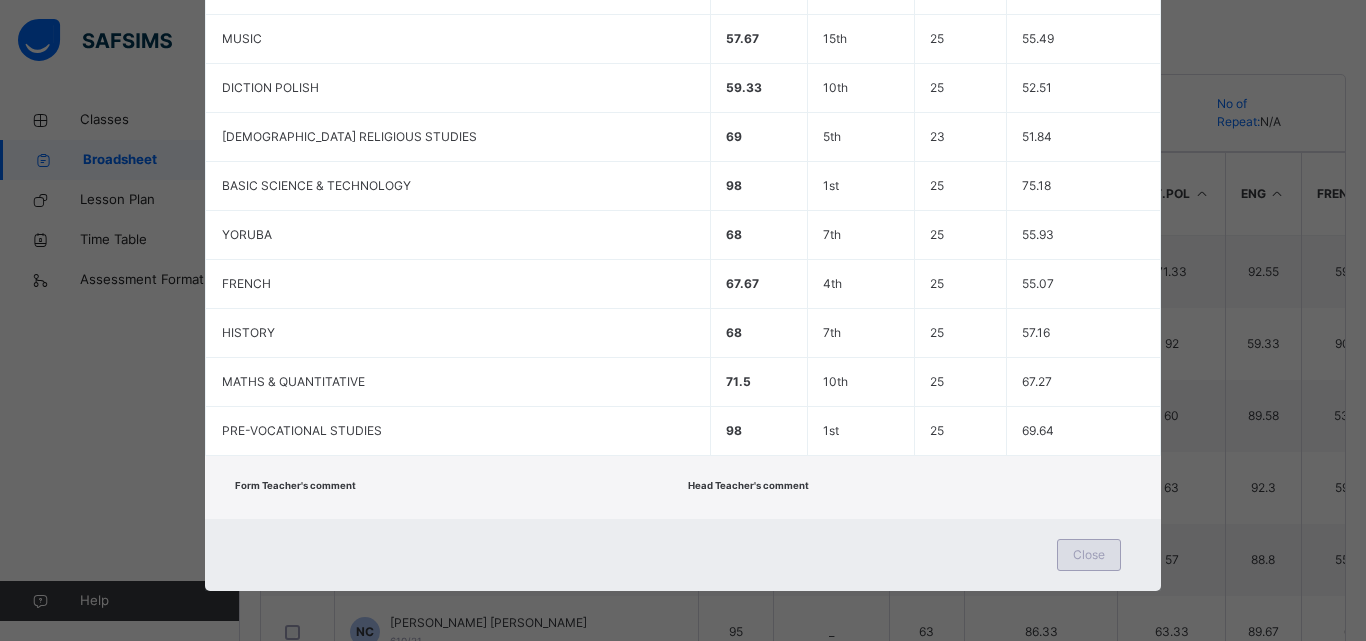 click on "Close" at bounding box center (1089, 555) 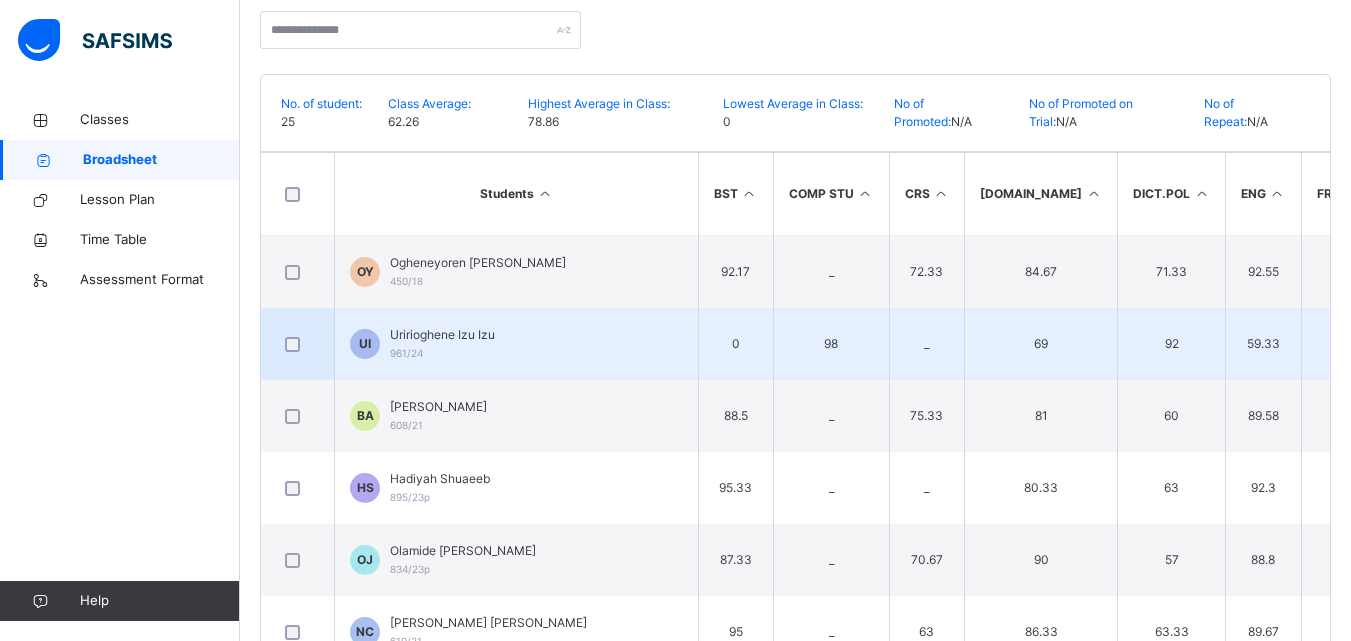 click on "Uririoghene Izu Izu" at bounding box center (442, 335) 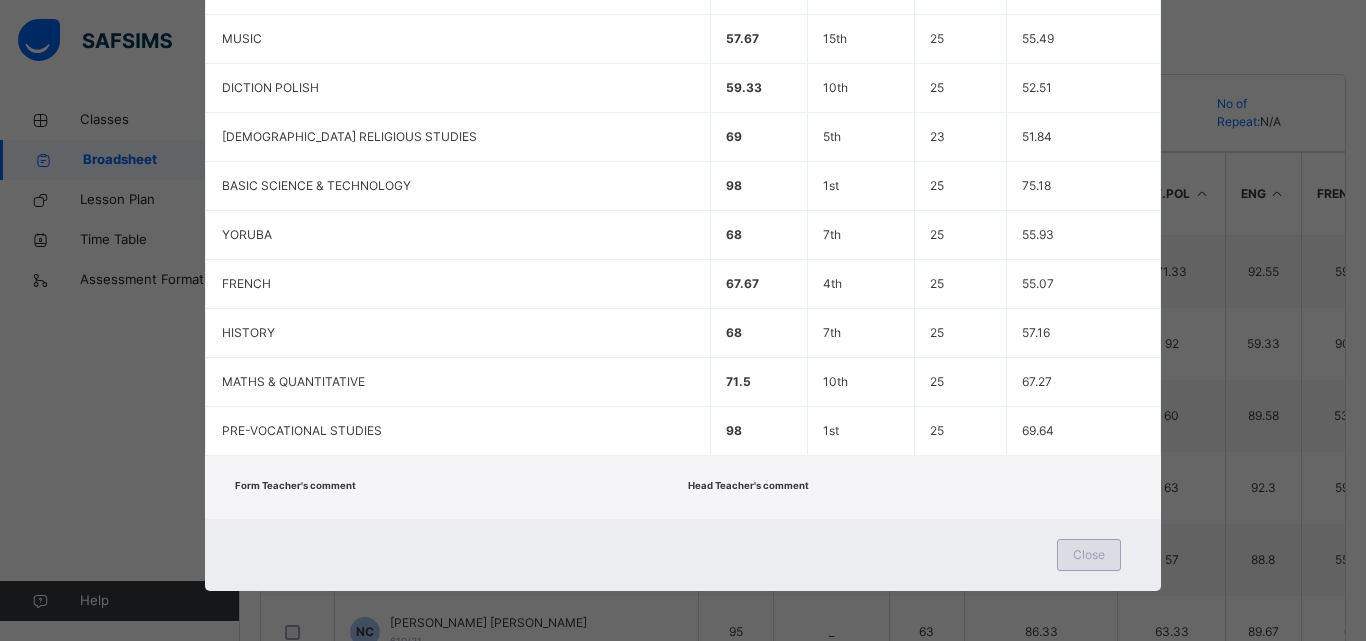 click on "Close" at bounding box center [1089, 555] 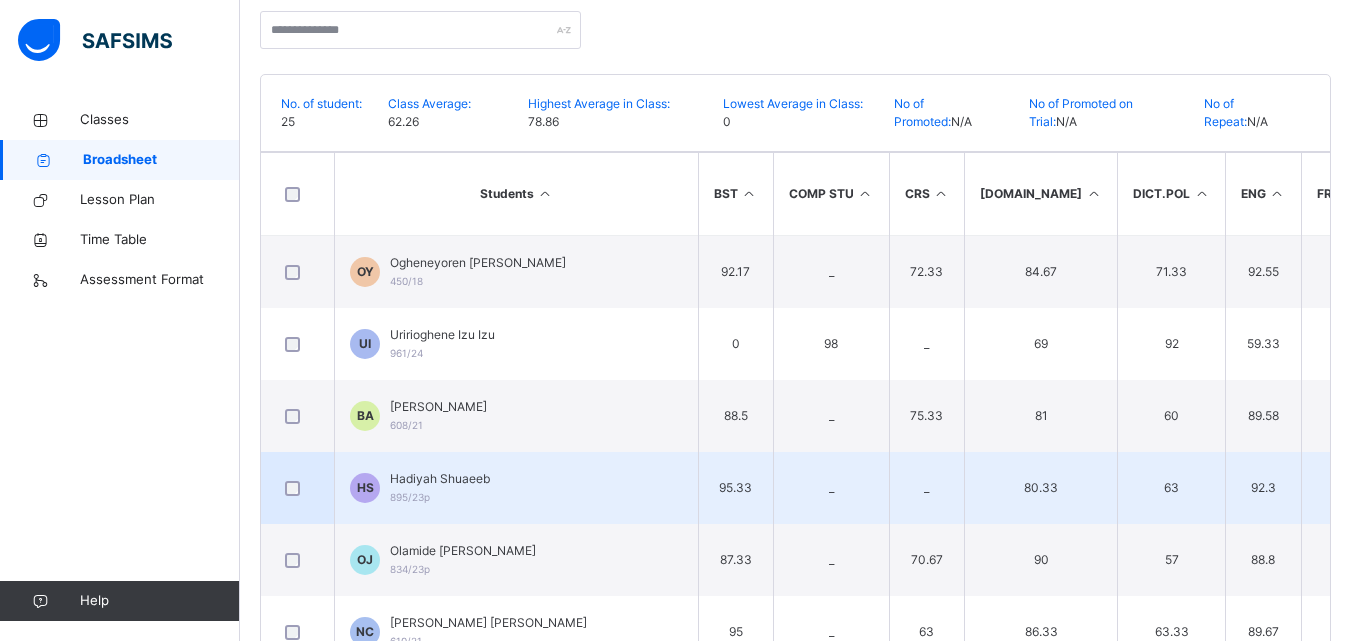 click on "HS   Hadiyah  Shuaeeb     895/23p" at bounding box center (517, 488) 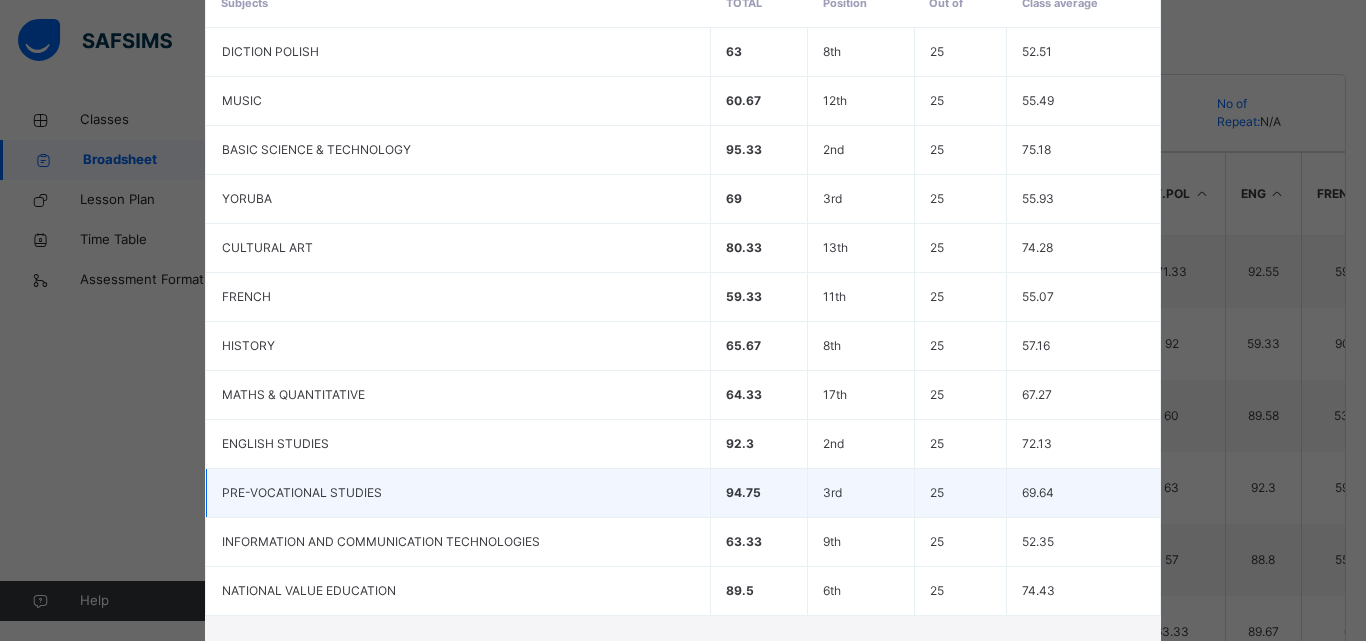 scroll, scrollTop: 448, scrollLeft: 0, axis: vertical 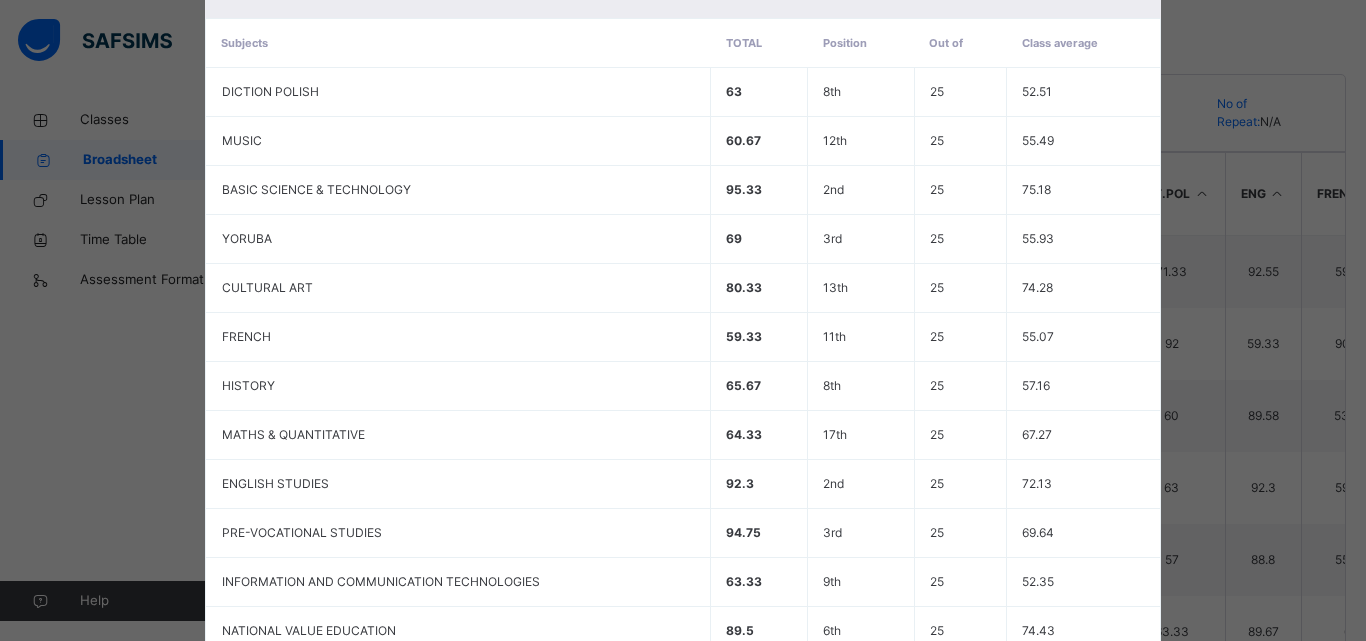 click on "HS   895/23p     Hadiyah  Shuaeeb     undefined undefined   Pending View Reportsheet     Position         4       /25         Total Score         2597.9         Final Average         74.23         No. of Subjects         12         No. in Class         25         Class Average         62.26         High. Average in Class         78.86         Low. Average in Class         0     Assessments     Subjects         Total         Position         Out of         Class average       DICTION [DEMOGRAPHIC_DATA]     63     8th     25     52.51     MUSIC     60.67     12th     25     55.49     BASIC SCIENCE & TECHNOLOGY     95.33     2nd     25     75.18     YORUBA     69     3rd     25     55.93     CULTURAL ART     80.33     13th     25     74.28     FRENCH     59.33     11th     25     55.07     HISTORY     65.67     8th     25     57.16     MATHS & QUANTITATIVE     64.33     17th     25     67.27     ENGLISH STUDIES      92.3     2nd     25     72.13     PRE-VOCATIONAL STUDIES     94.75     3rd     25     69.64         63.33" at bounding box center [683, 320] 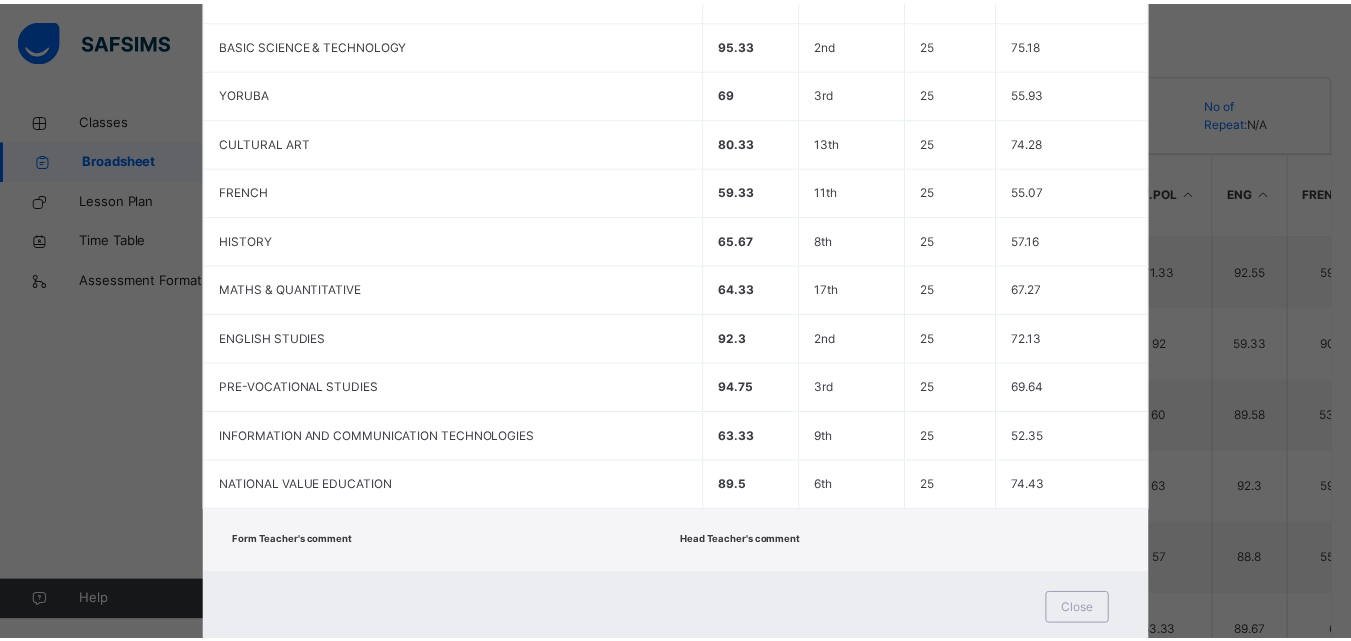 scroll, scrollTop: 648, scrollLeft: 0, axis: vertical 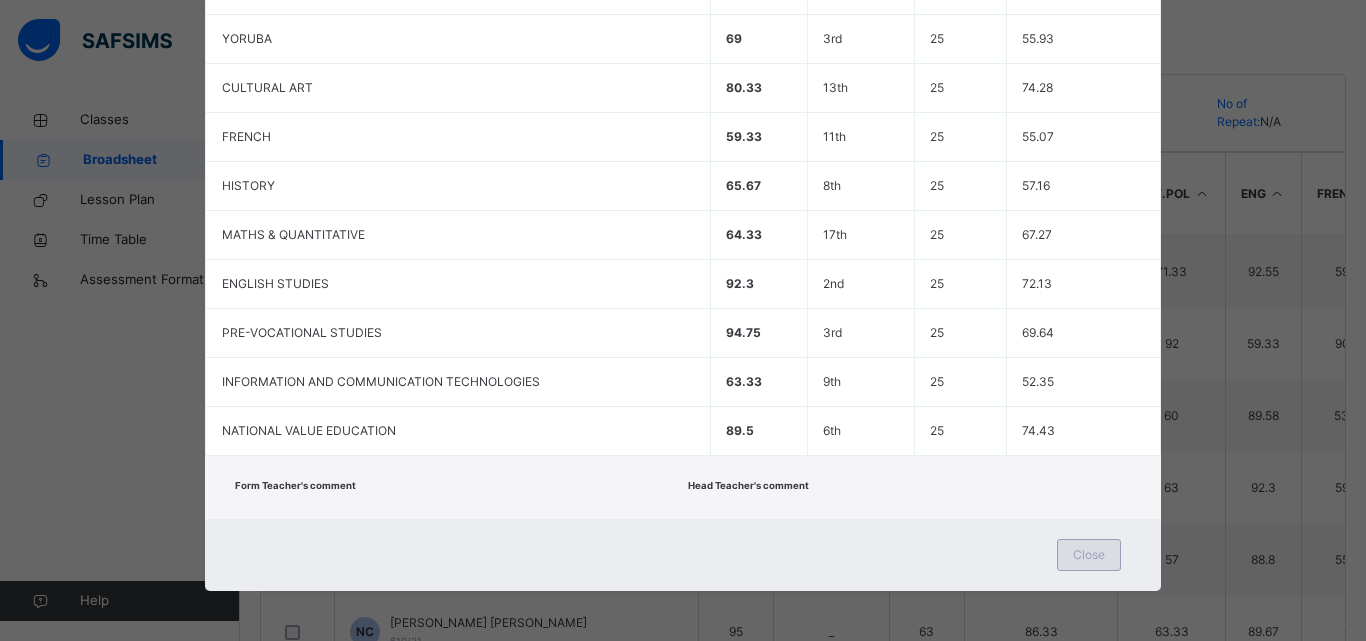 click on "Close" at bounding box center [1089, 555] 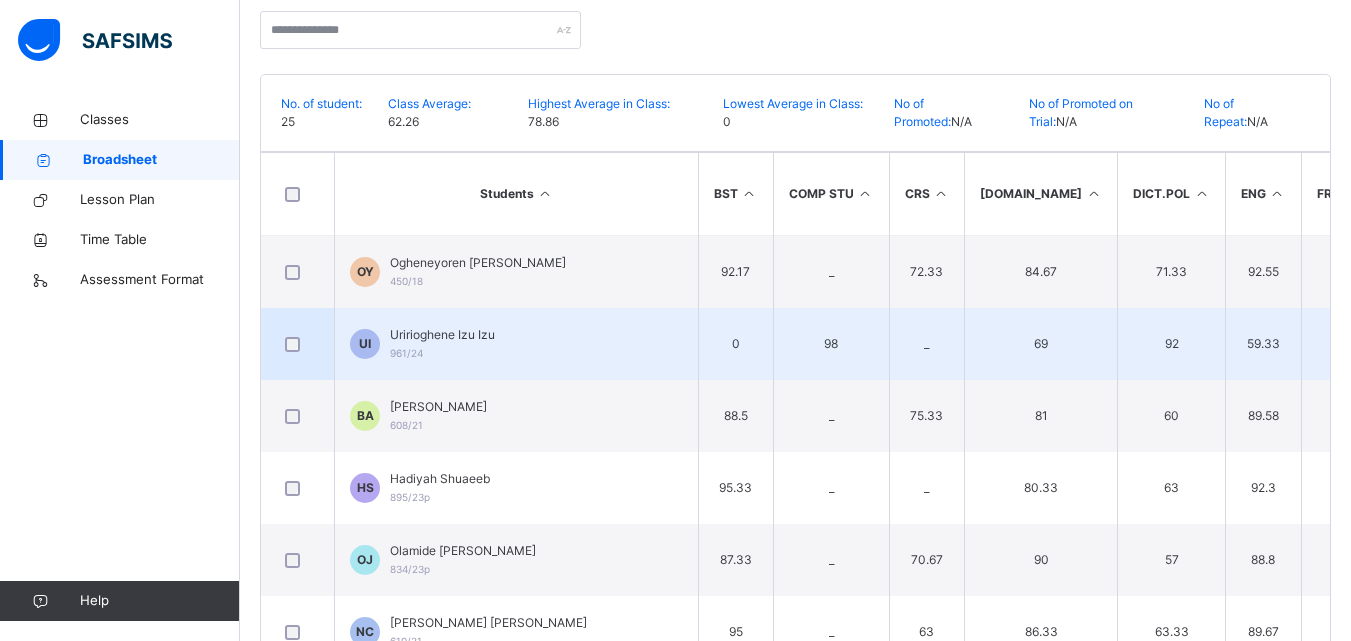 click on "59.33" at bounding box center [1263, 344] 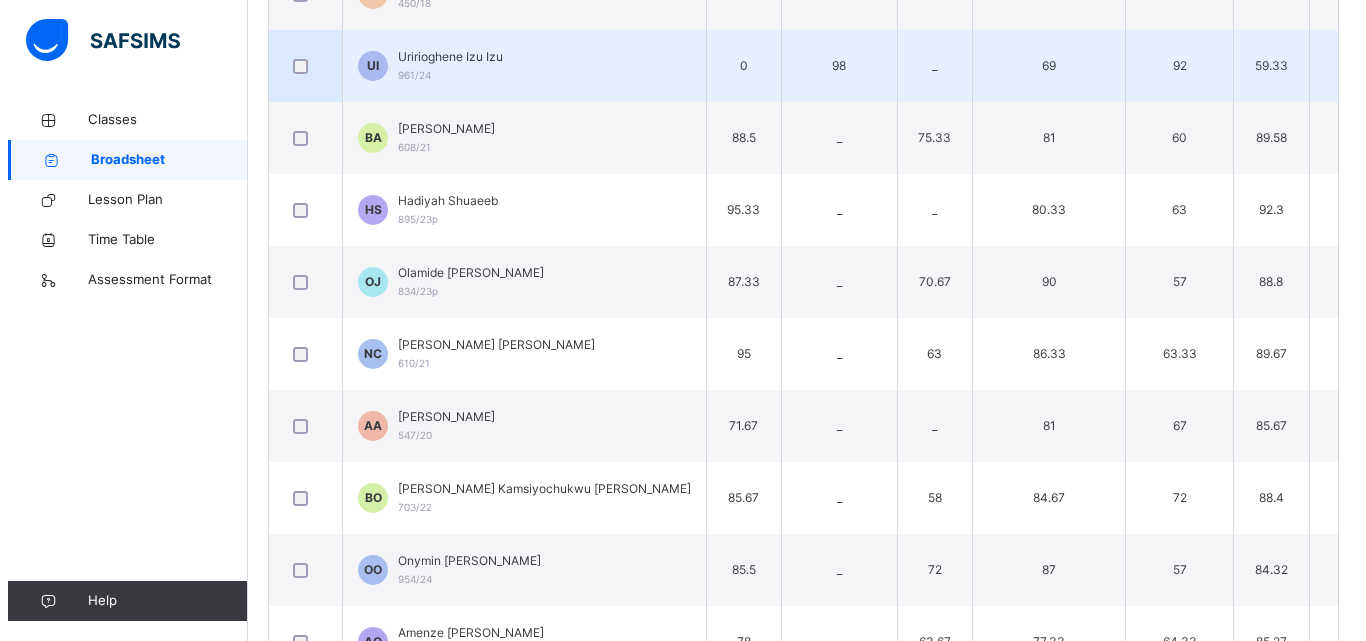 scroll, scrollTop: 680, scrollLeft: 0, axis: vertical 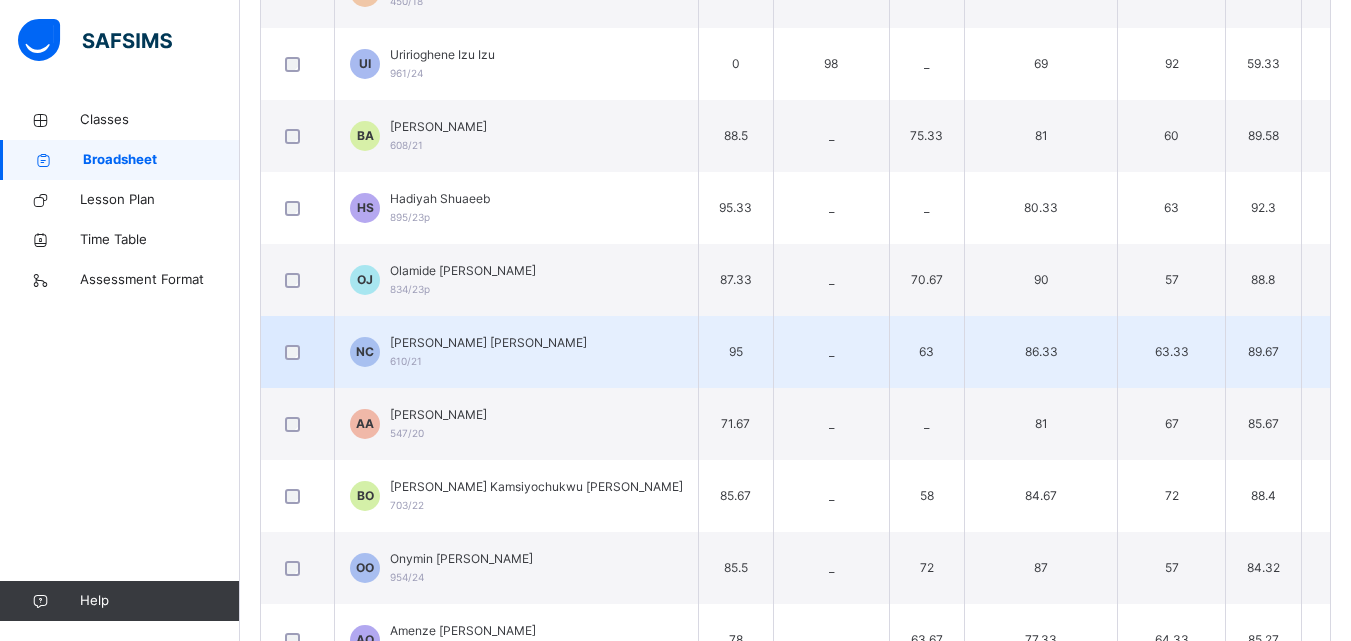 click on "[PERSON_NAME]  [PERSON_NAME]" at bounding box center [488, 343] 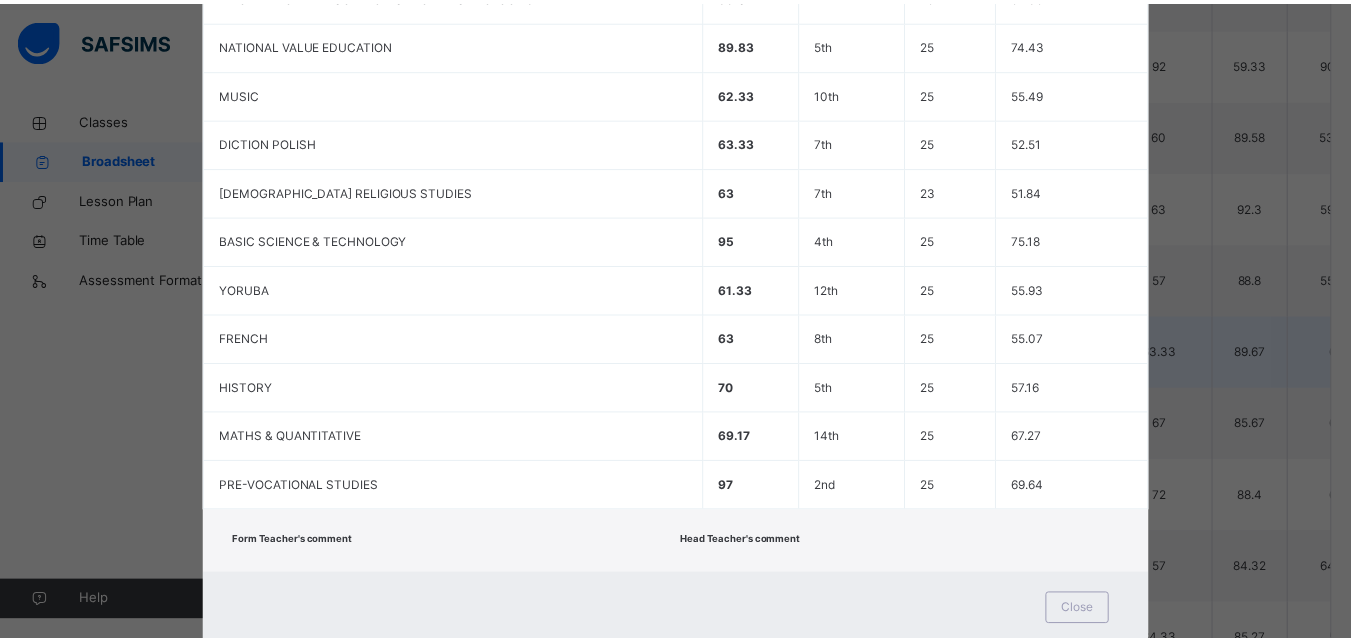 scroll, scrollTop: 697, scrollLeft: 0, axis: vertical 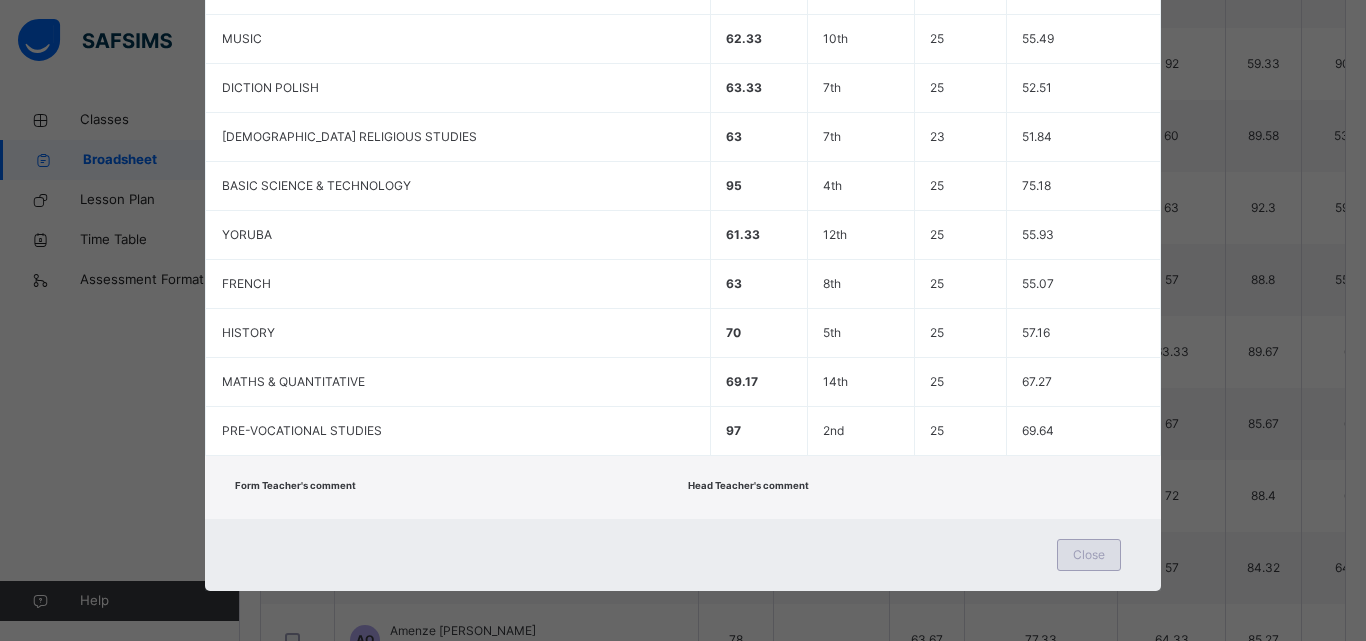 click on "Close" at bounding box center (1089, 555) 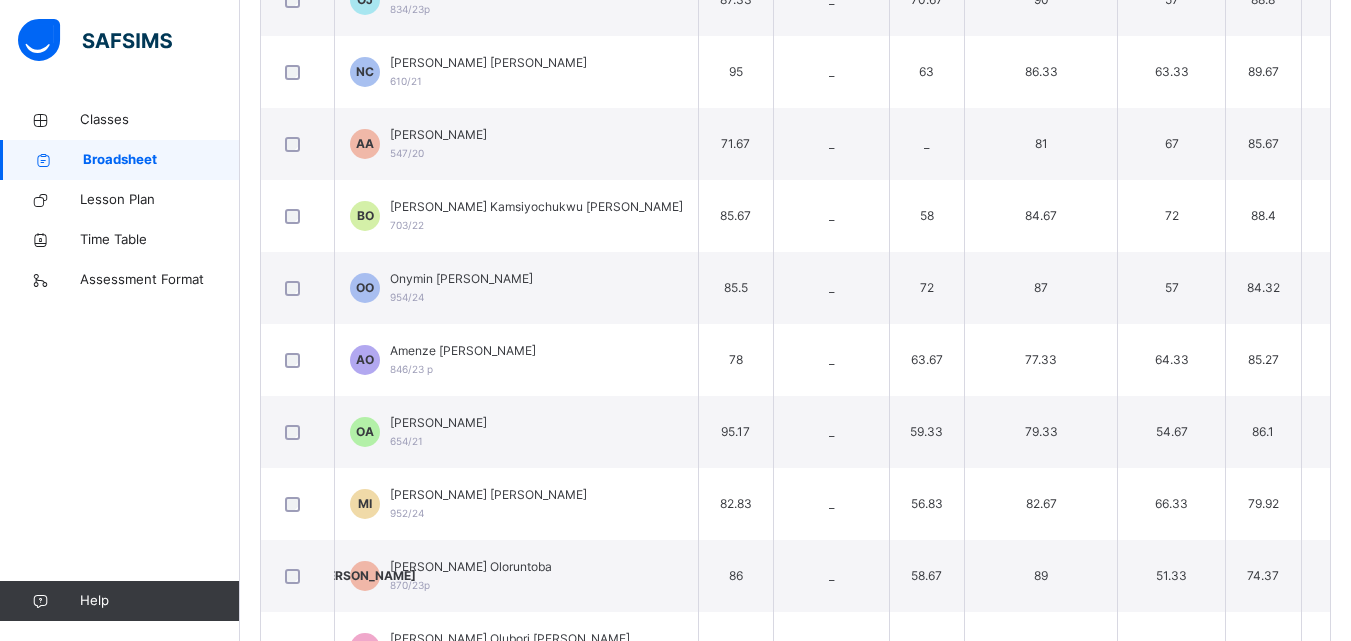 scroll, scrollTop: 1000, scrollLeft: 0, axis: vertical 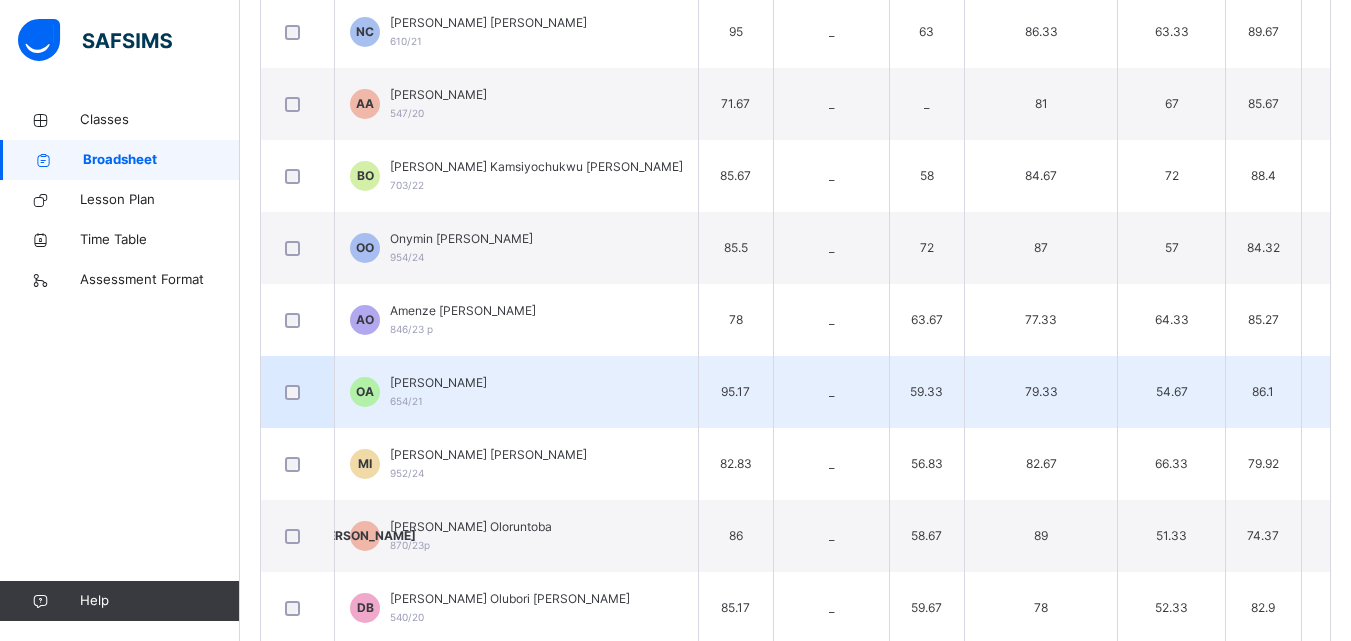 click on "OA   [PERSON_NAME]     654/21" at bounding box center (517, 392) 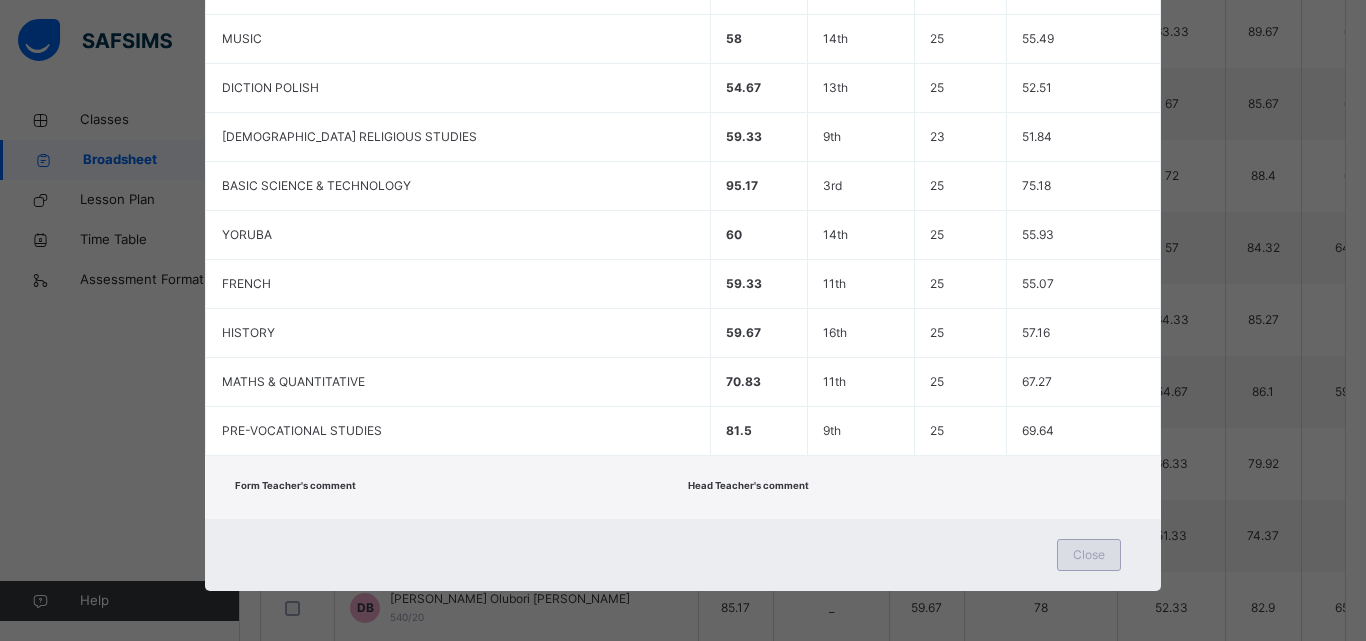click on "Close" at bounding box center [1089, 555] 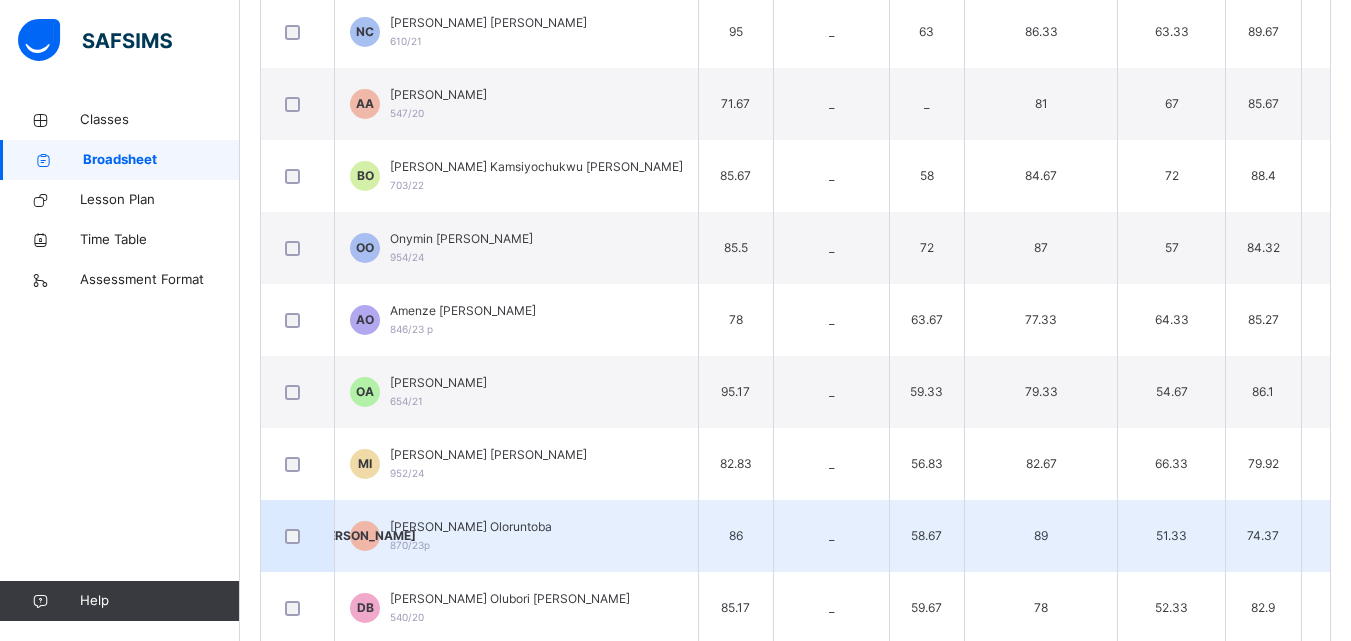 click on "[PERSON_NAME]  Oloruntoba" at bounding box center (471, 527) 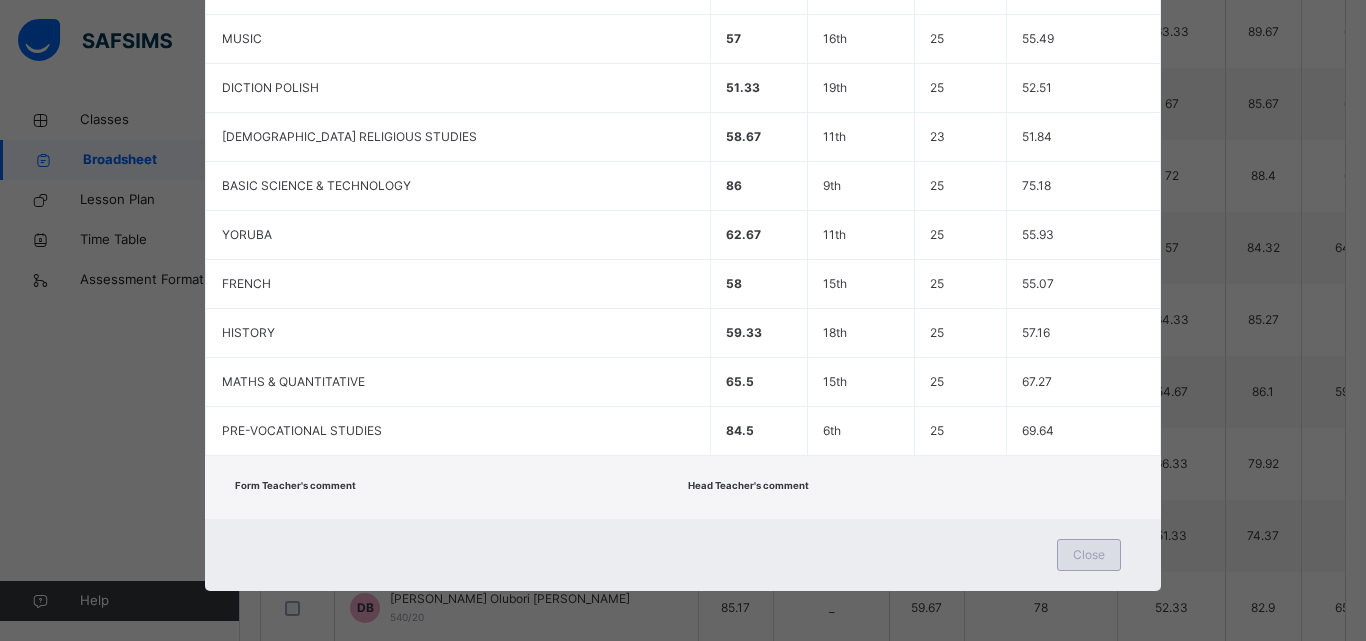 click on "Close" at bounding box center [1089, 555] 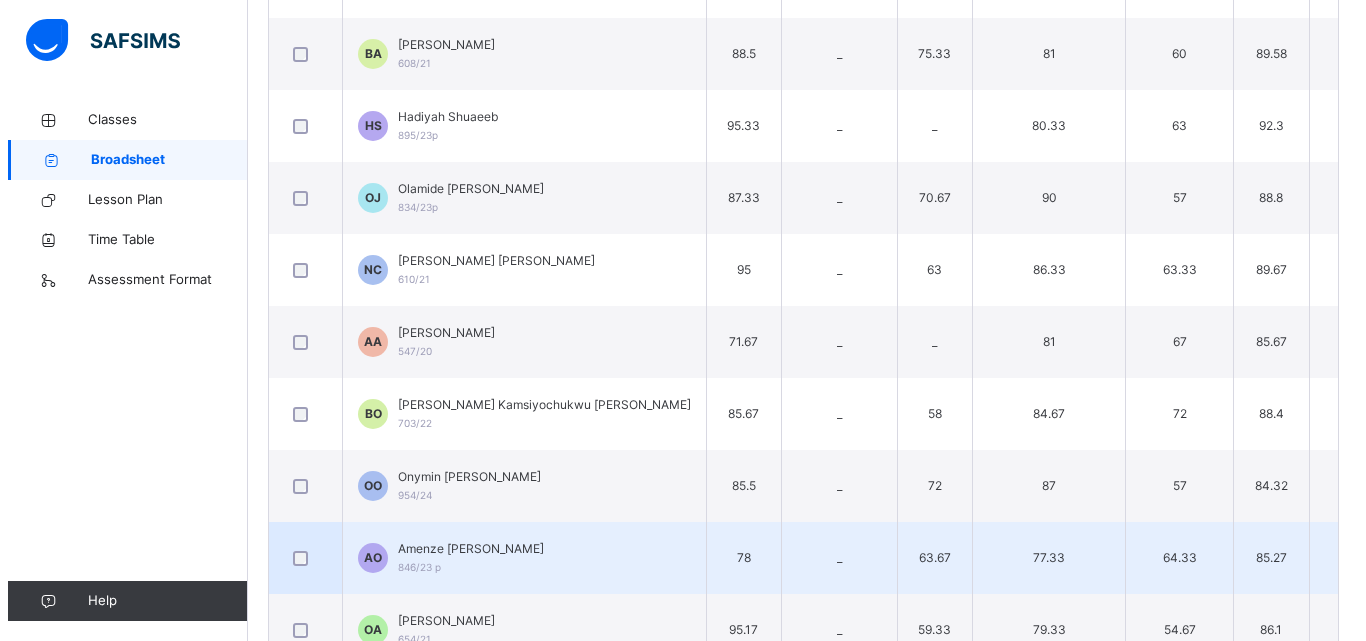 scroll, scrollTop: 760, scrollLeft: 0, axis: vertical 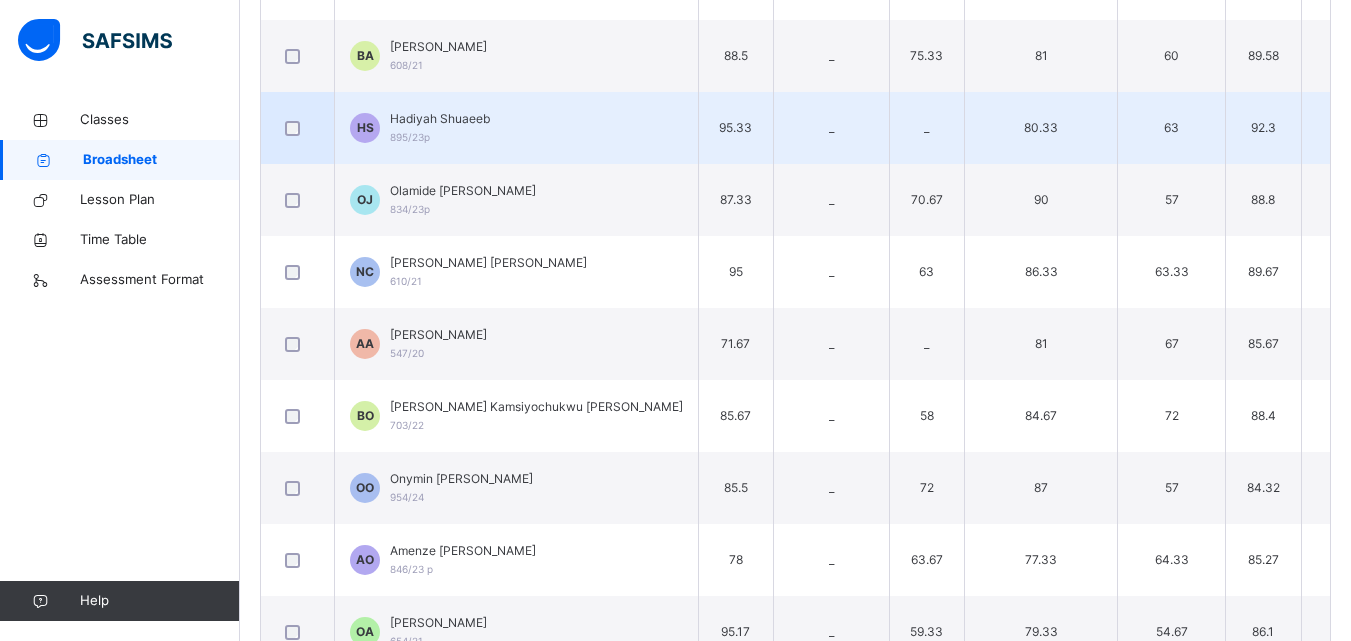 click on "HS   Hadiyah  Shuaeeb     895/23p" at bounding box center [517, 128] 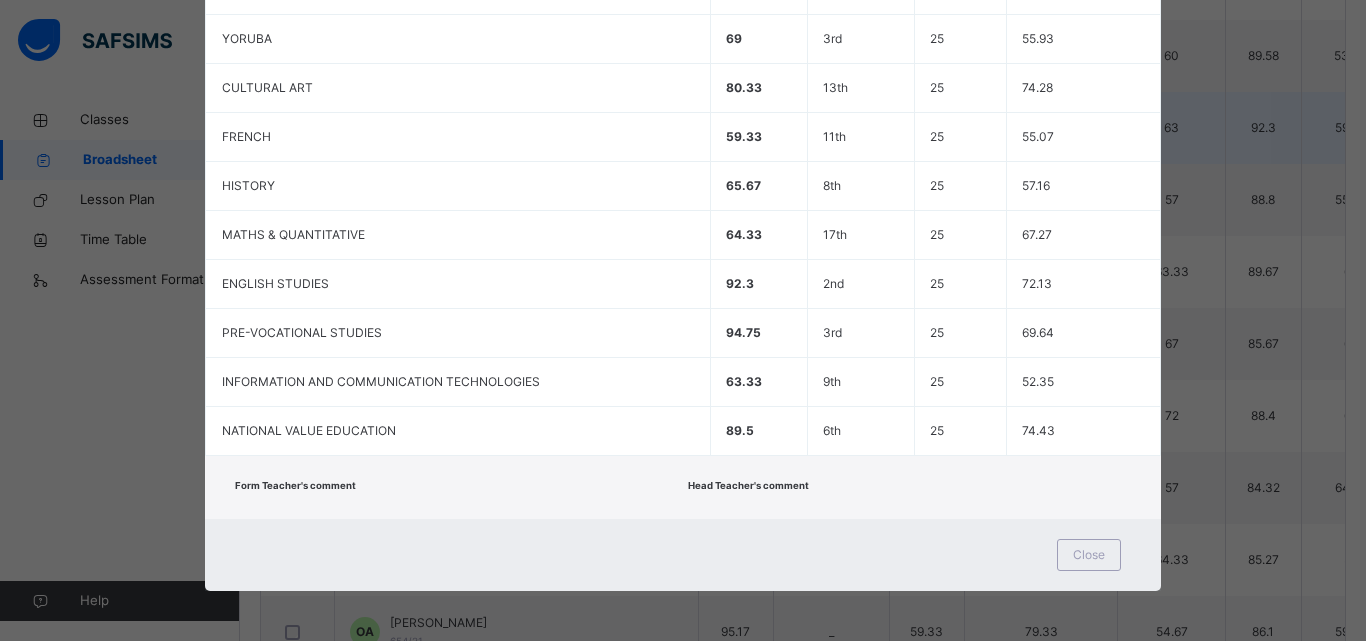 scroll, scrollTop: 648, scrollLeft: 0, axis: vertical 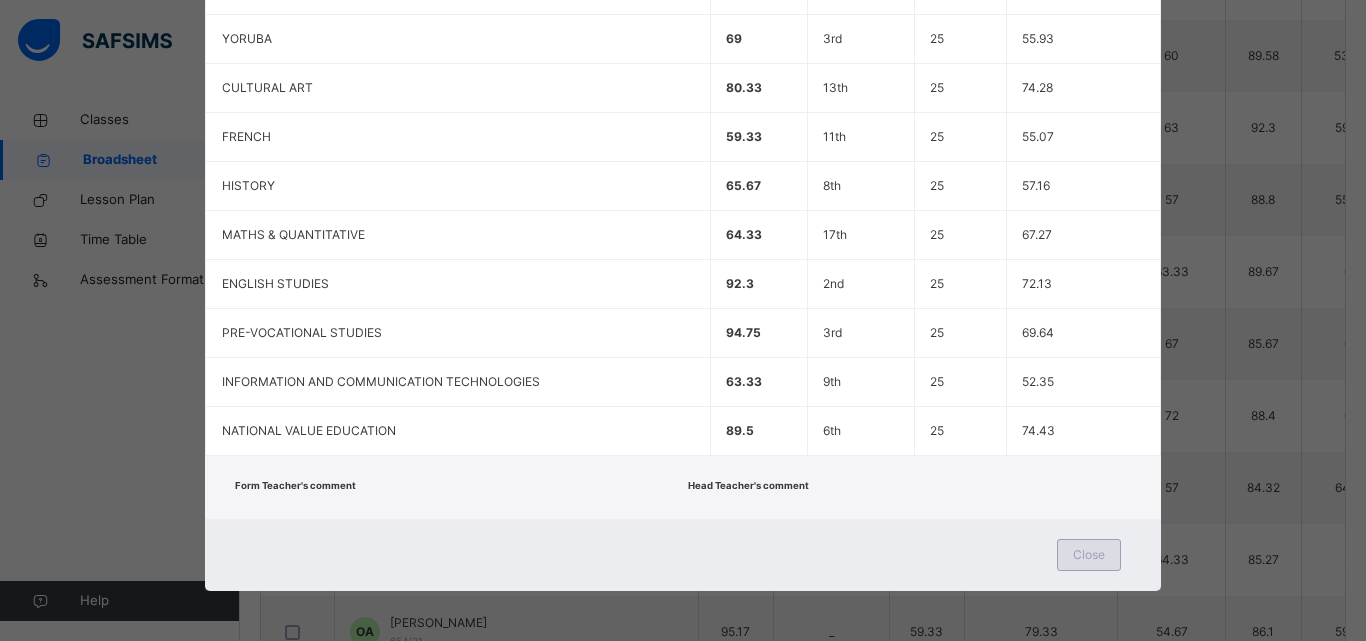 click on "Close" at bounding box center [1089, 555] 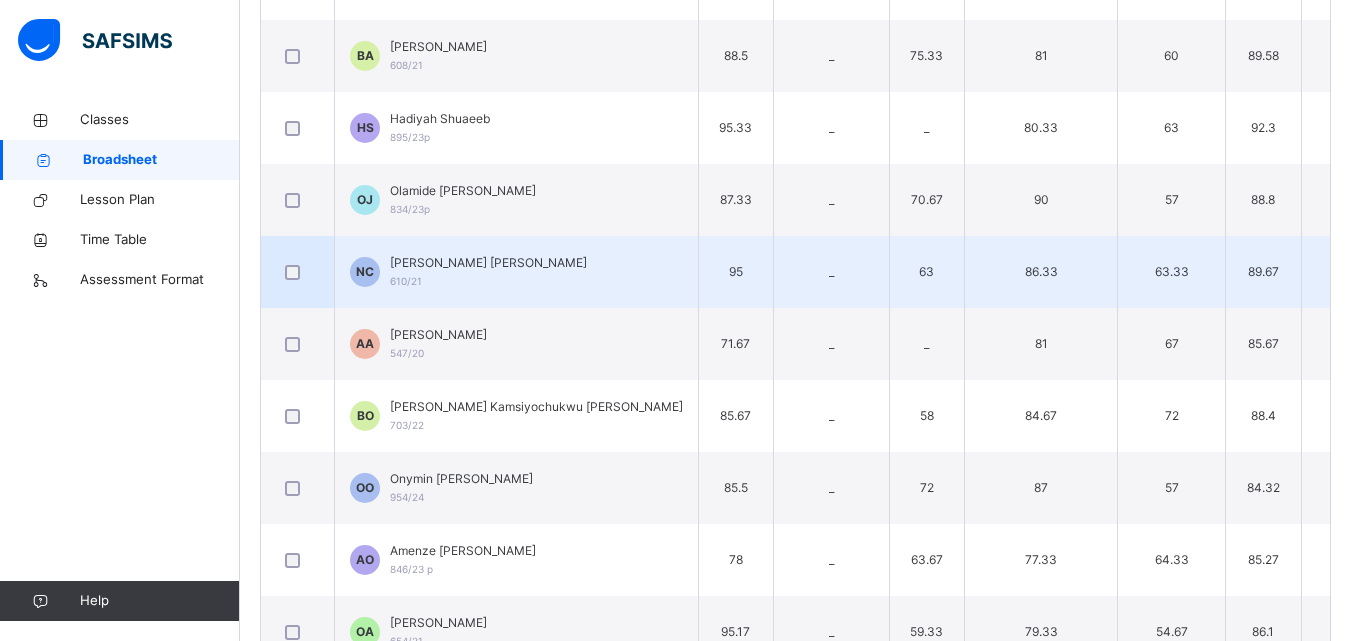 click on "_" at bounding box center (831, 272) 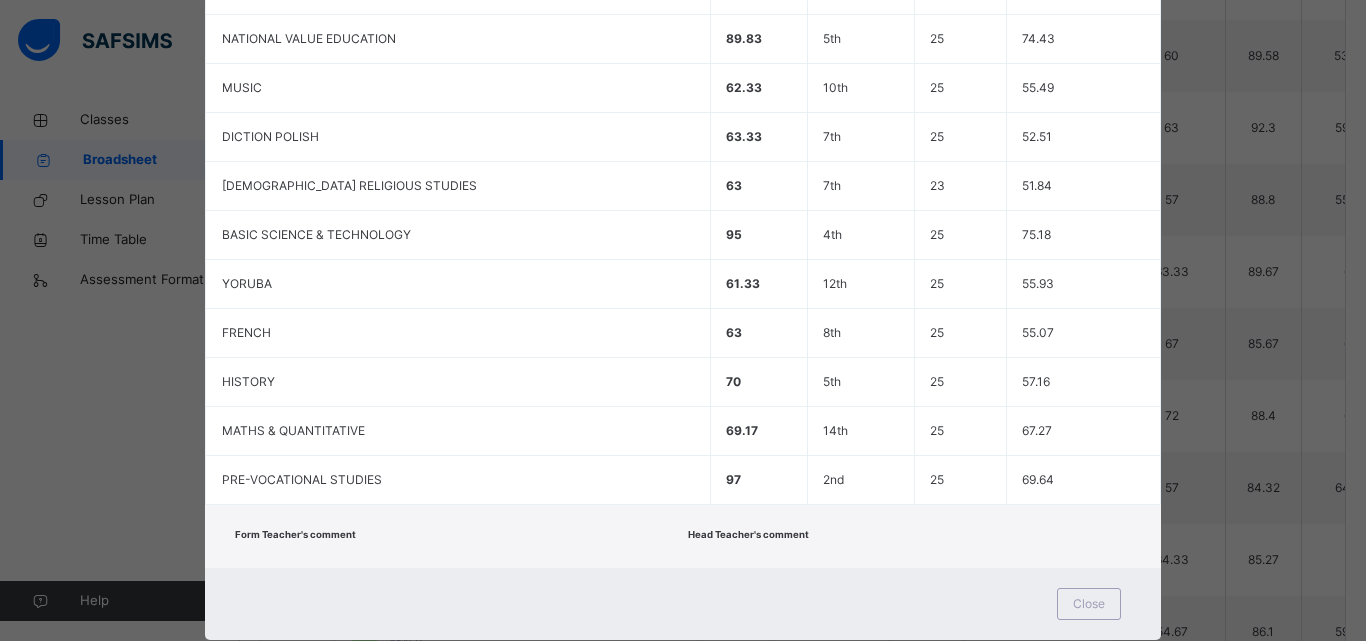 scroll, scrollTop: 633, scrollLeft: 0, axis: vertical 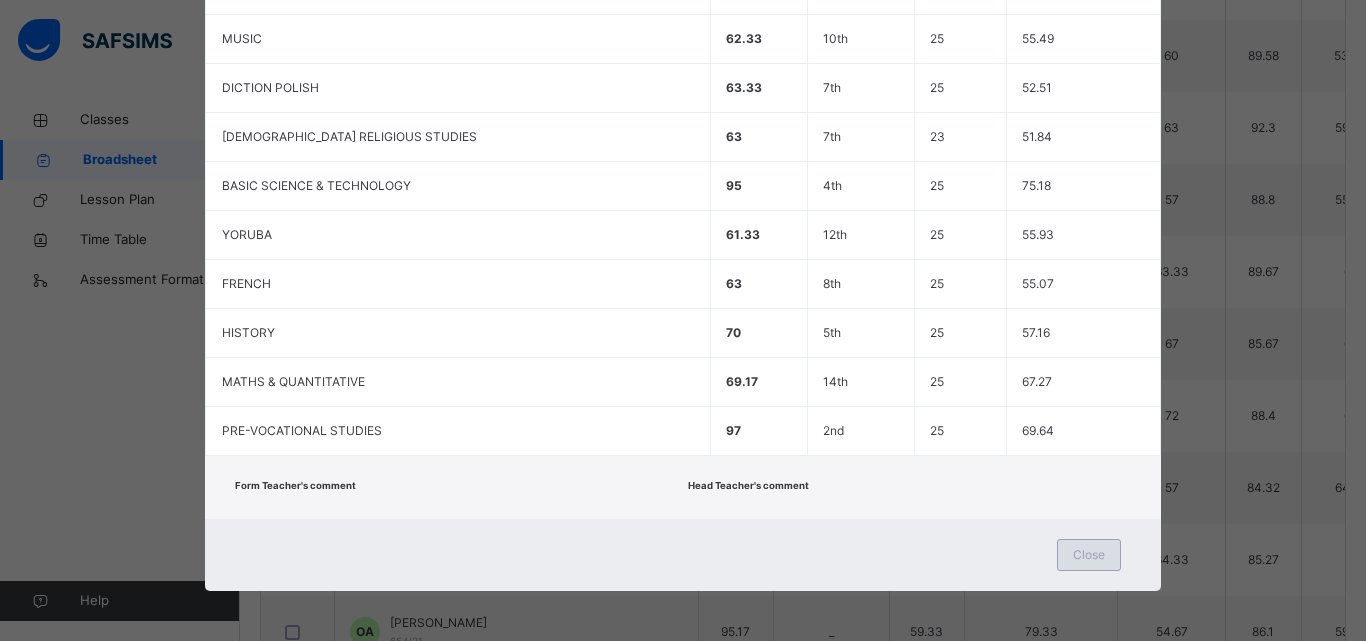 click on "Close" at bounding box center (1089, 555) 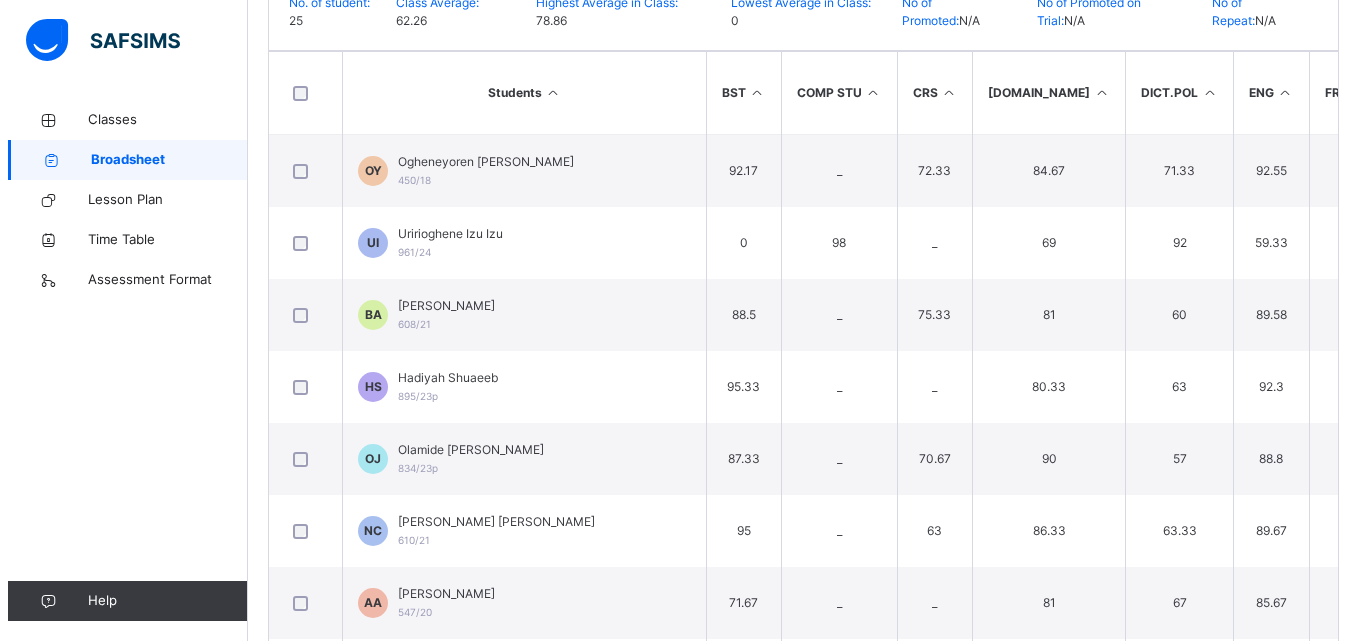 scroll, scrollTop: 440, scrollLeft: 0, axis: vertical 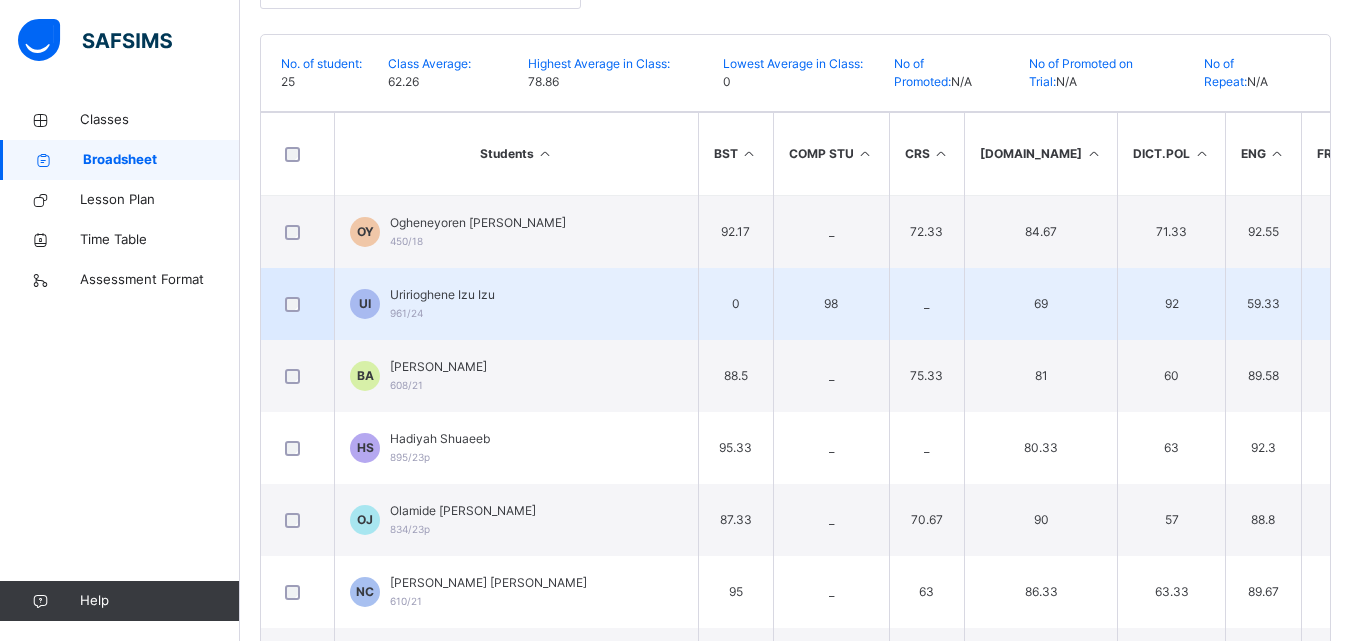 click on "UI   Uririoghene Izu Izu     961/24" at bounding box center [517, 304] 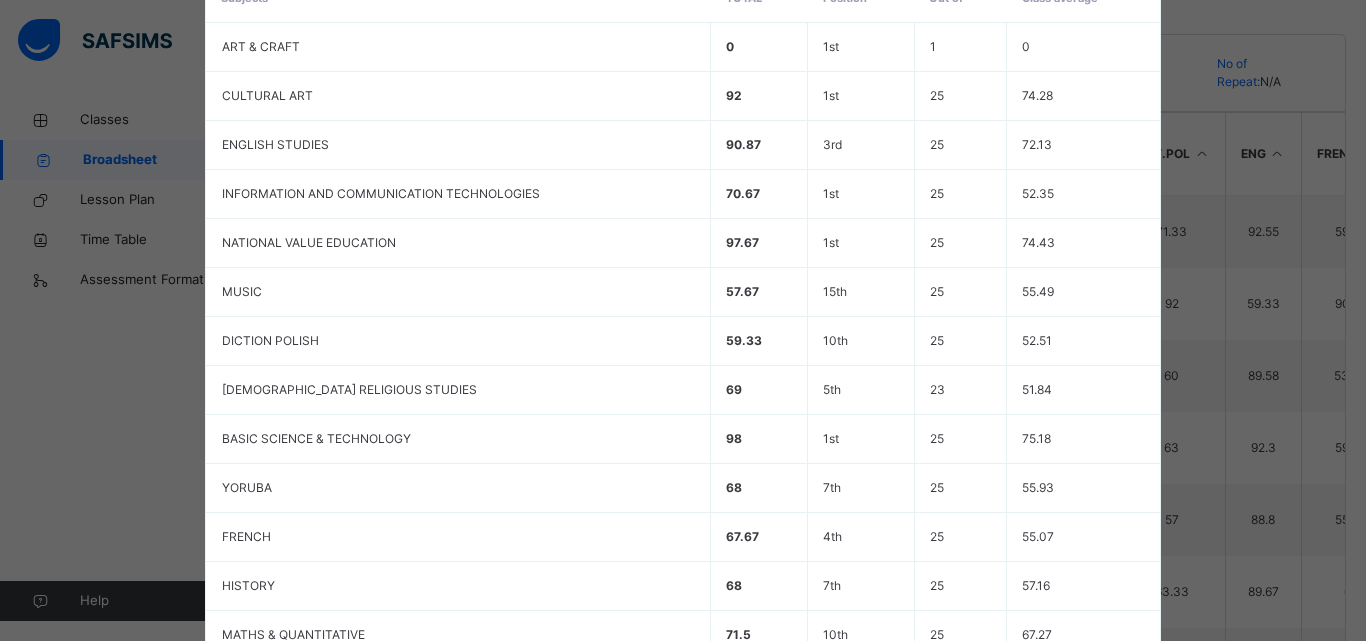 scroll, scrollTop: 488, scrollLeft: 0, axis: vertical 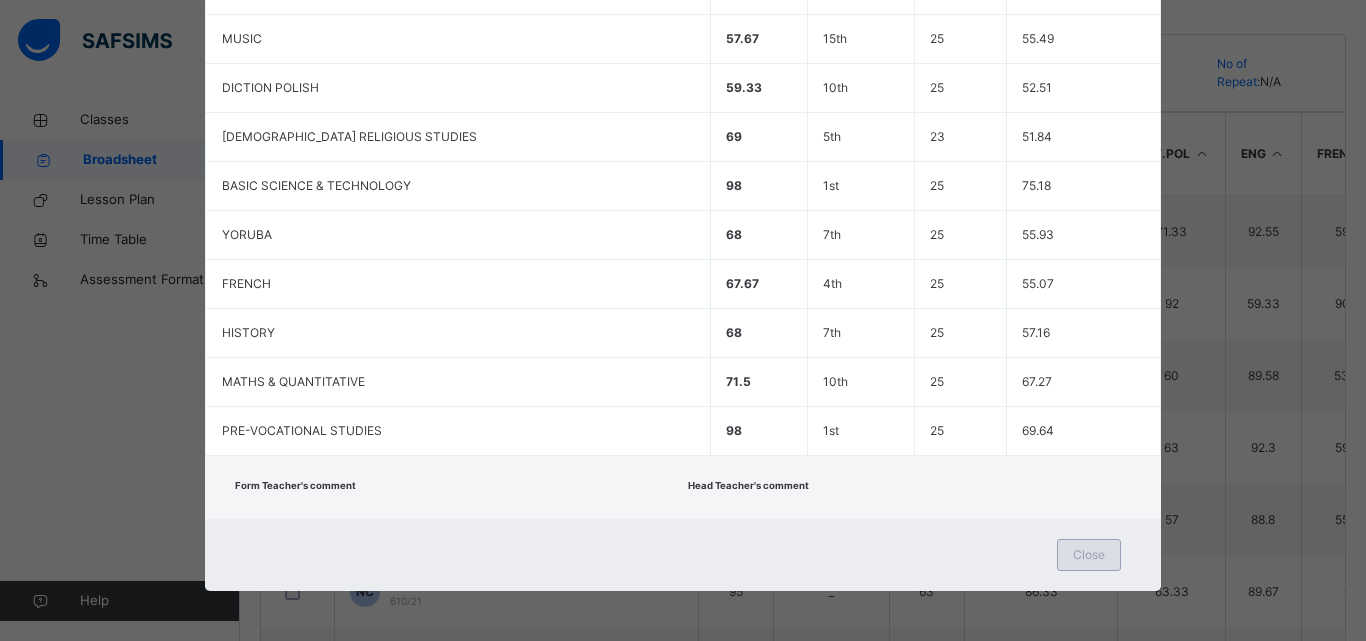 click on "Close" at bounding box center (1089, 555) 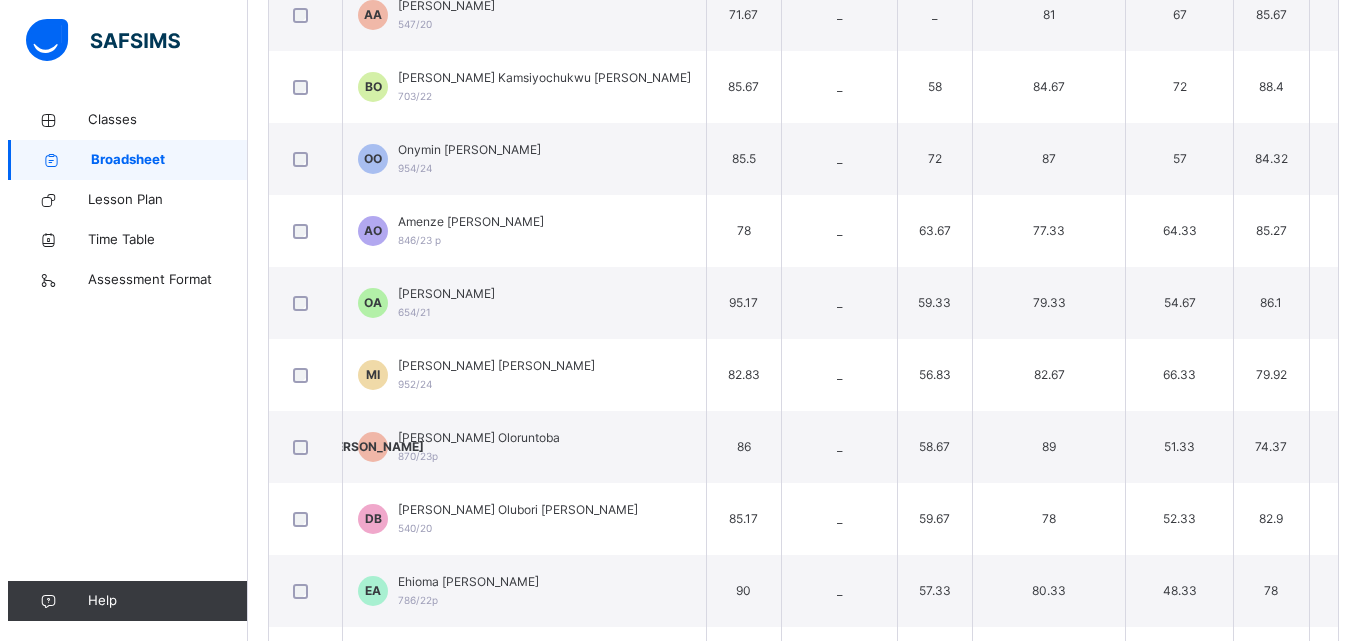 scroll, scrollTop: 1093, scrollLeft: 0, axis: vertical 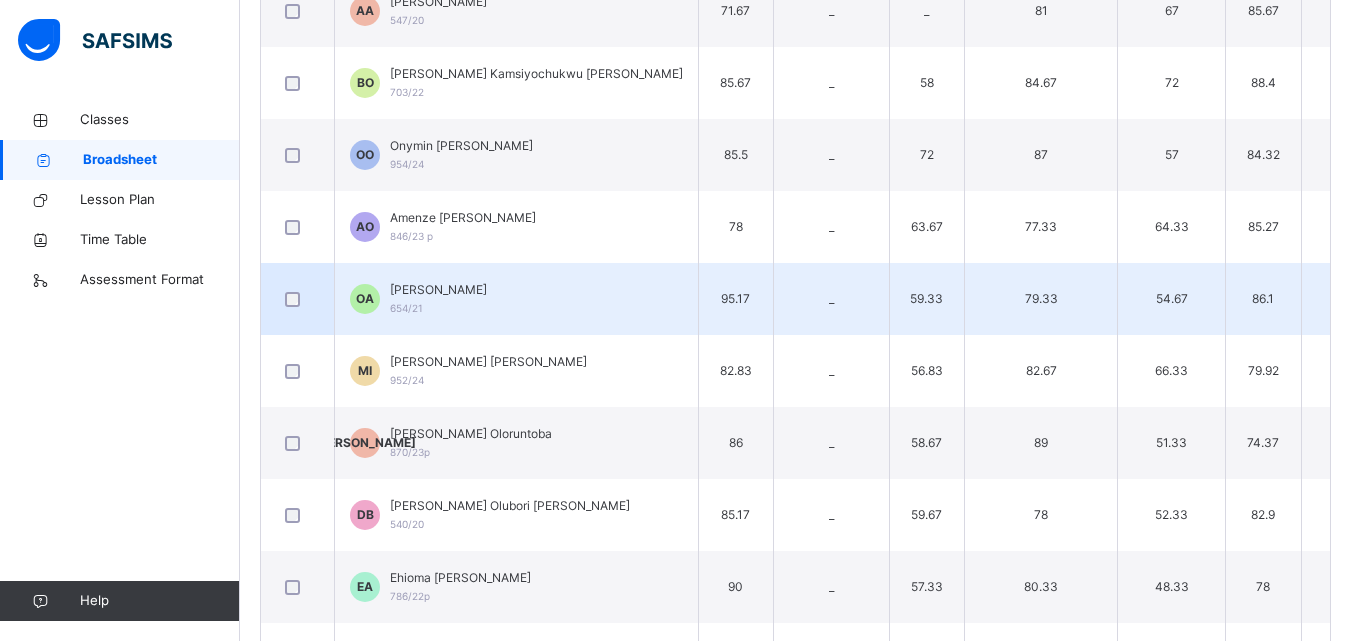 click on "OA   [PERSON_NAME]     654/21" at bounding box center (517, 299) 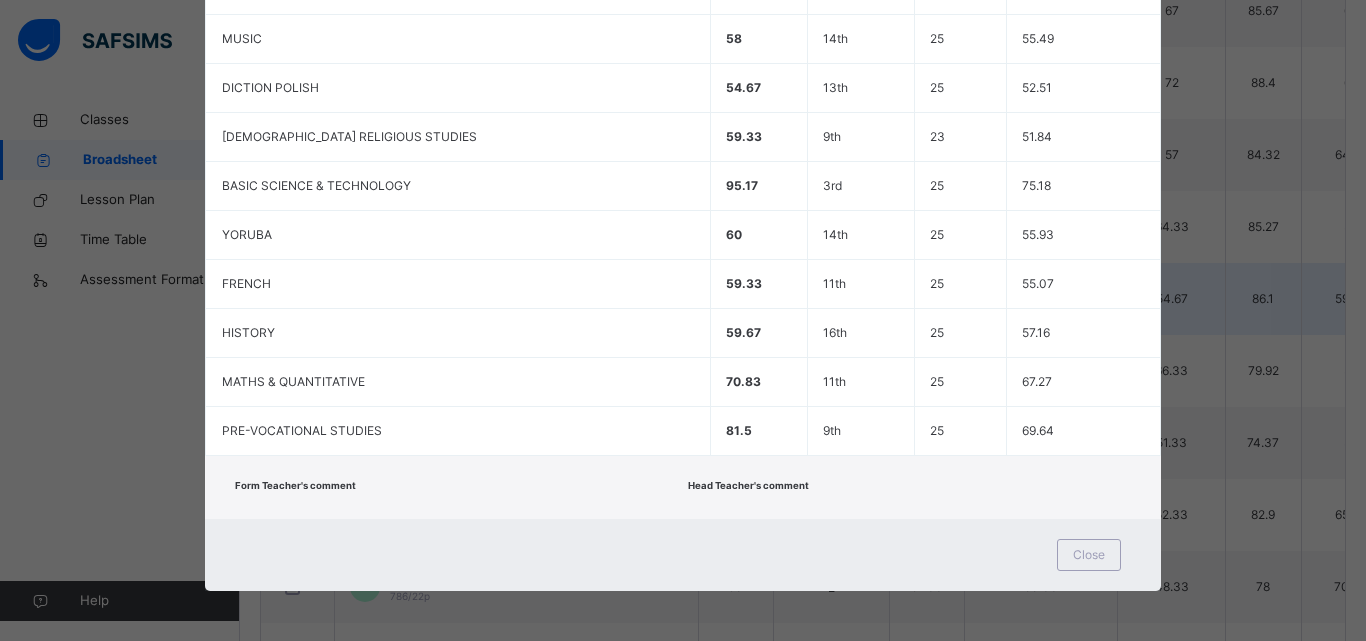 scroll, scrollTop: 697, scrollLeft: 0, axis: vertical 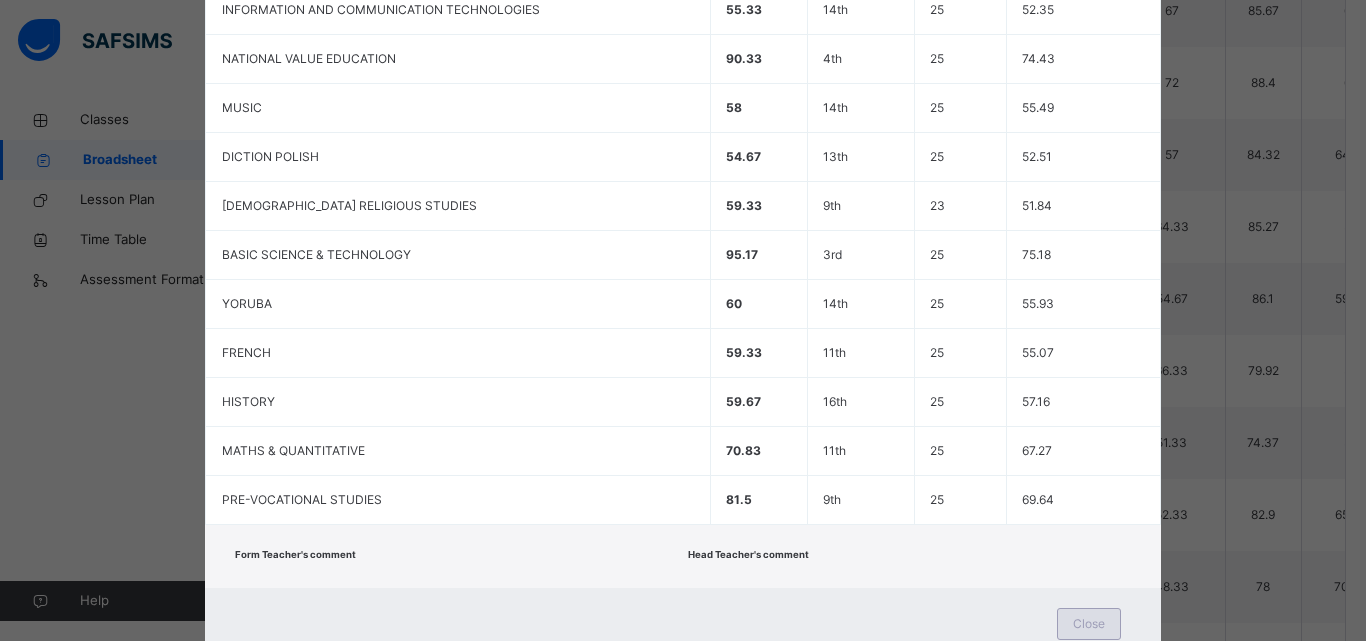 click on "Close" at bounding box center [1089, 624] 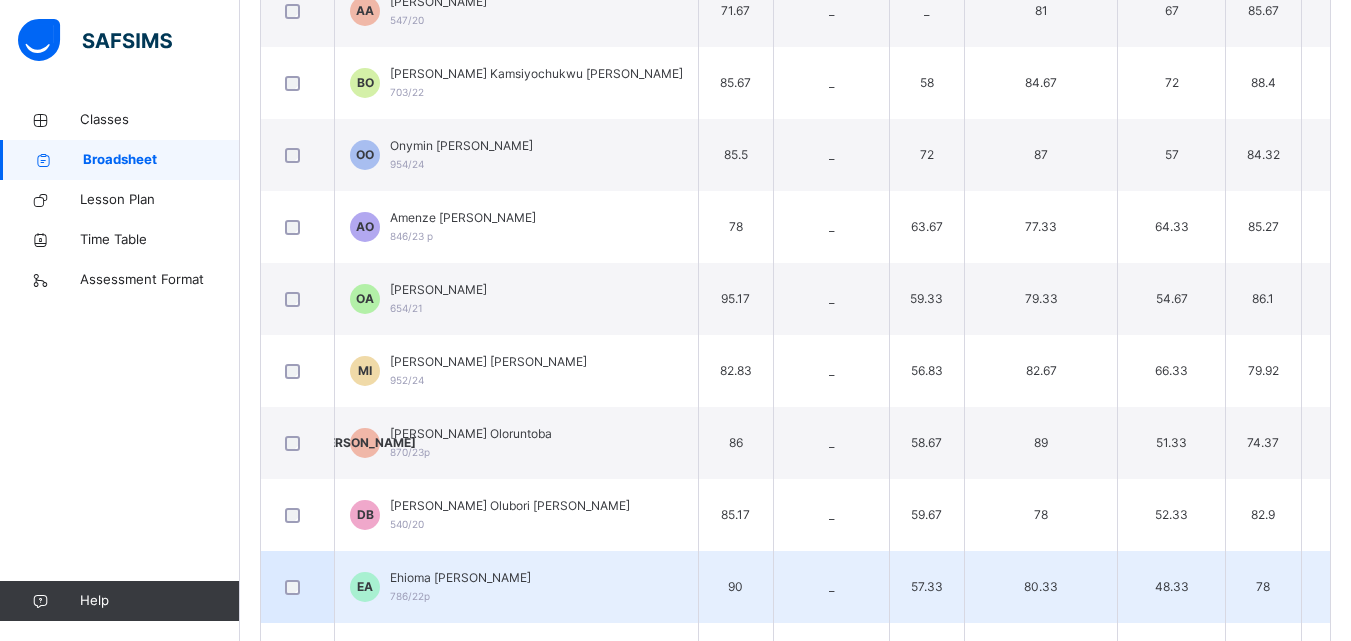 click on "Ehioma [PERSON_NAME]     786/22p" at bounding box center [460, 587] 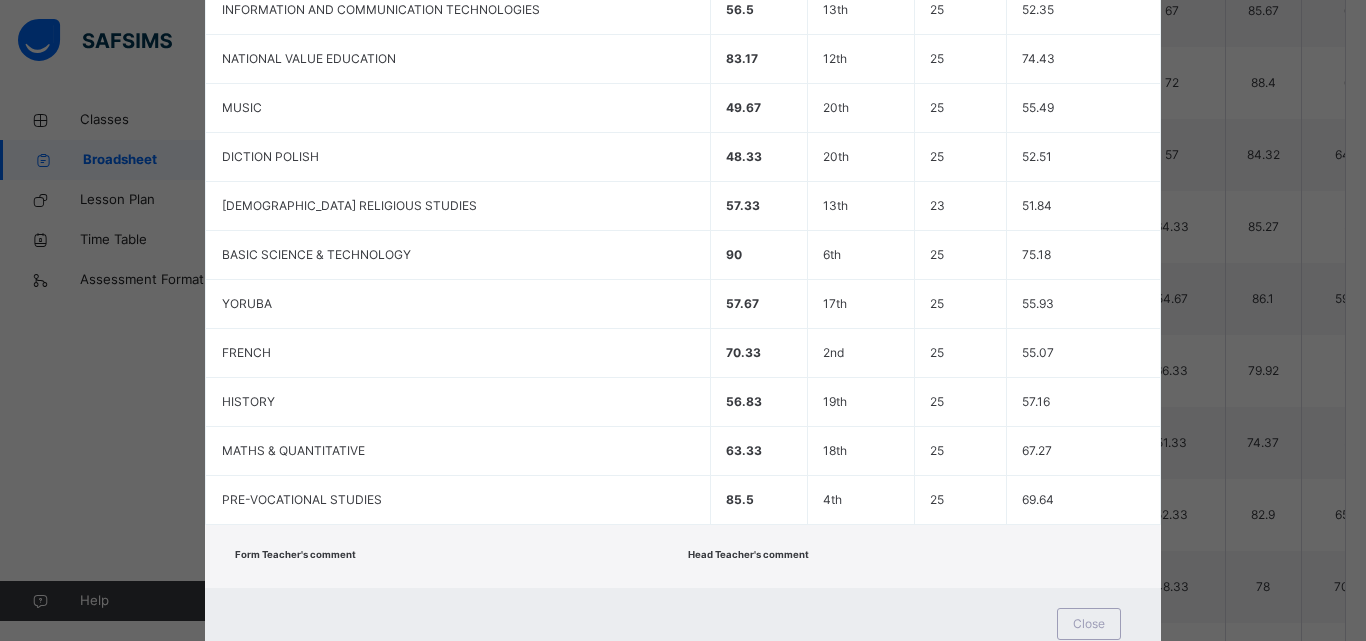 scroll, scrollTop: 67, scrollLeft: 0, axis: vertical 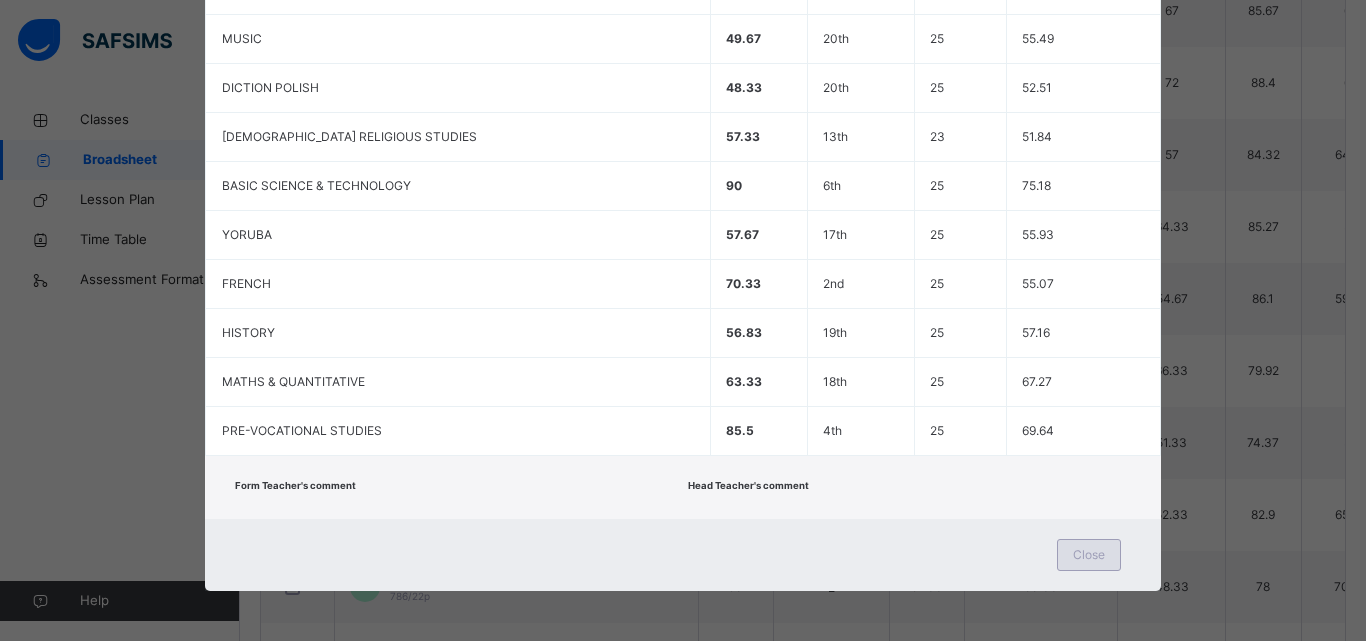 click on "Close" at bounding box center [1089, 555] 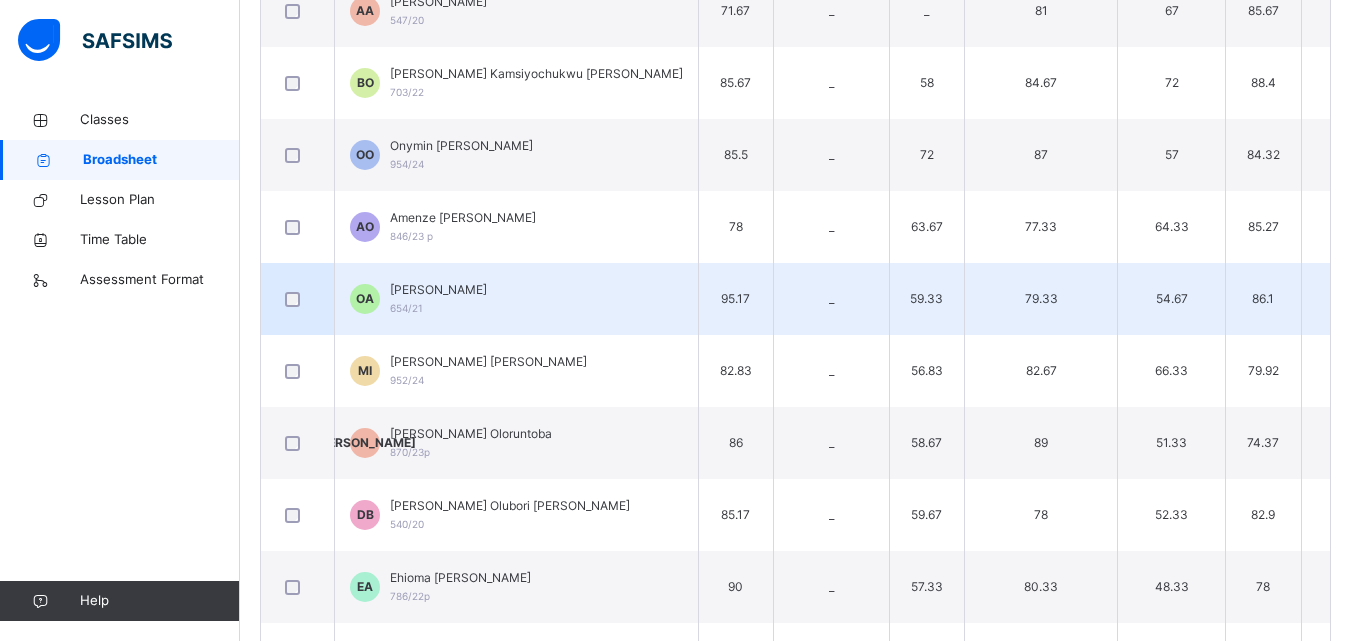 click on "OA   [PERSON_NAME]     654/21" at bounding box center [517, 299] 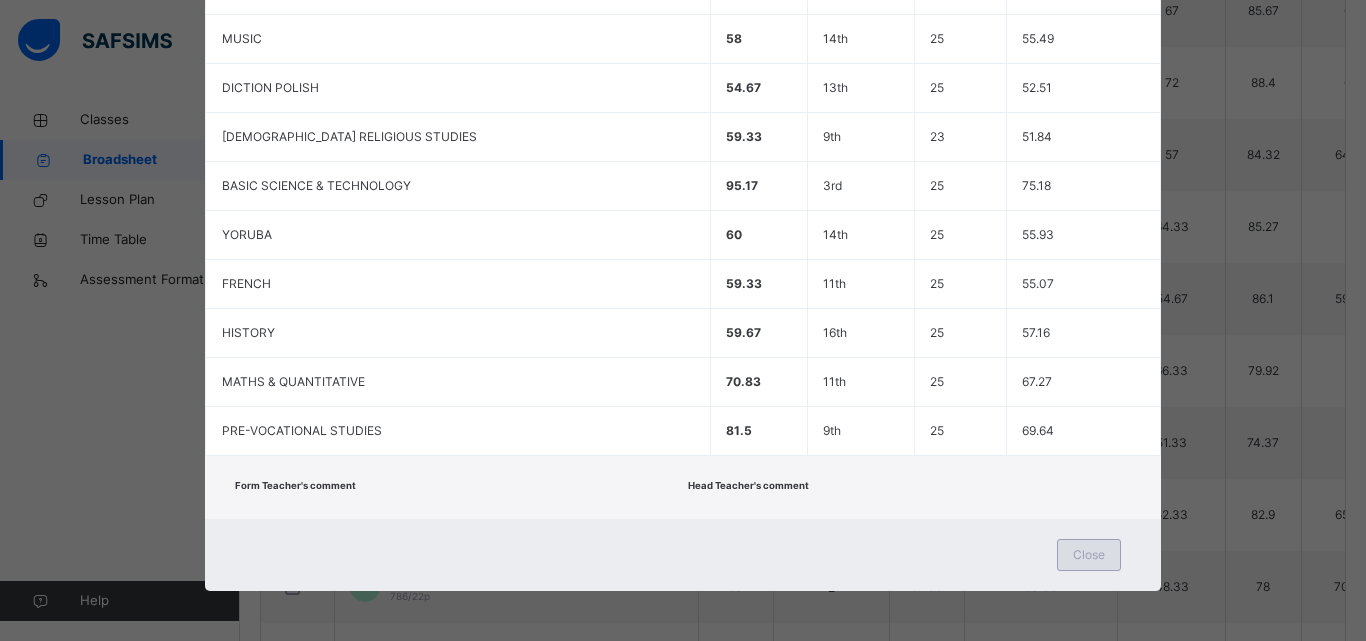 click on "Close" at bounding box center [1089, 555] 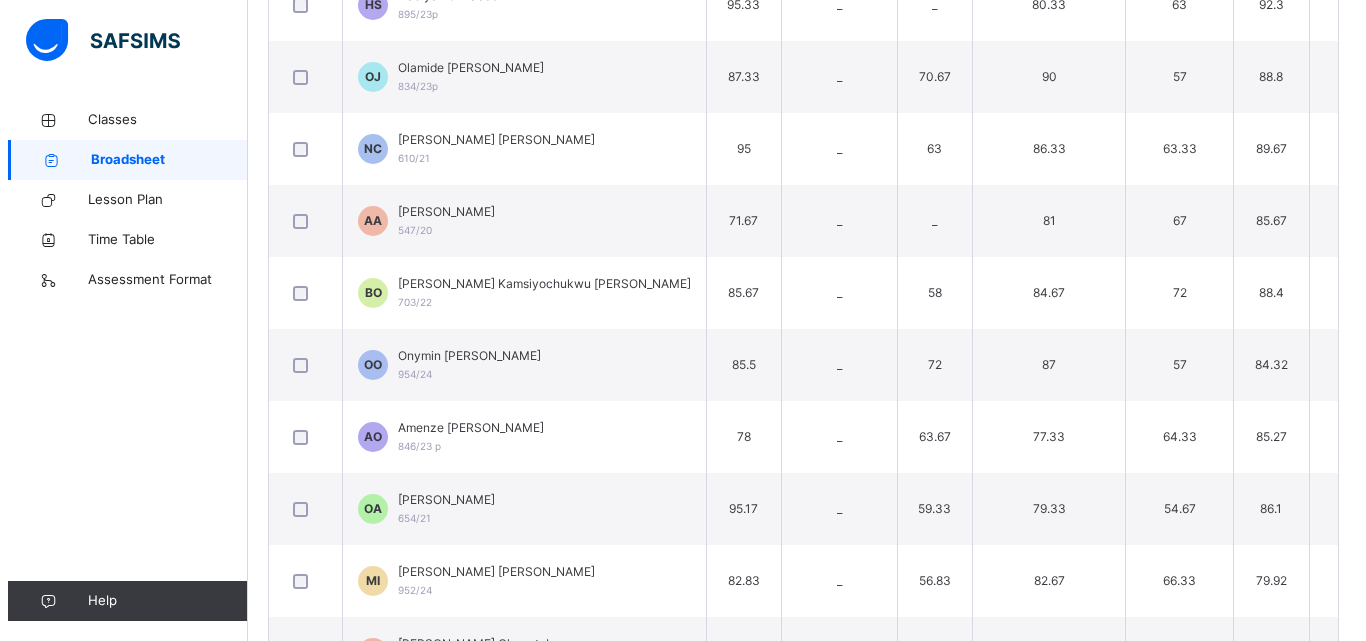 scroll, scrollTop: 871, scrollLeft: 0, axis: vertical 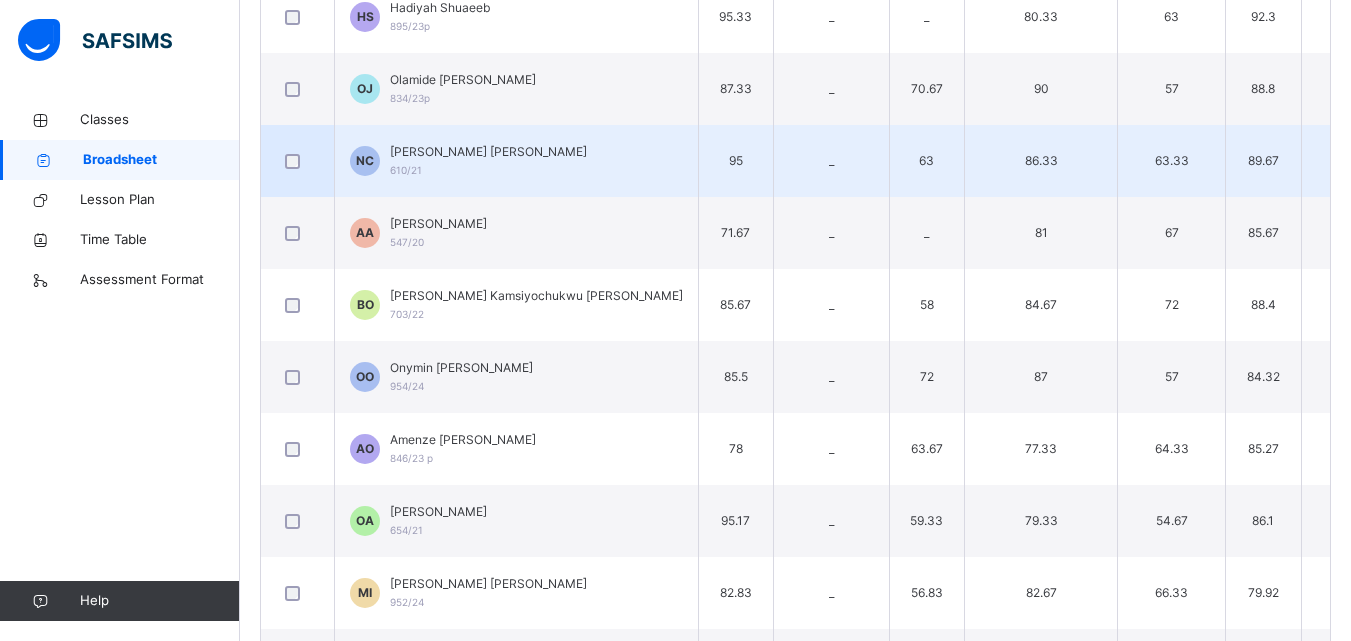 click on "[PERSON_NAME]  [PERSON_NAME]" at bounding box center (488, 152) 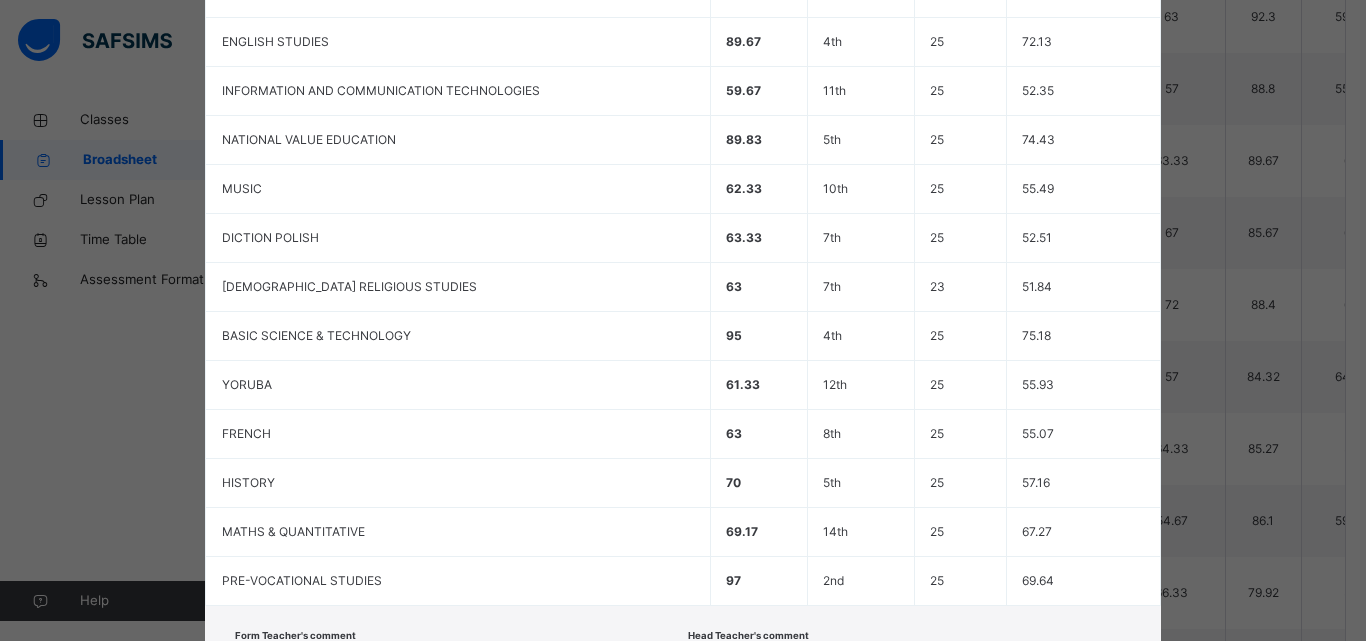 scroll, scrollTop: 515, scrollLeft: 0, axis: vertical 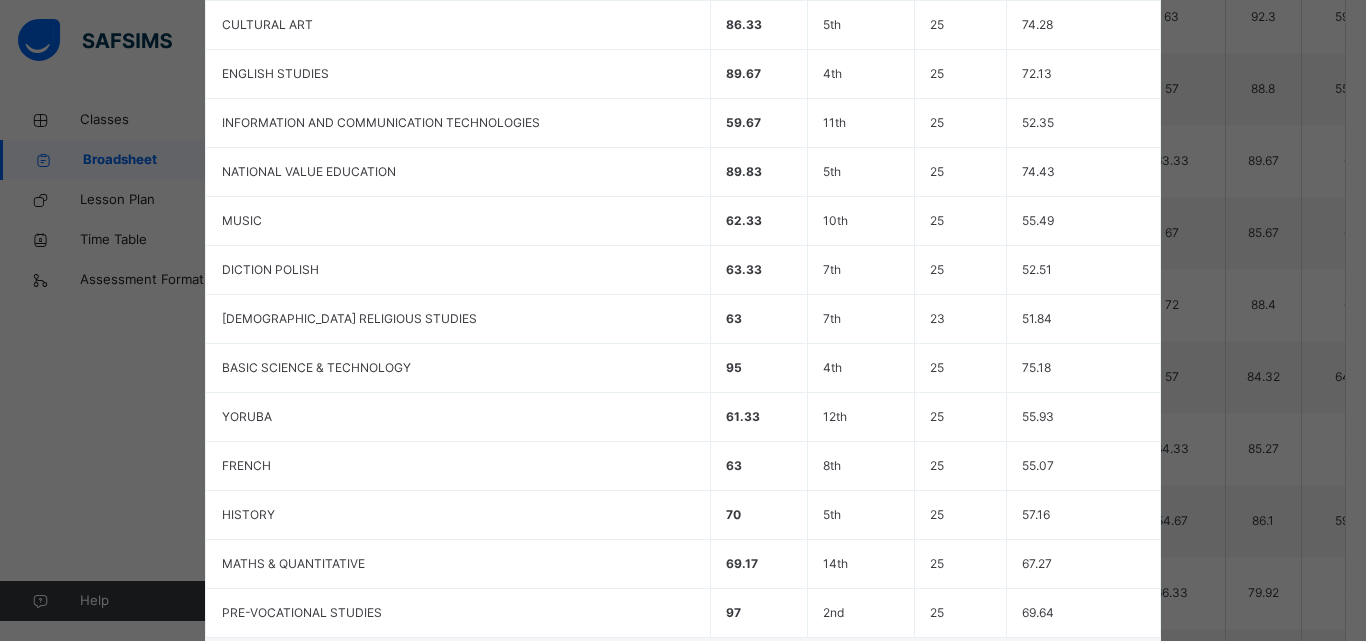 click on "NC   610/21     [PERSON_NAME]  [PERSON_NAME]     undefined undefined   Pending View Reportsheet     Position         6       /25         Total Score         2812         Final Average         74         No. of Subjects         13         No. in Class         25         Class Average         62.26         High. Average in Class         78.86         Low. Average in Class         0     Assessments     Subjects         Total         Position         Out of         Class average       CULTURAL ART     86.33     5th     25     74.28     ENGLISH STUDIES      89.67     4th     25     72.13     INFORMATION AND COMMUNICATION TECHNOLOGIES     59.67     11th     25     52.35     NATIONAL VALUE EDUCATION     89.83     5th     25     74.43     MUSIC     62.33     10th     25     55.49     DICTION POLISH     63.33     7th     25     52.51     [DEMOGRAPHIC_DATA] RELIGIOUS STUDIES     63     7th     23     51.84     BASIC SCIENCE & TECHNOLOGY     95     4th     25     75.18     YORUBA     61.33     12th     25     55.93" at bounding box center [683, 320] 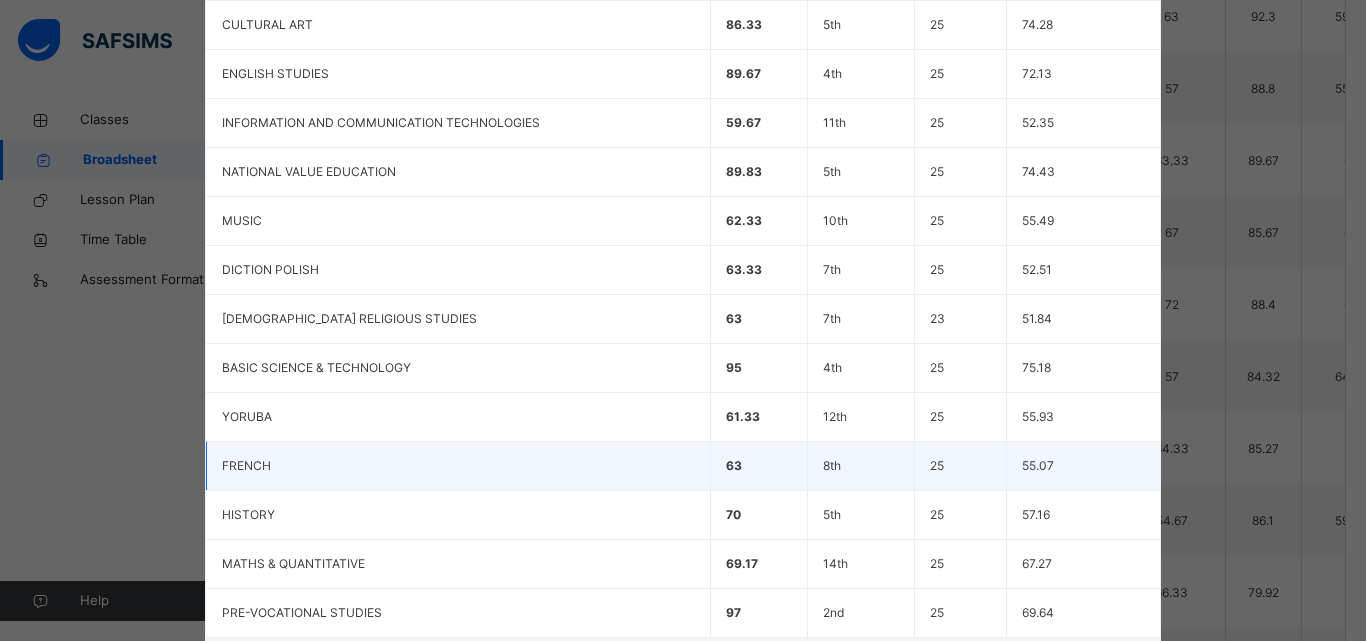 click on "25" at bounding box center [960, 466] 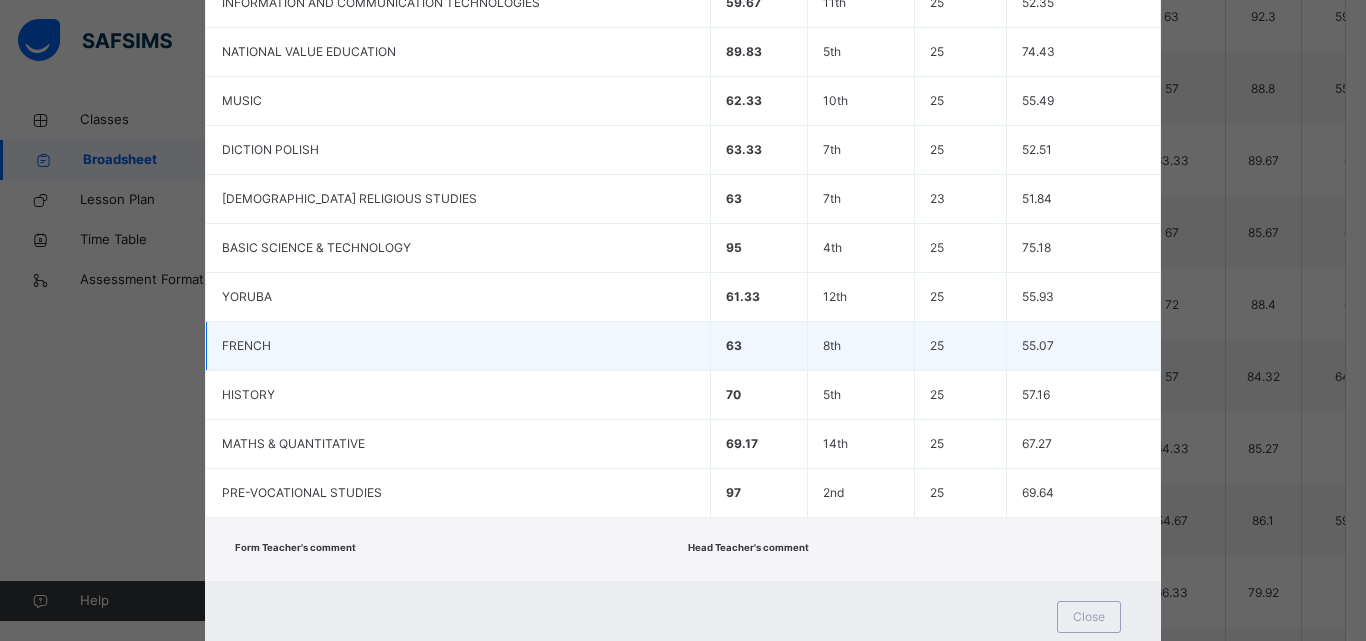 scroll, scrollTop: 675, scrollLeft: 0, axis: vertical 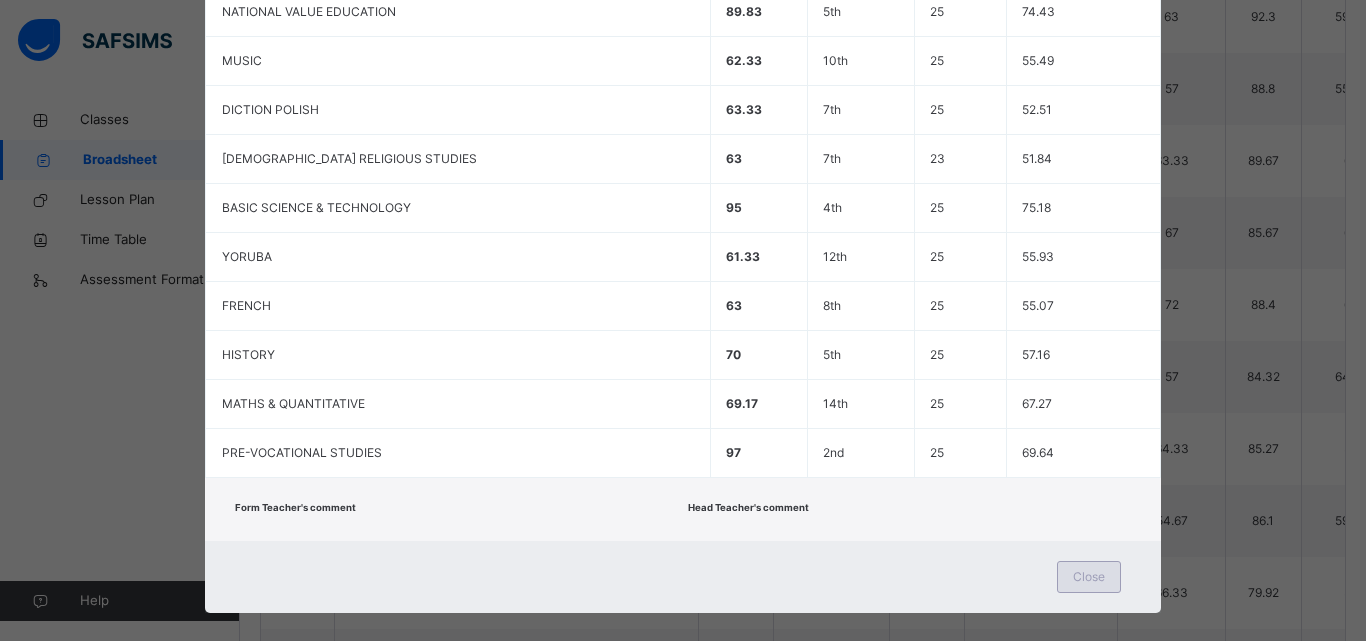 click on "Close" at bounding box center (1089, 577) 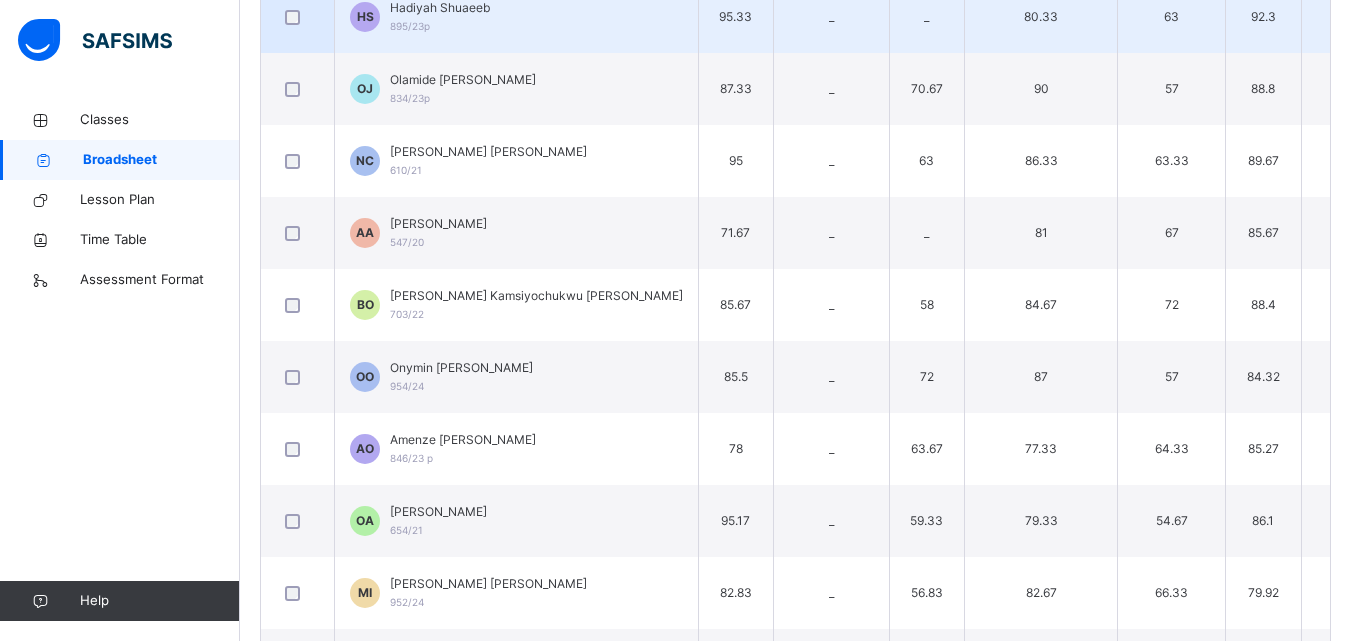 click on "HS   Hadiyah  Shuaeeb     895/23p" at bounding box center (517, 17) 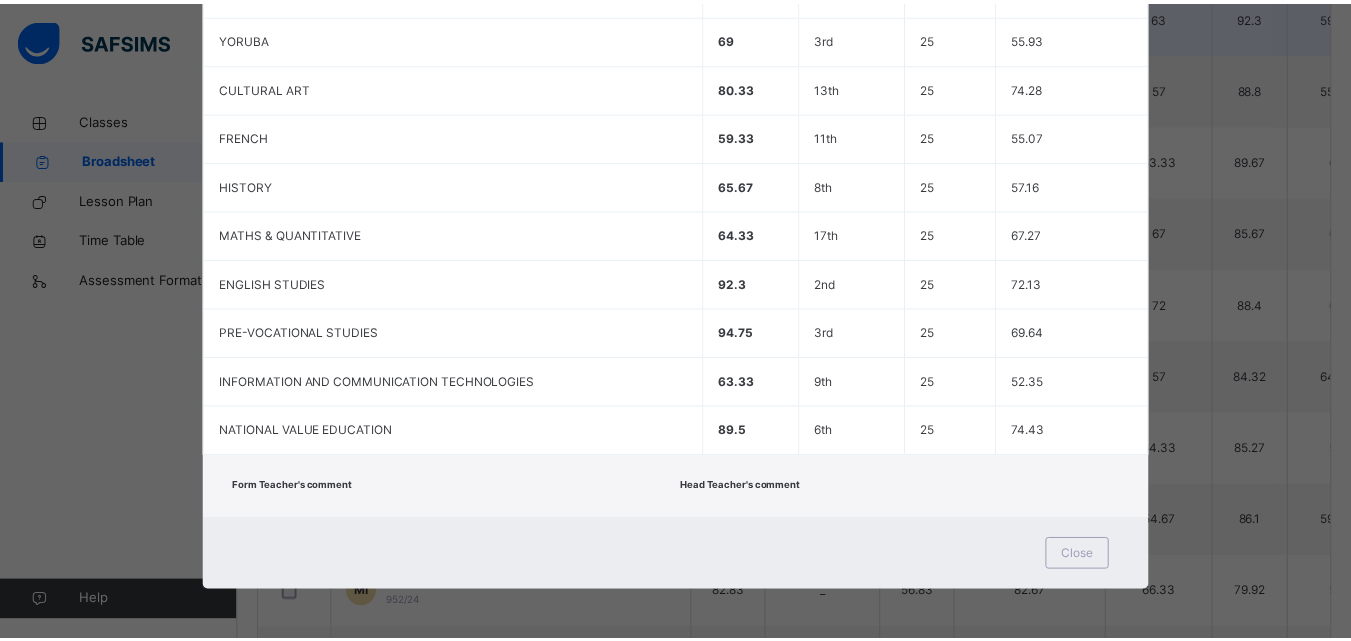 scroll, scrollTop: 648, scrollLeft: 0, axis: vertical 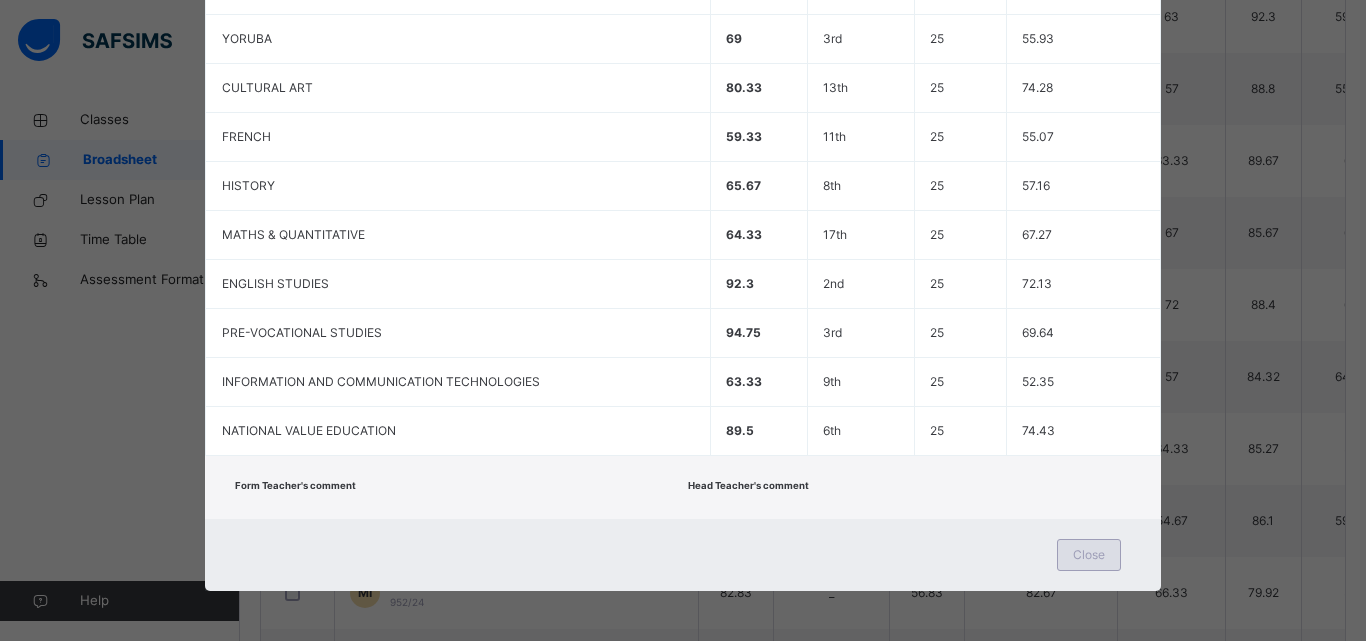 click on "Close" at bounding box center [1089, 555] 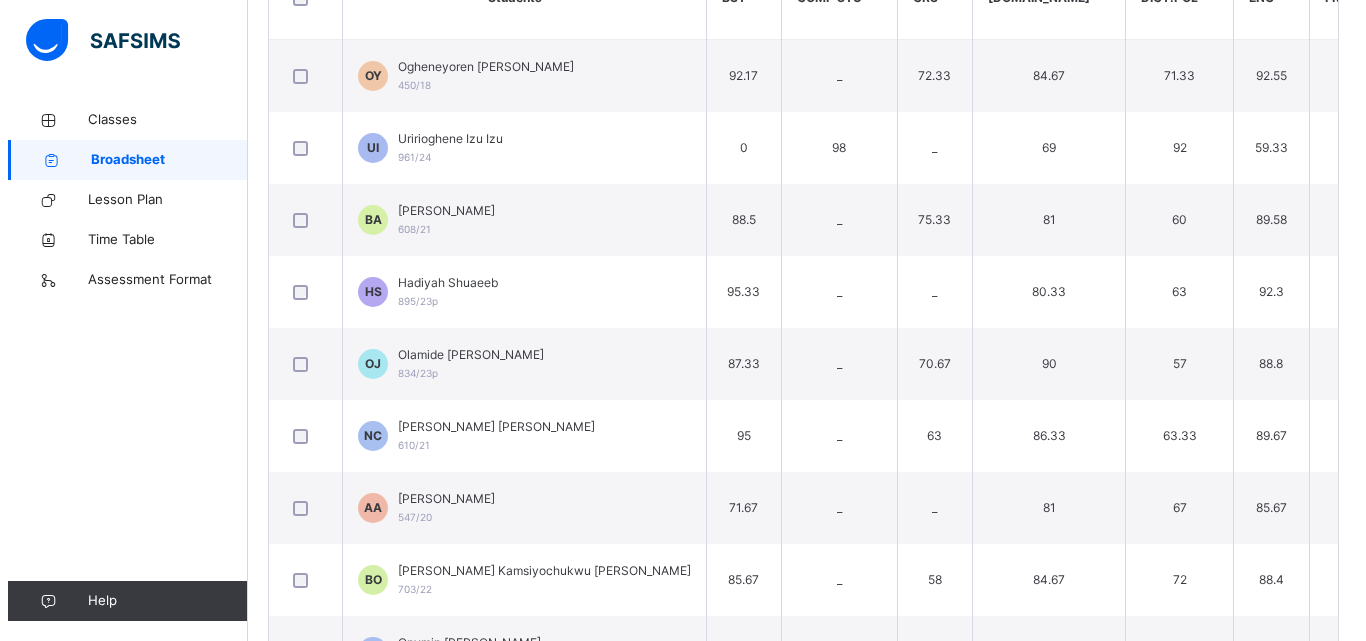 scroll, scrollTop: 592, scrollLeft: 0, axis: vertical 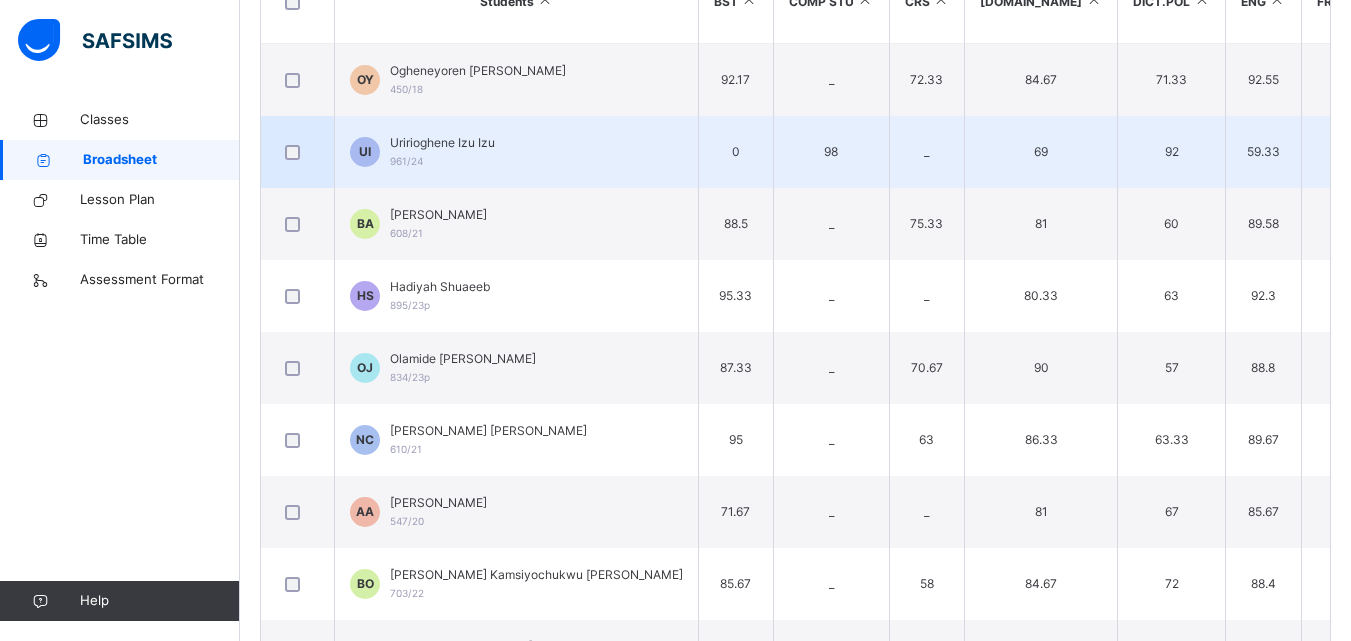 click on "UI   Uririoghene Izu Izu     961/24" at bounding box center (517, 152) 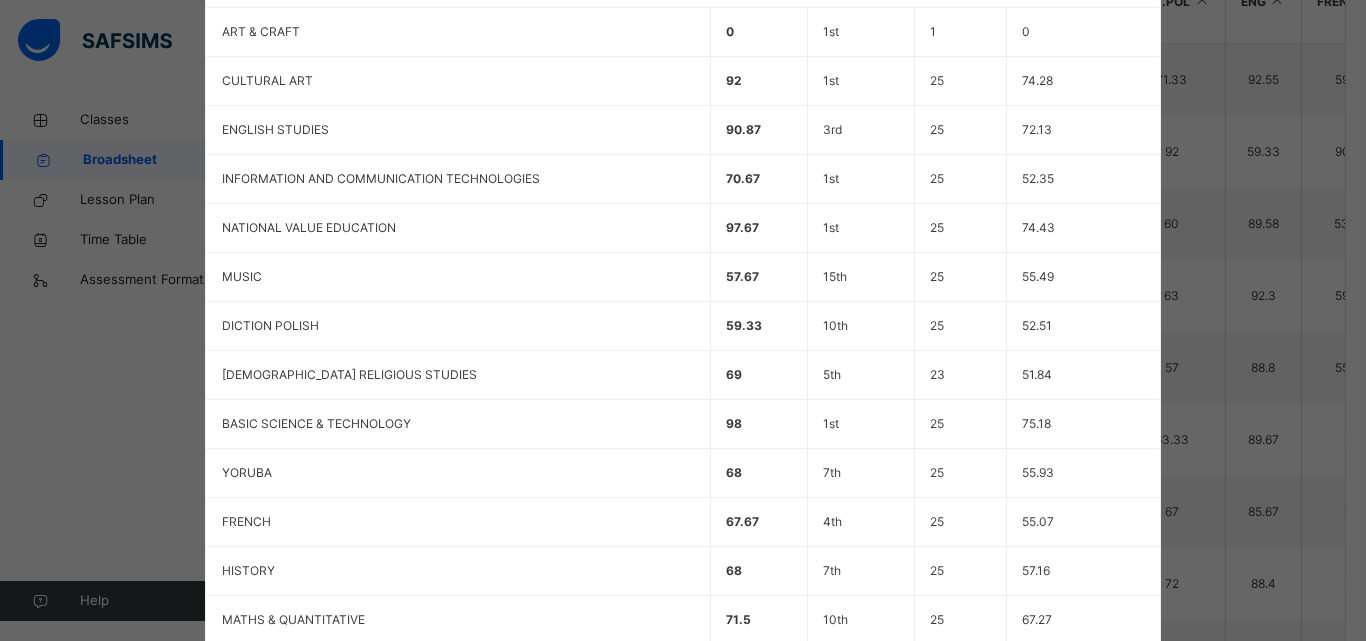 scroll, scrollTop: 553, scrollLeft: 0, axis: vertical 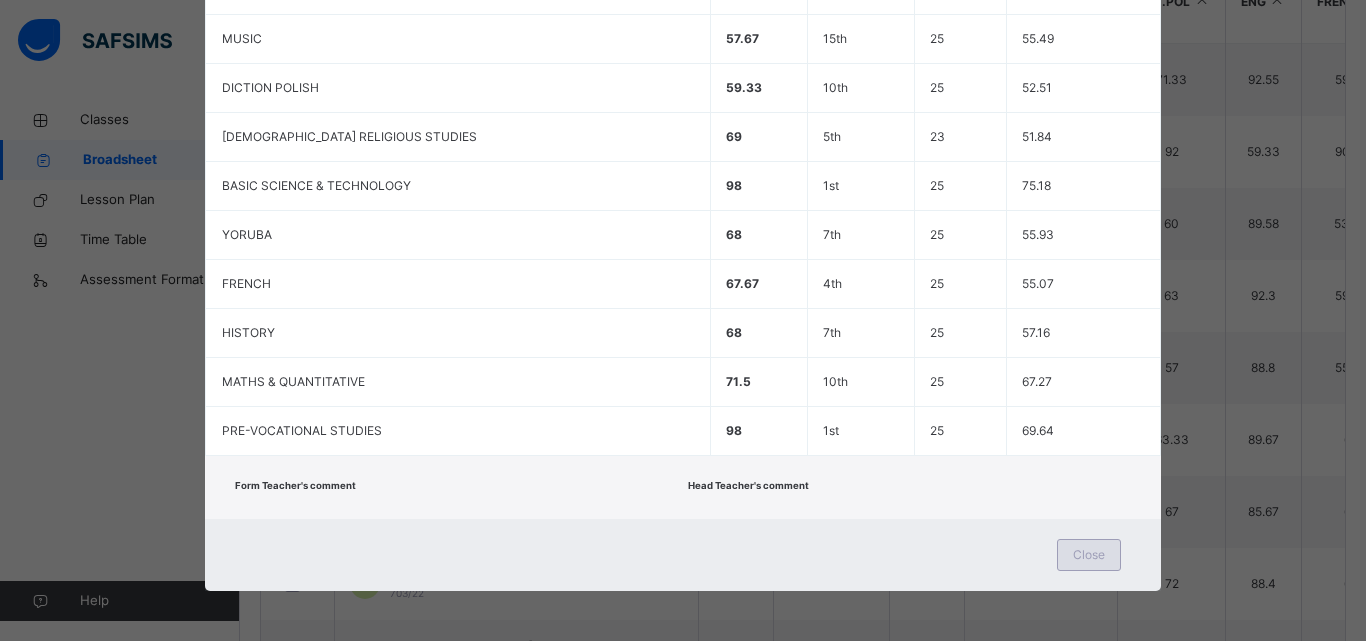 click on "Close" at bounding box center [1089, 555] 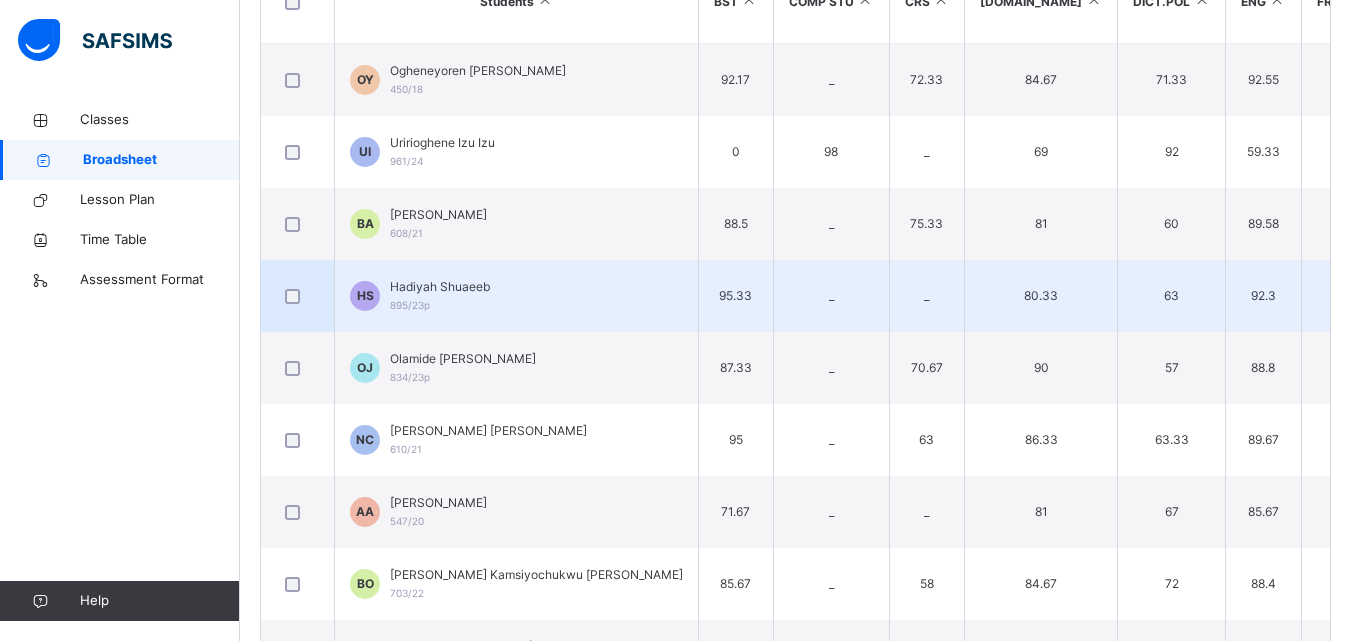 click on "HS   Hadiyah  Shuaeeb     895/23p" at bounding box center [517, 296] 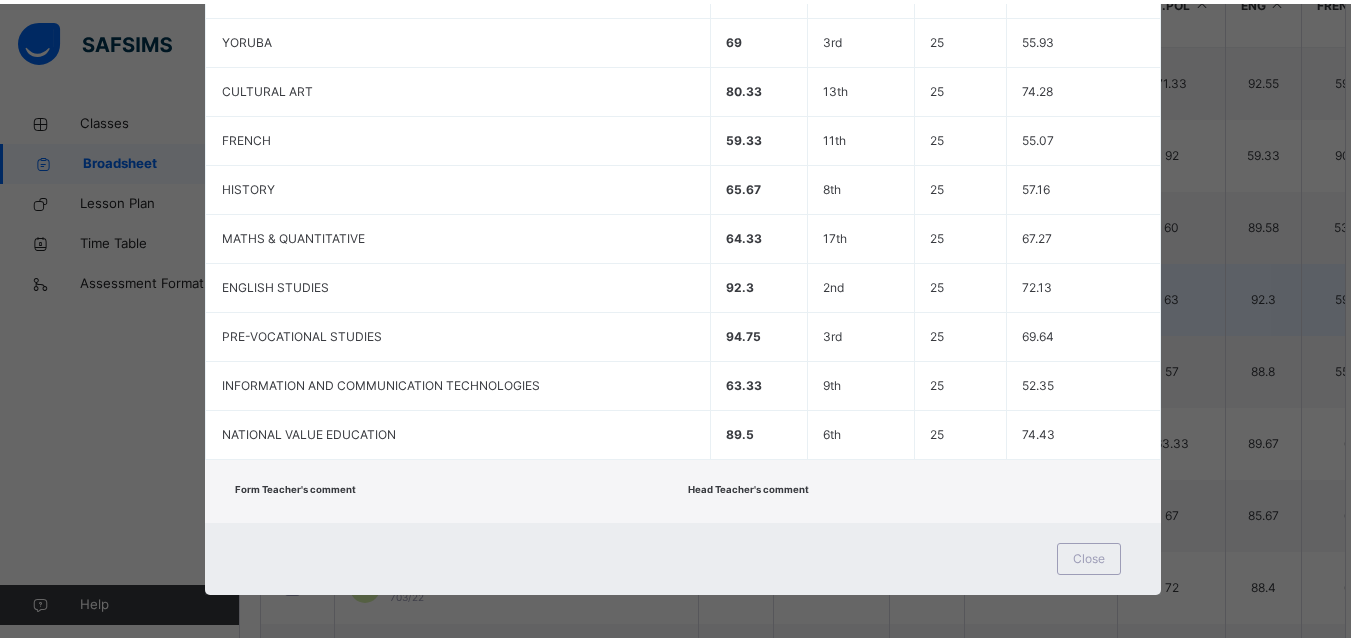scroll, scrollTop: 648, scrollLeft: 0, axis: vertical 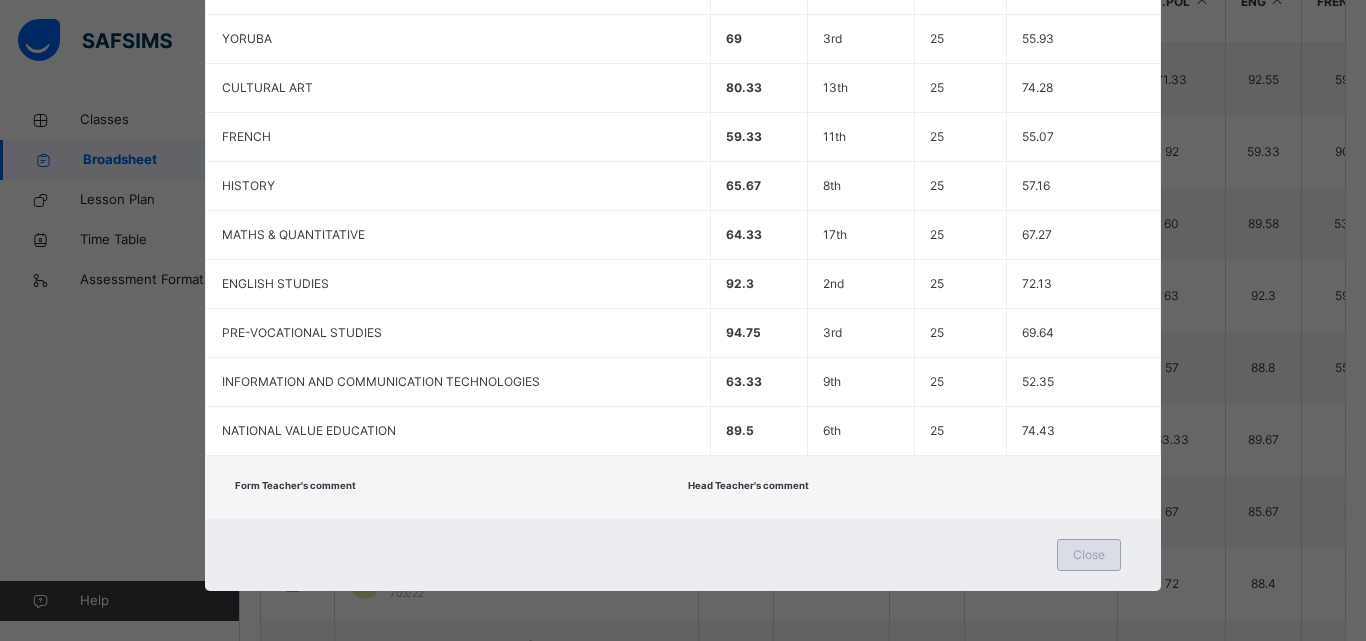 click on "Close" at bounding box center (1089, 555) 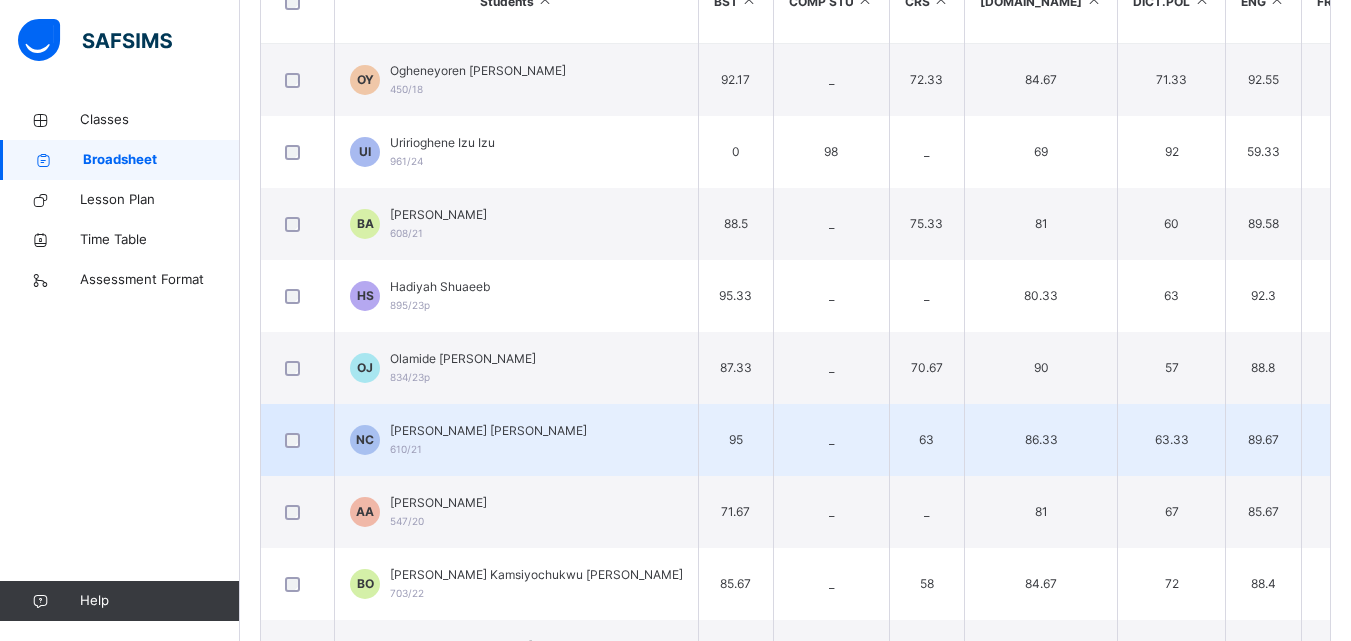 click on "[PERSON_NAME]  [PERSON_NAME]     610/21" at bounding box center [488, 440] 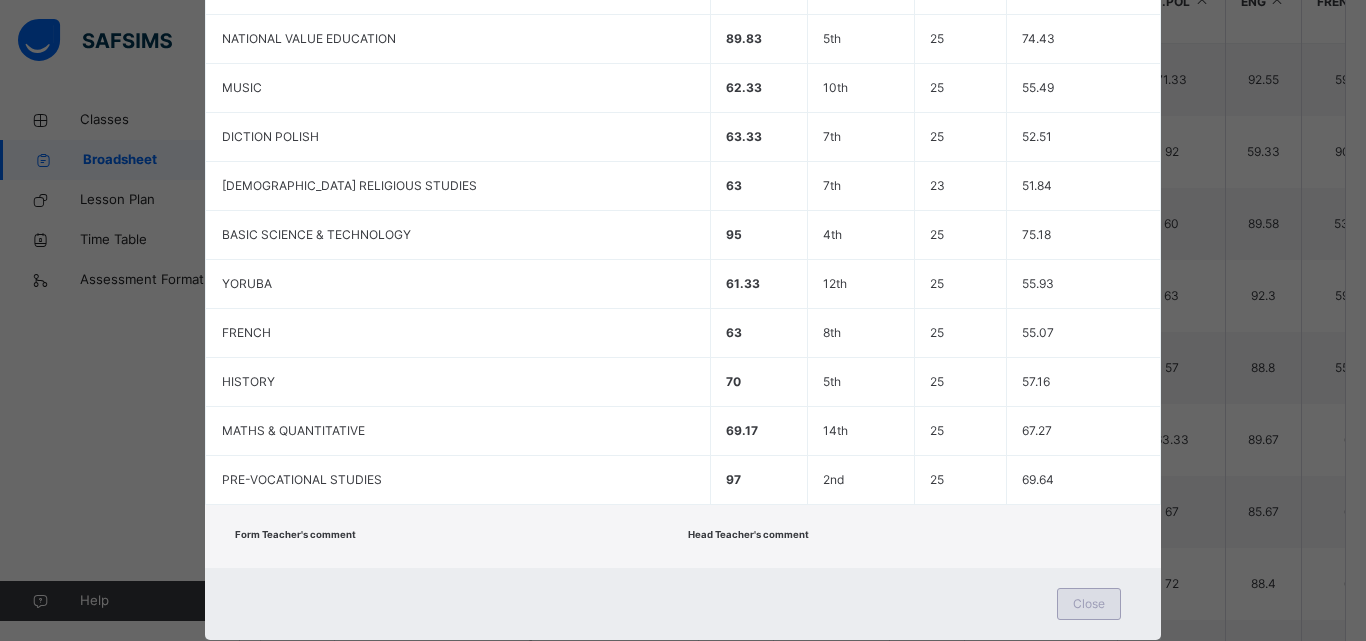click on "Close" at bounding box center [1089, 604] 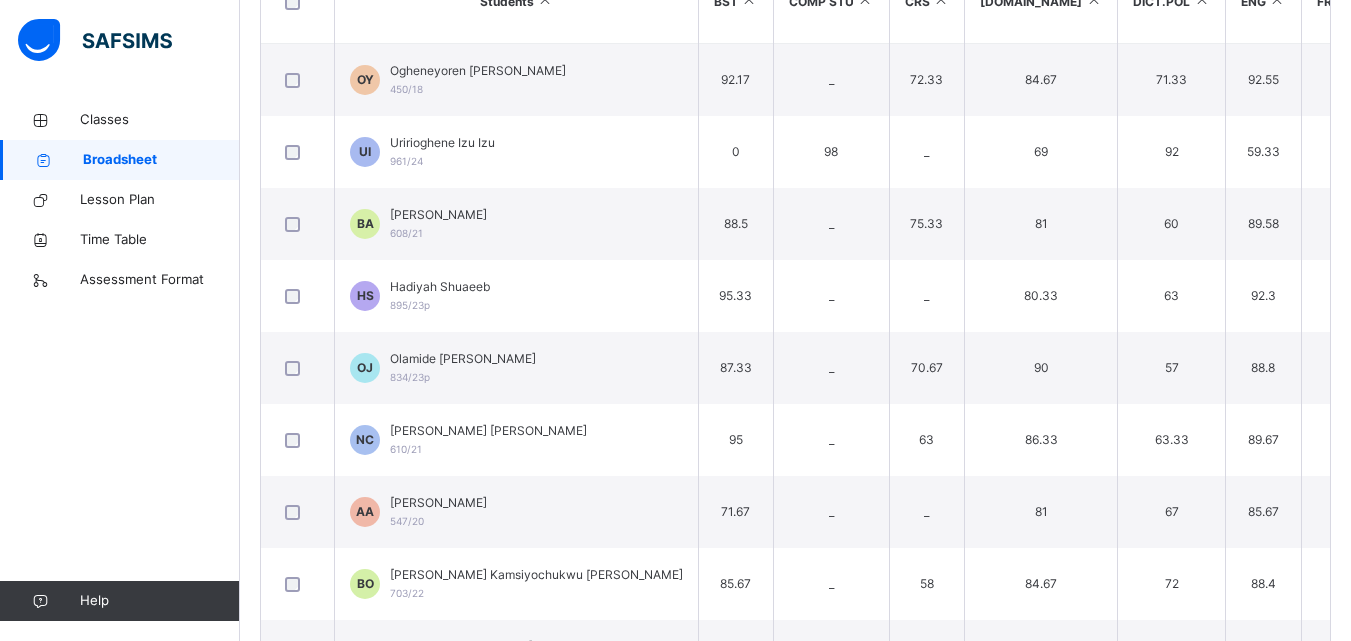 scroll, scrollTop: 596, scrollLeft: 0, axis: vertical 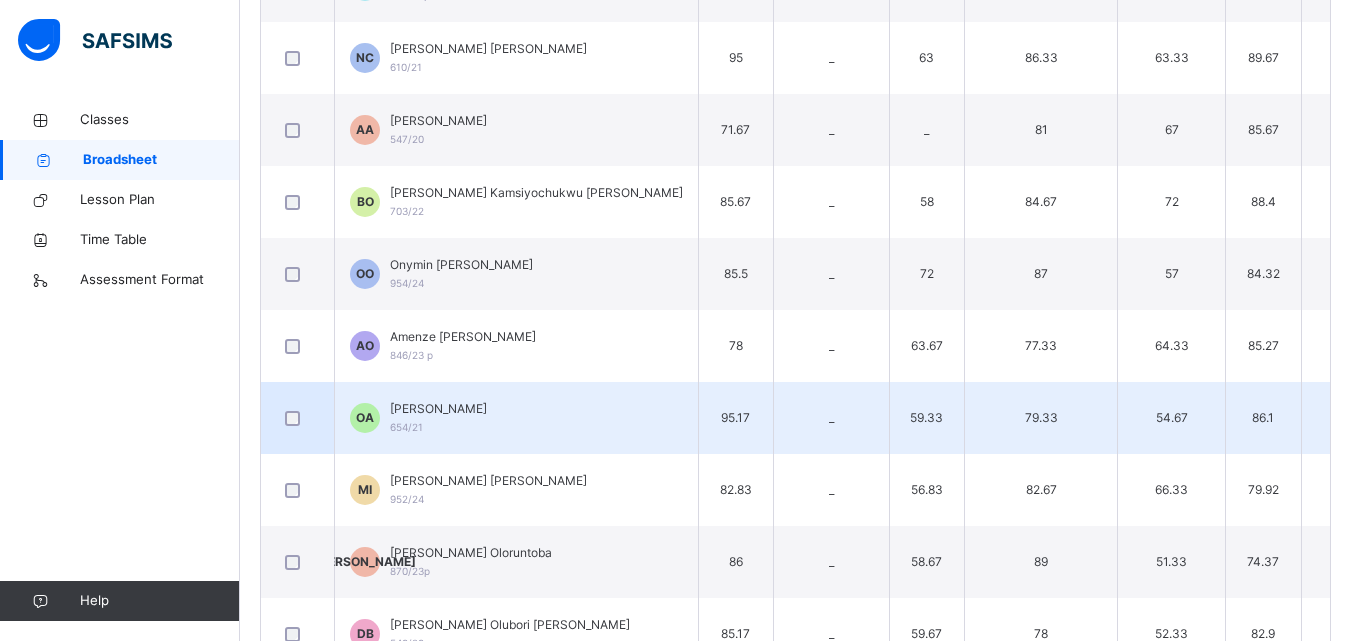 click on "[PERSON_NAME]     654/21" at bounding box center (438, 418) 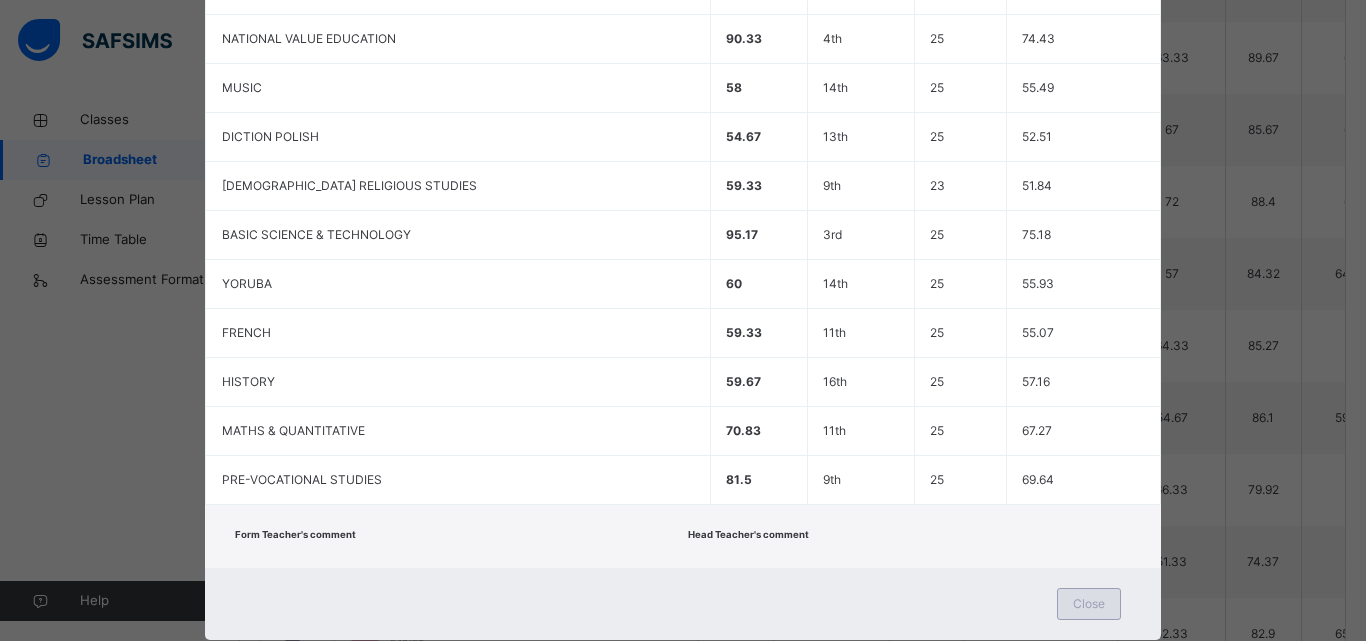 click on "Close" at bounding box center (1089, 604) 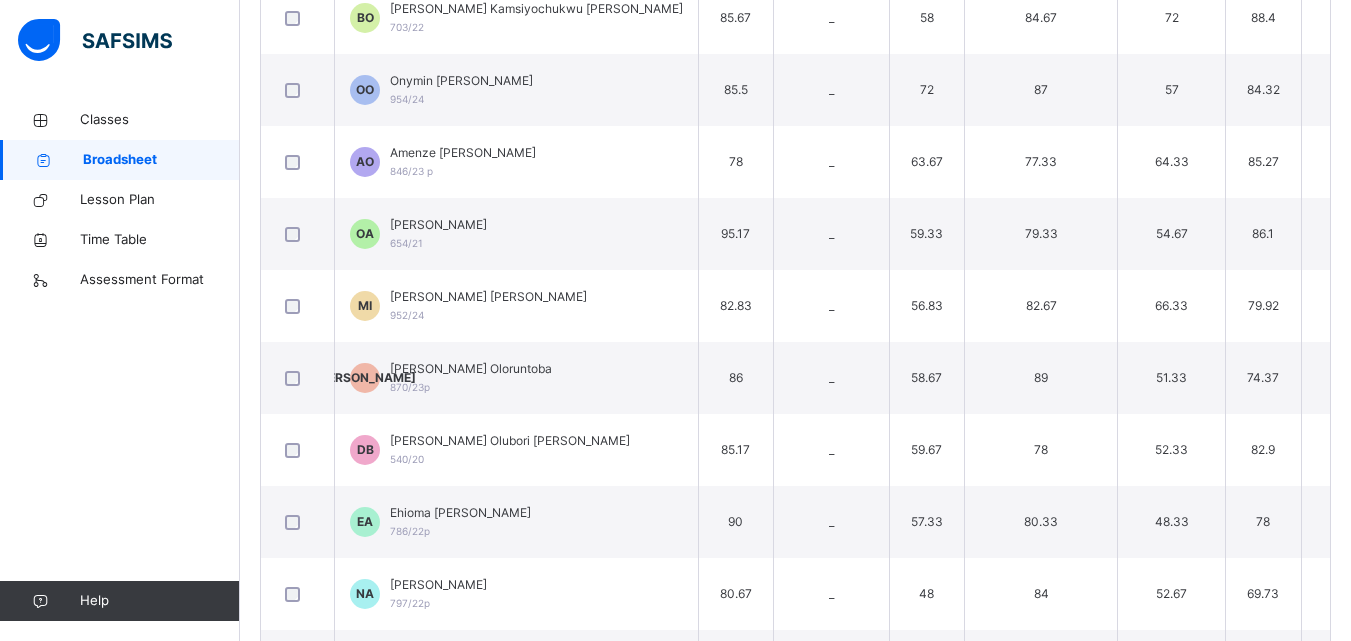 scroll, scrollTop: 1162, scrollLeft: 0, axis: vertical 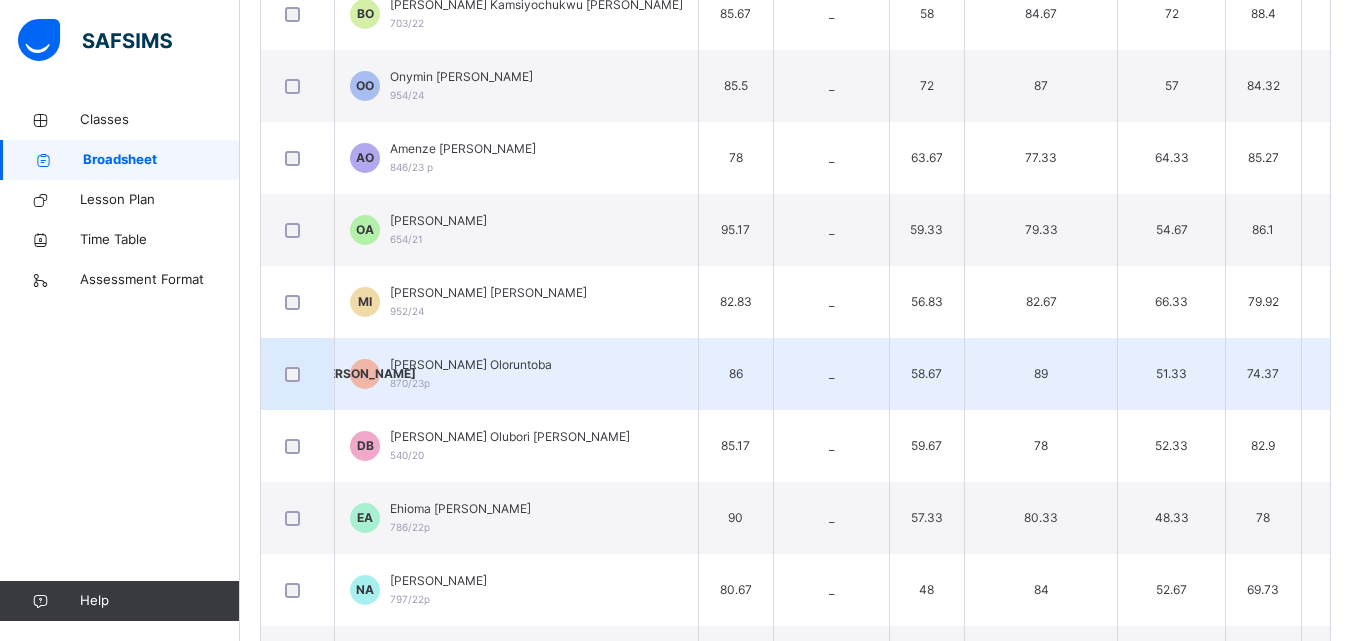 click on "JO   [PERSON_NAME]  Oloruntoba     870/23p" at bounding box center (517, 374) 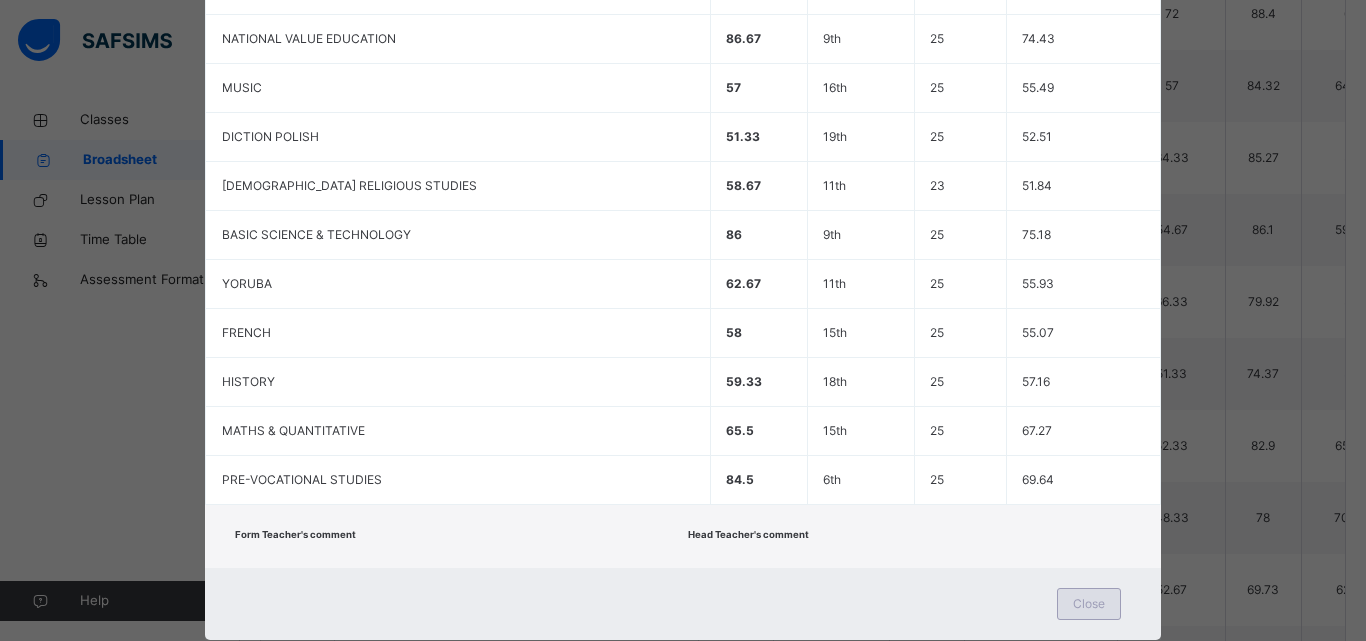 click on "Close" at bounding box center (1089, 604) 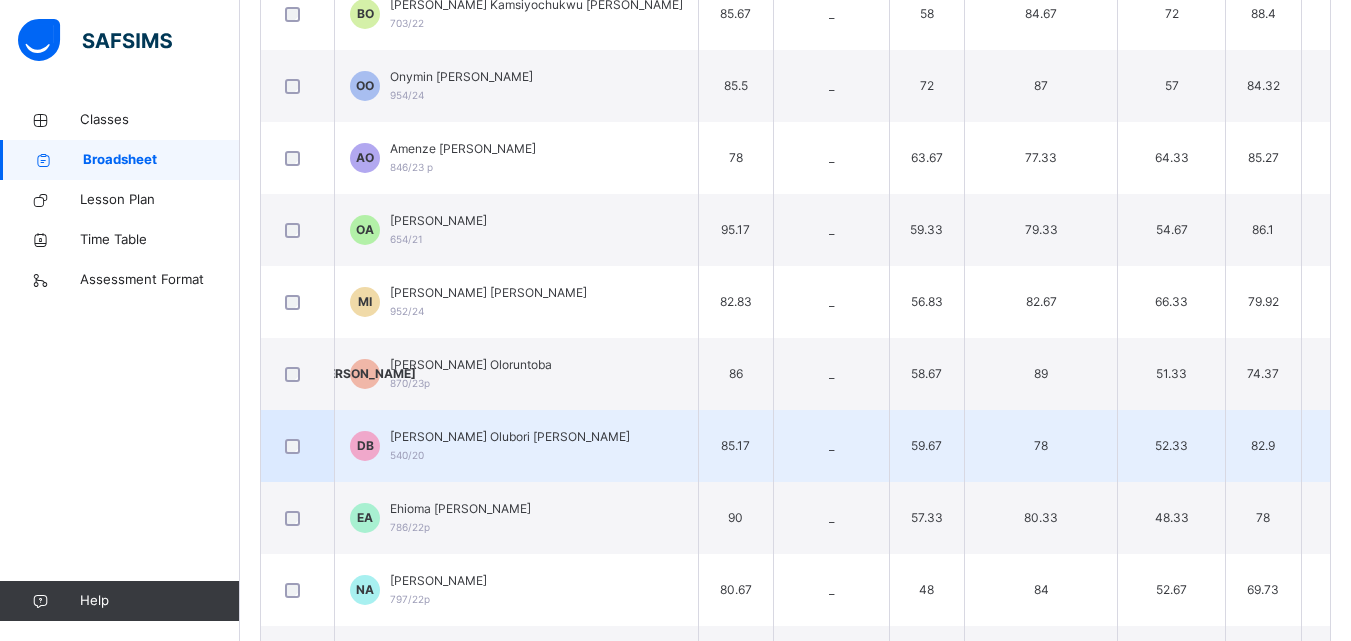 click on "[PERSON_NAME] Olubori [PERSON_NAME]     540/20" at bounding box center [517, 446] 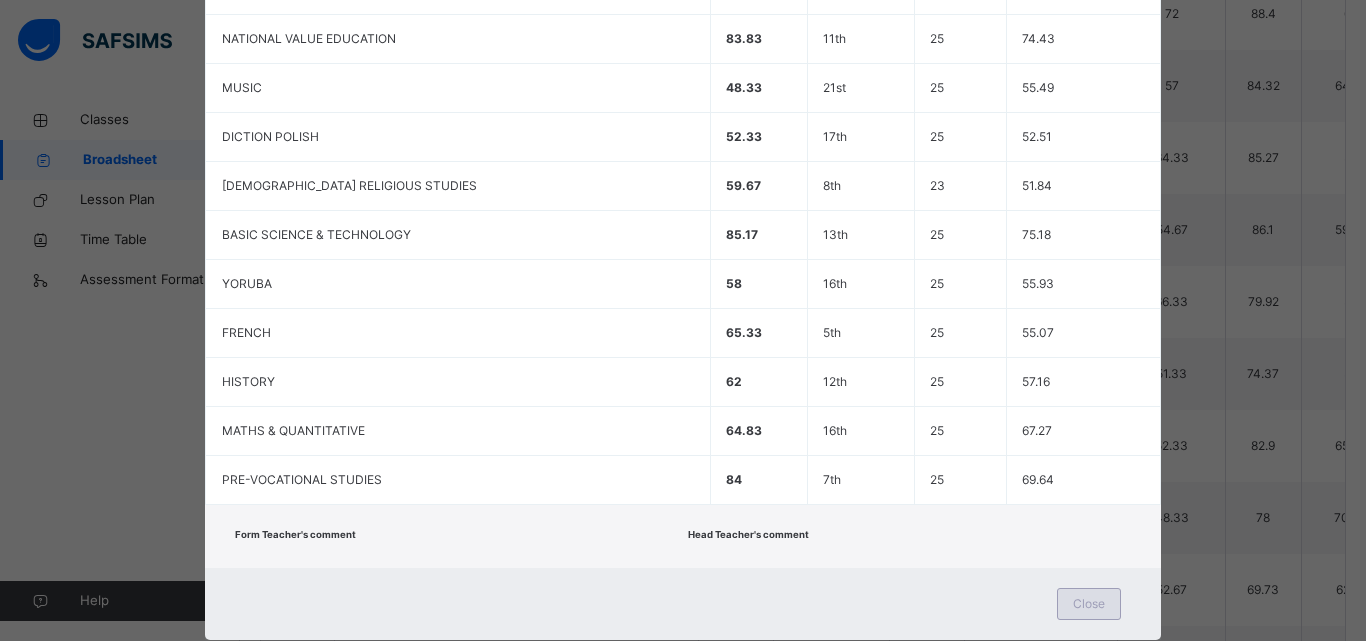click on "Close" at bounding box center [1089, 604] 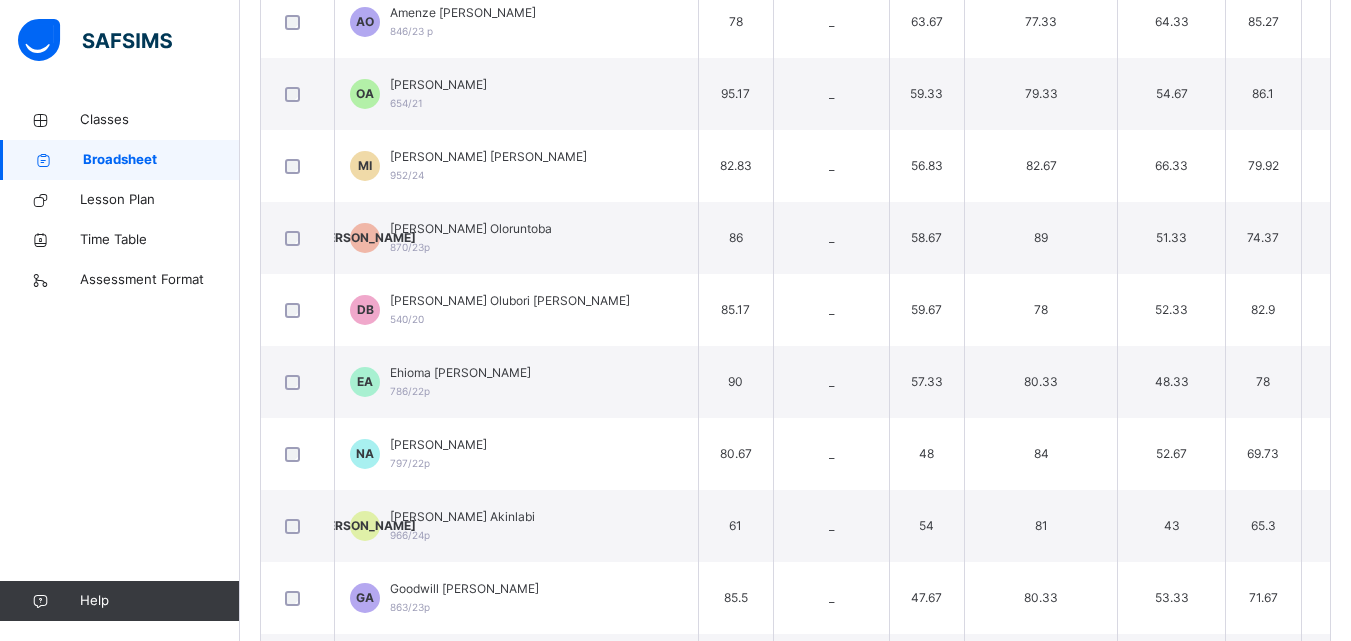 scroll, scrollTop: 1310, scrollLeft: 0, axis: vertical 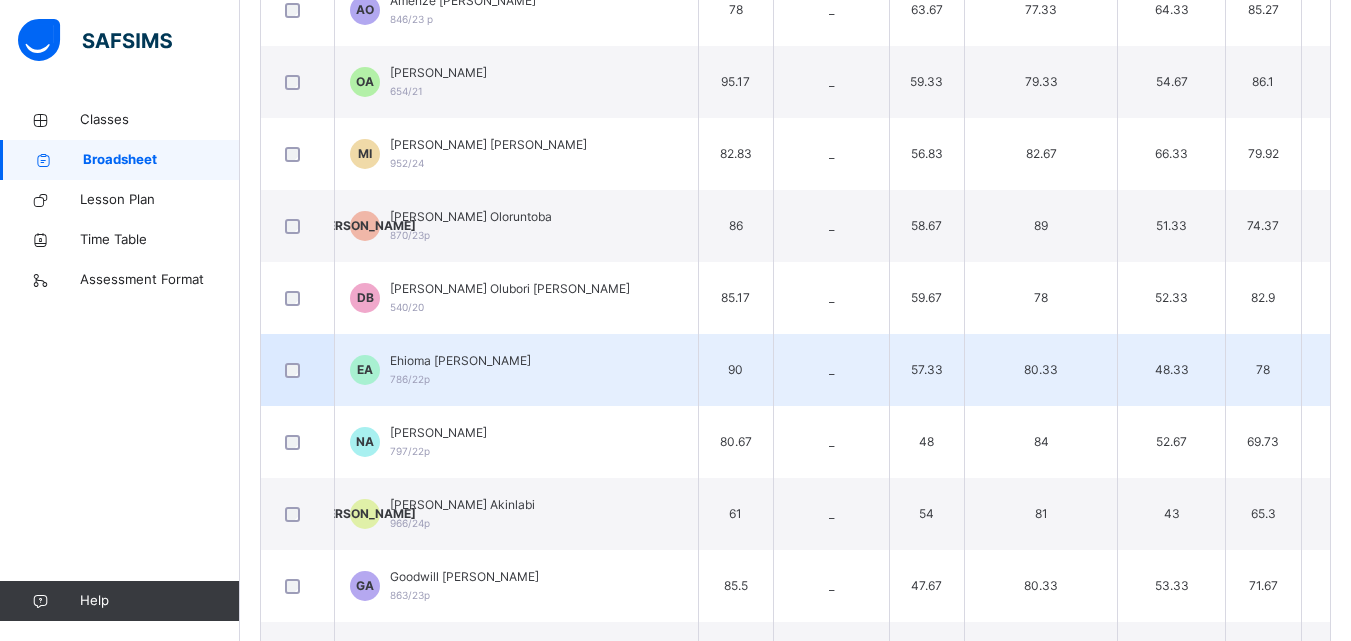 click on "EA   Ehioma [PERSON_NAME]     786/22p" at bounding box center (517, 370) 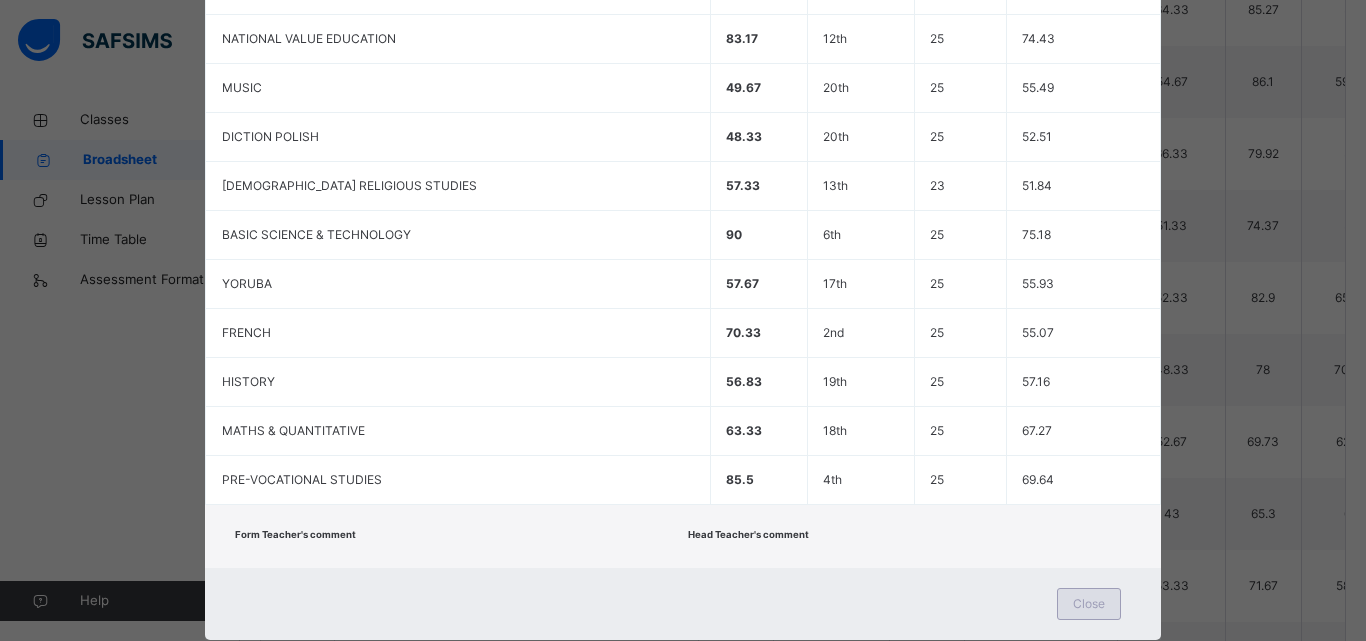 click on "Close" at bounding box center (1089, 604) 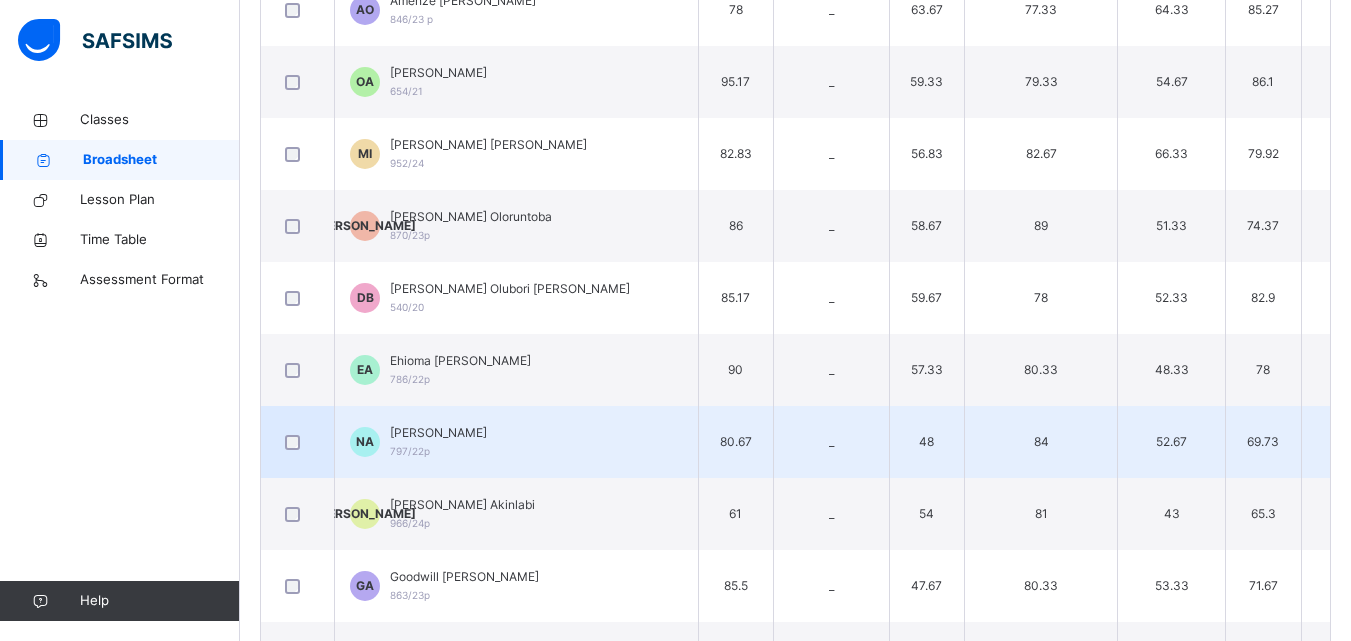 click on "[PERSON_NAME]" at bounding box center [438, 433] 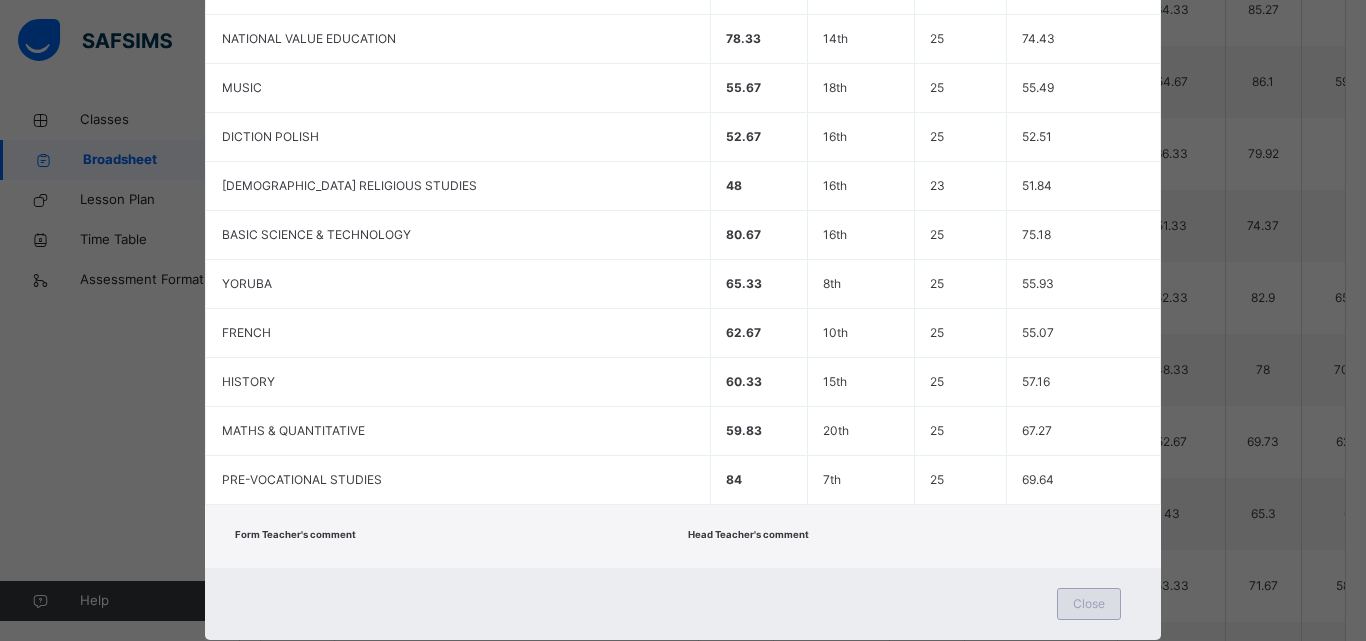 click on "Close" at bounding box center [1089, 604] 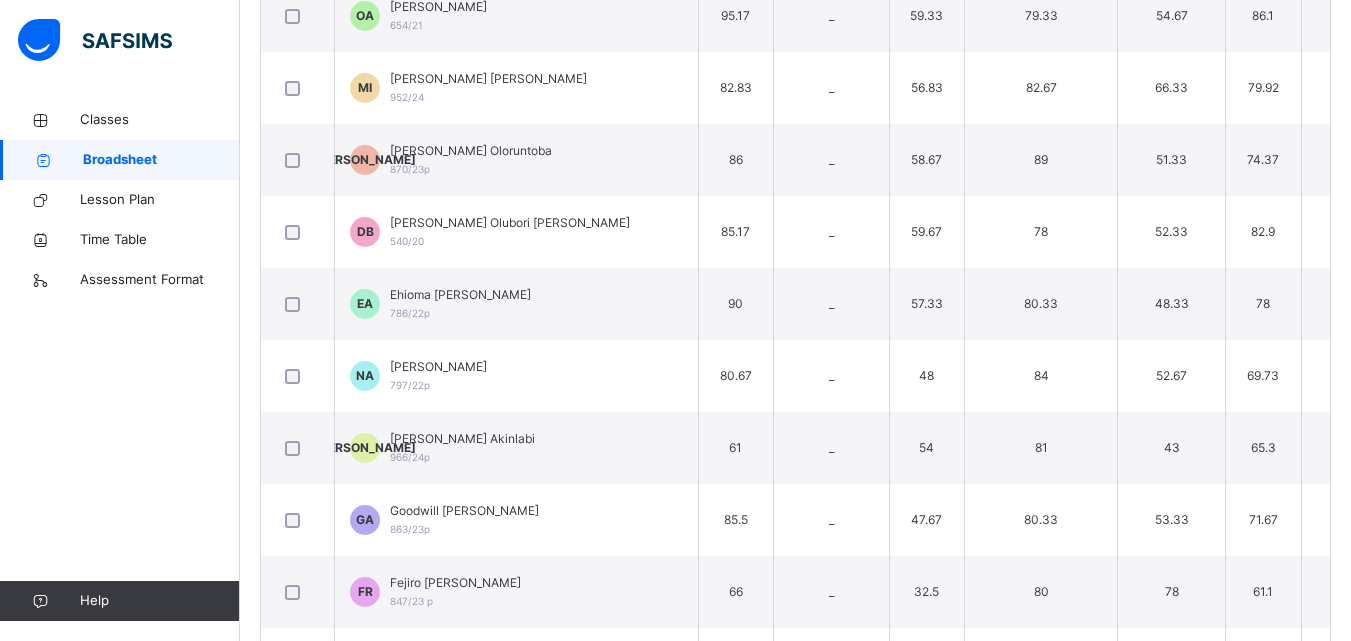scroll, scrollTop: 1388, scrollLeft: 0, axis: vertical 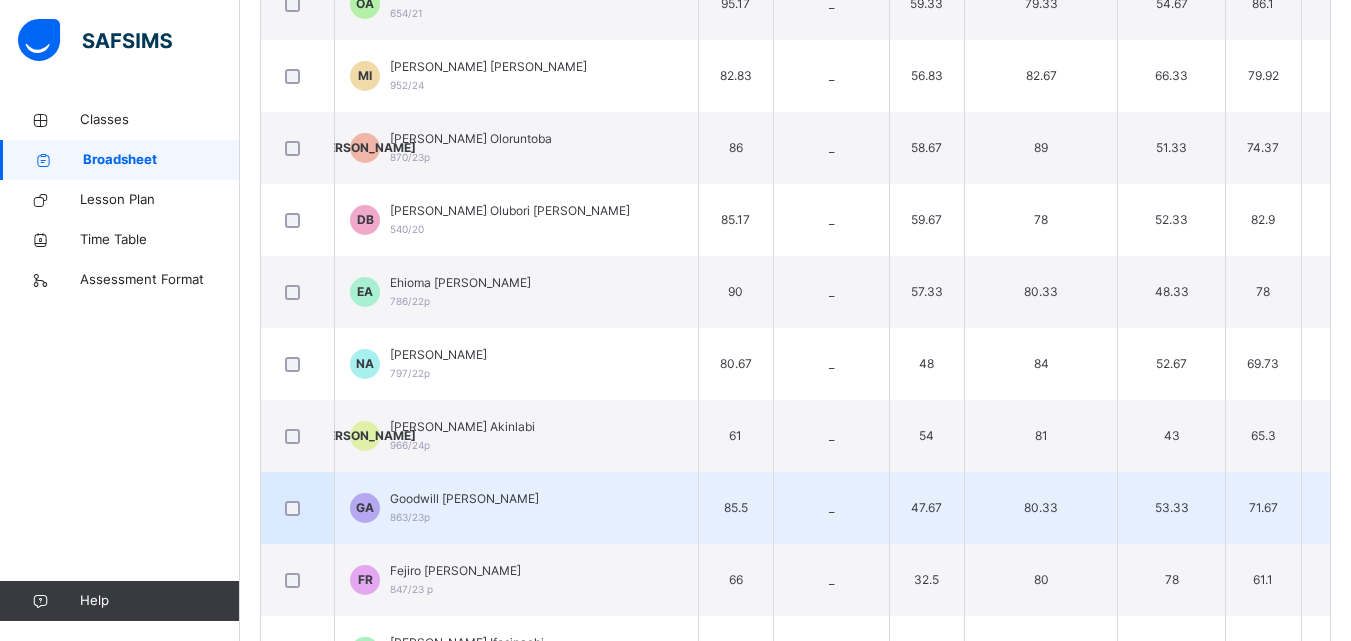 click on "GA   Goodwill [PERSON_NAME]     863/23p" at bounding box center [517, 508] 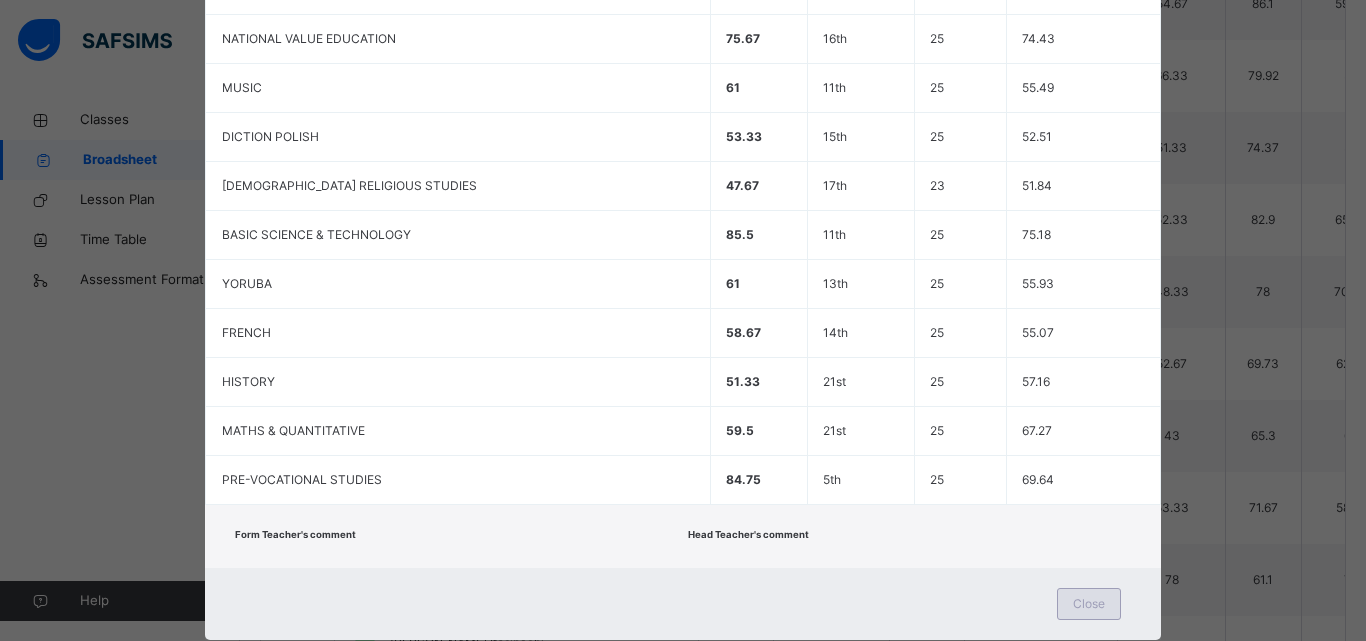 click on "Close" at bounding box center (1089, 604) 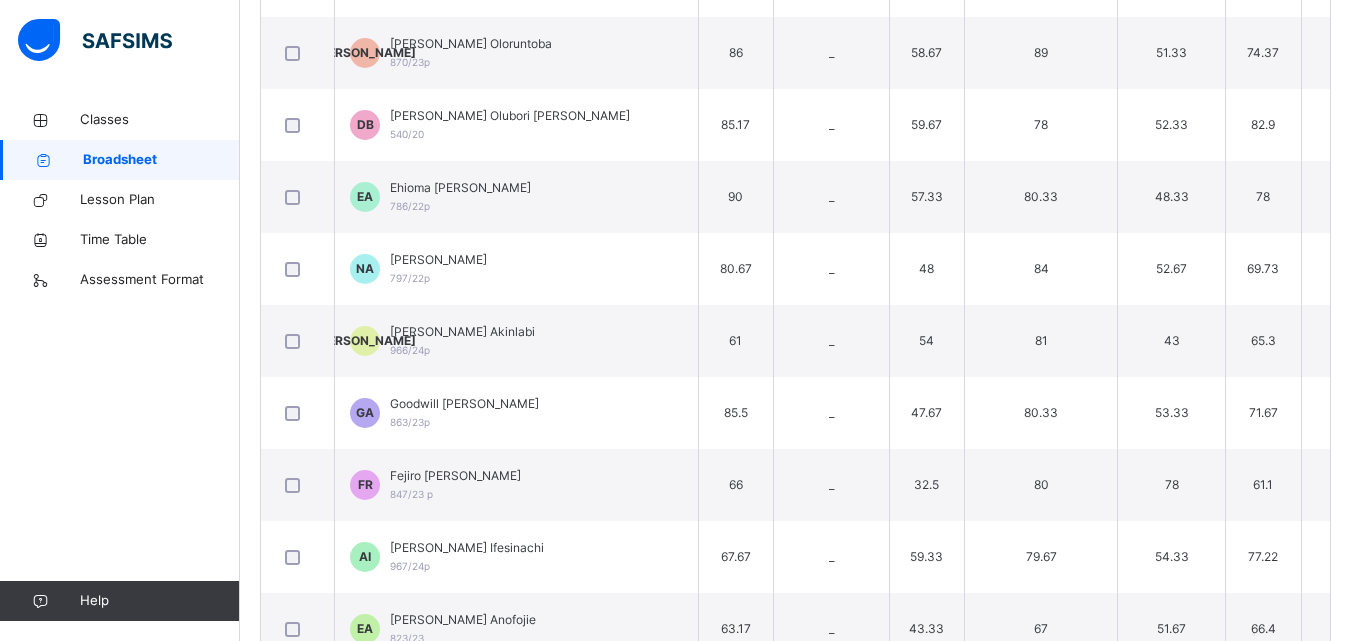 scroll, scrollTop: 1549, scrollLeft: 0, axis: vertical 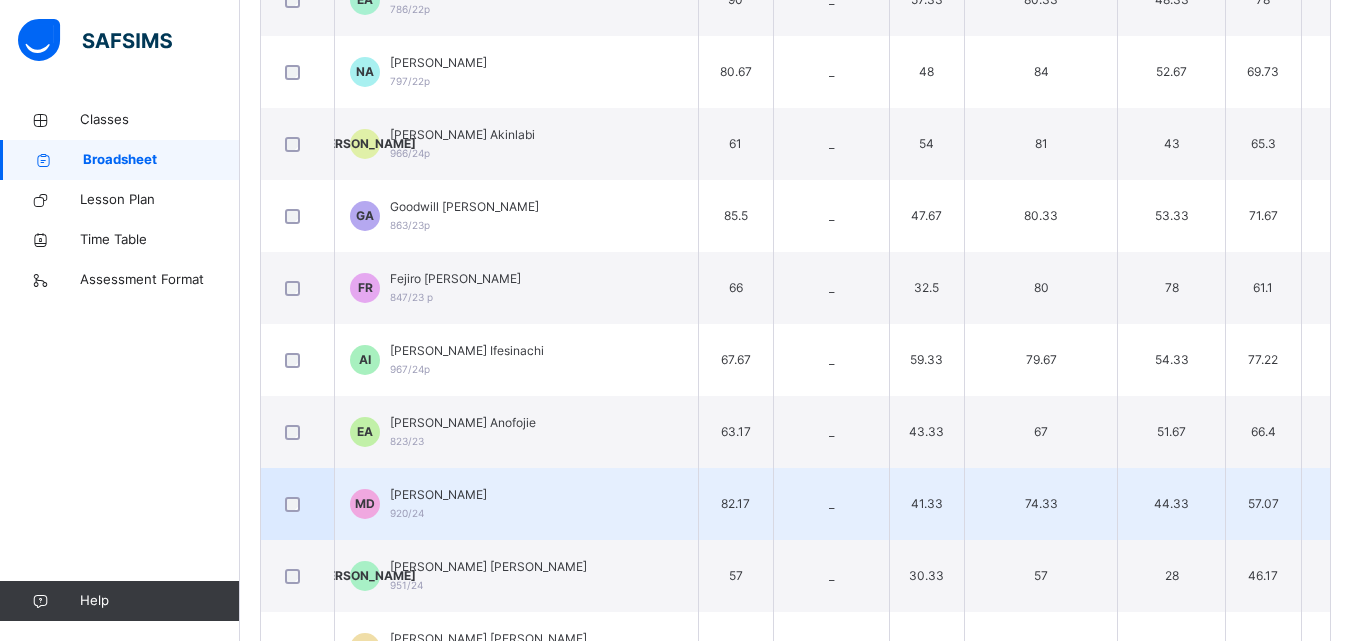 click on "MD   [PERSON_NAME]     920/24" at bounding box center [517, 504] 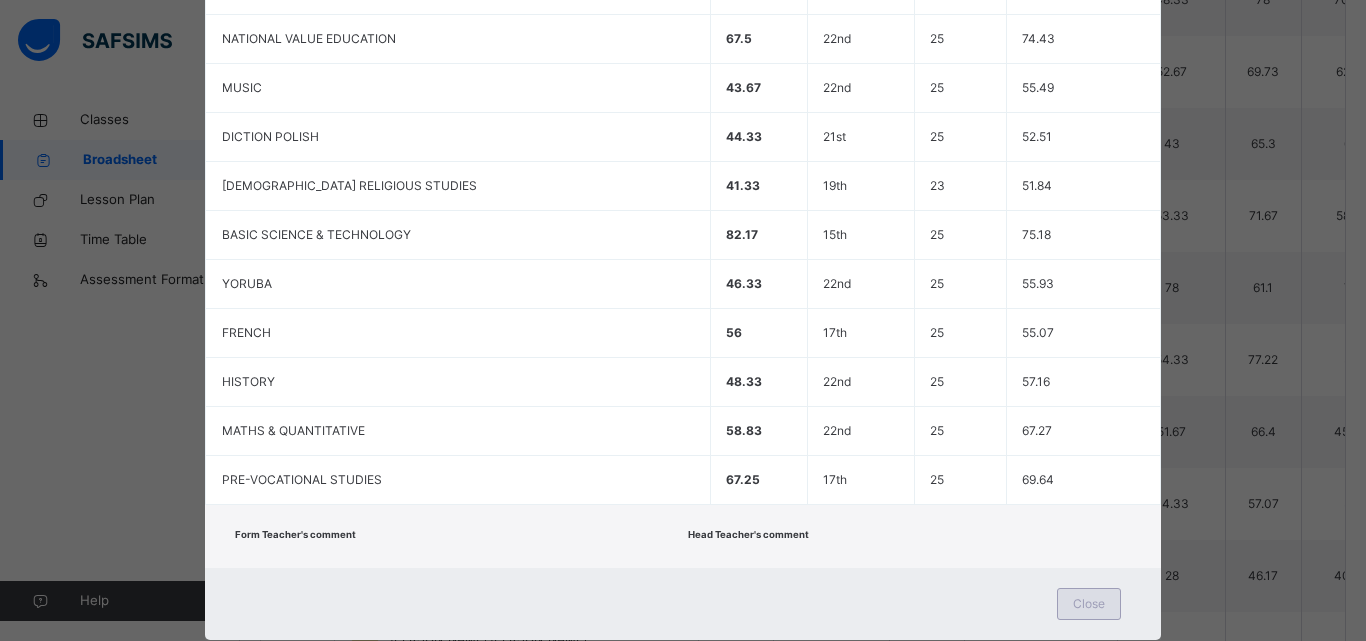 click on "Close" at bounding box center [1089, 604] 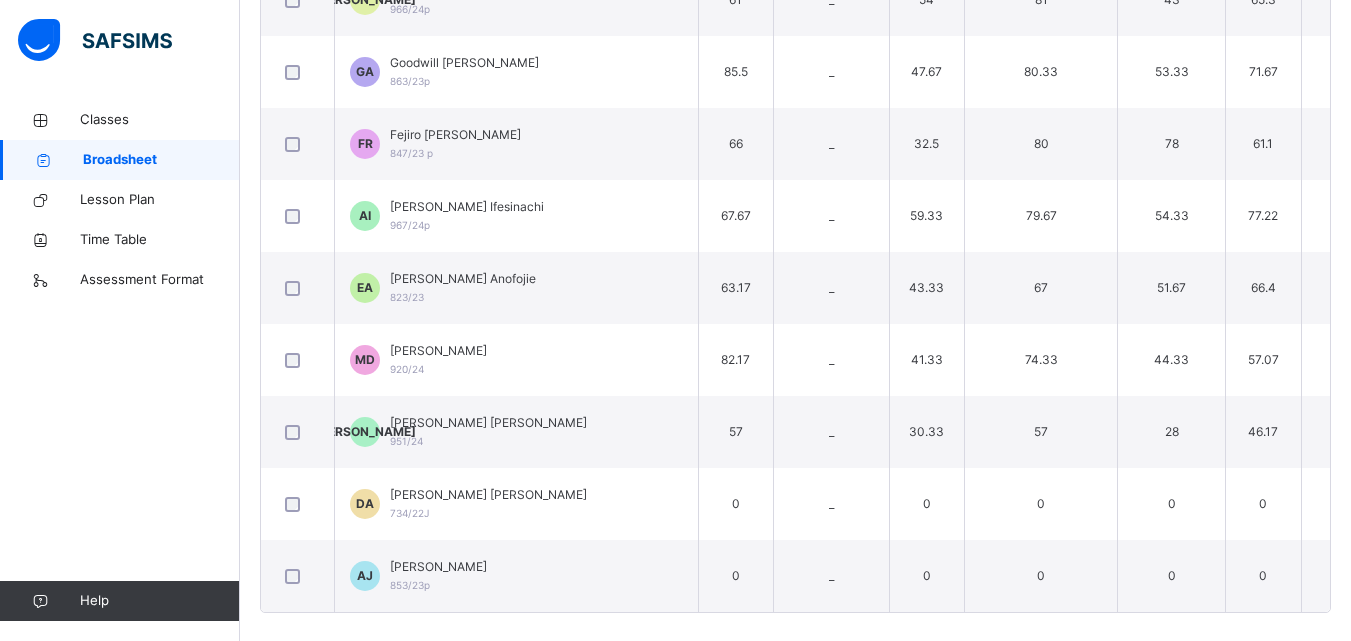 scroll, scrollTop: 1844, scrollLeft: 0, axis: vertical 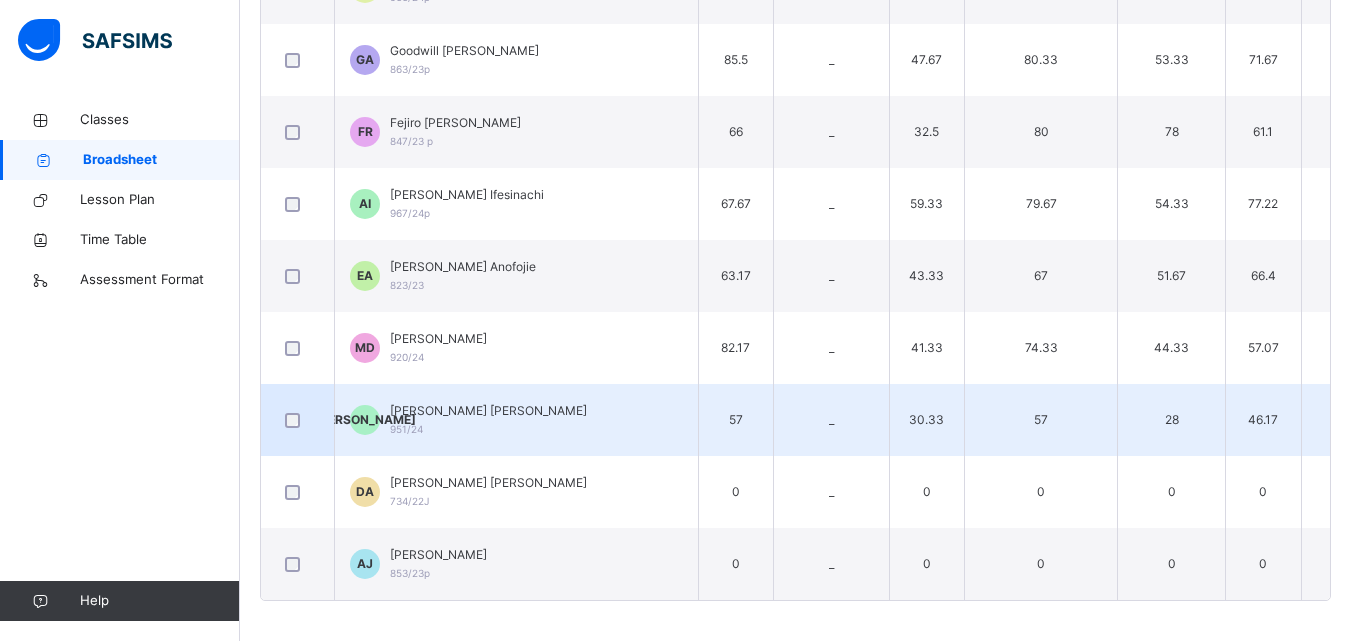 click on "JA   [PERSON_NAME] [PERSON_NAME]     951/24" at bounding box center (517, 420) 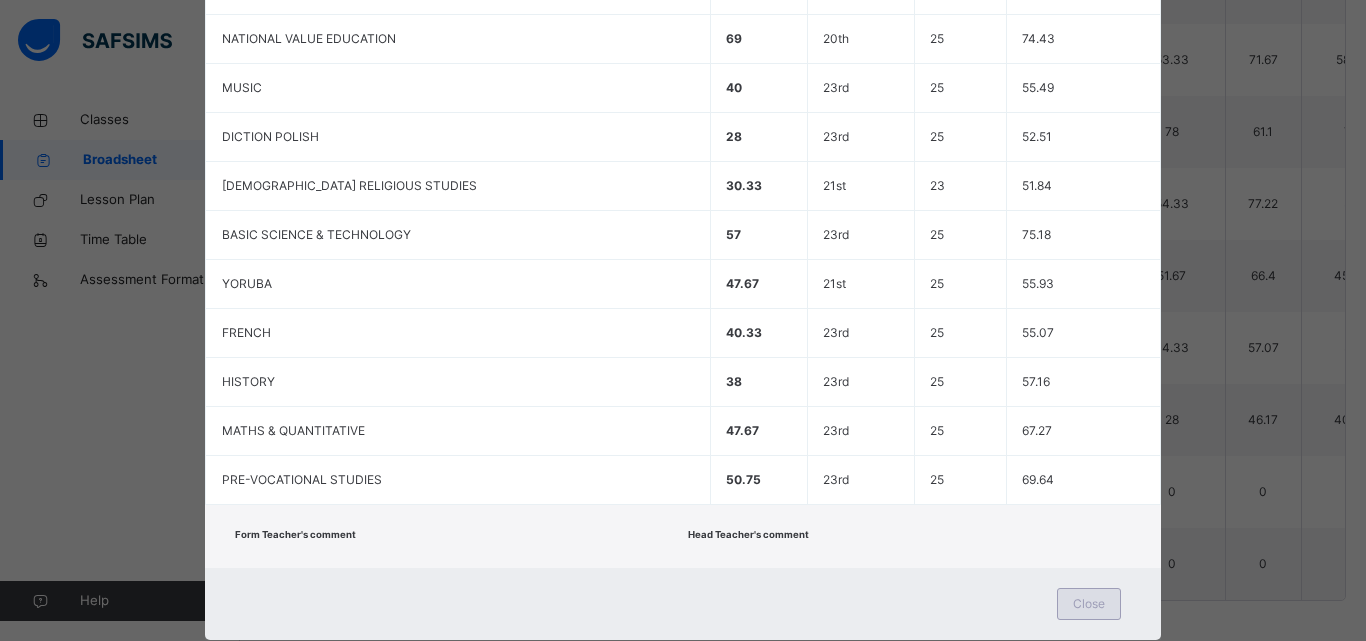 click on "Close" at bounding box center [1089, 604] 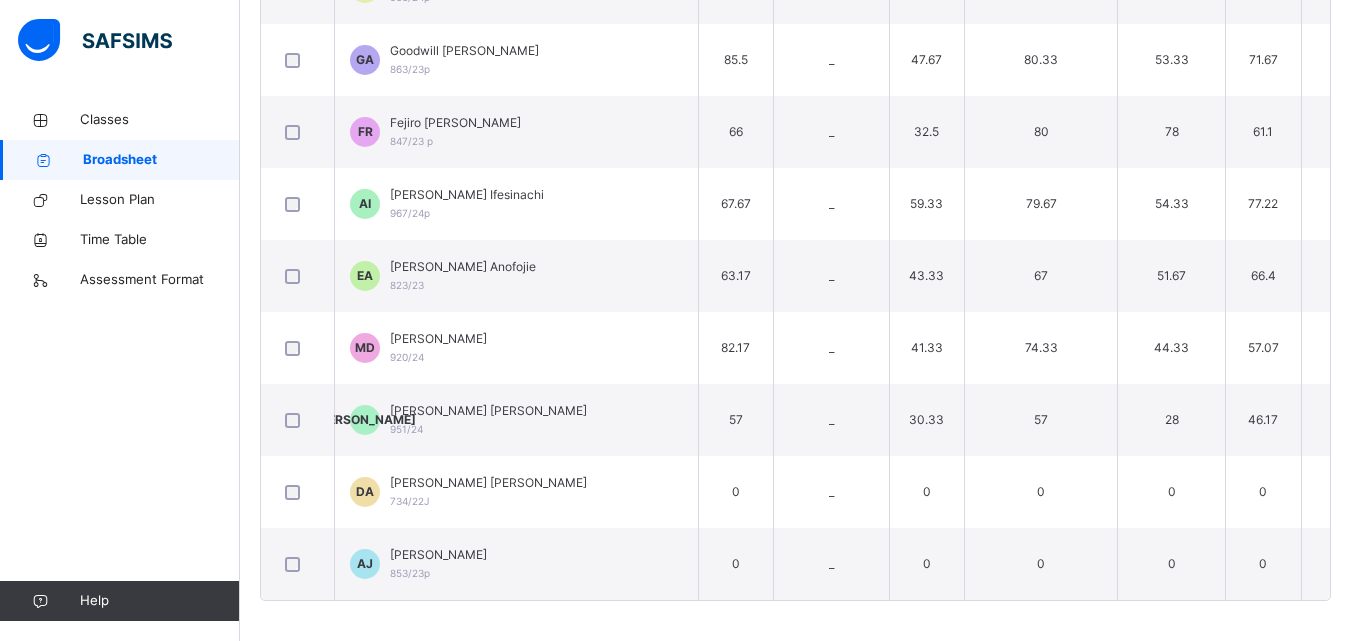 scroll, scrollTop: 1284, scrollLeft: 0, axis: vertical 